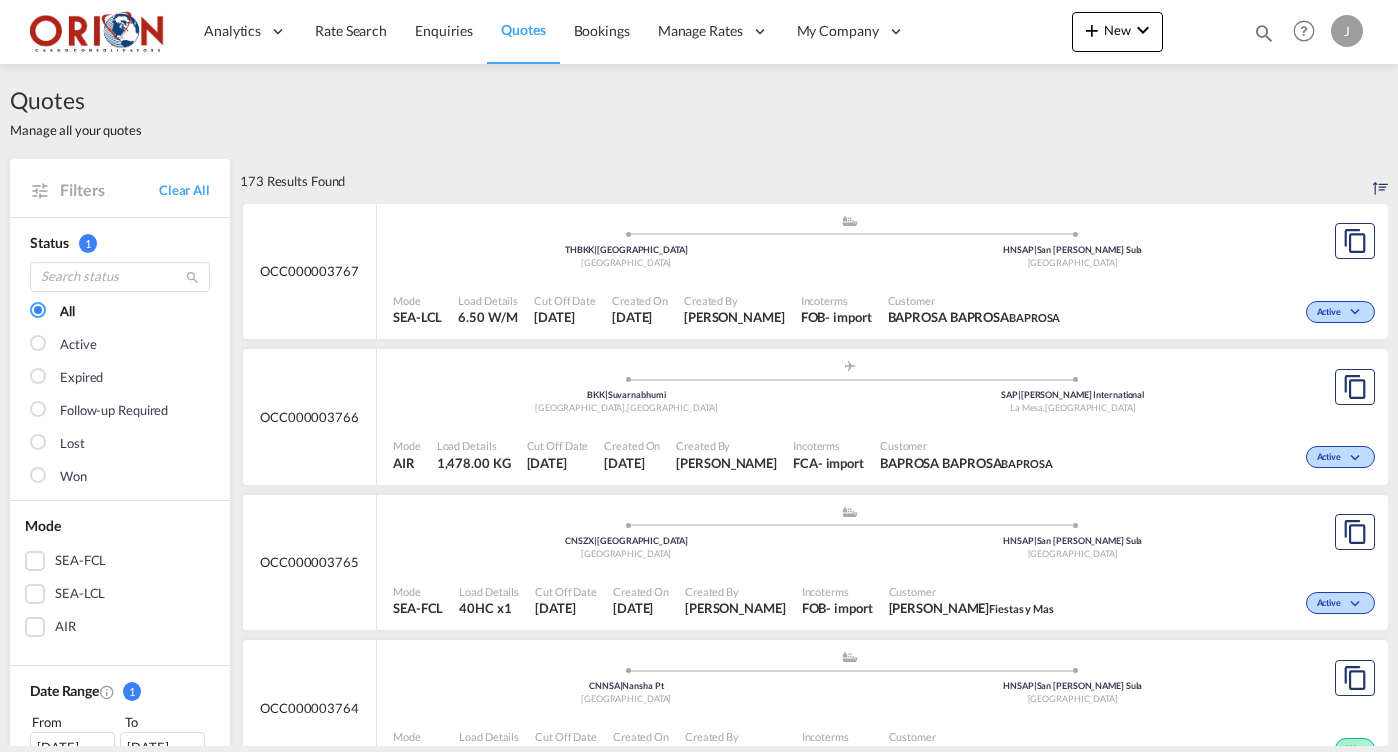 scroll, scrollTop: 0, scrollLeft: 0, axis: both 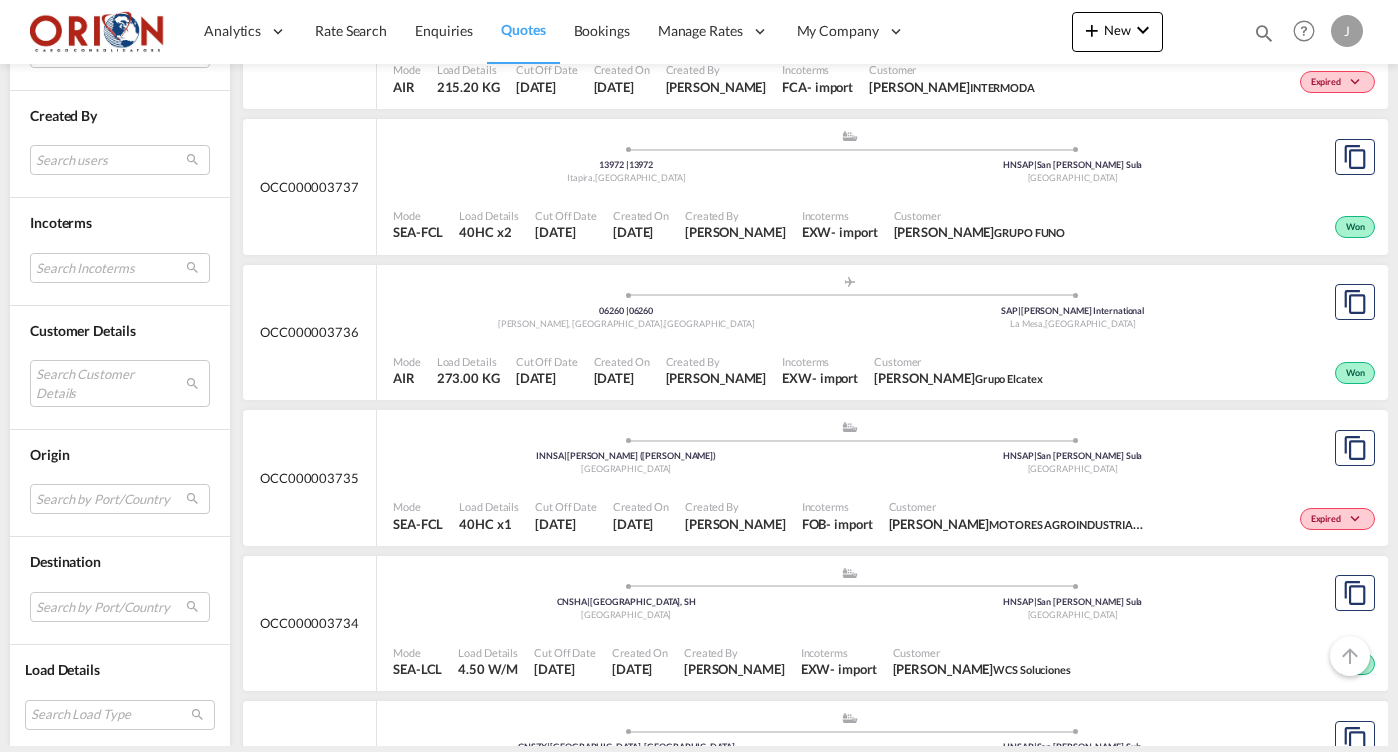 click on ".a{fill:#aaa8ad;} .a{fill:#aaa8ad;} INNSA  |  [PERSON_NAME] ([GEOGRAPHIC_DATA])
[GEOGRAPHIC_DATA]
HNSAP
|  [GEOGRAPHIC_DATA][PERSON_NAME]
[GEOGRAPHIC_DATA]" at bounding box center (849, -4499) 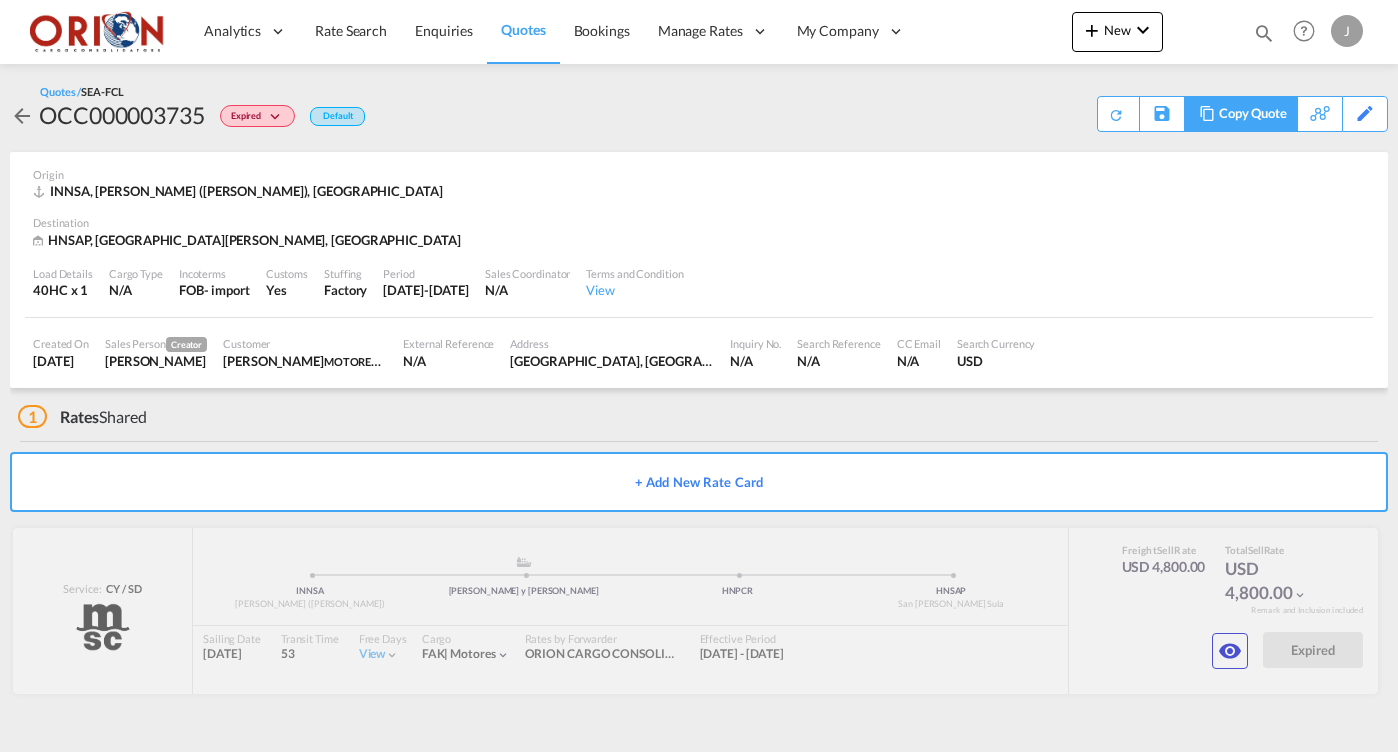 click on "Copy Quote" at bounding box center [1253, 114] 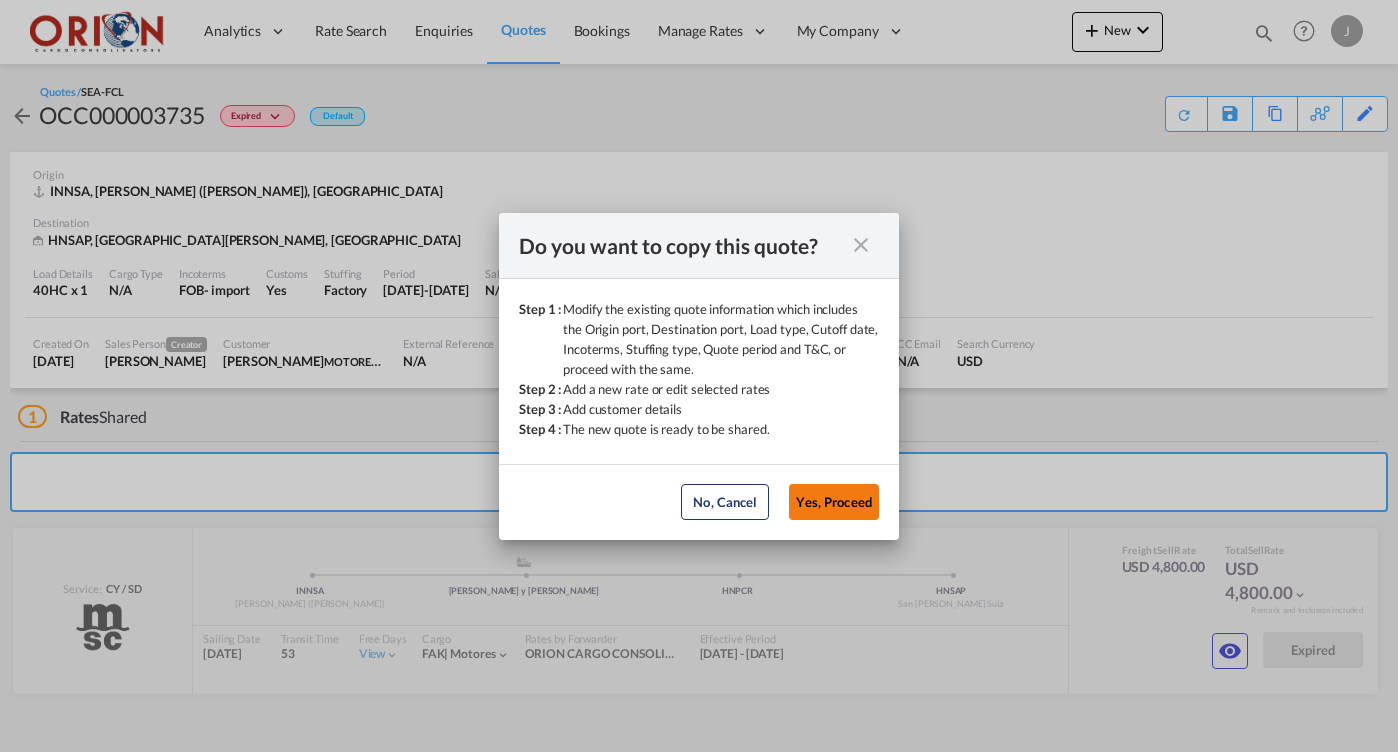 click on "Yes, Proceed" 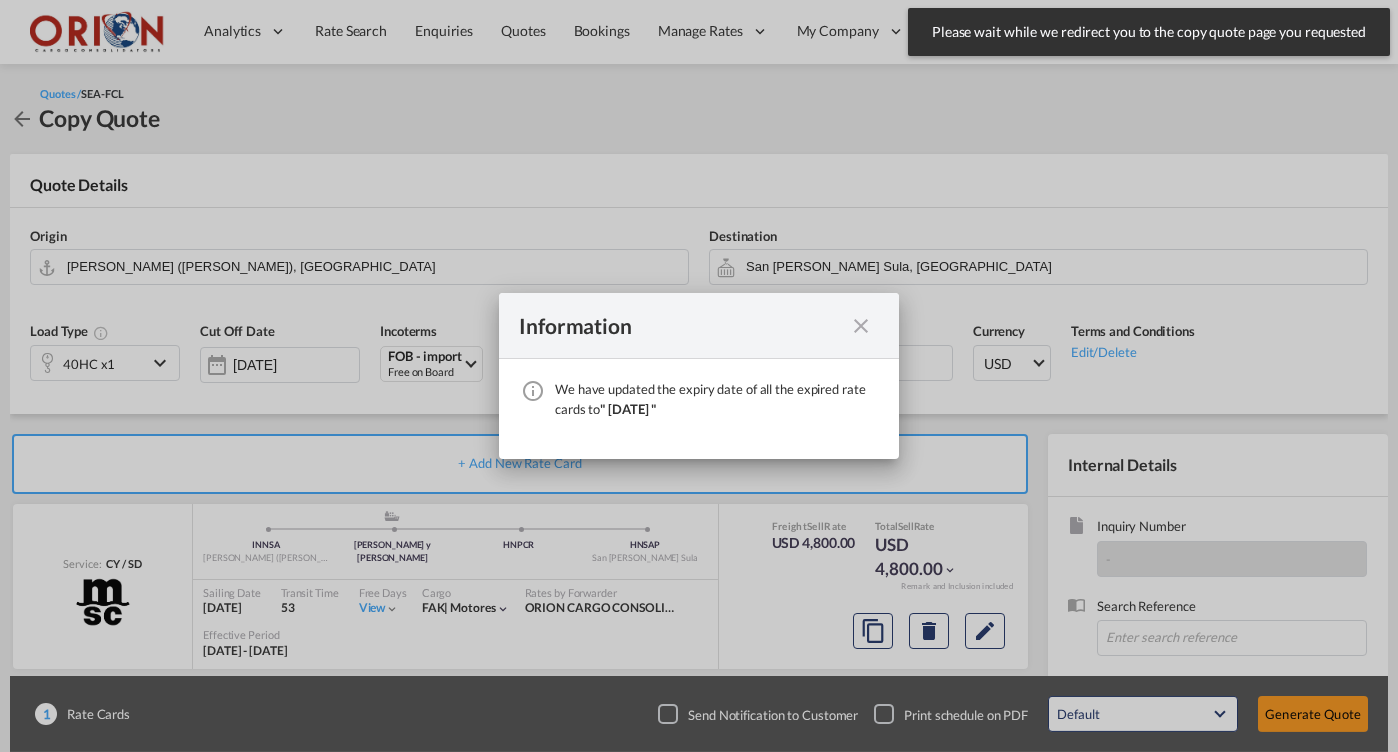 click at bounding box center (861, 326) 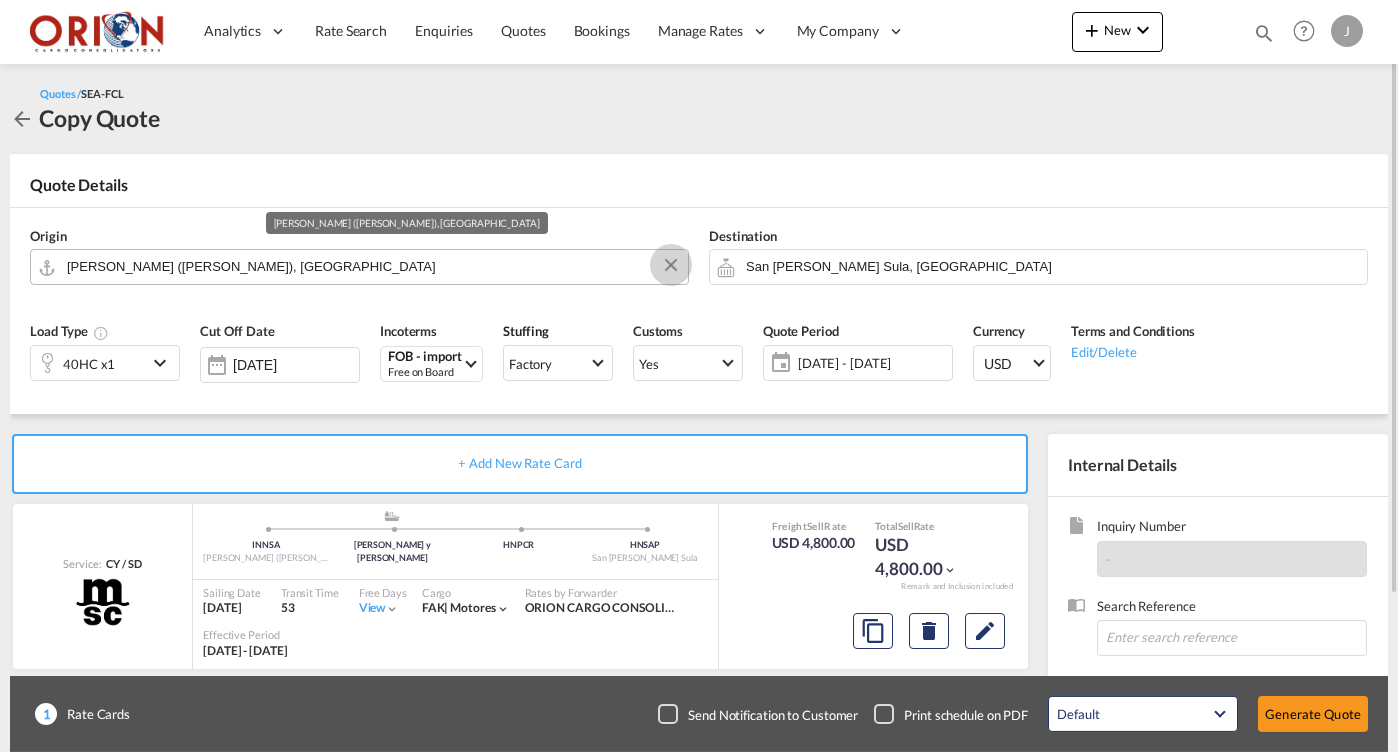click at bounding box center (671, 265) 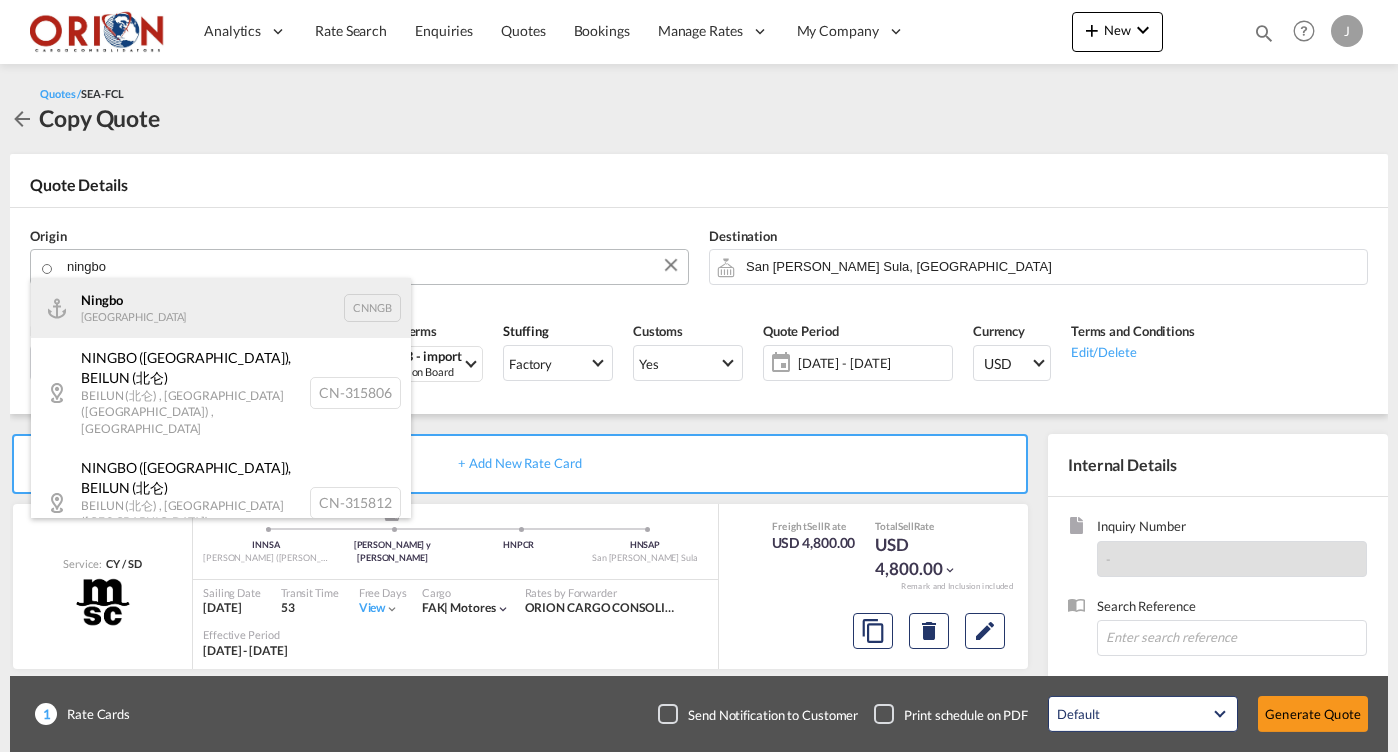 click on "Ningbo China
CNNGB" at bounding box center (221, 308) 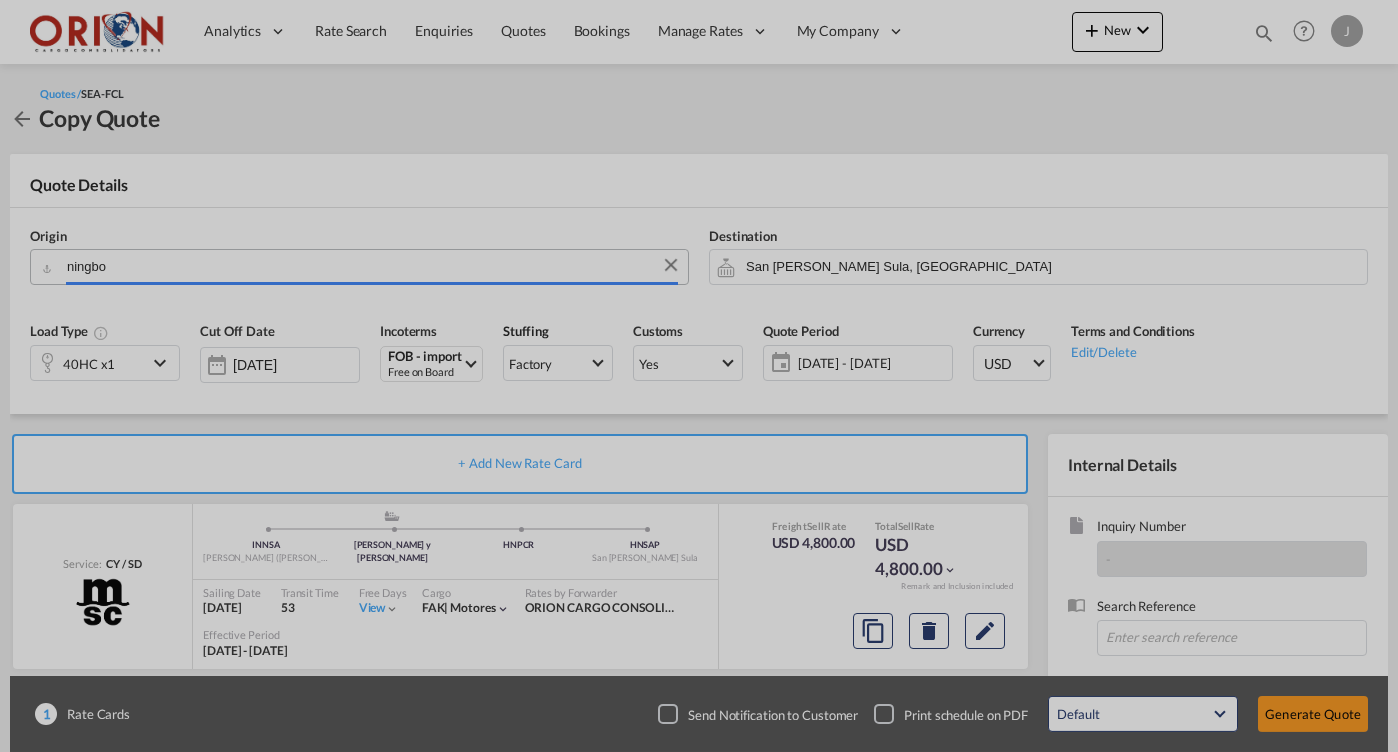 type on "Ningbo, CNNGB" 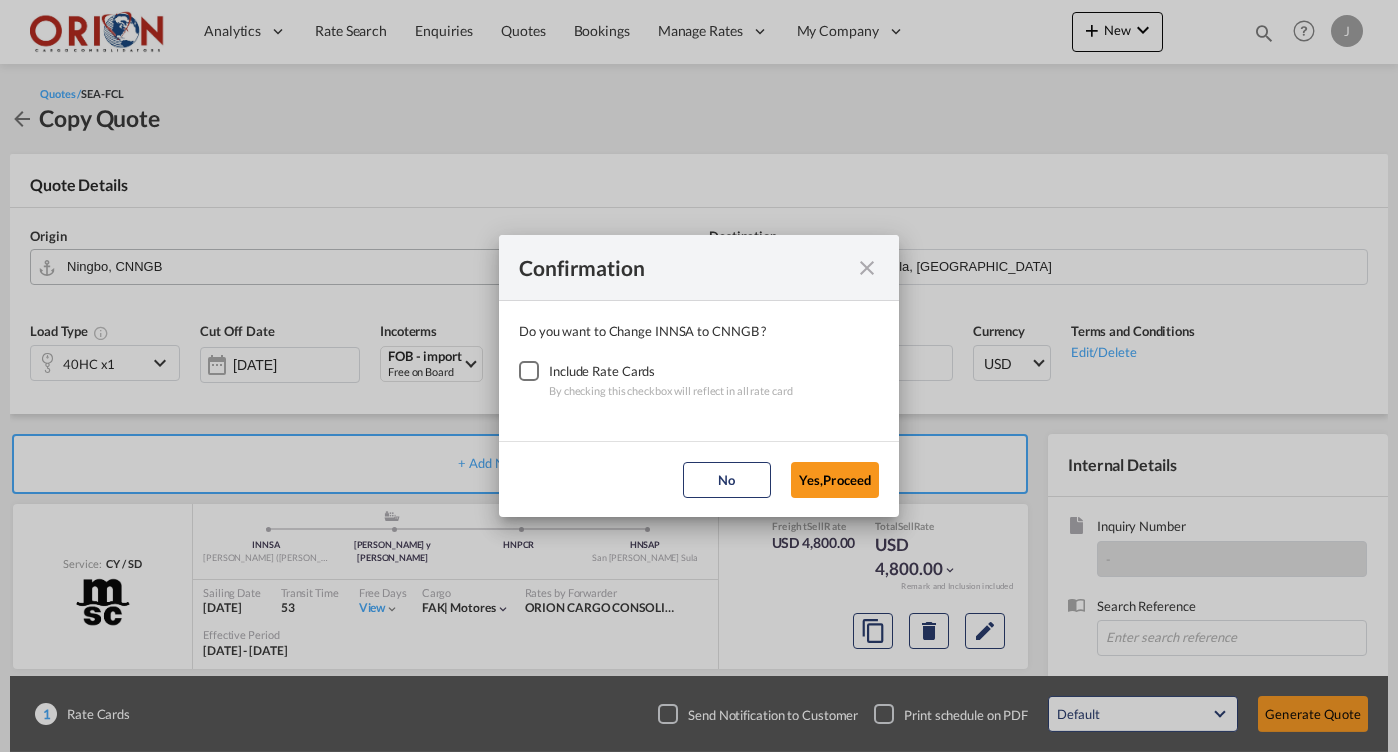 type 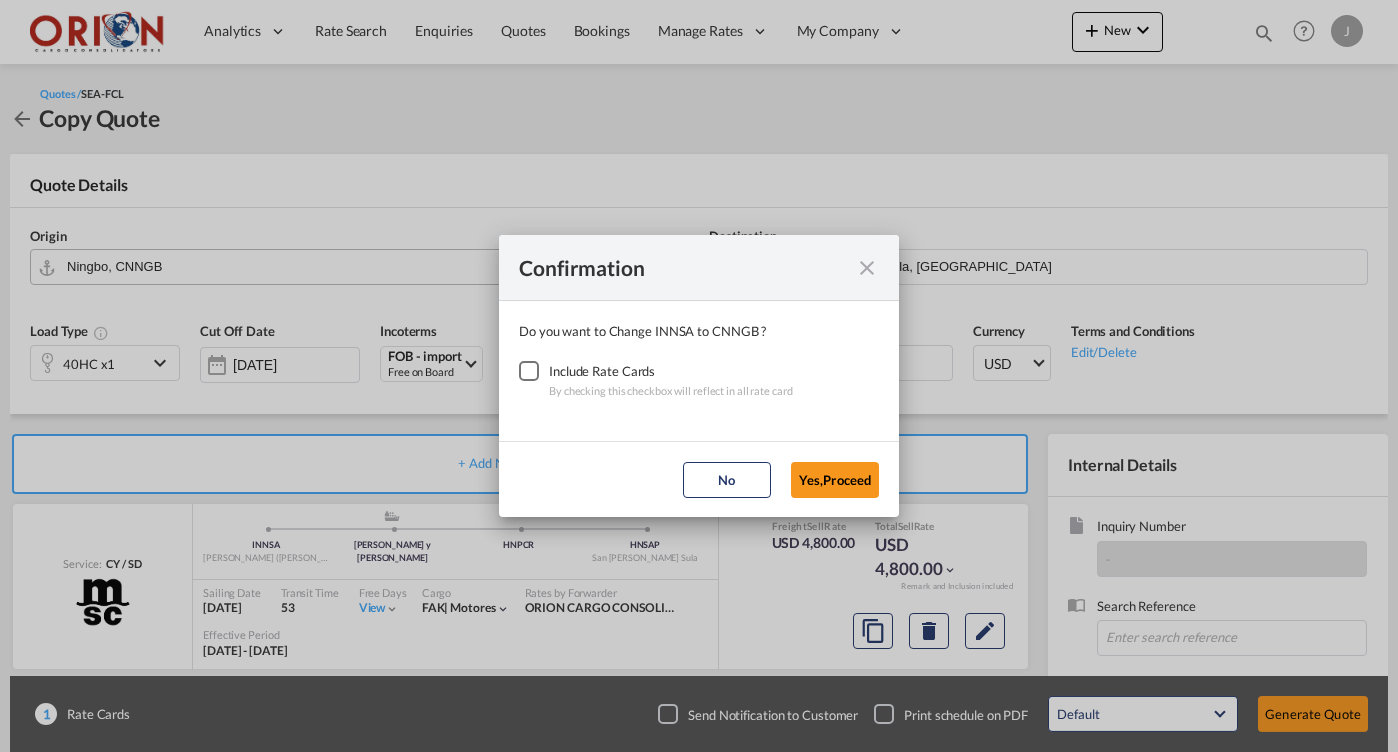 click at bounding box center (529, 371) 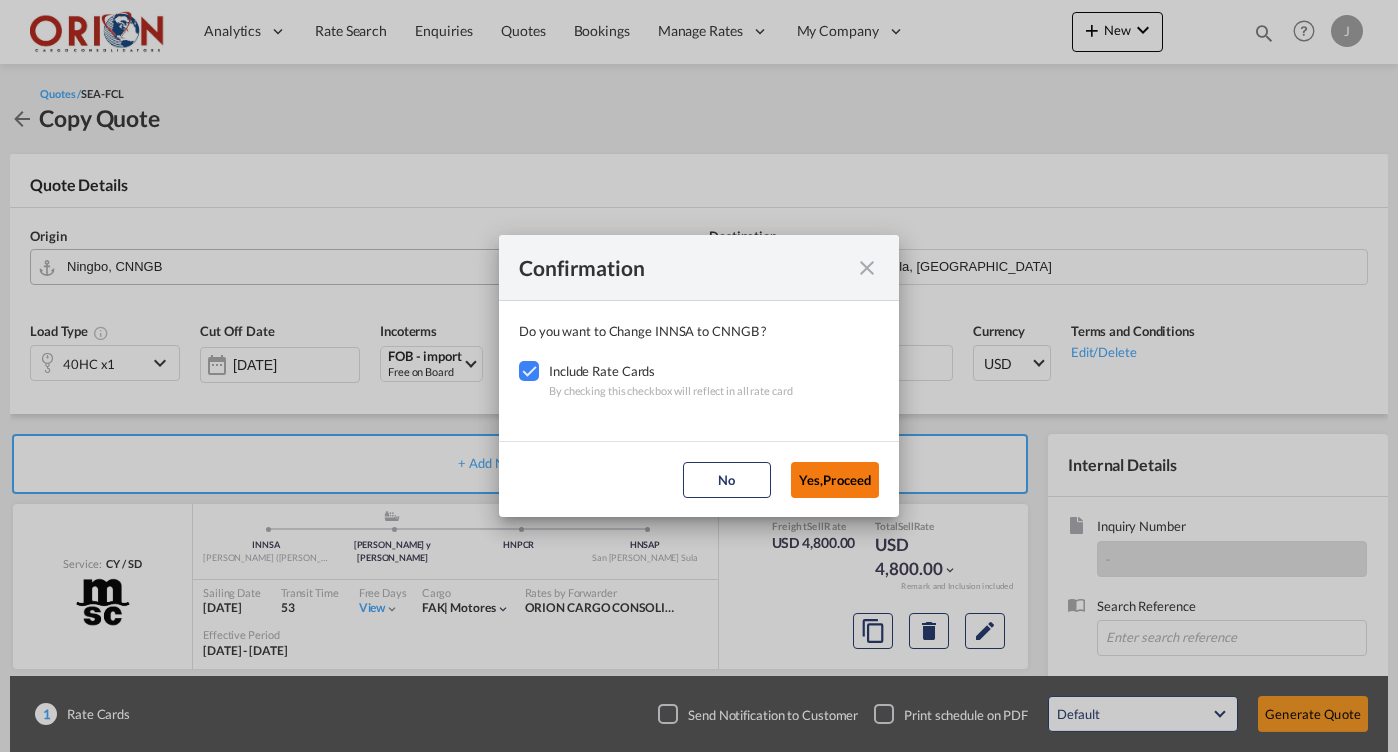 click on "Yes,Proceed" at bounding box center (835, 480) 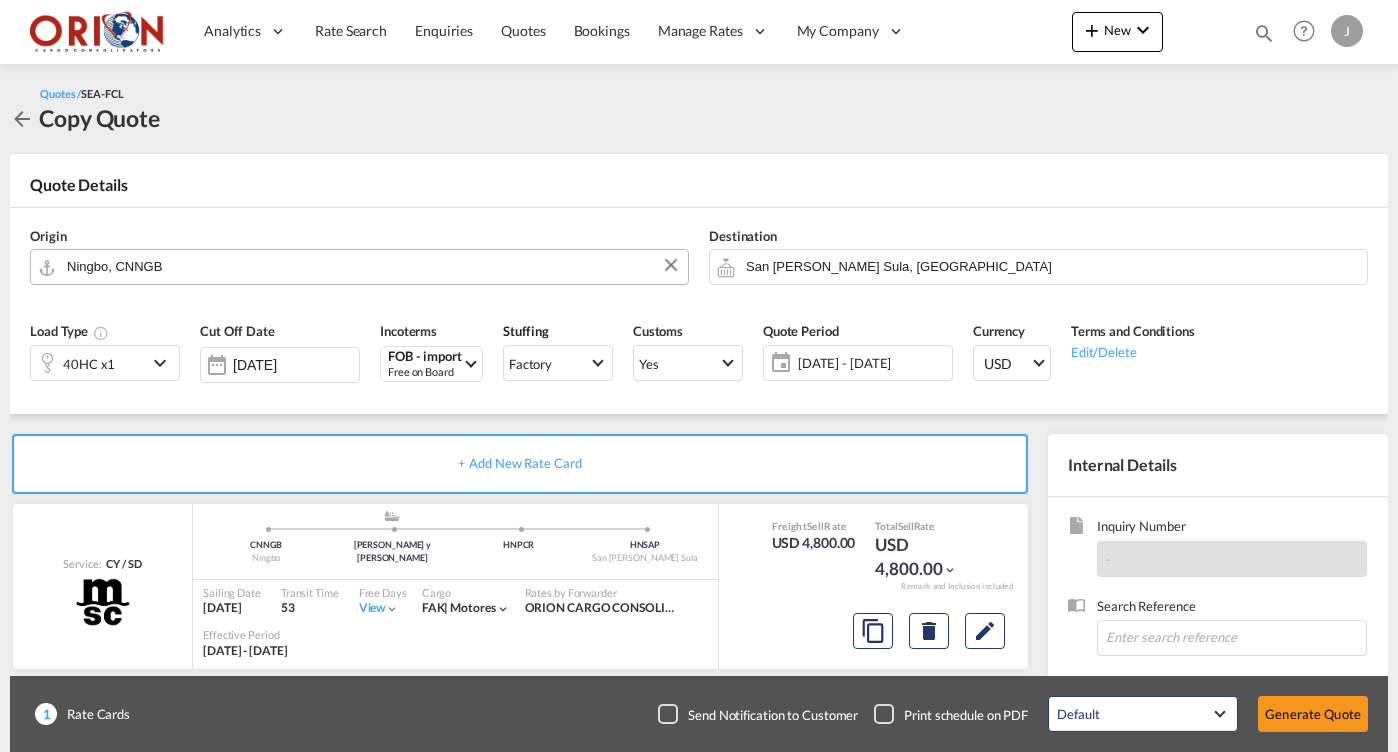 click on "[DATE] - [DATE]" 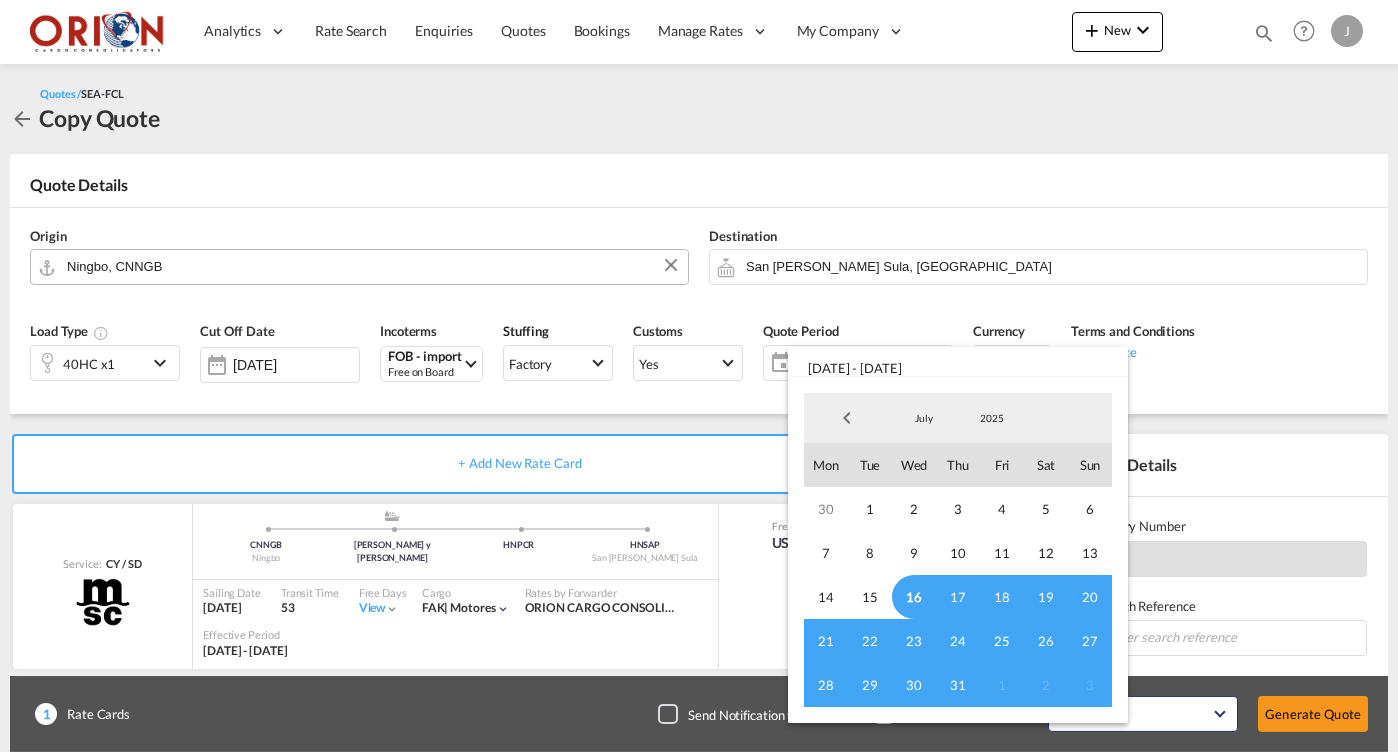 click on "22" at bounding box center [870, 641] 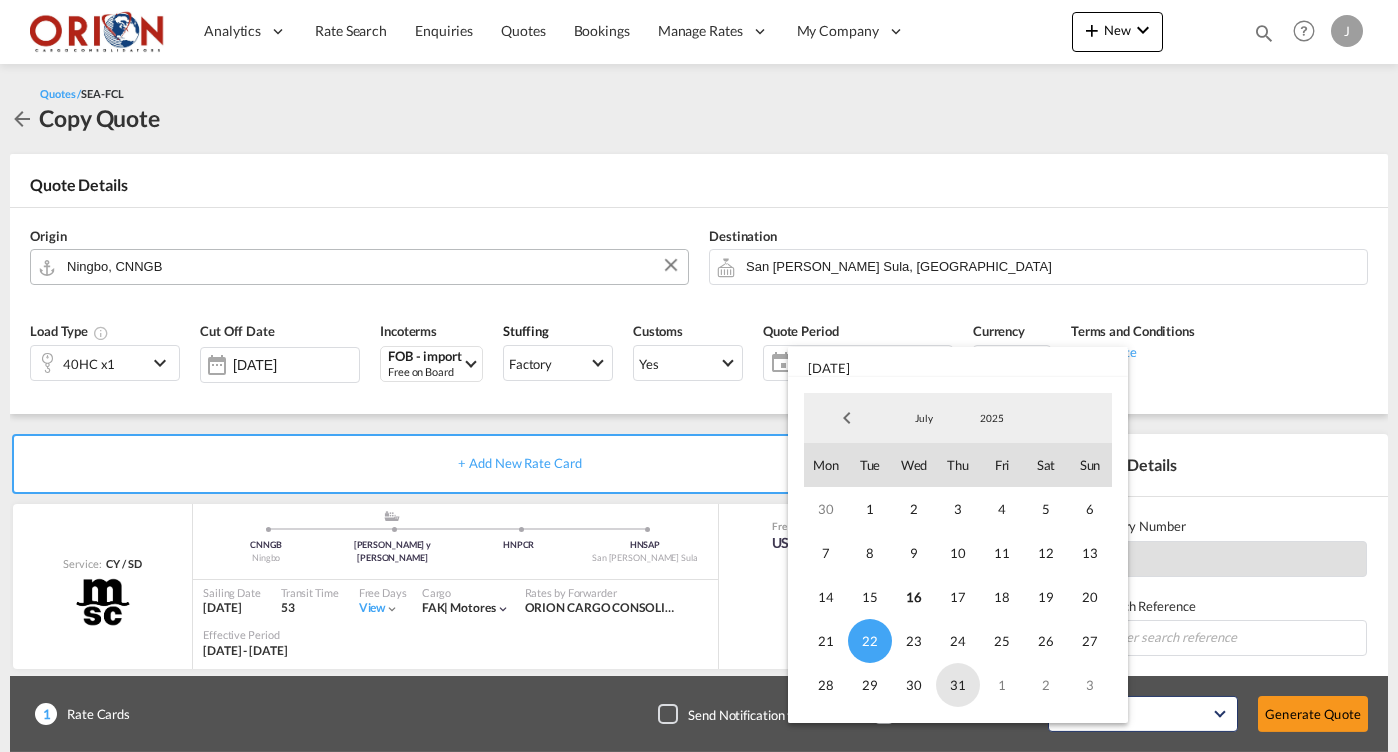 click on "31" at bounding box center [958, 685] 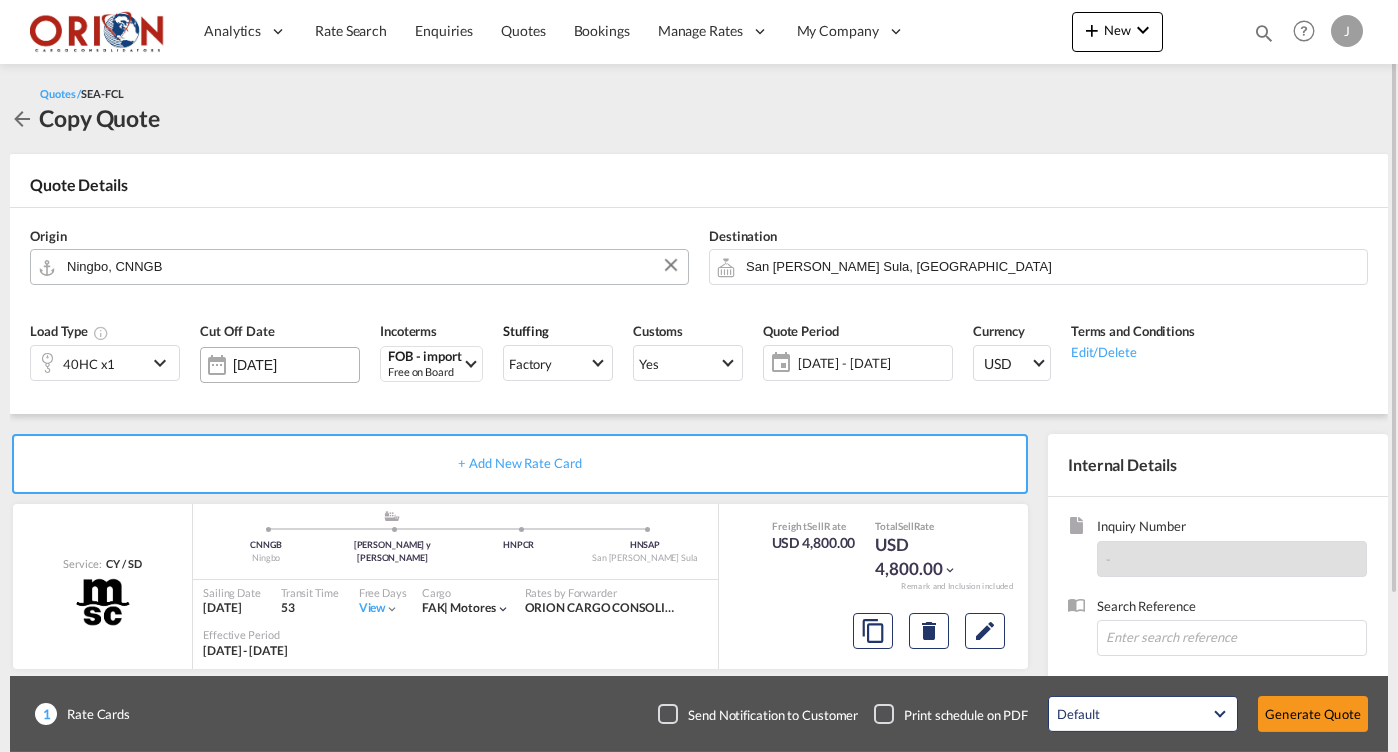 click on "[DATE]" at bounding box center [296, 365] 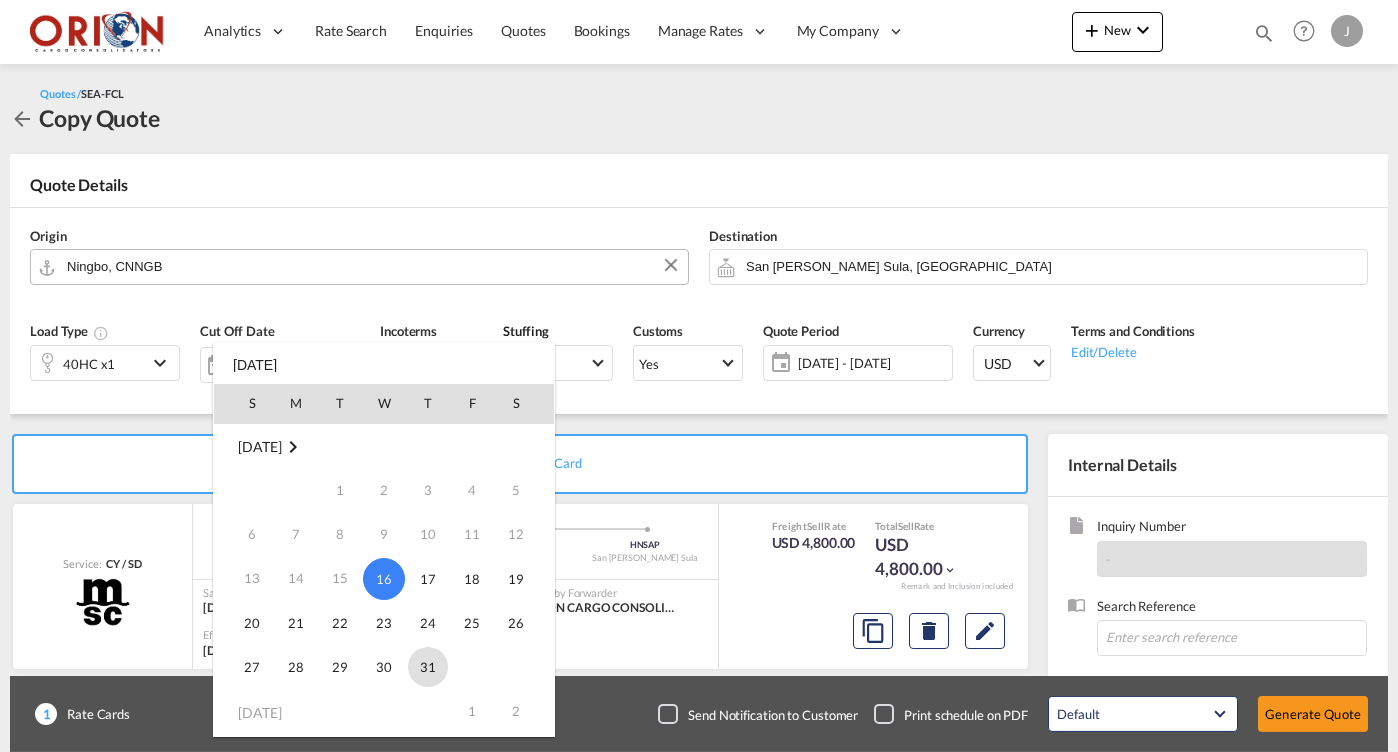 click on "31" at bounding box center [428, 667] 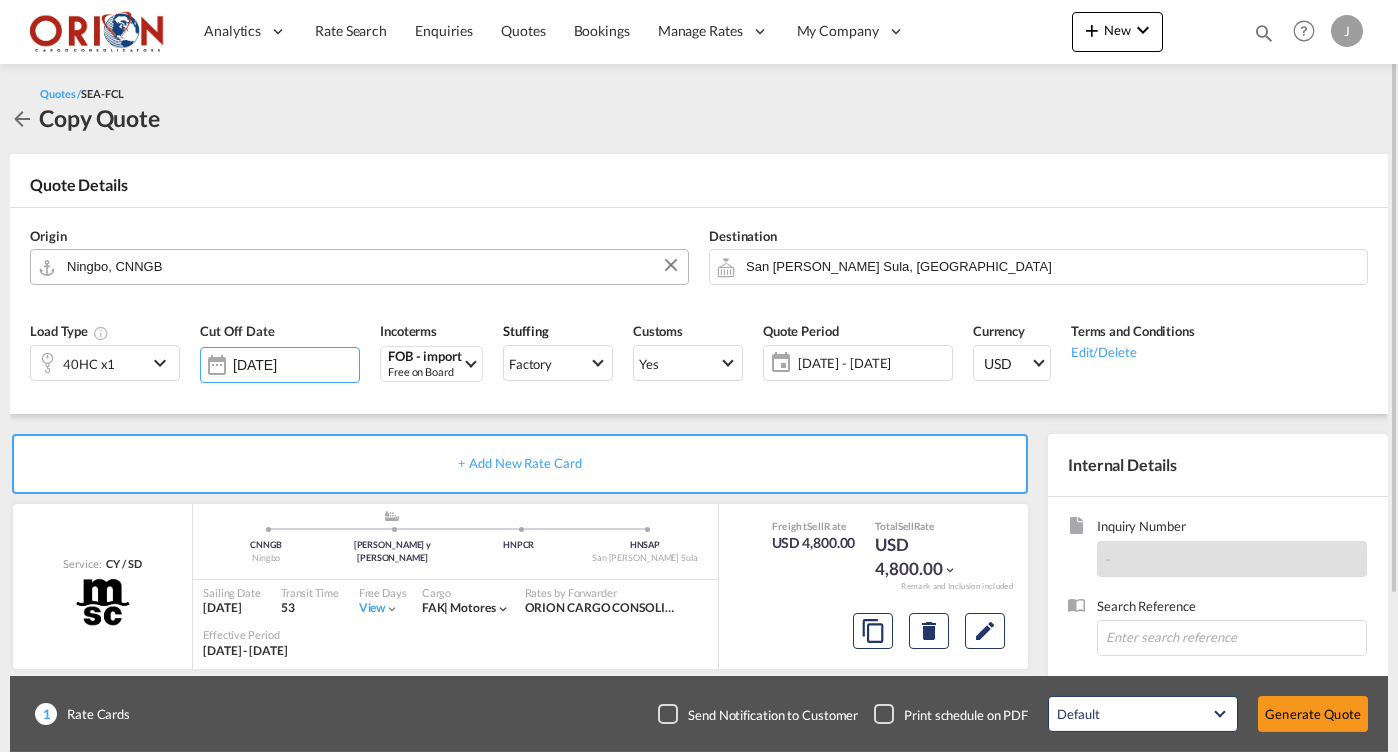 scroll, scrollTop: 198, scrollLeft: 0, axis: vertical 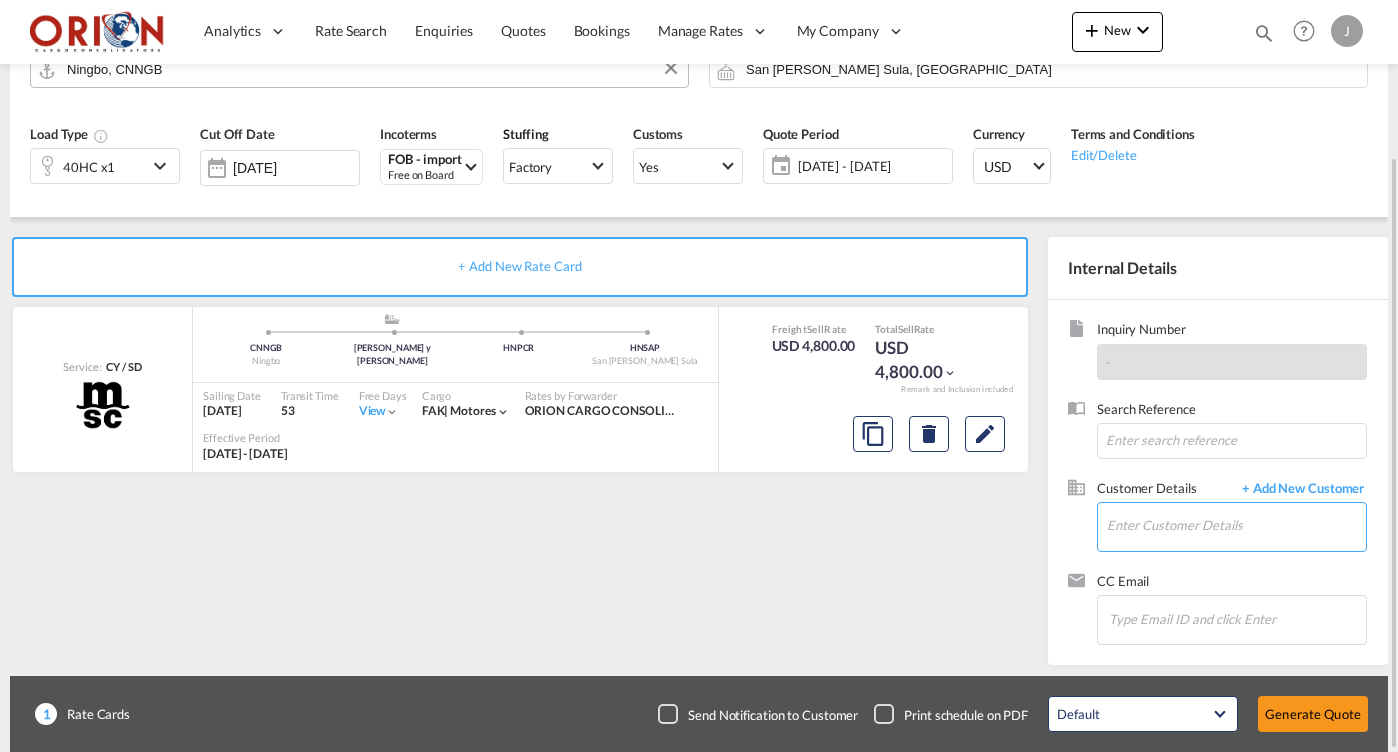 click on "Enter Customer Details" at bounding box center [1236, 525] 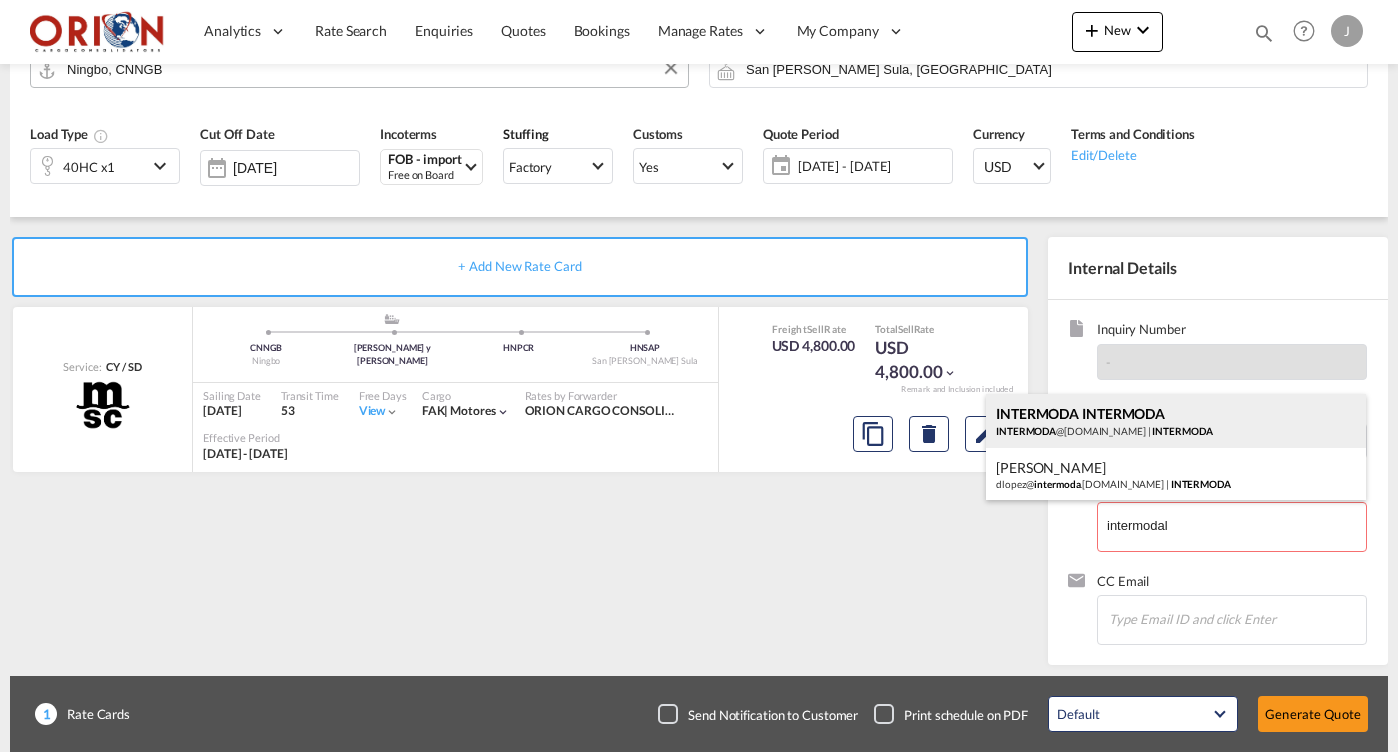 drag, startPoint x: 1170, startPoint y: 531, endPoint x: 1130, endPoint y: 423, distance: 115.16944 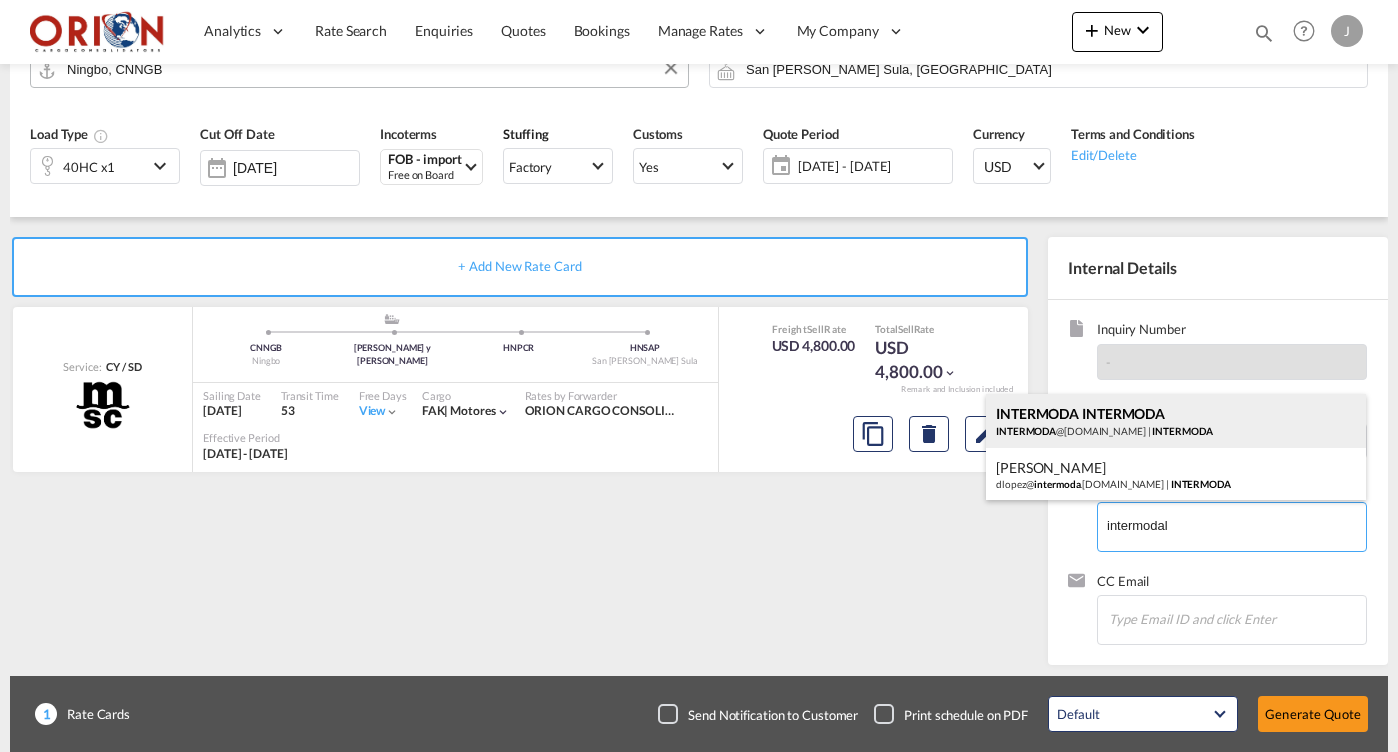 click on "INTERMODA   INTERMODA INTERMODA @[DOMAIN_NAME]    |    INTERMODA" at bounding box center [1176, 421] 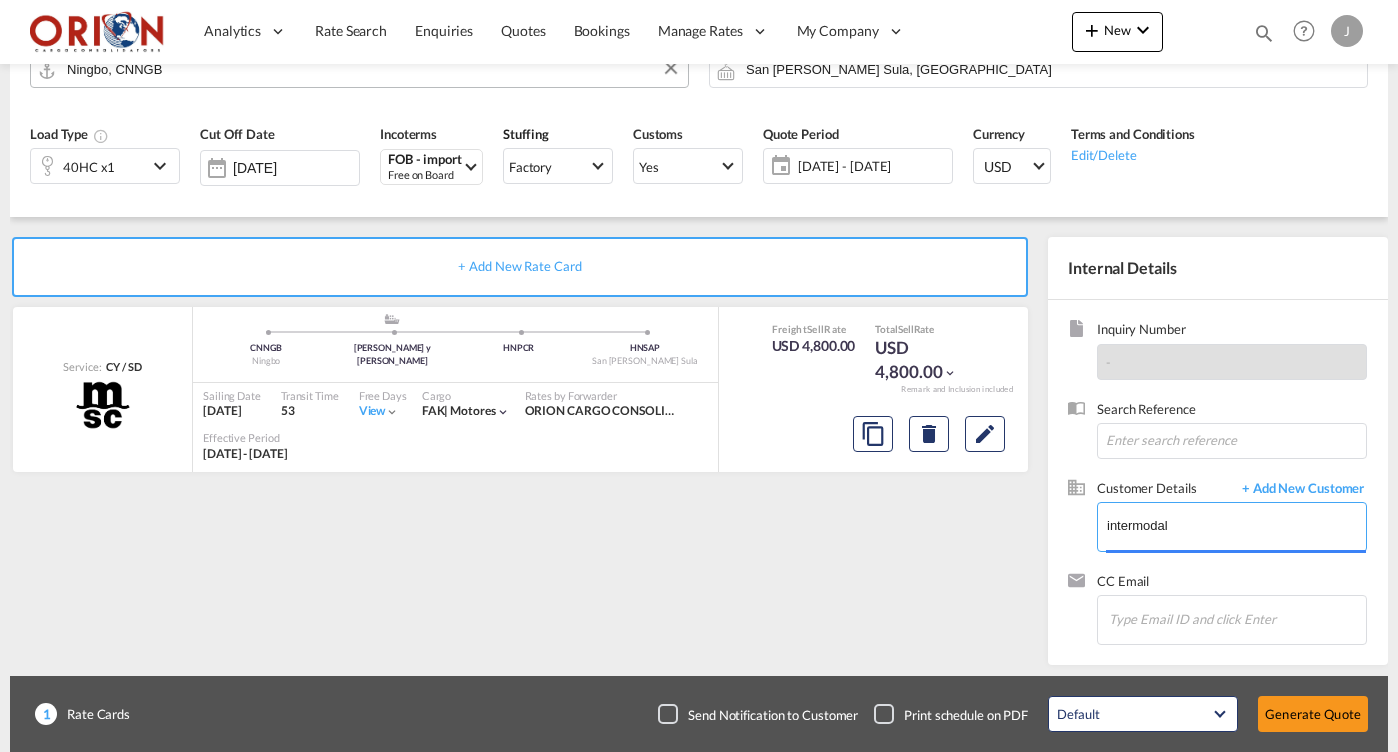 type on "INTERMODA, INTERMODA INTERMODA, [EMAIL_ADDRESS][DOMAIN_NAME]" 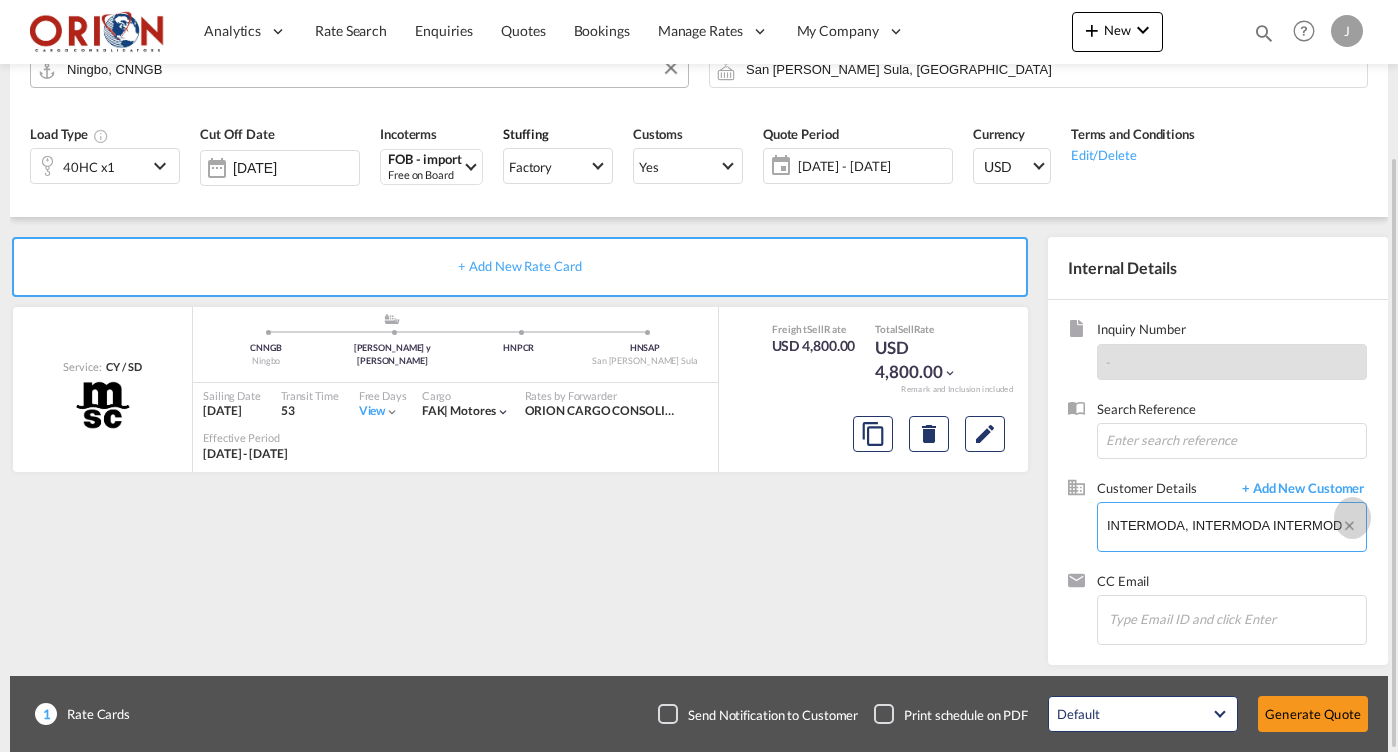 click at bounding box center [1352, 518] 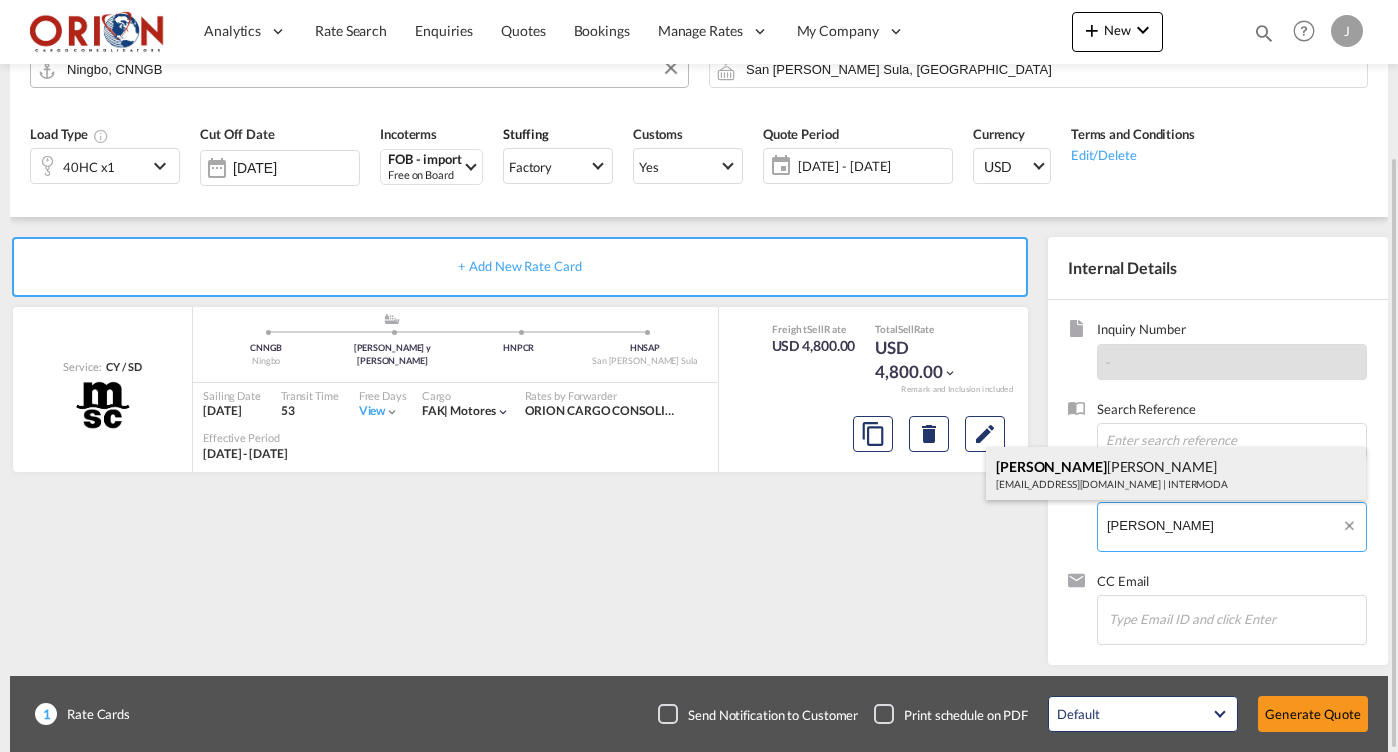 click on "[PERSON_NAME] [EMAIL_ADDRESS][DOMAIN_NAME]    |    INTERMODA" at bounding box center [1176, 474] 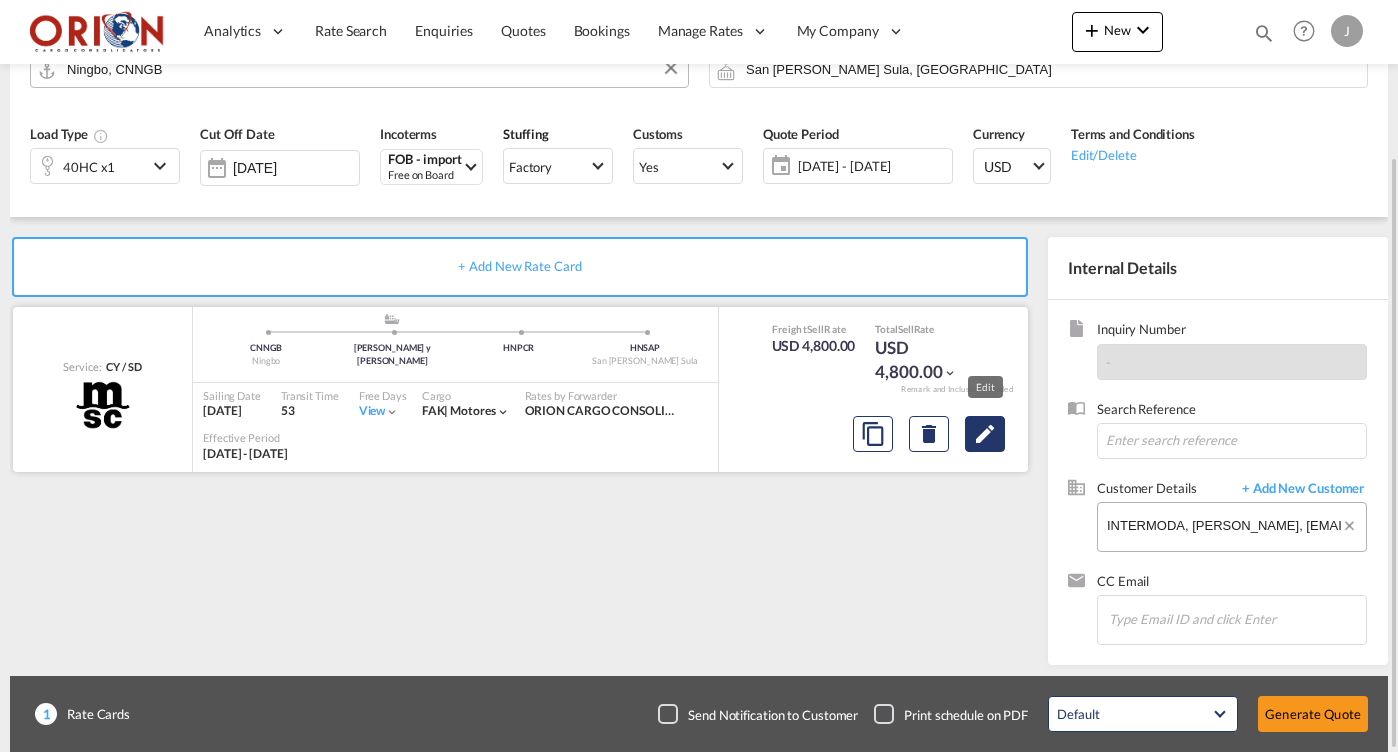 click at bounding box center [985, 434] 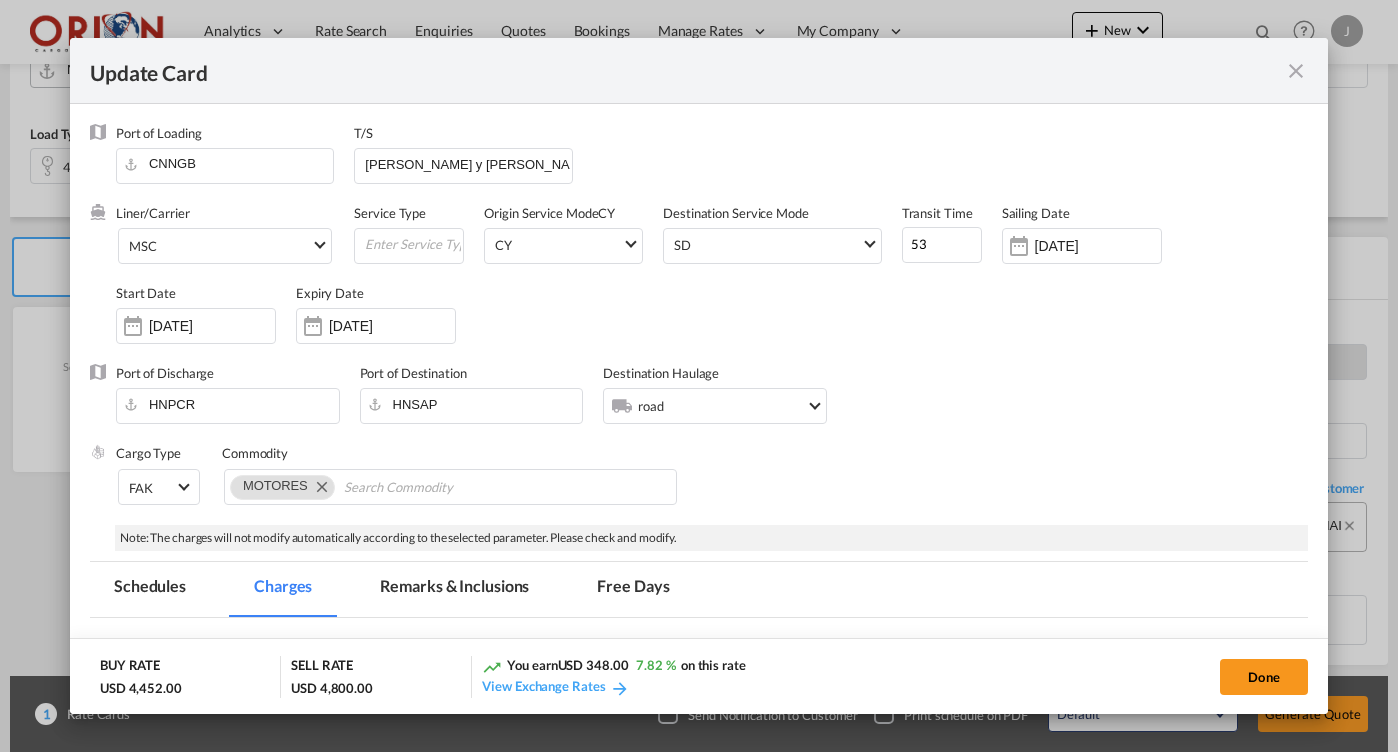 select on "per equipment" 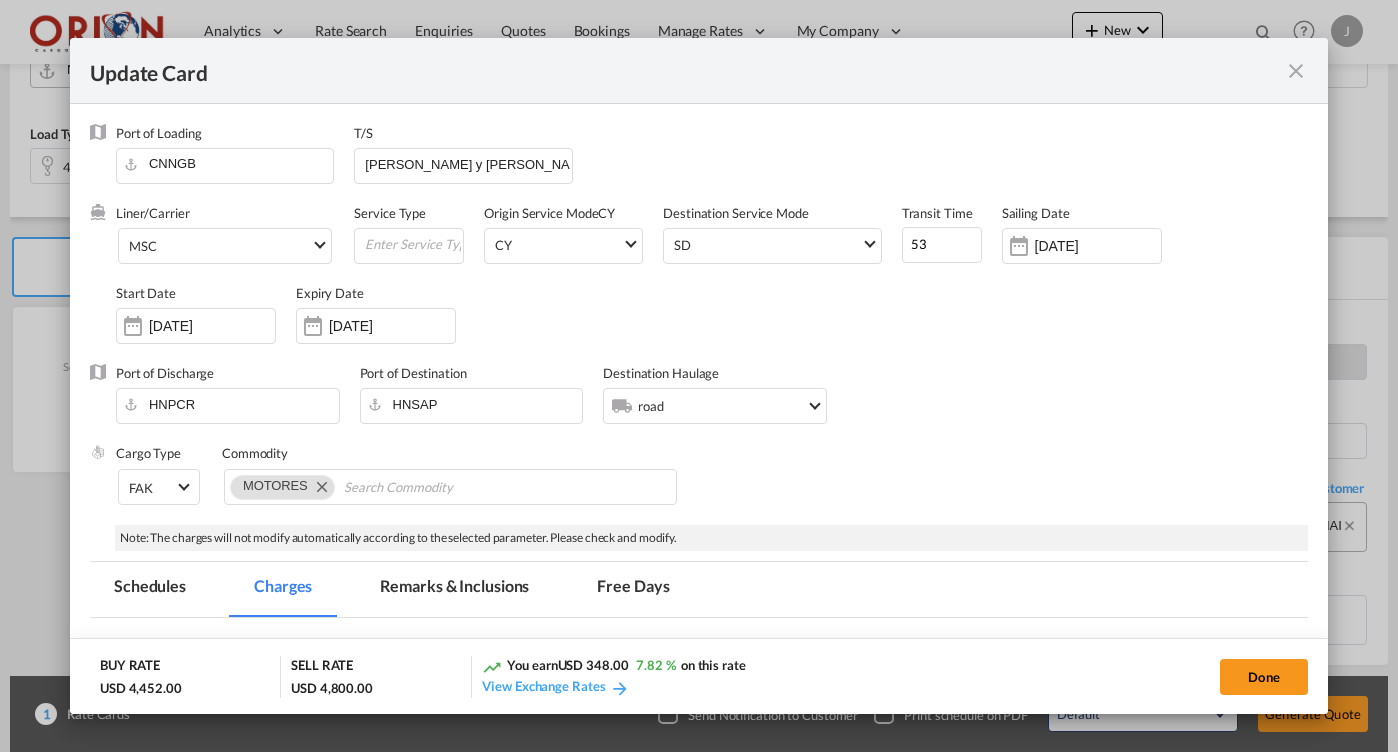 select on "per invoice" 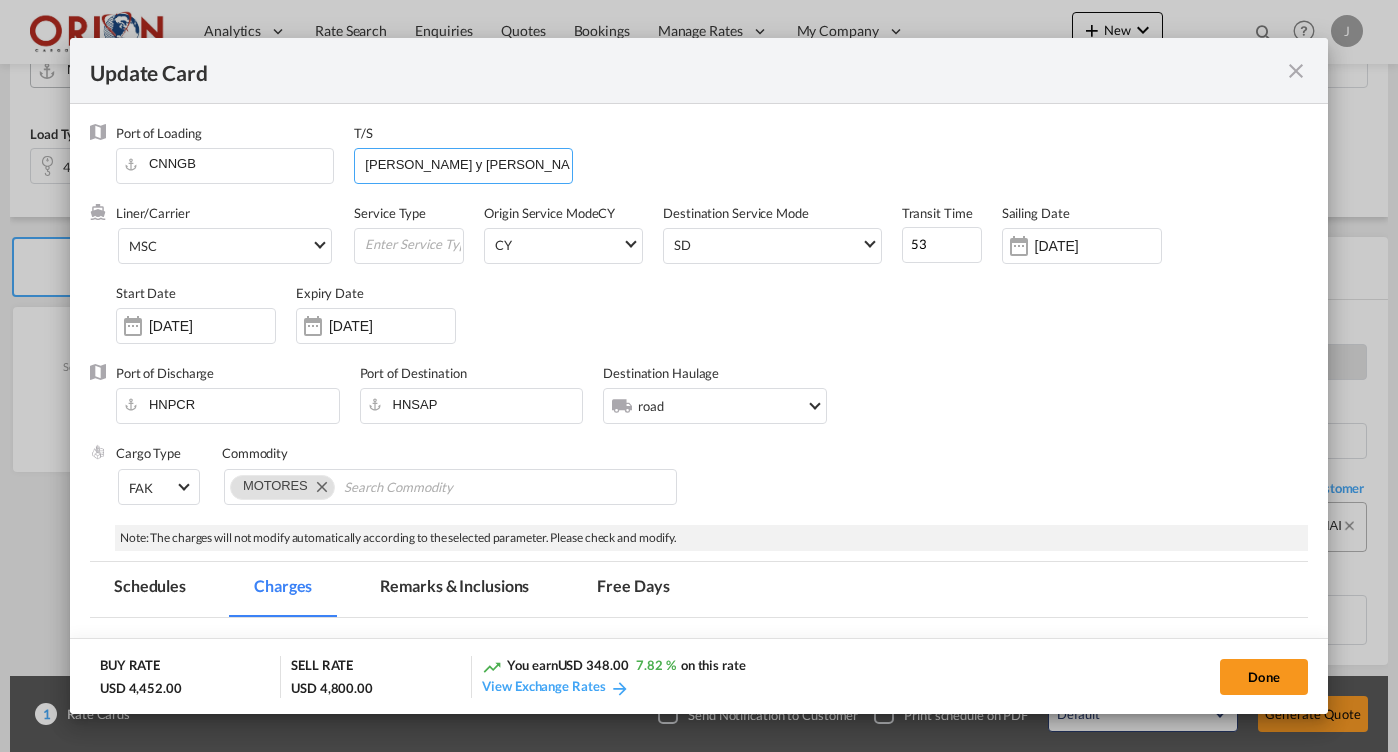 click on "[PERSON_NAME] y [PERSON_NAME]" at bounding box center [467, 164] 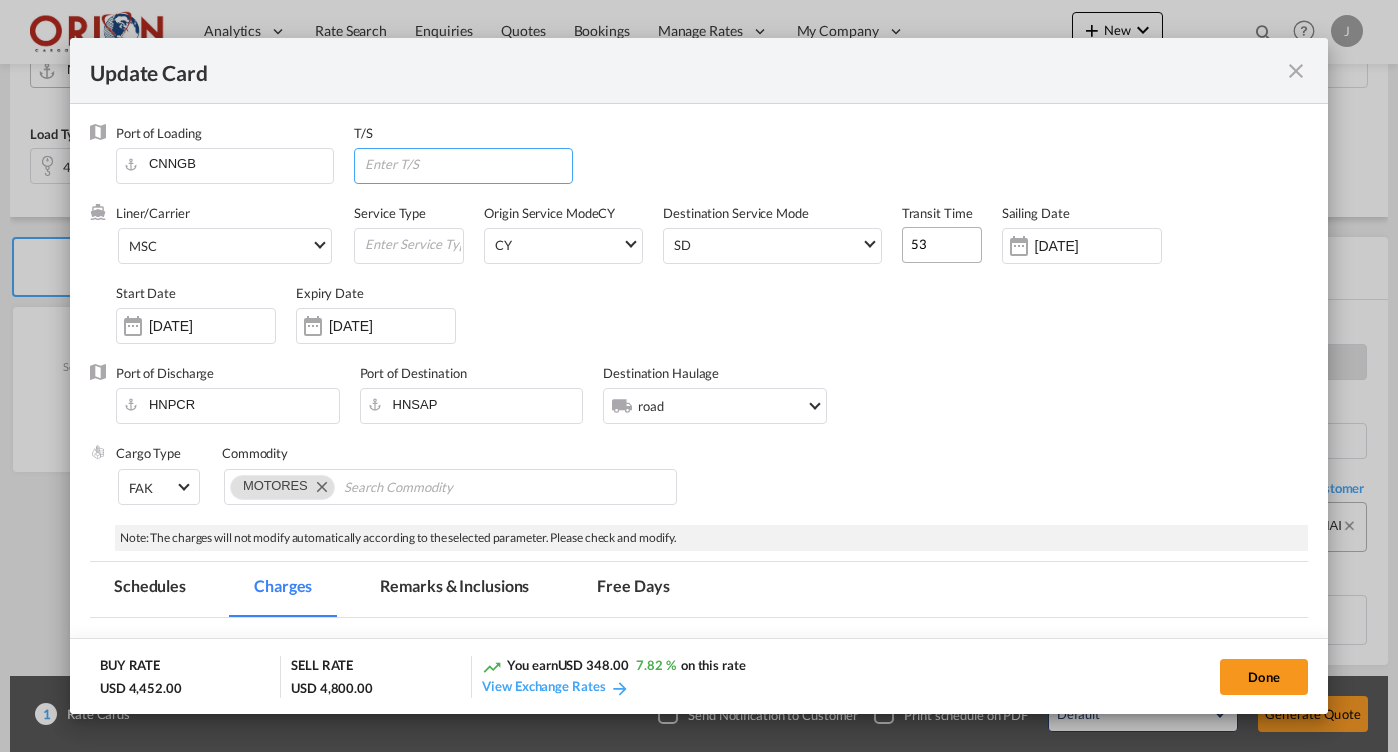 type 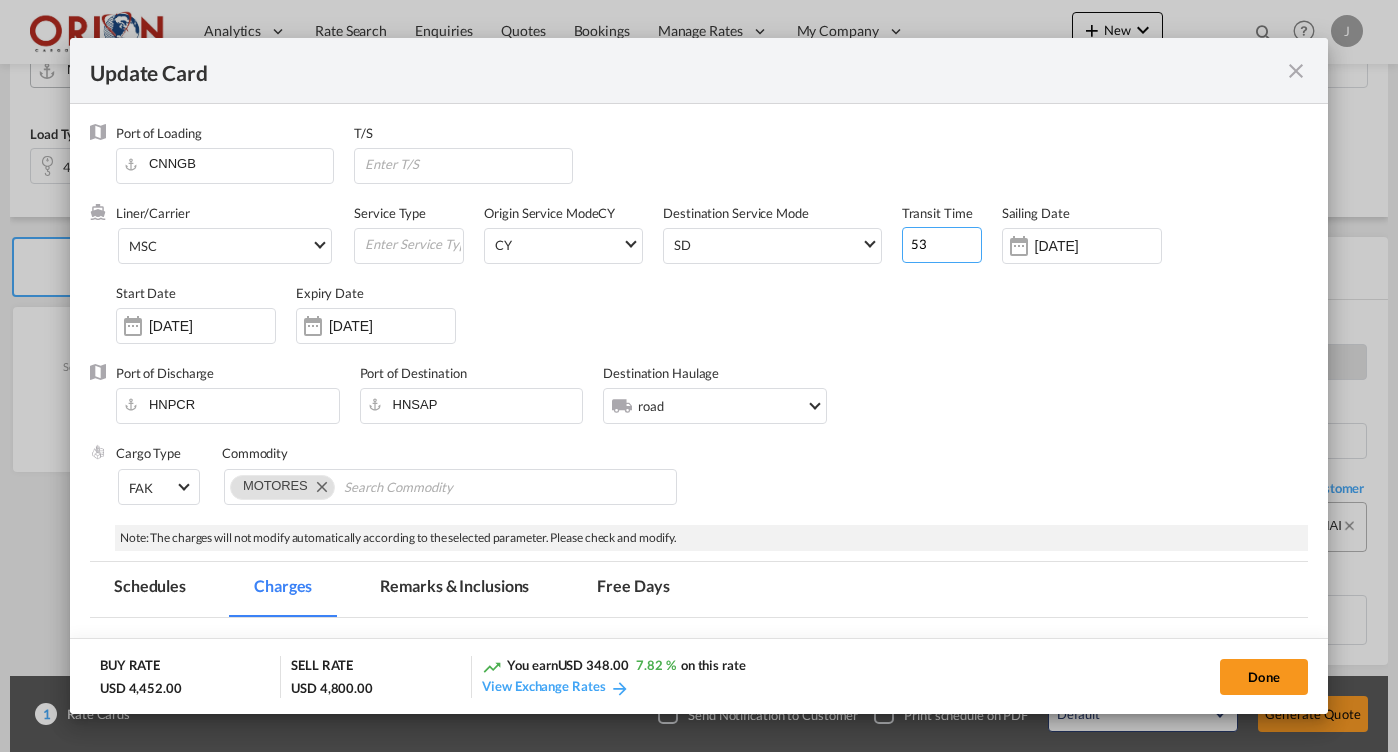 click on "53" at bounding box center (942, 245) 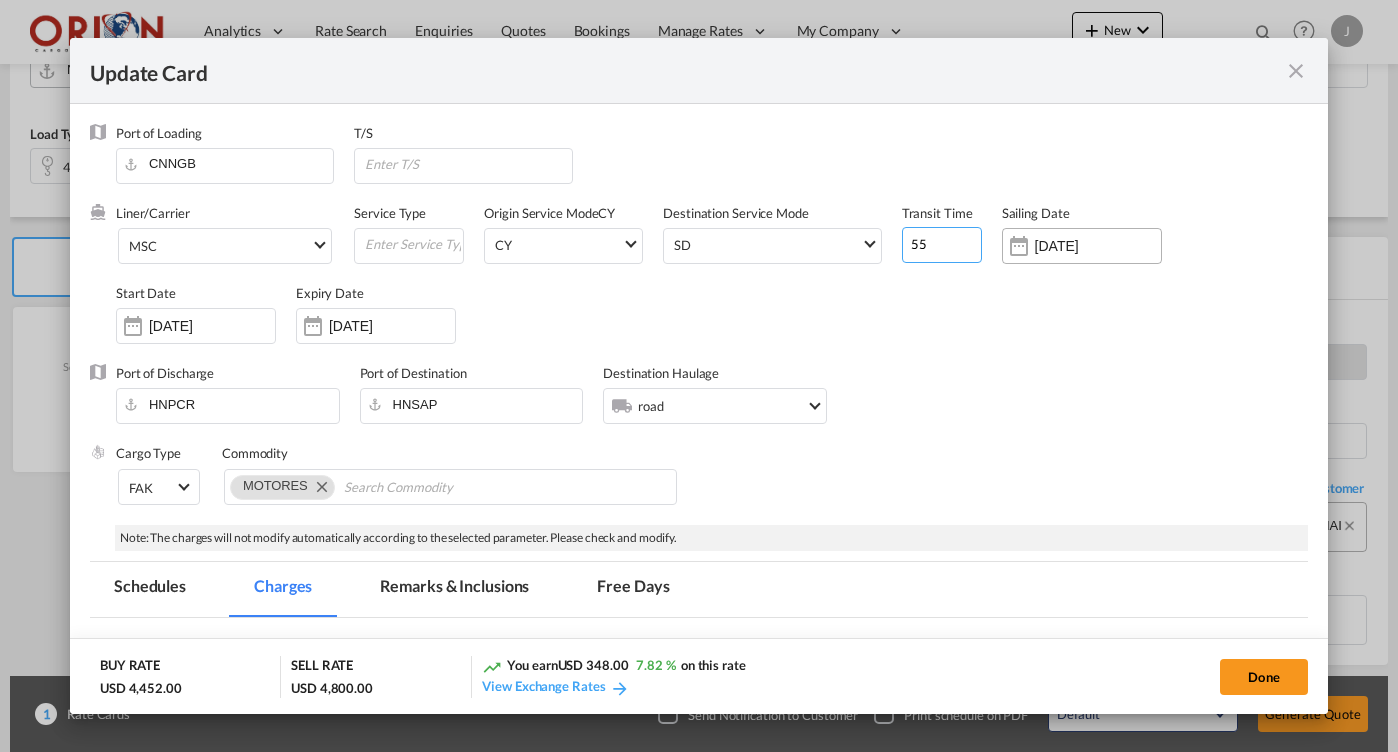 type on "55" 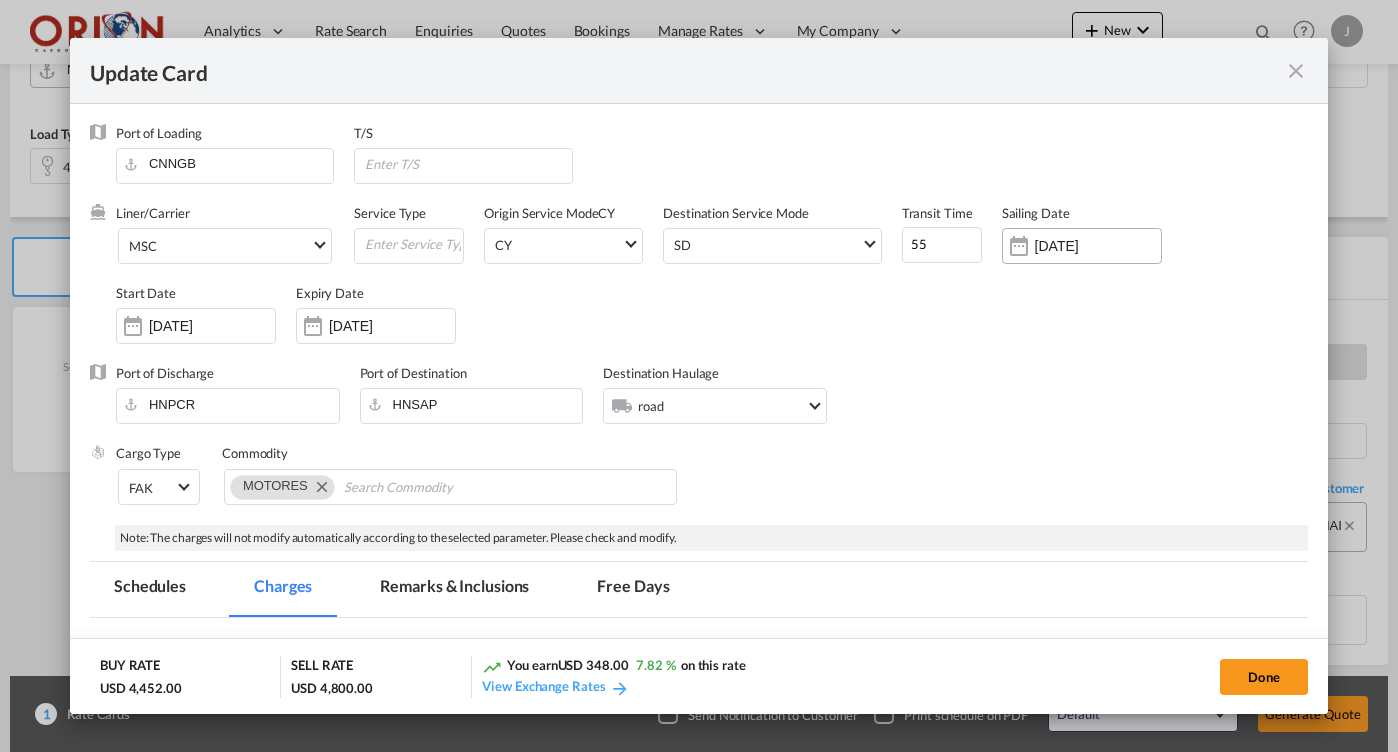 click at bounding box center (1019, 246) 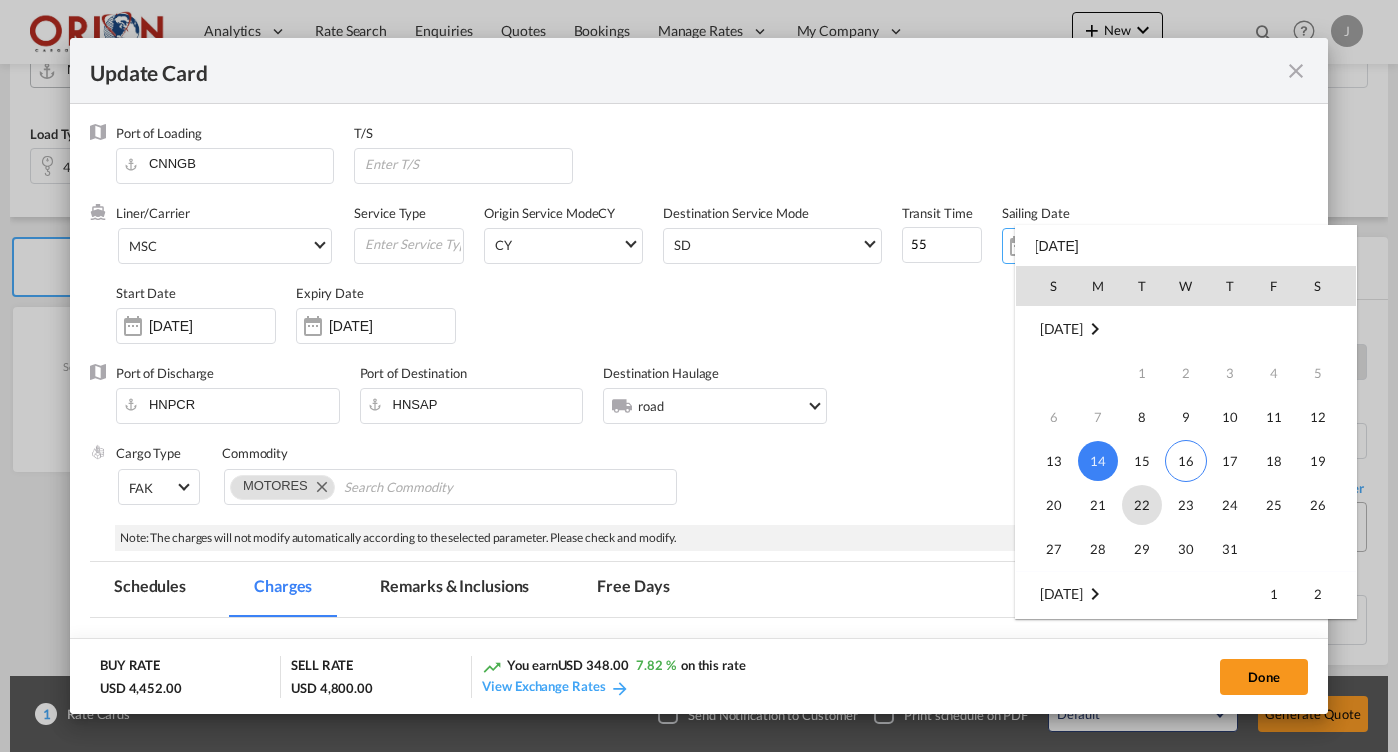 click on "22" at bounding box center (1142, 505) 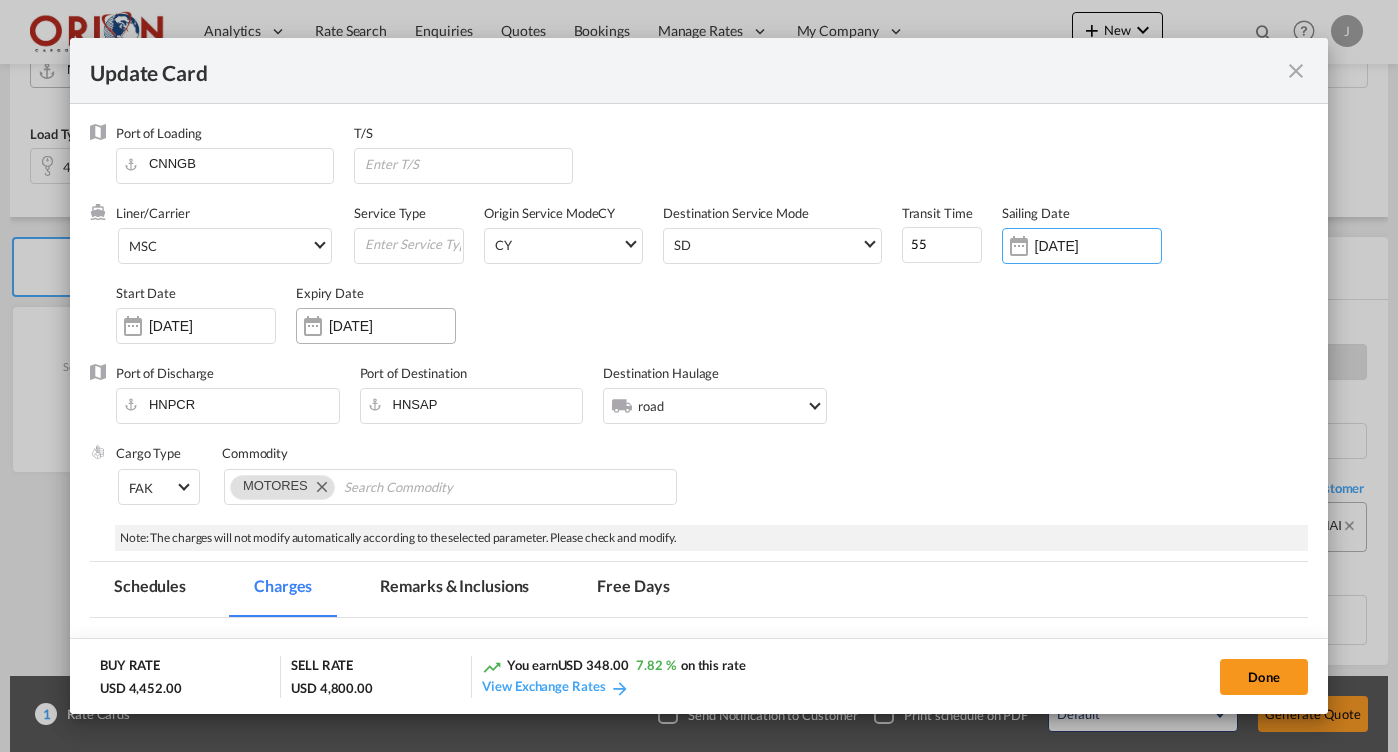 click on "[DATE]" at bounding box center (376, 326) 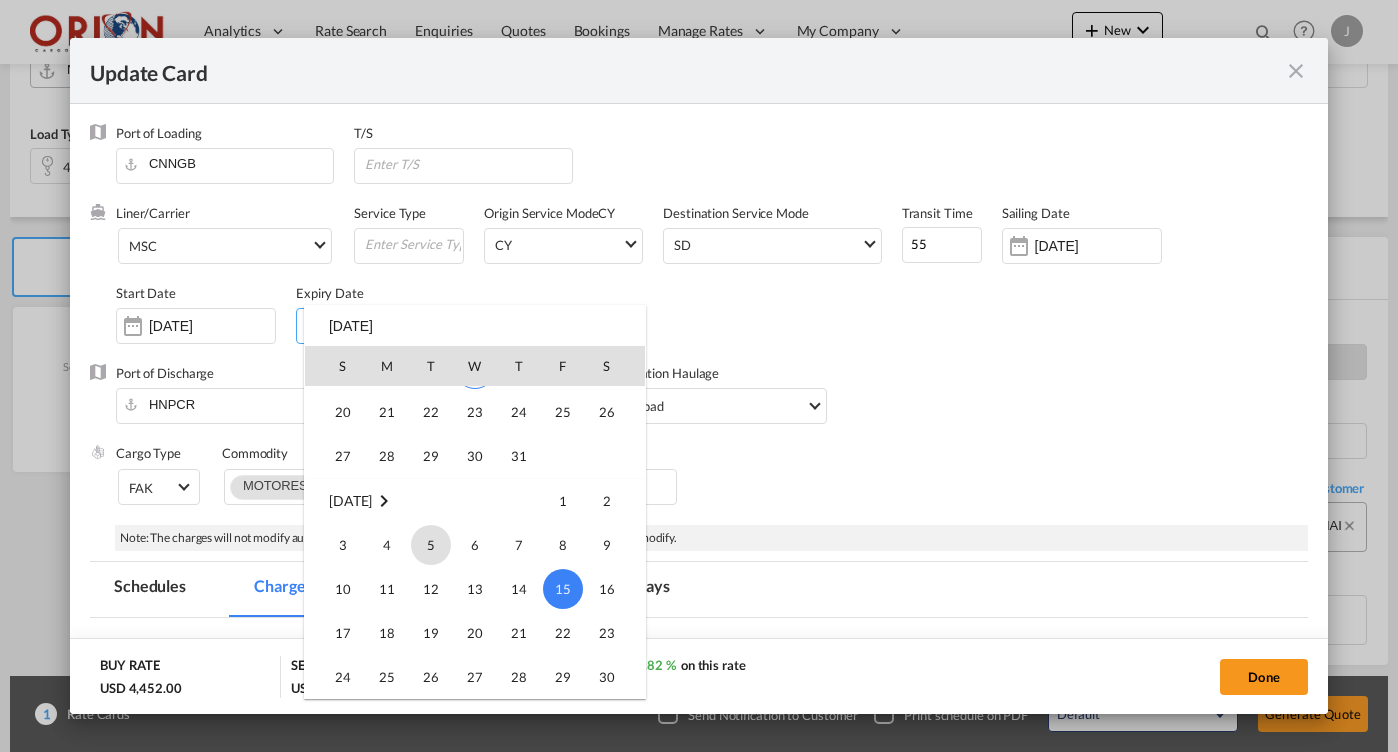scroll, scrollTop: 147, scrollLeft: 0, axis: vertical 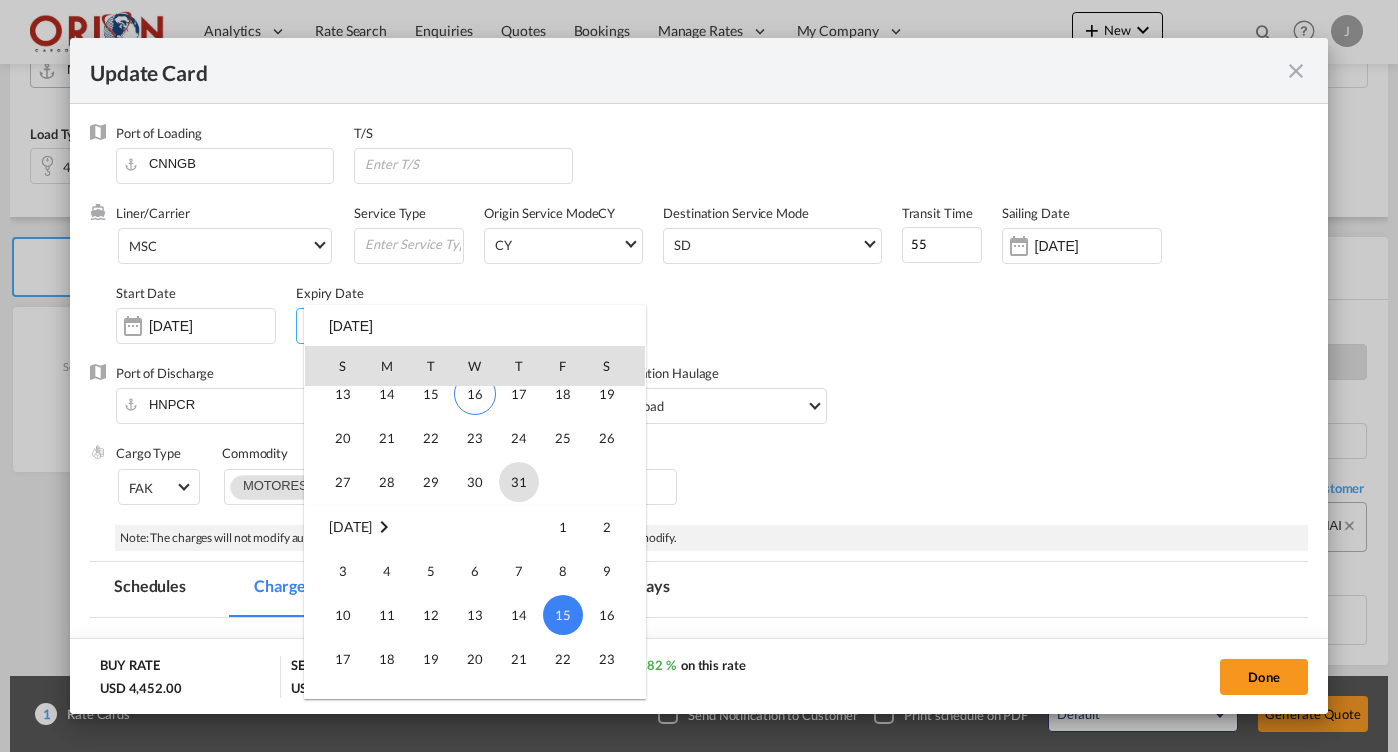 click on "31" at bounding box center (519, 482) 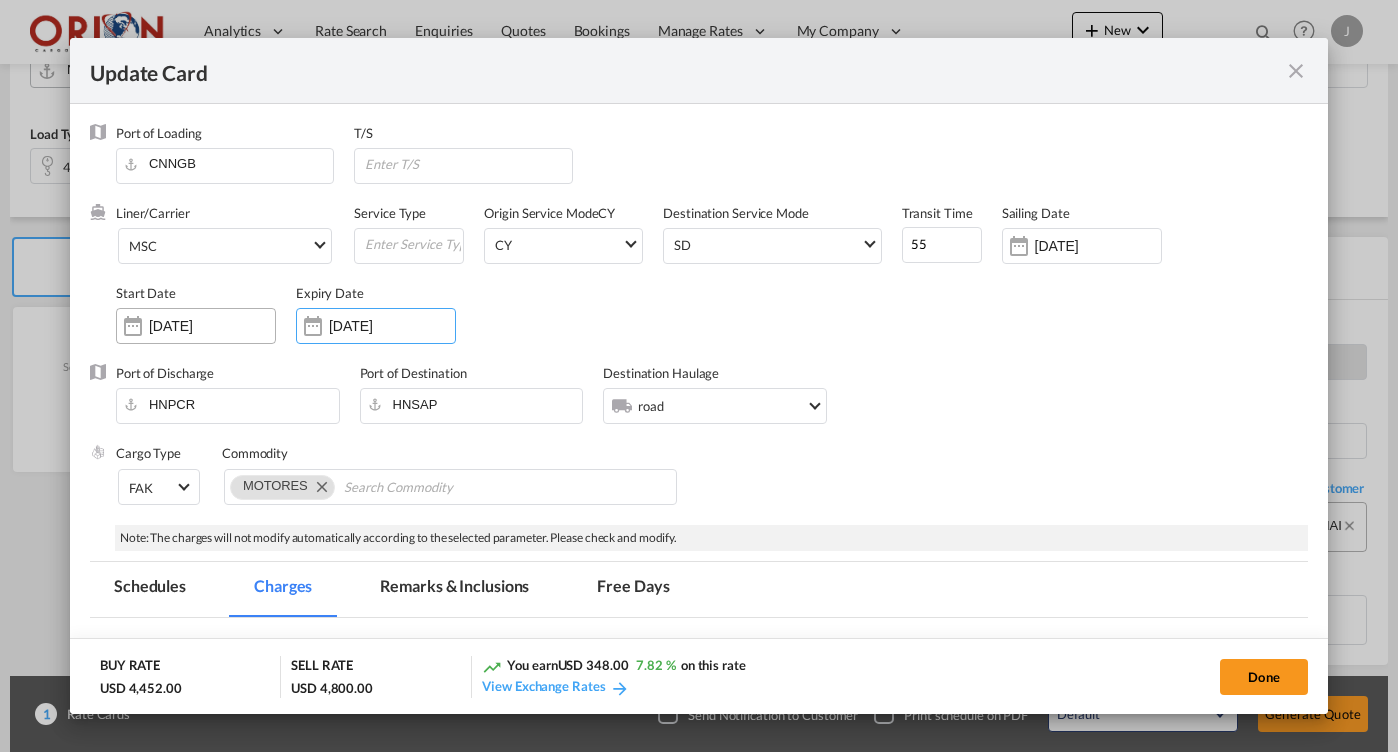 click on "[DATE]" at bounding box center (196, 326) 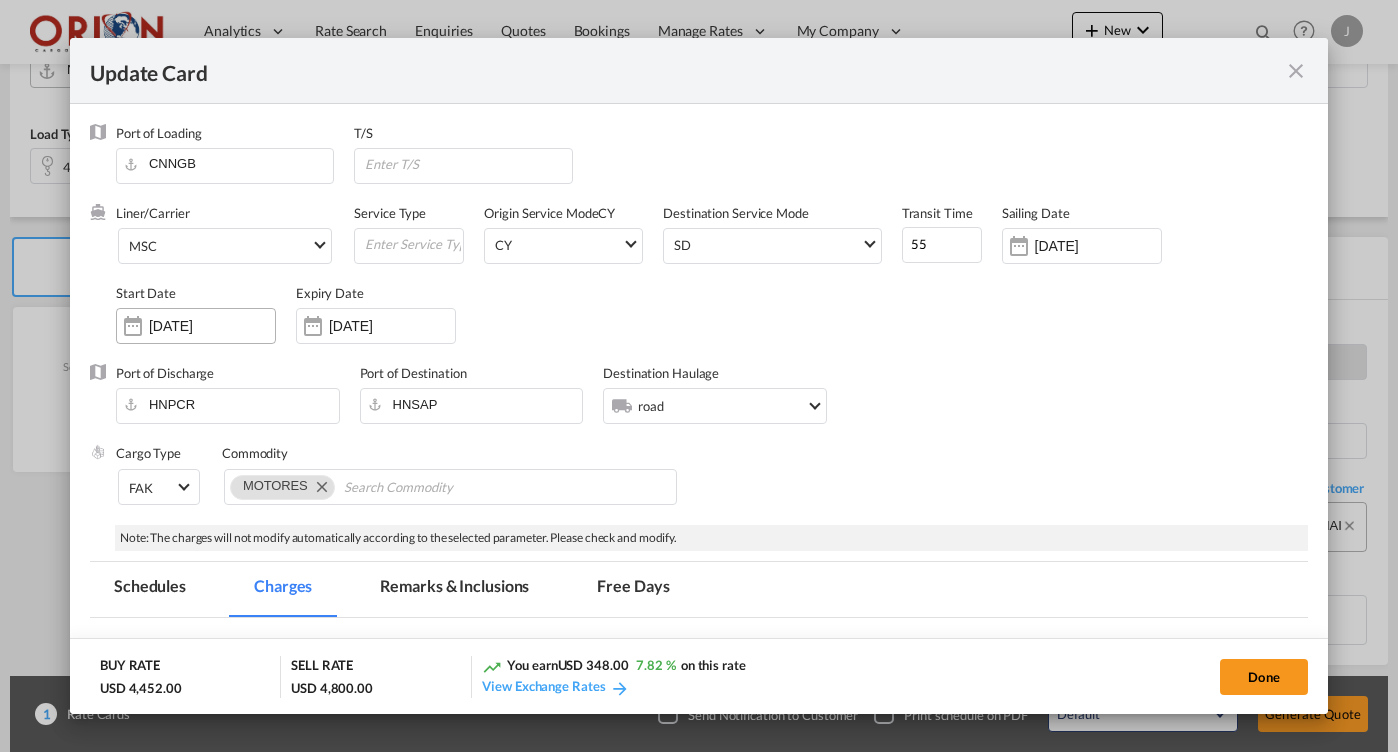 scroll, scrollTop: 462690, scrollLeft: 0, axis: vertical 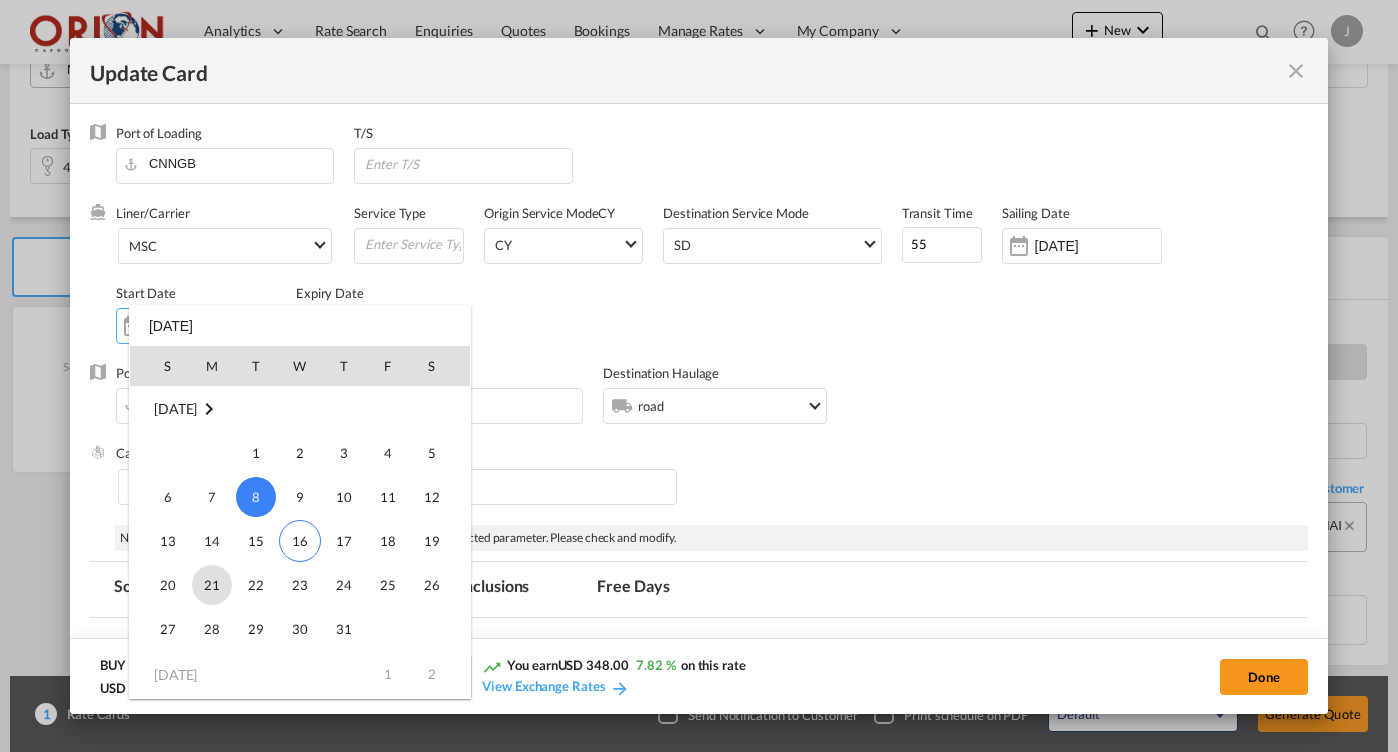 click on "21" at bounding box center [212, 585] 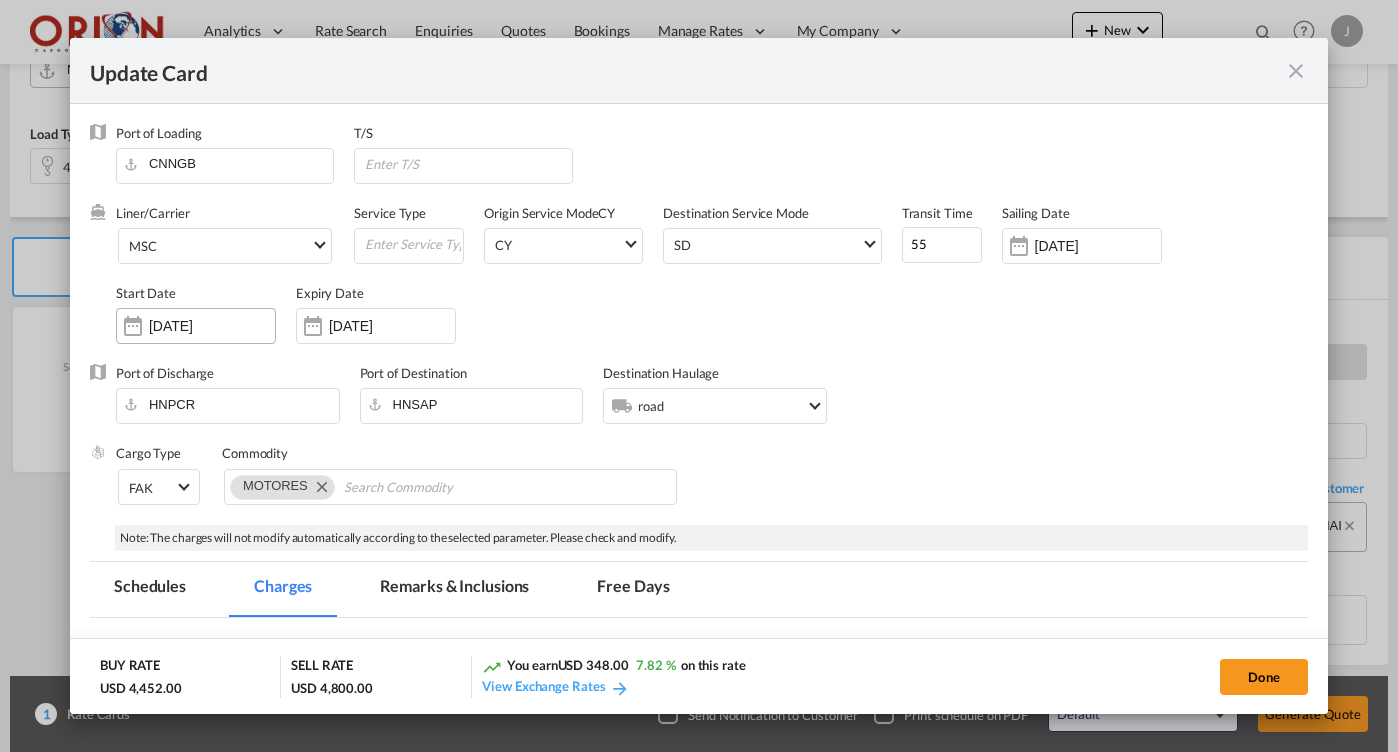 click on "[DATE]" at bounding box center [212, 326] 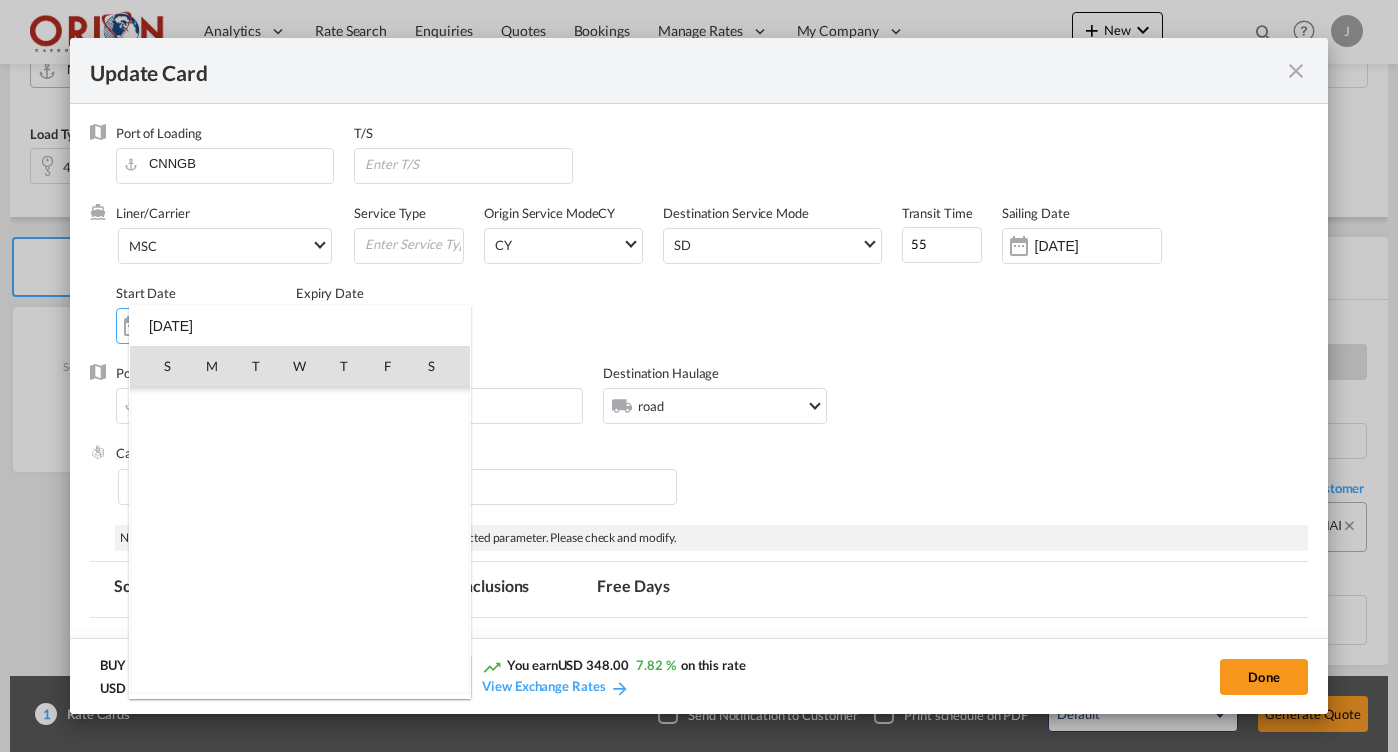 scroll, scrollTop: 462690, scrollLeft: 0, axis: vertical 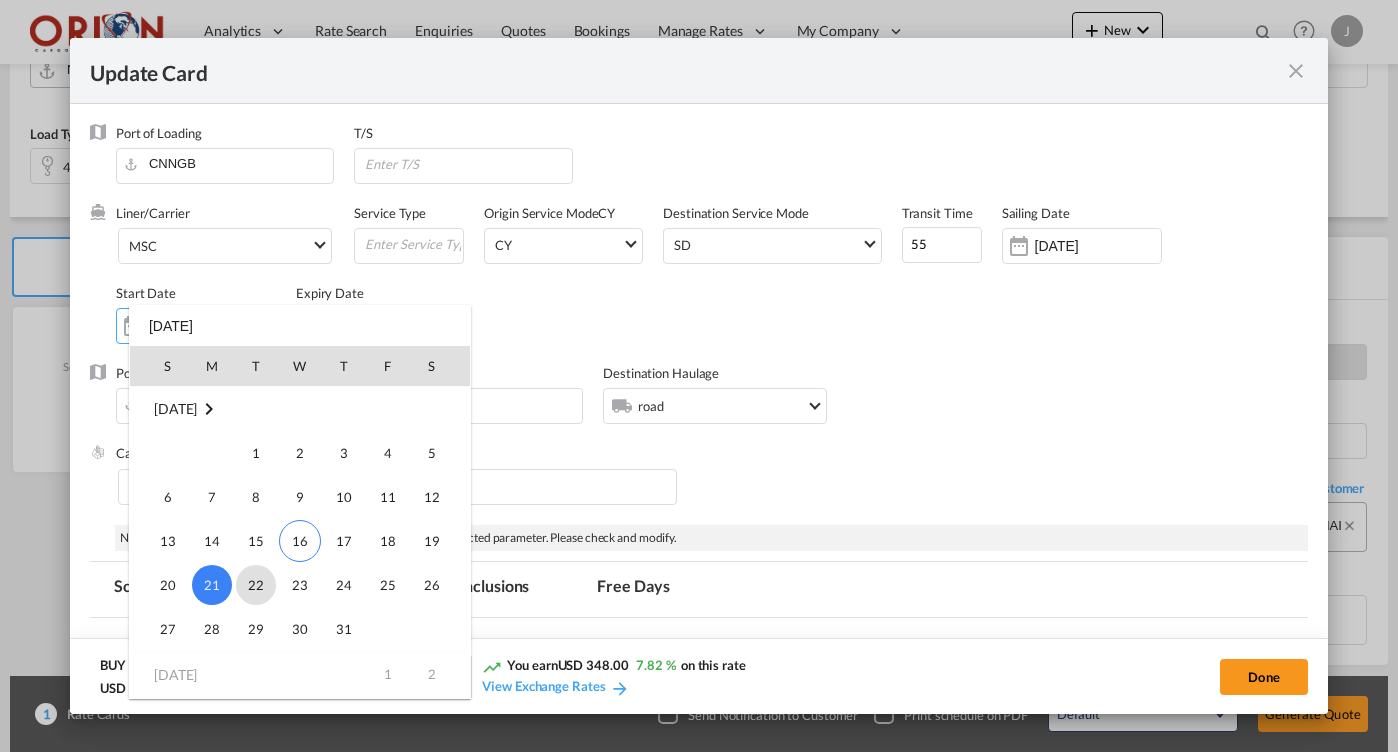 click on "22" at bounding box center [256, 585] 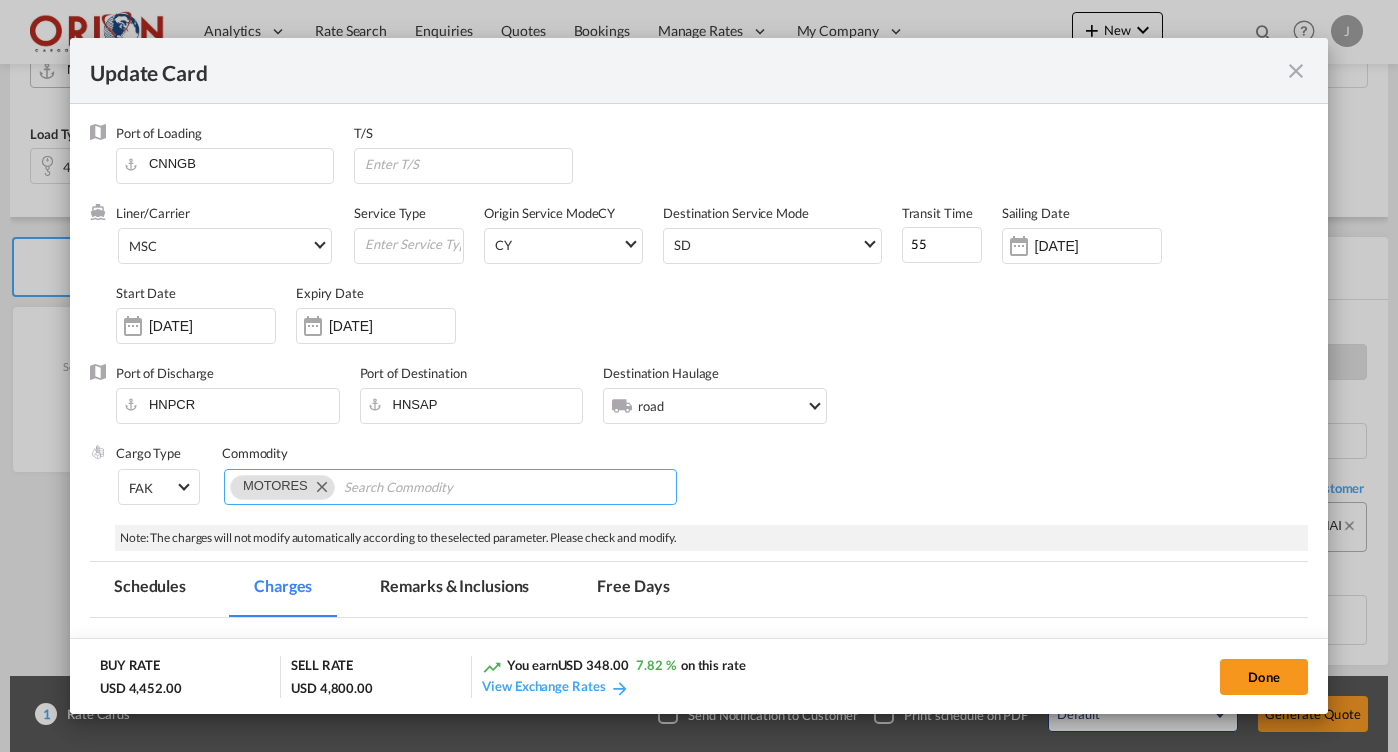 click at bounding box center (321, 486) 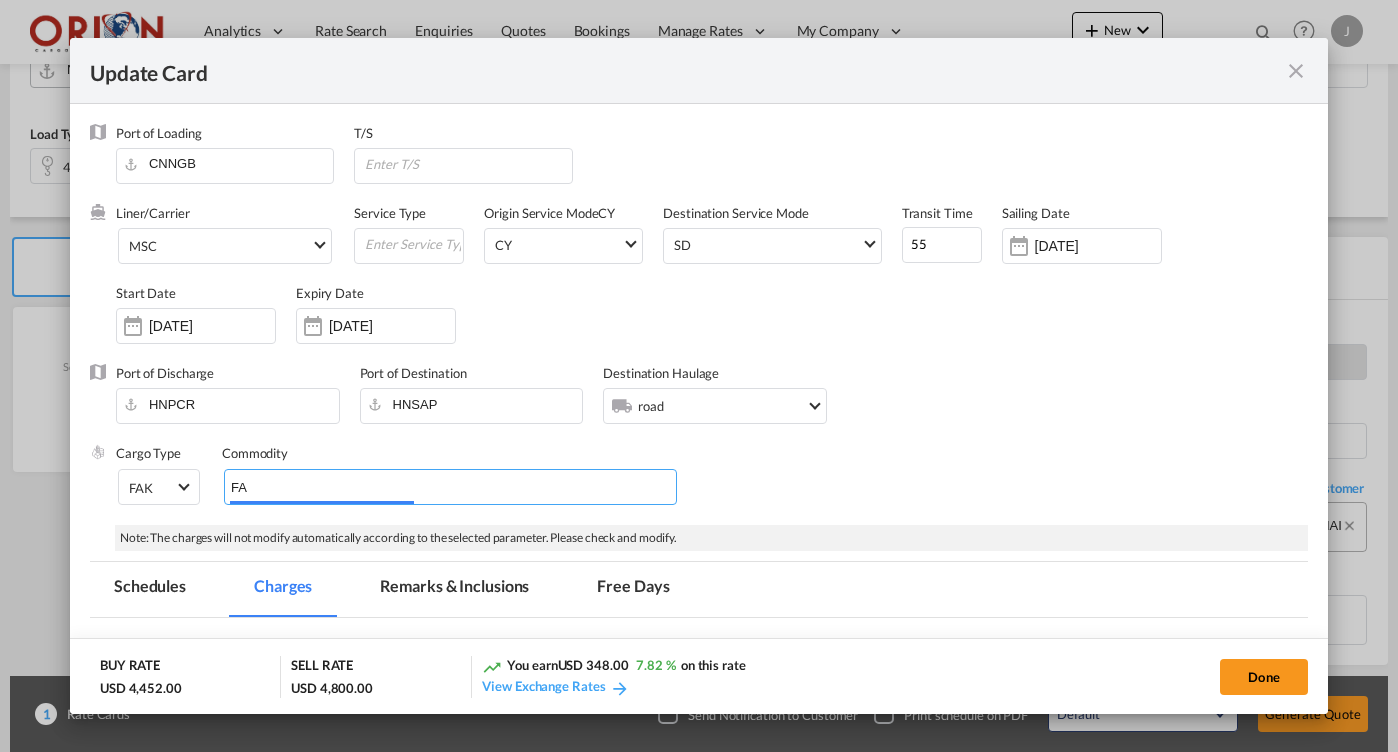 type on "FAK" 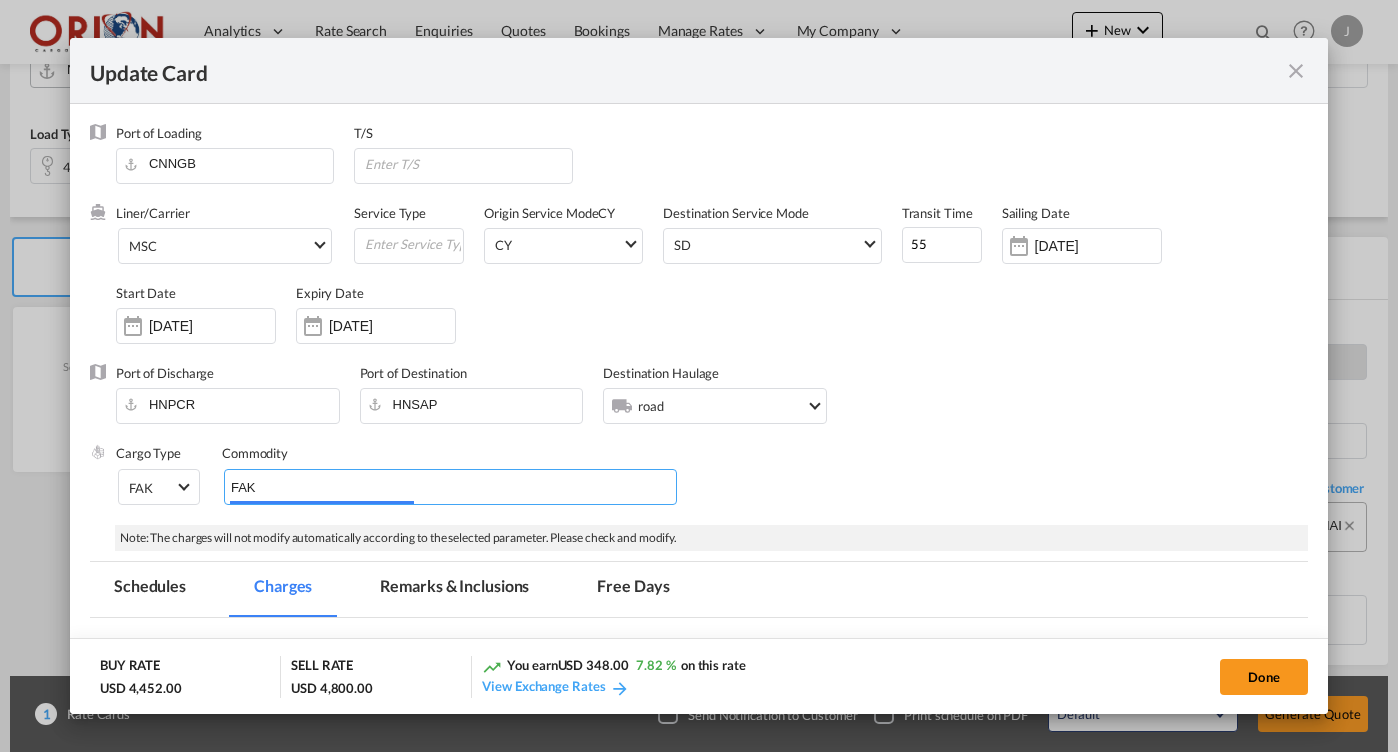 type 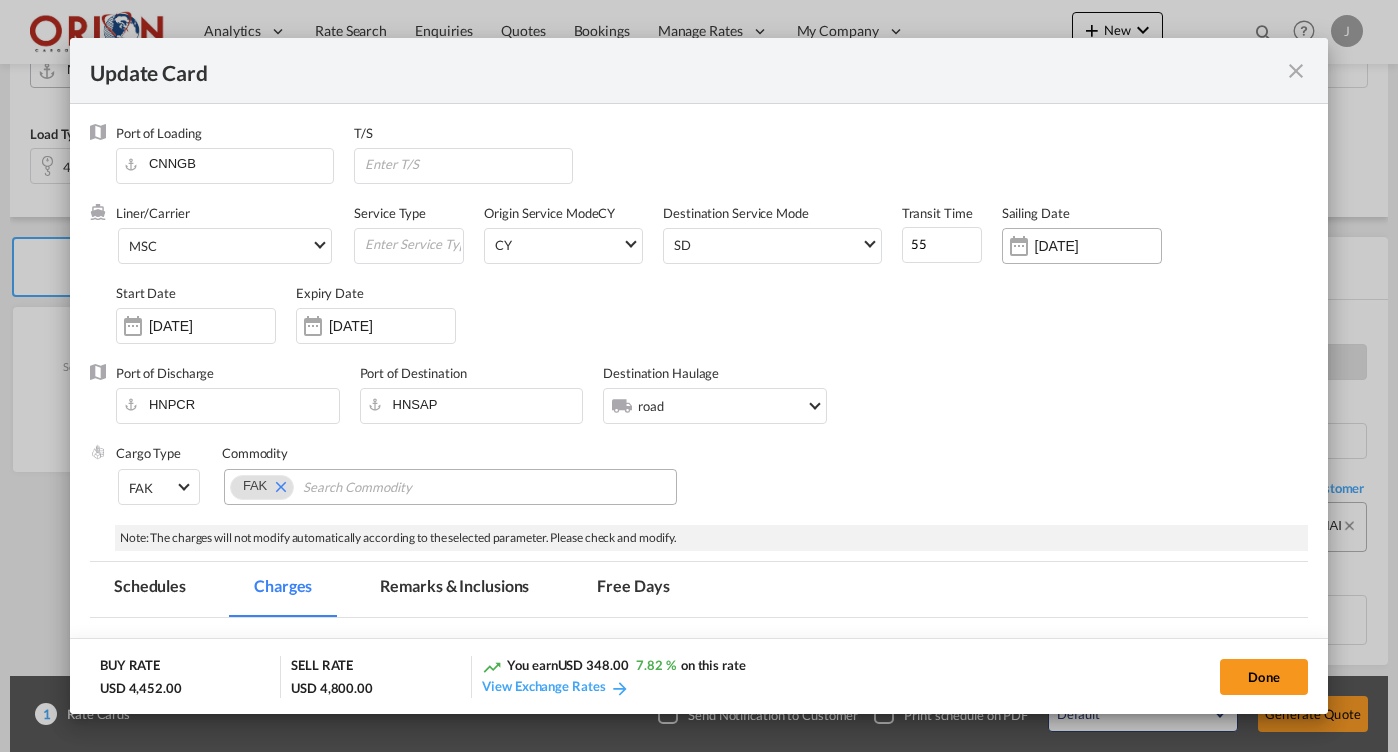 click on "[DATE]" at bounding box center [1098, 246] 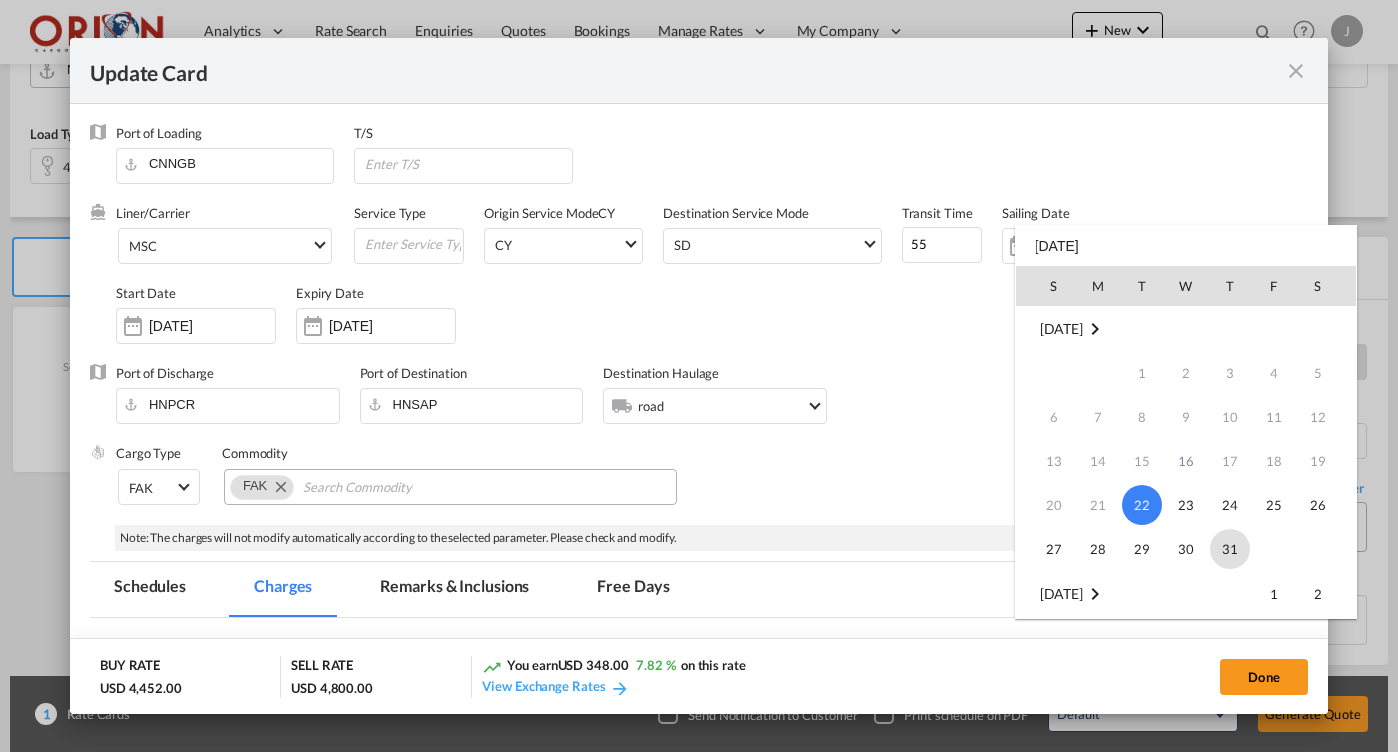 click on "31" at bounding box center [1230, 549] 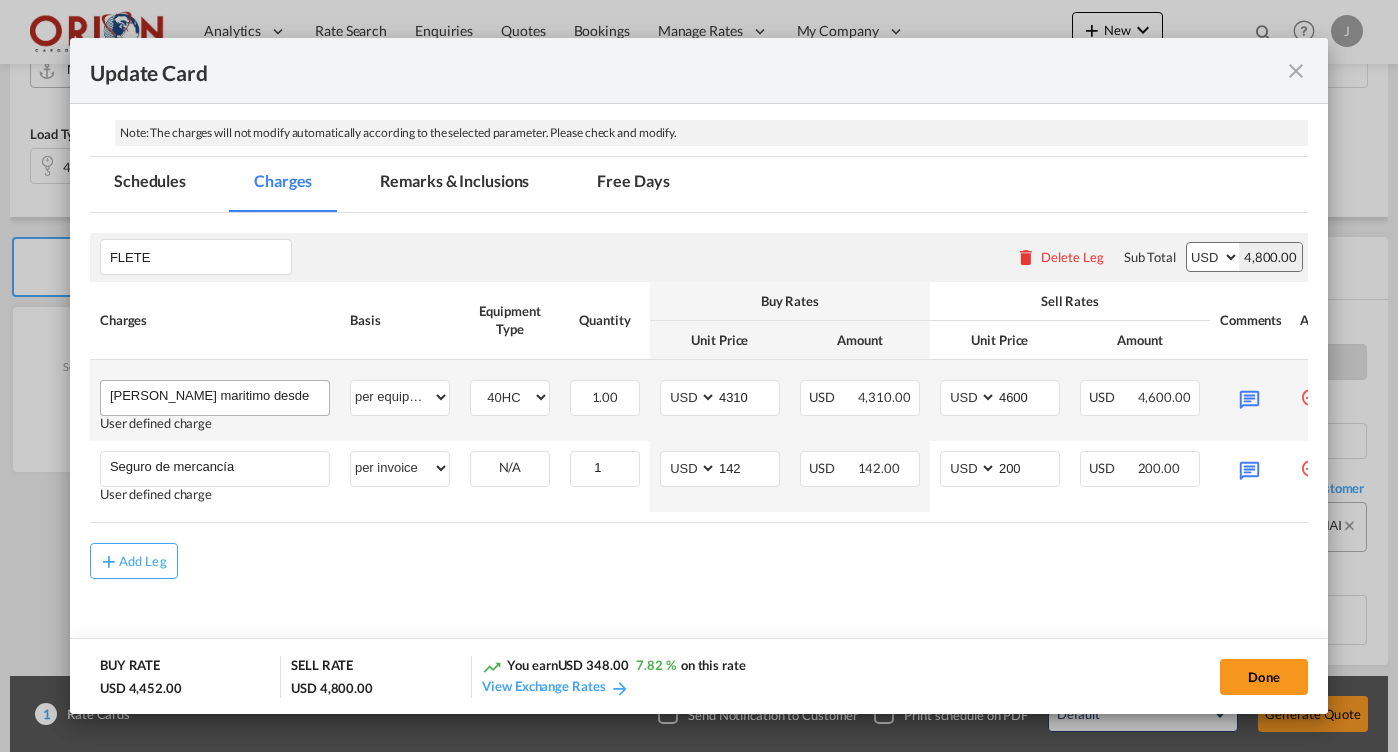 scroll, scrollTop: 408, scrollLeft: 0, axis: vertical 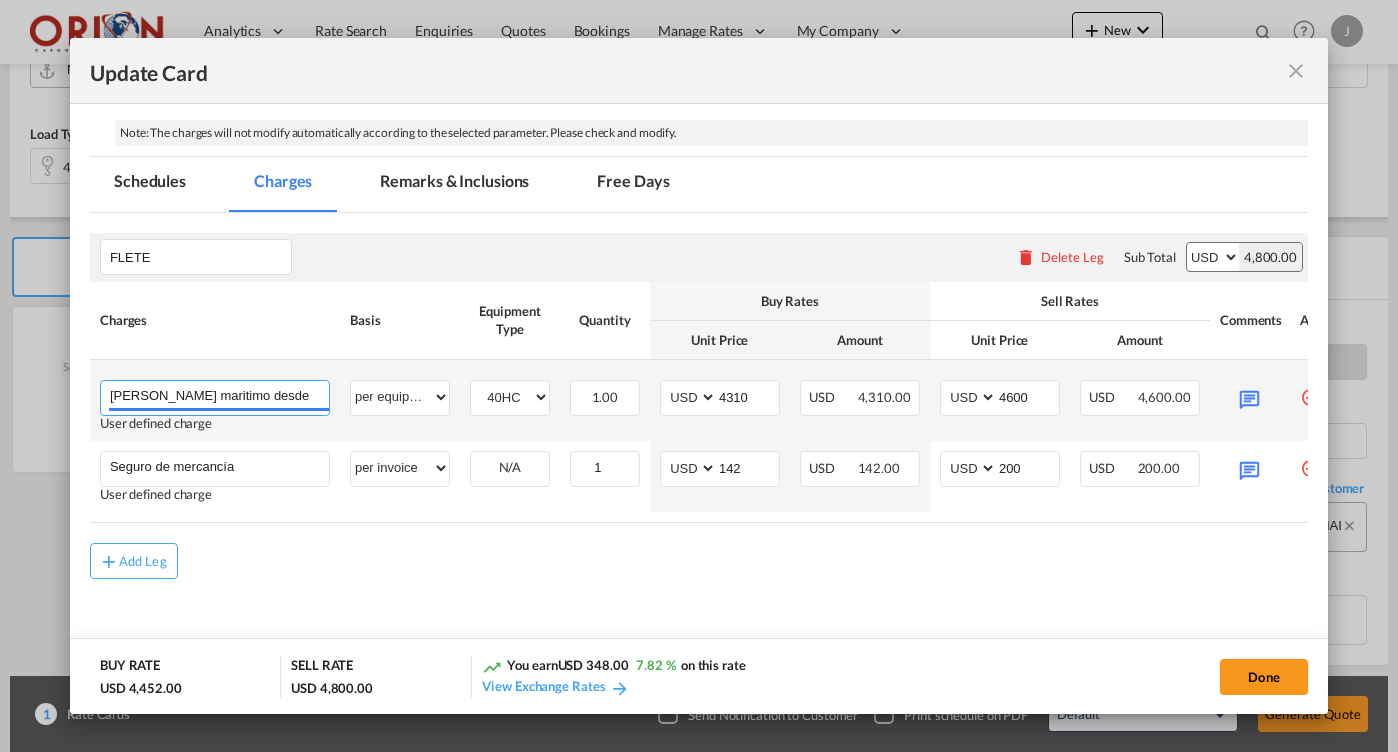 click on "[PERSON_NAME] maritimo desde [GEOGRAPHIC_DATA] a [GEOGRAPHIC_DATA][PERSON_NAME]" at bounding box center (219, 396) 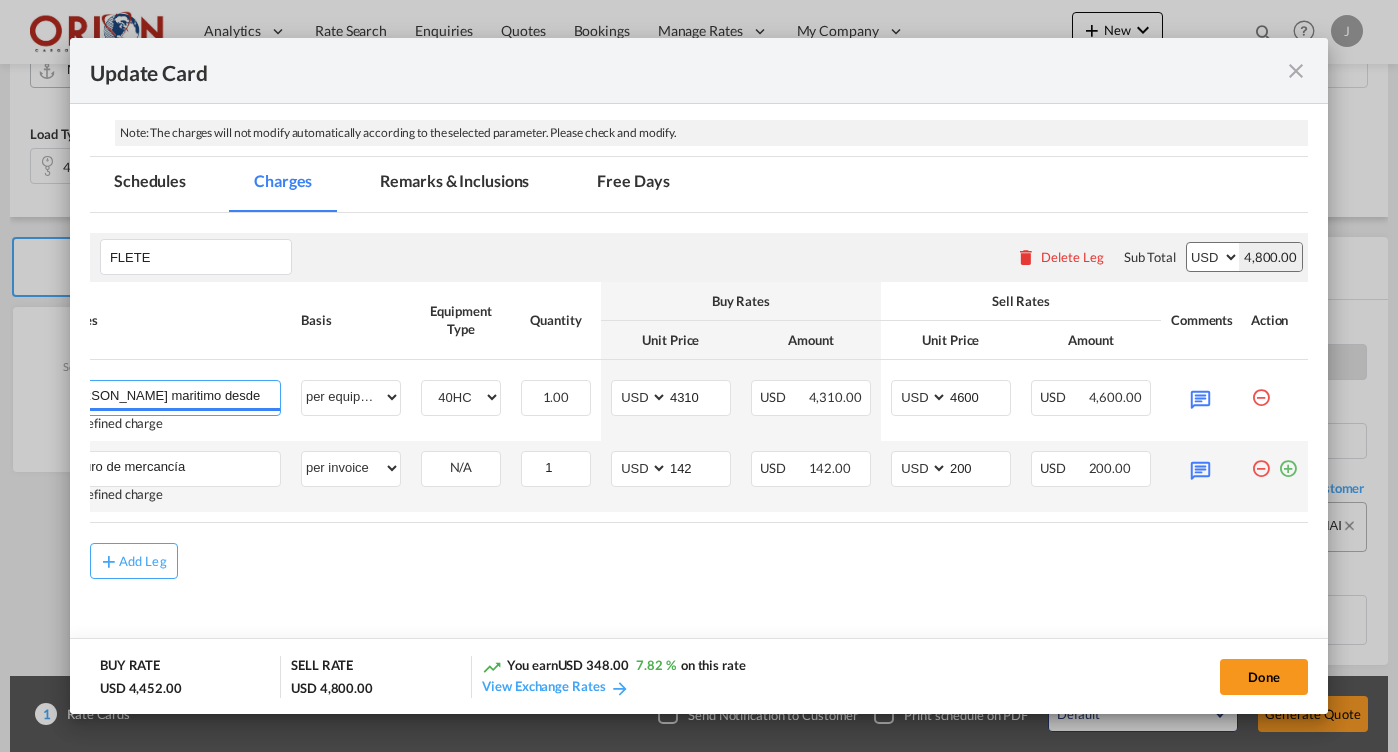 scroll, scrollTop: 0, scrollLeft: 49, axis: horizontal 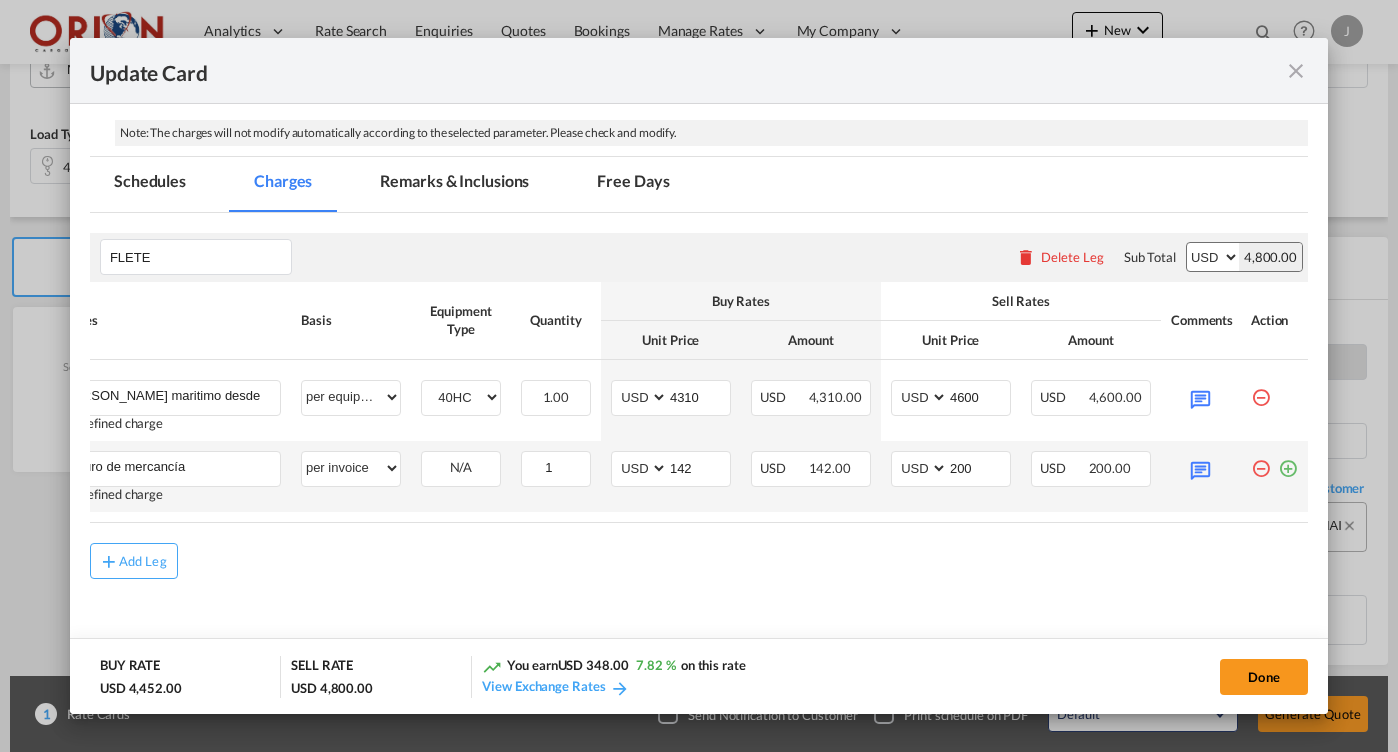 click at bounding box center (1261, 461) 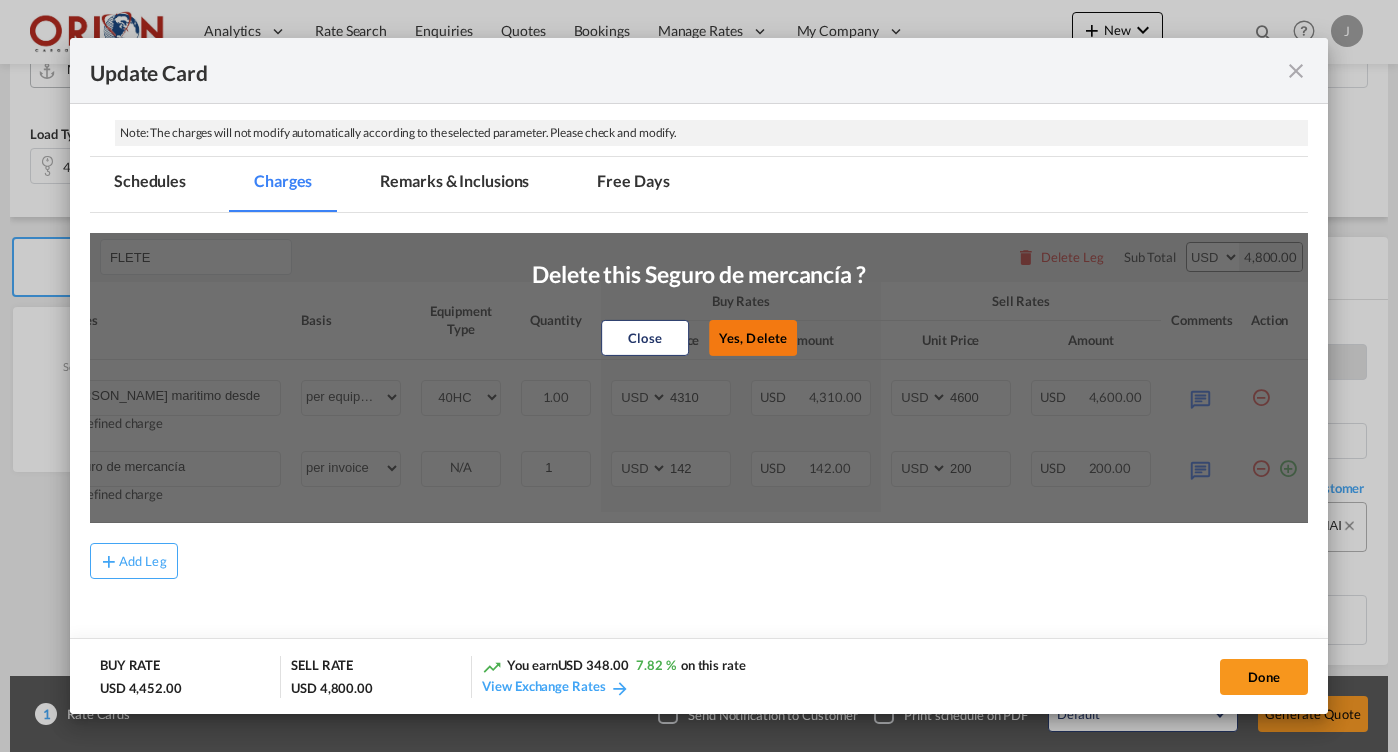 click on "Yes, Delete" at bounding box center [753, 337] 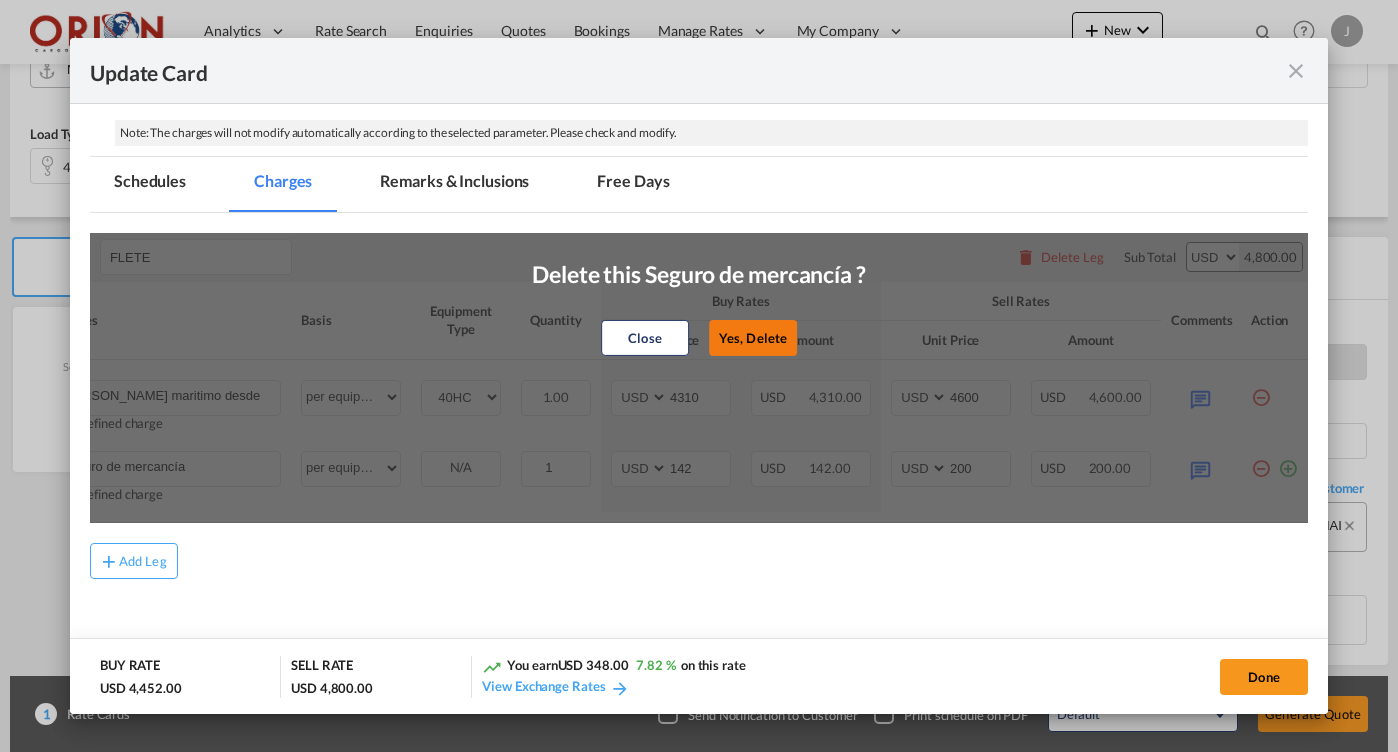 scroll, scrollTop: 367, scrollLeft: 0, axis: vertical 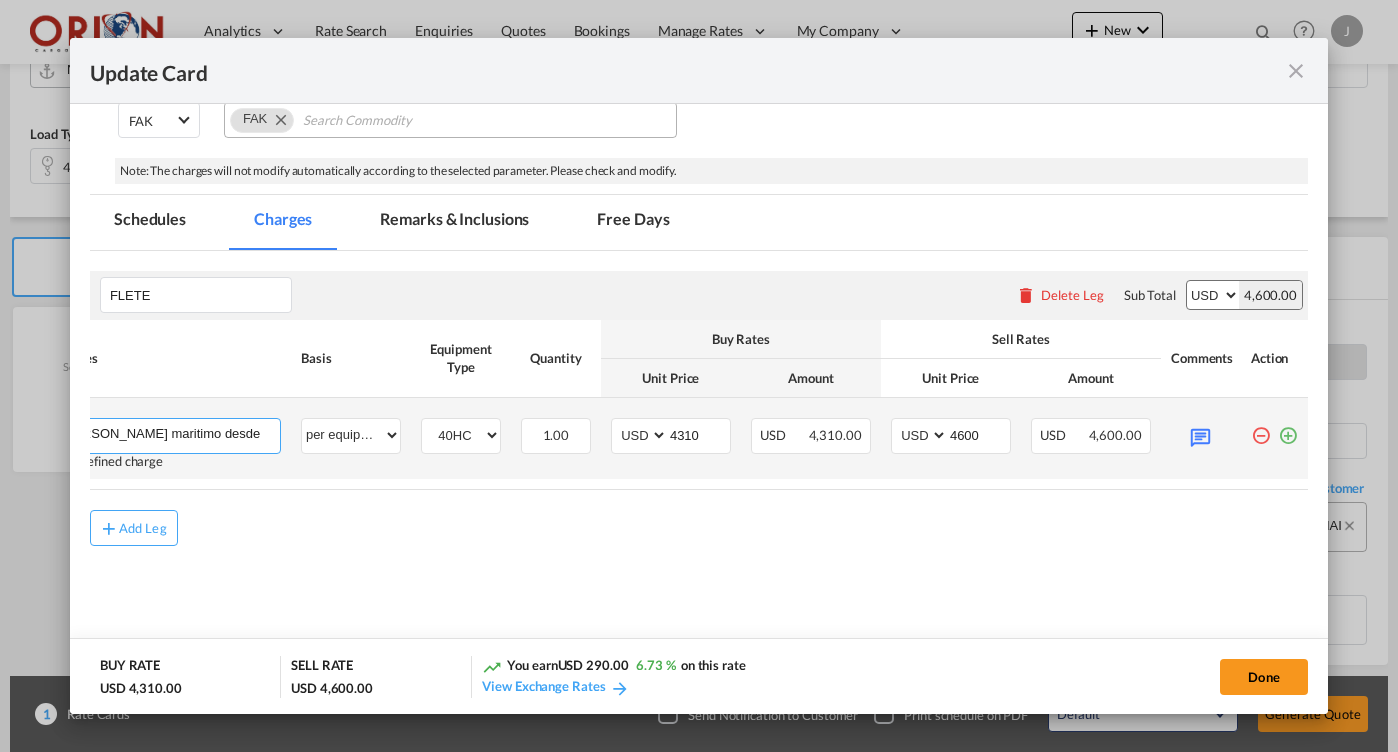 click on "[PERSON_NAME] maritimo desde [GEOGRAPHIC_DATA] a [GEOGRAPHIC_DATA][PERSON_NAME]" at bounding box center [170, 434] 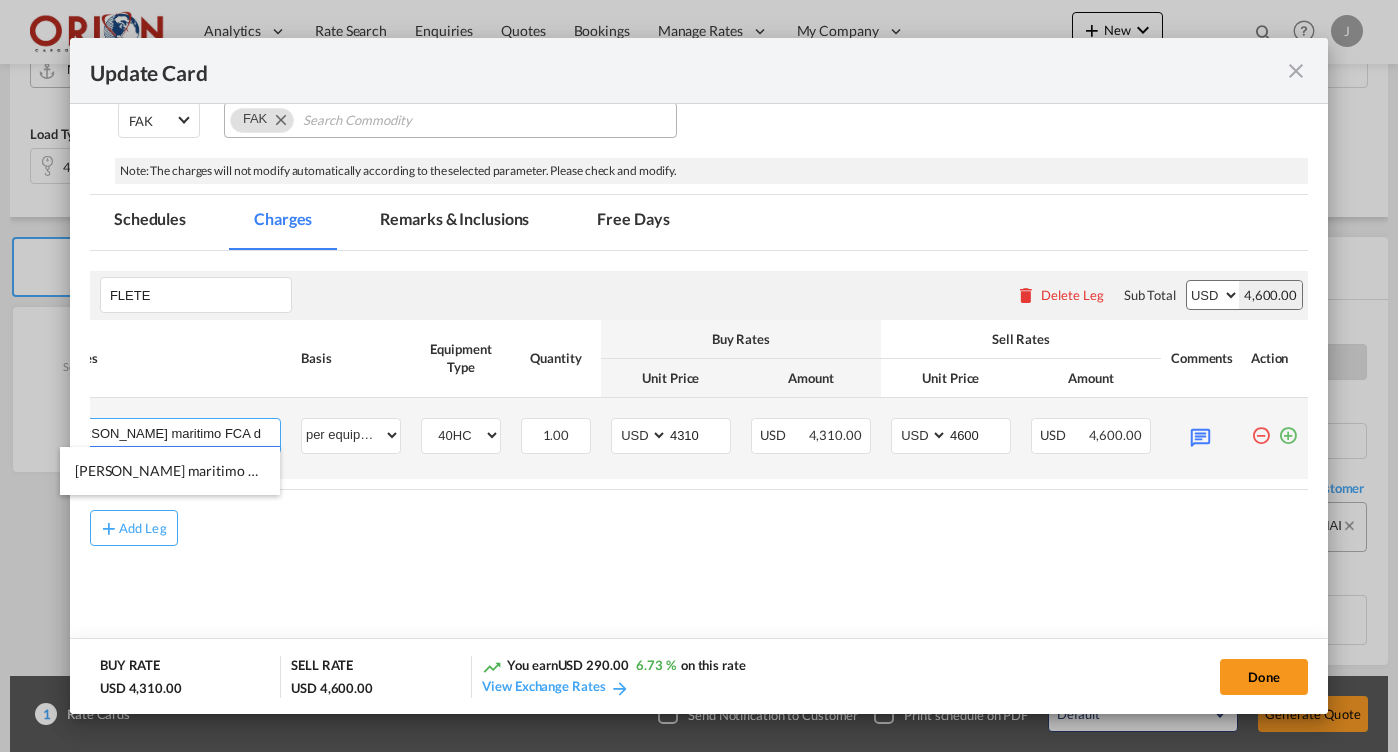 click on "[PERSON_NAME] maritimo FCA desde Nhava Sheva a [GEOGRAPHIC_DATA][PERSON_NAME]" at bounding box center [170, 434] 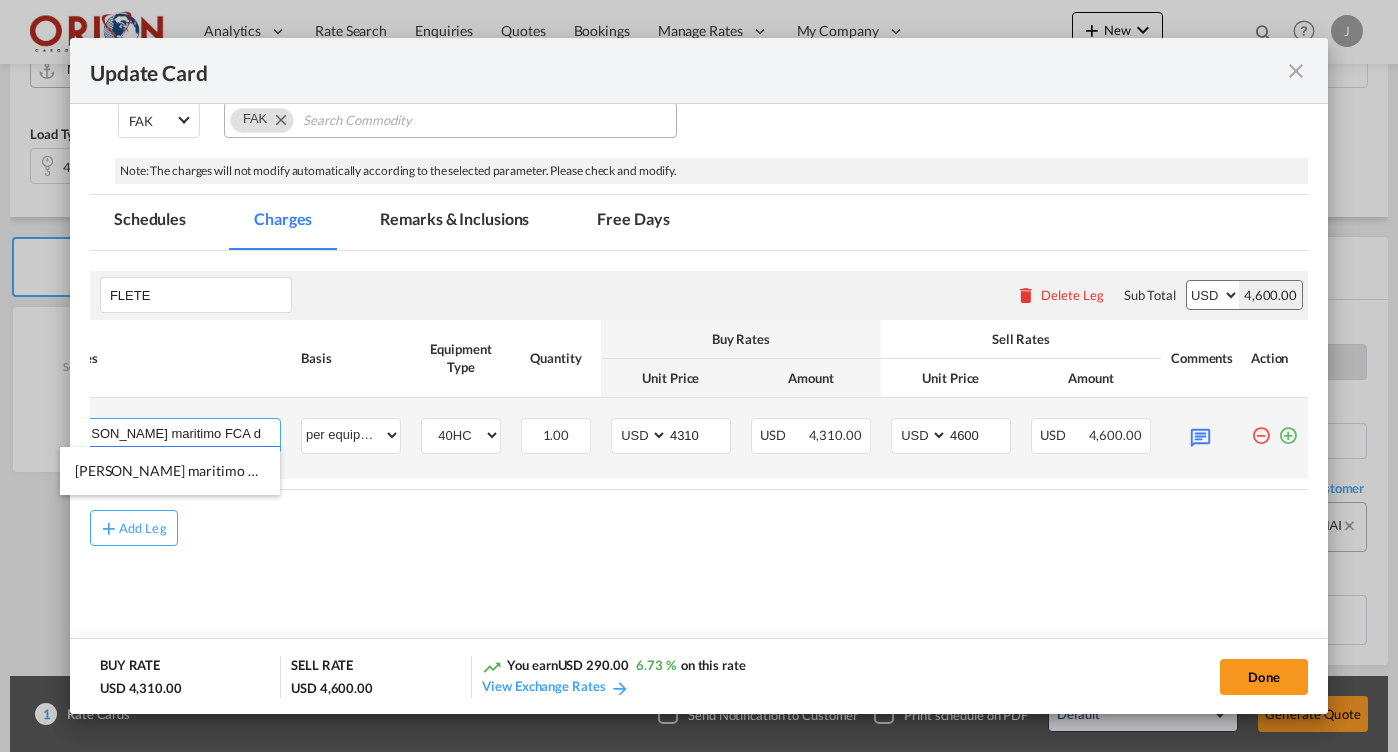 click on "[PERSON_NAME] maritimo FCA desde Nhava Sheva a [GEOGRAPHIC_DATA][PERSON_NAME]" at bounding box center (170, 434) 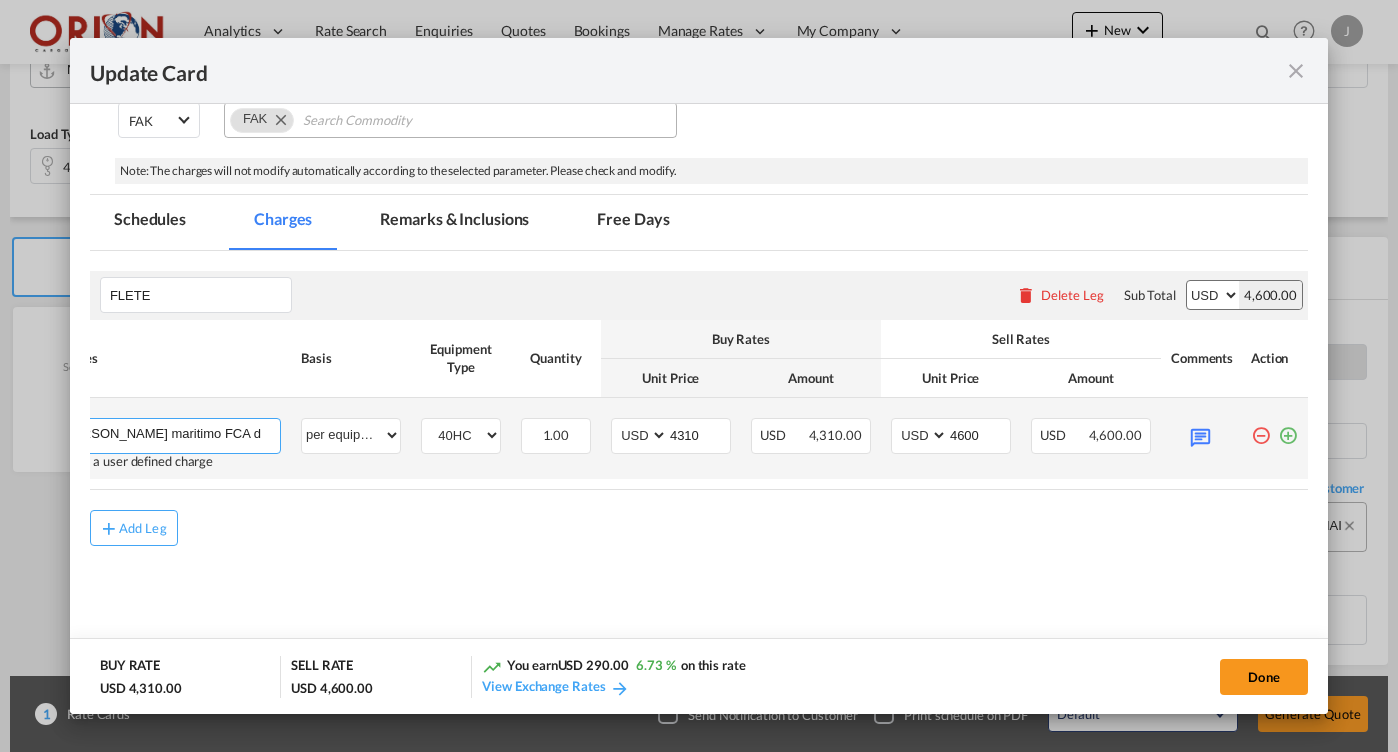 click on "[PERSON_NAME] maritimo FCA desde Nhava Sheva a [GEOGRAPHIC_DATA][PERSON_NAME]" at bounding box center [170, 434] 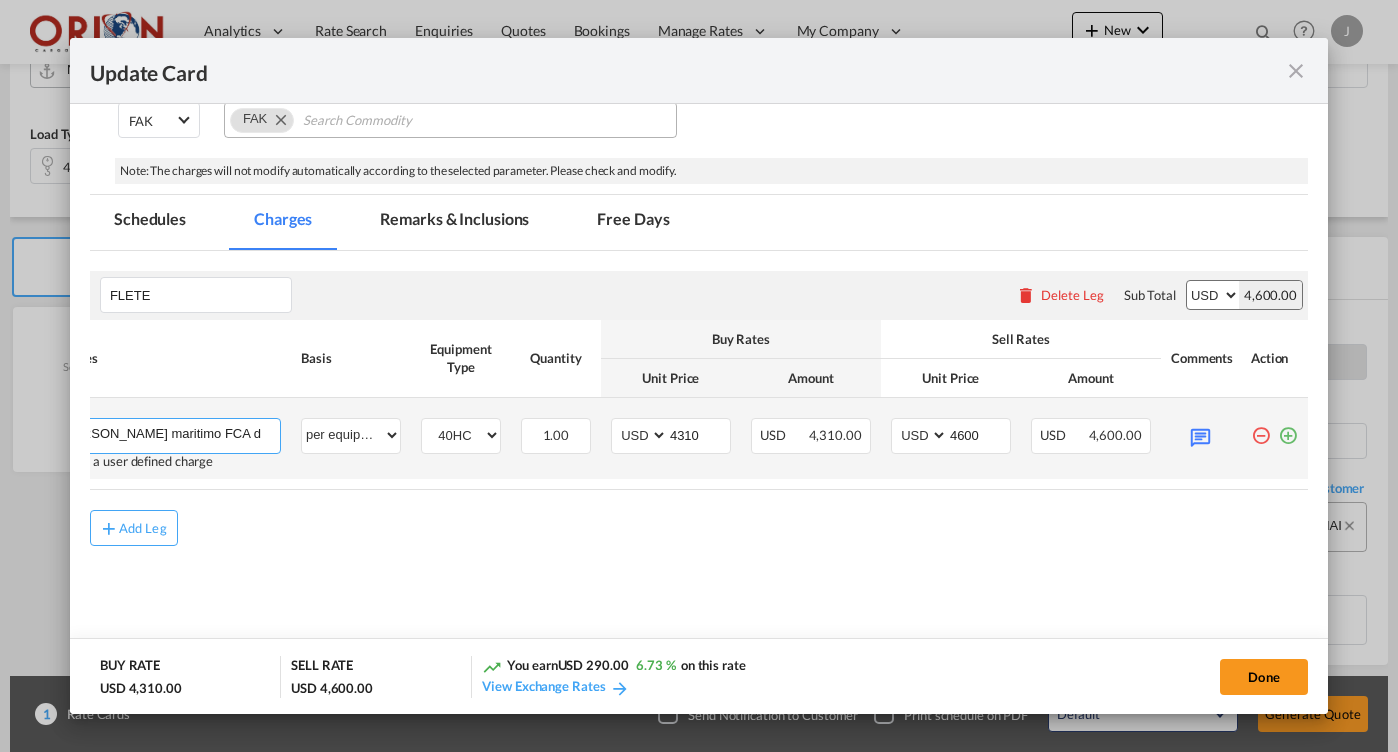 drag, startPoint x: 216, startPoint y: 431, endPoint x: 185, endPoint y: 431, distance: 31 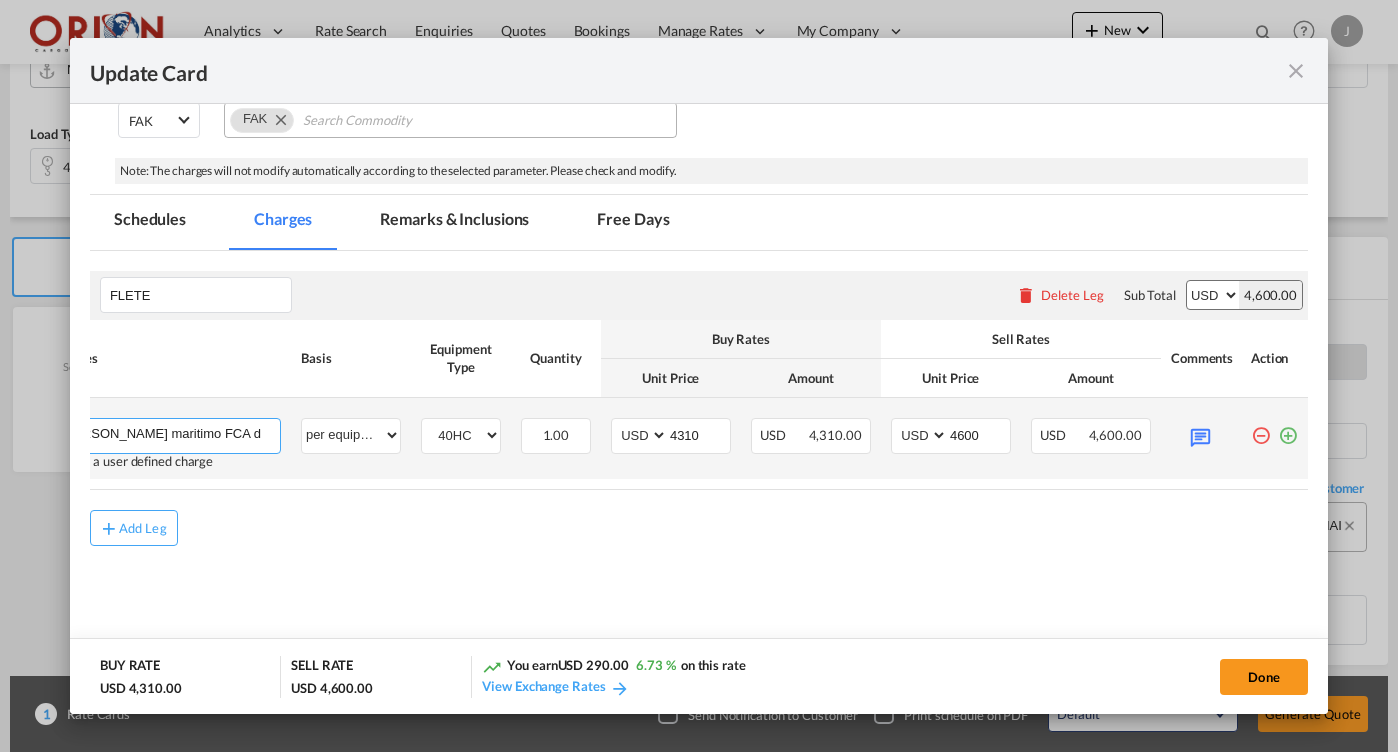 click on "[PERSON_NAME] maritimo FCA desde Nhava Sheva a [GEOGRAPHIC_DATA][PERSON_NAME]" at bounding box center (170, 434) 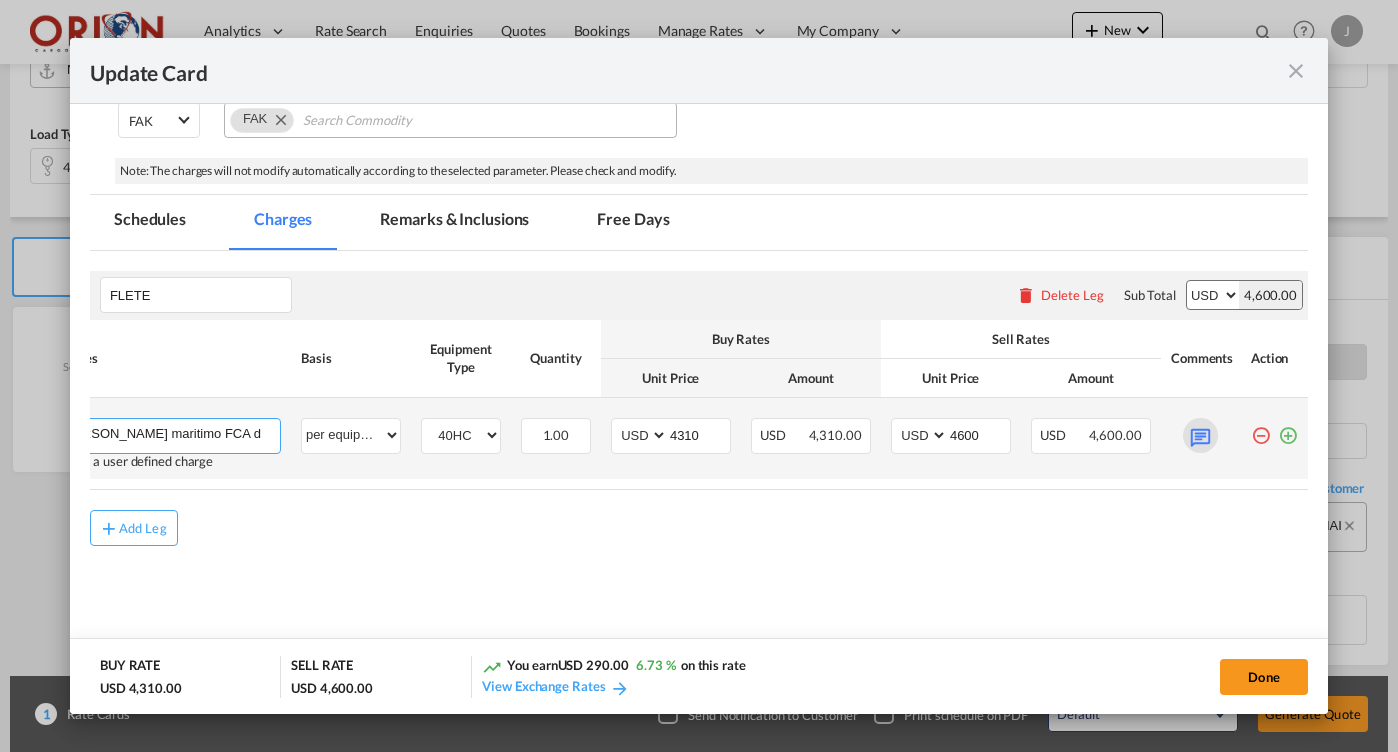 type on "[PERSON_NAME] maritimo FCA desde [GEOGRAPHIC_DATA]/ [GEOGRAPHIC_DATA] a [GEOGRAPHIC_DATA][PERSON_NAME]" 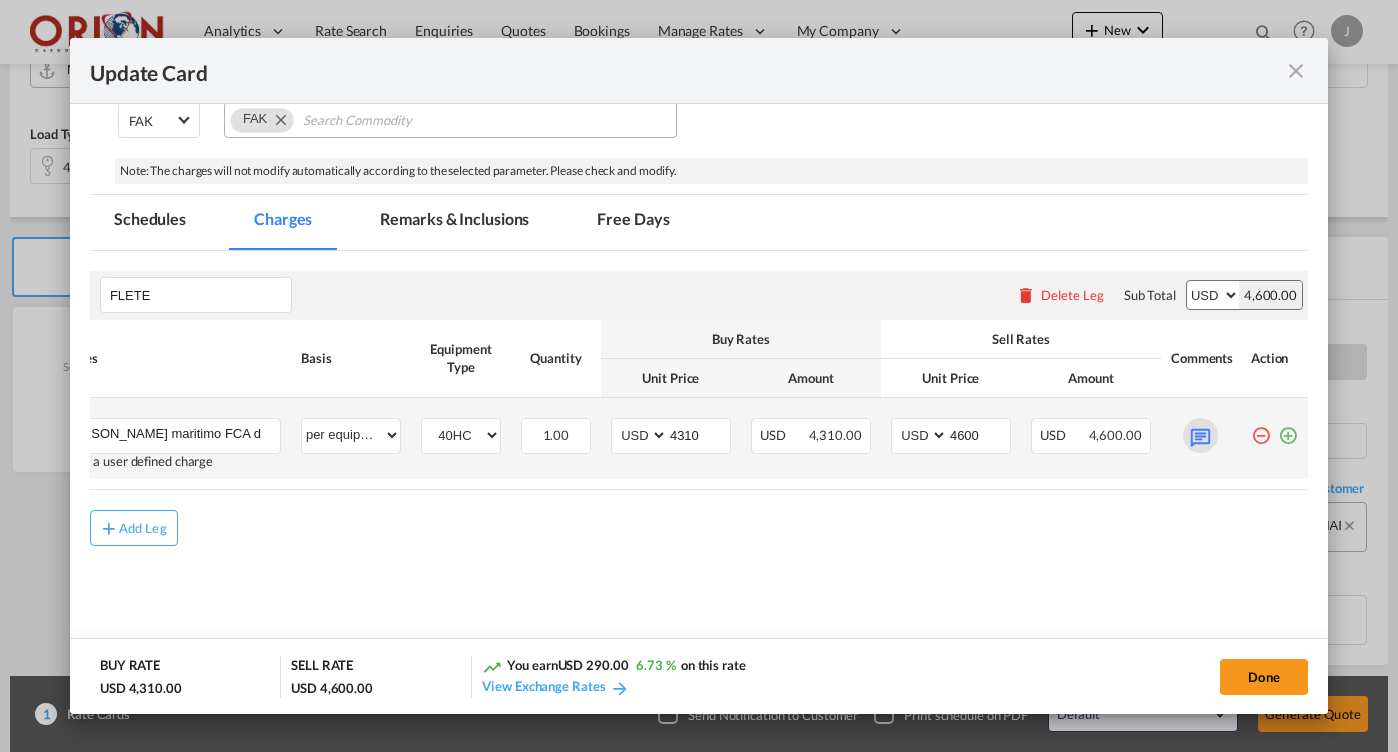 click at bounding box center (1200, 435) 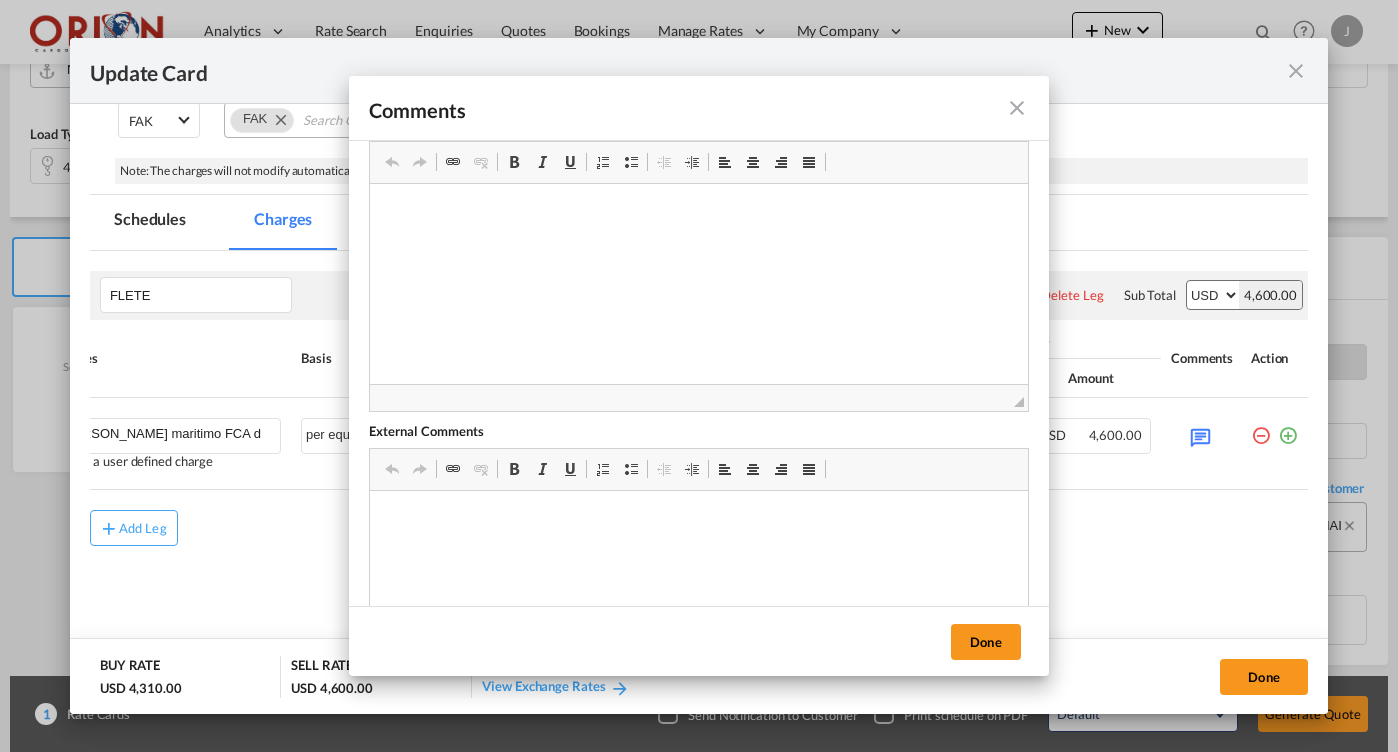scroll, scrollTop: 61, scrollLeft: 0, axis: vertical 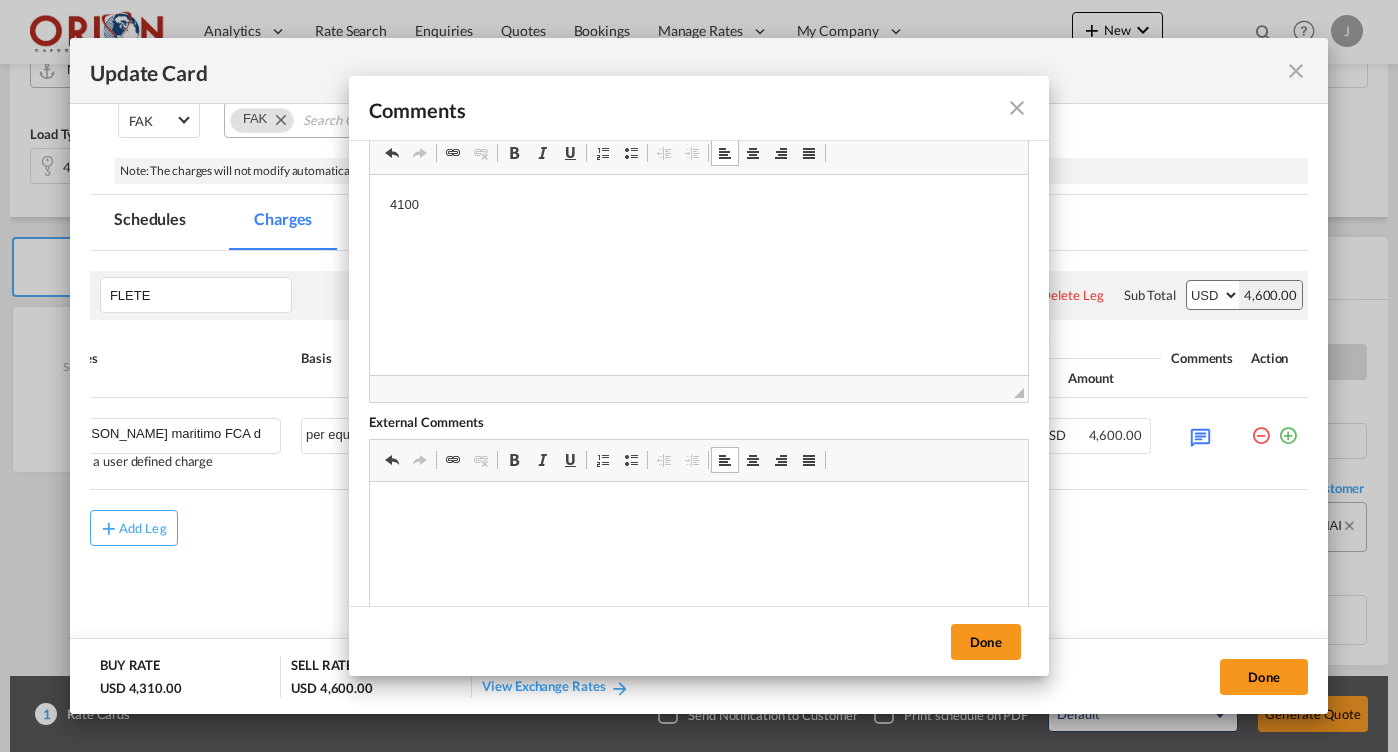 type 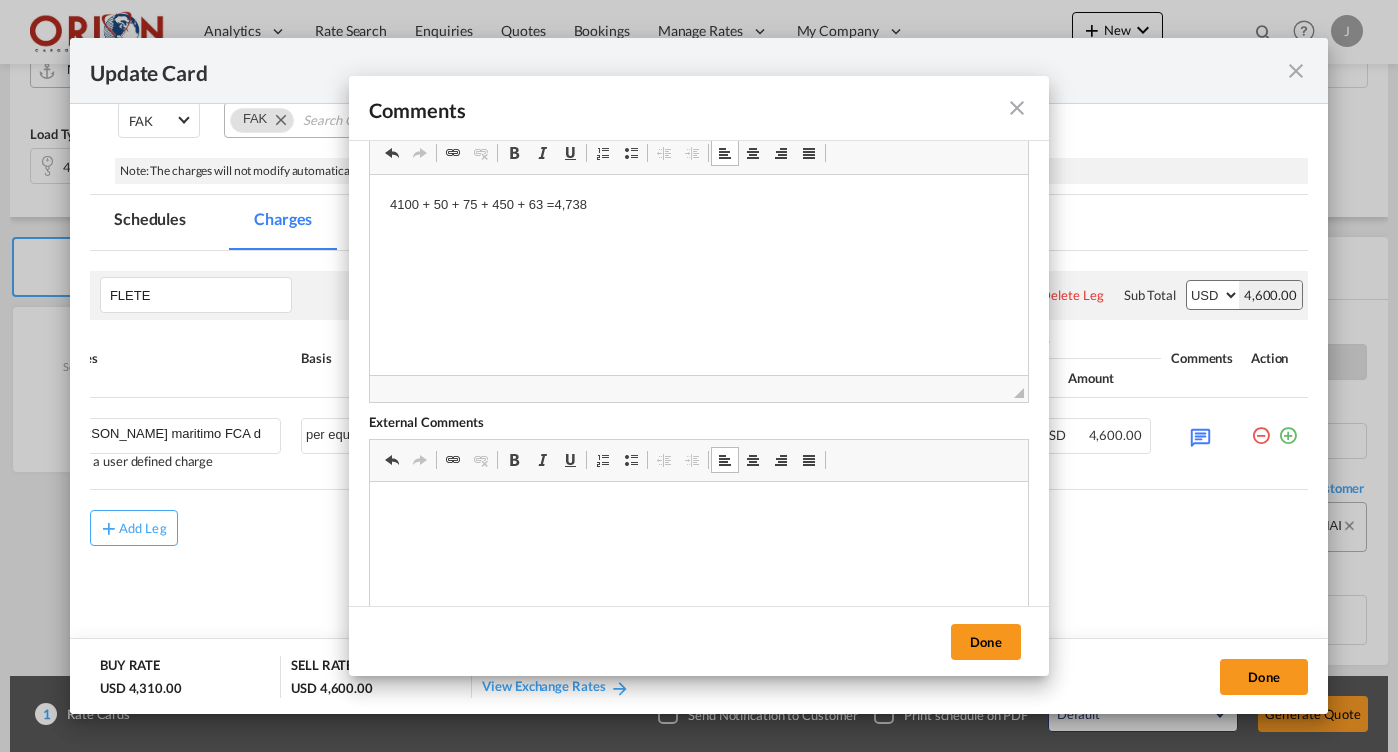 scroll, scrollTop: 0, scrollLeft: 0, axis: both 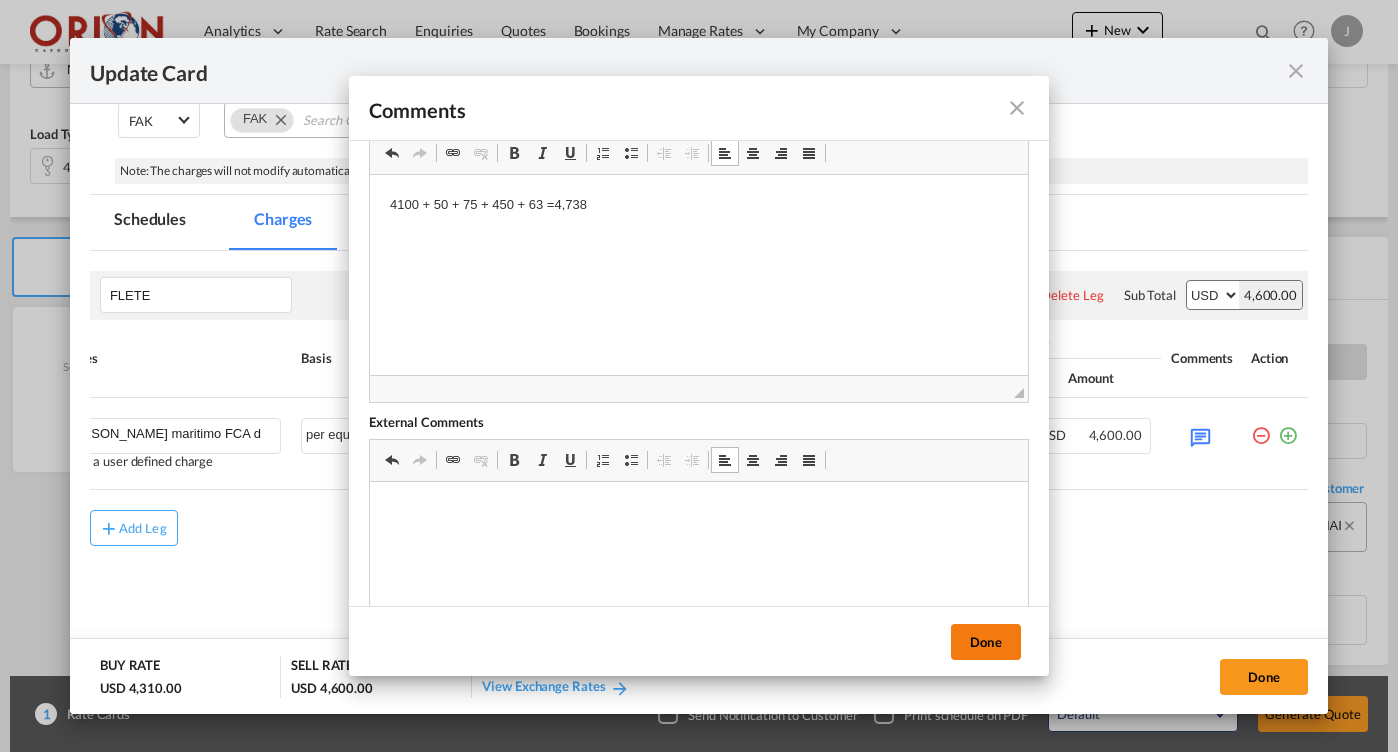click on "Done" at bounding box center (986, 642) 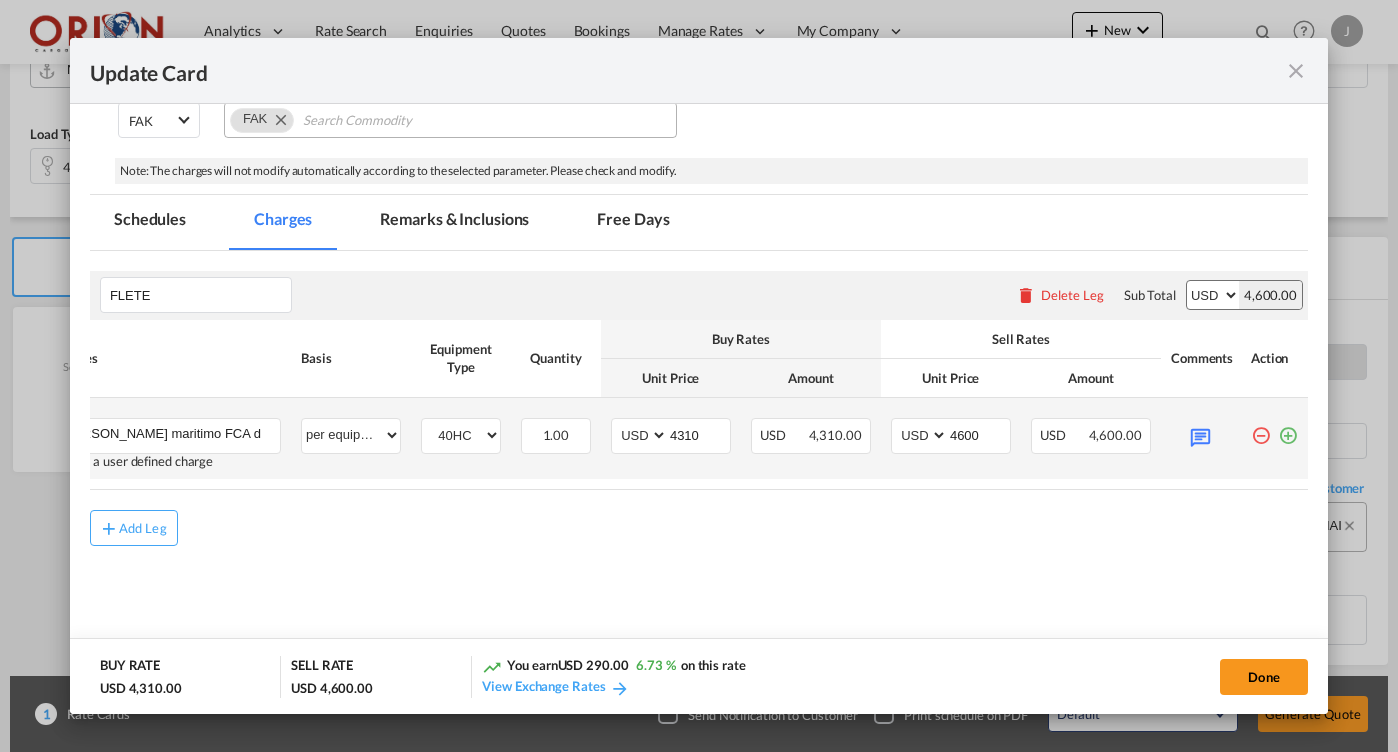 click at bounding box center (1201, 435) 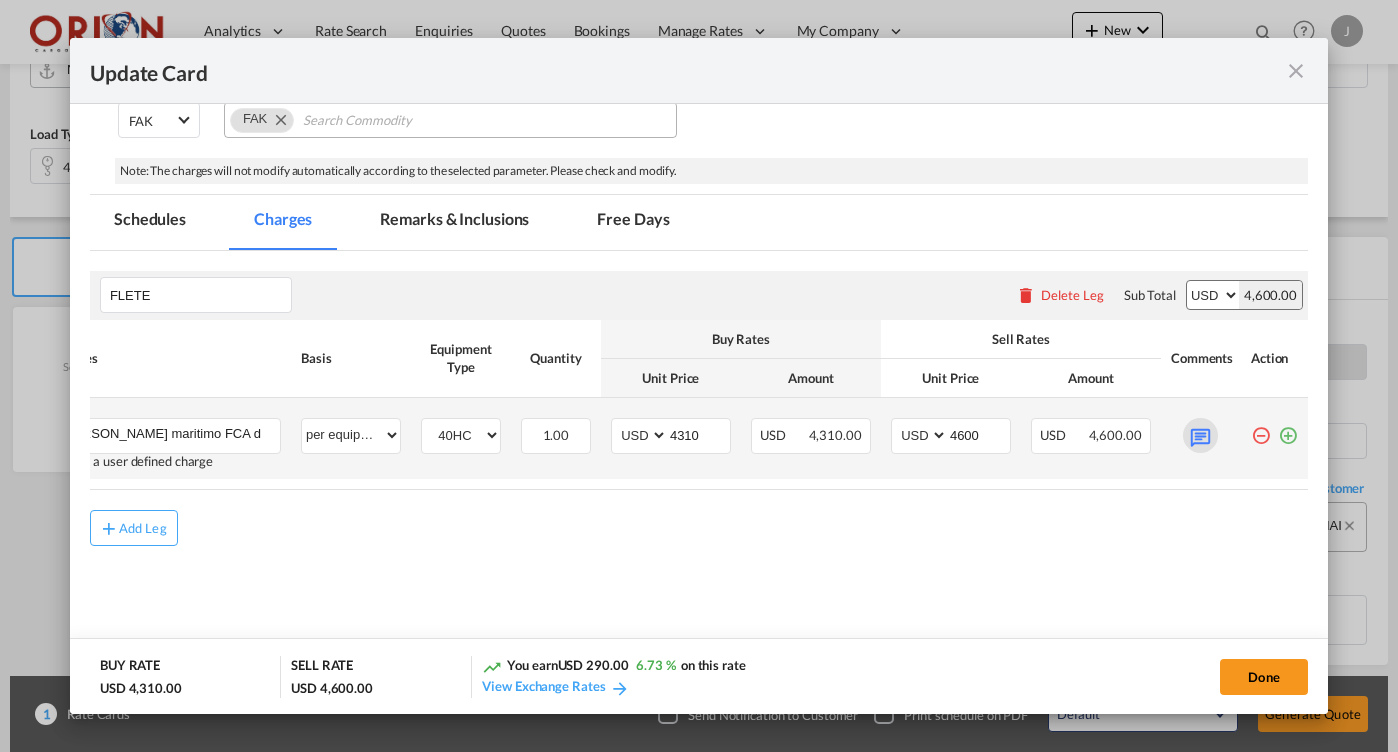 click at bounding box center [1200, 435] 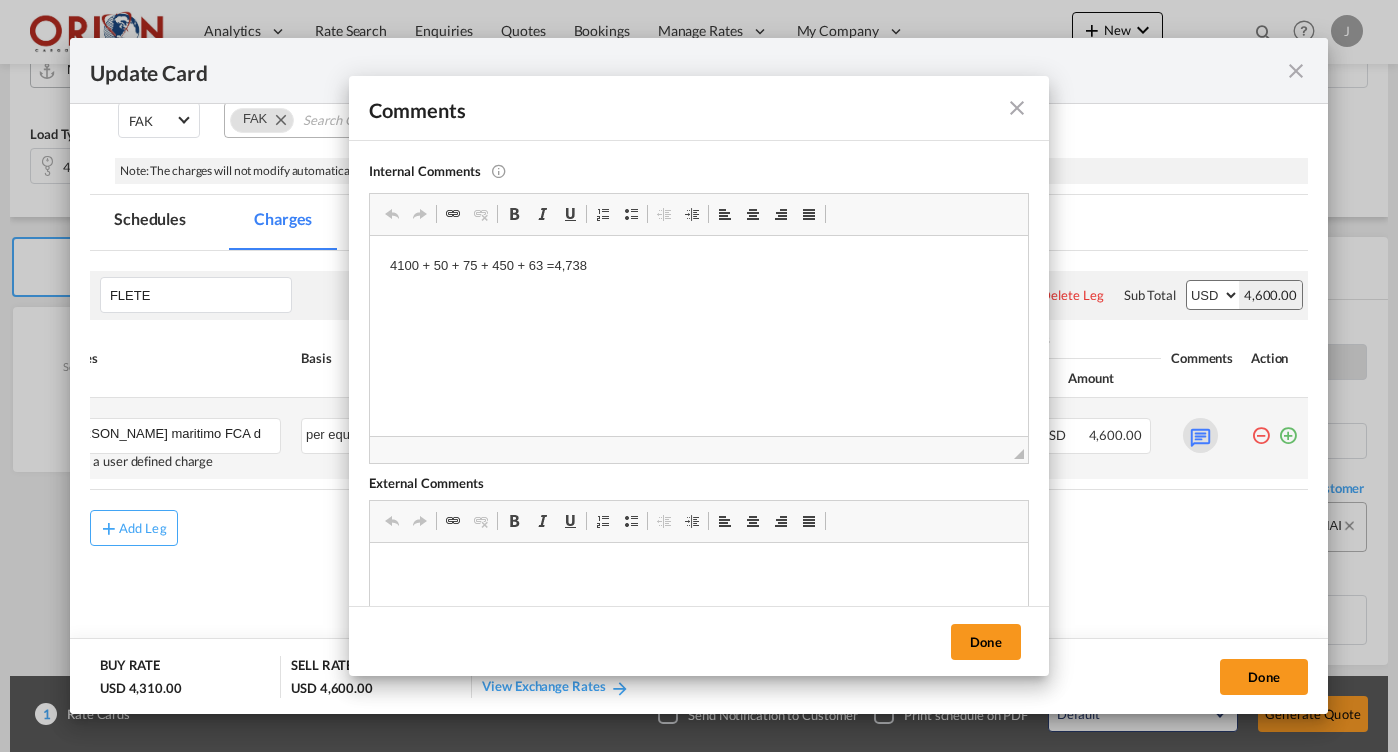 scroll, scrollTop: 0, scrollLeft: 0, axis: both 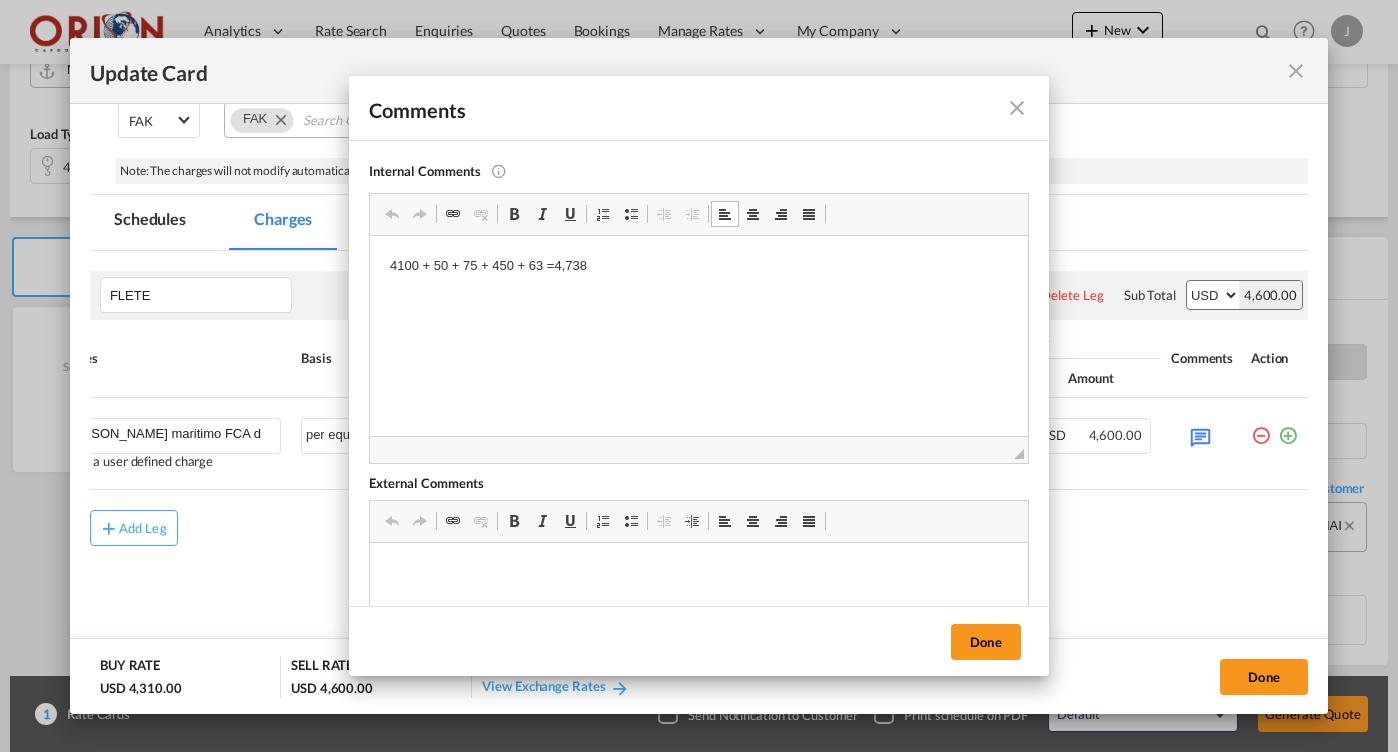 click on "4100 + 50 + 75 + 450 + 63 =4,738" at bounding box center (699, 300) 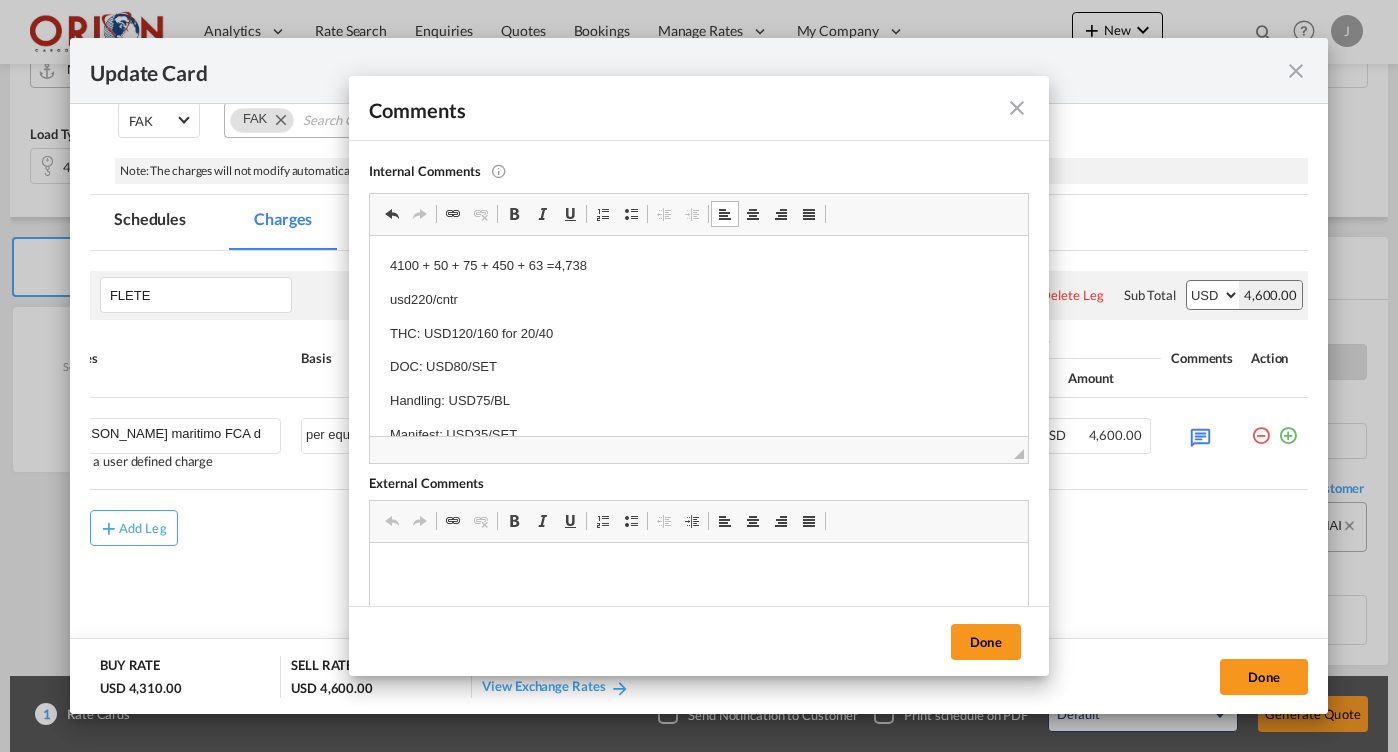 scroll, scrollTop: 0, scrollLeft: 0, axis: both 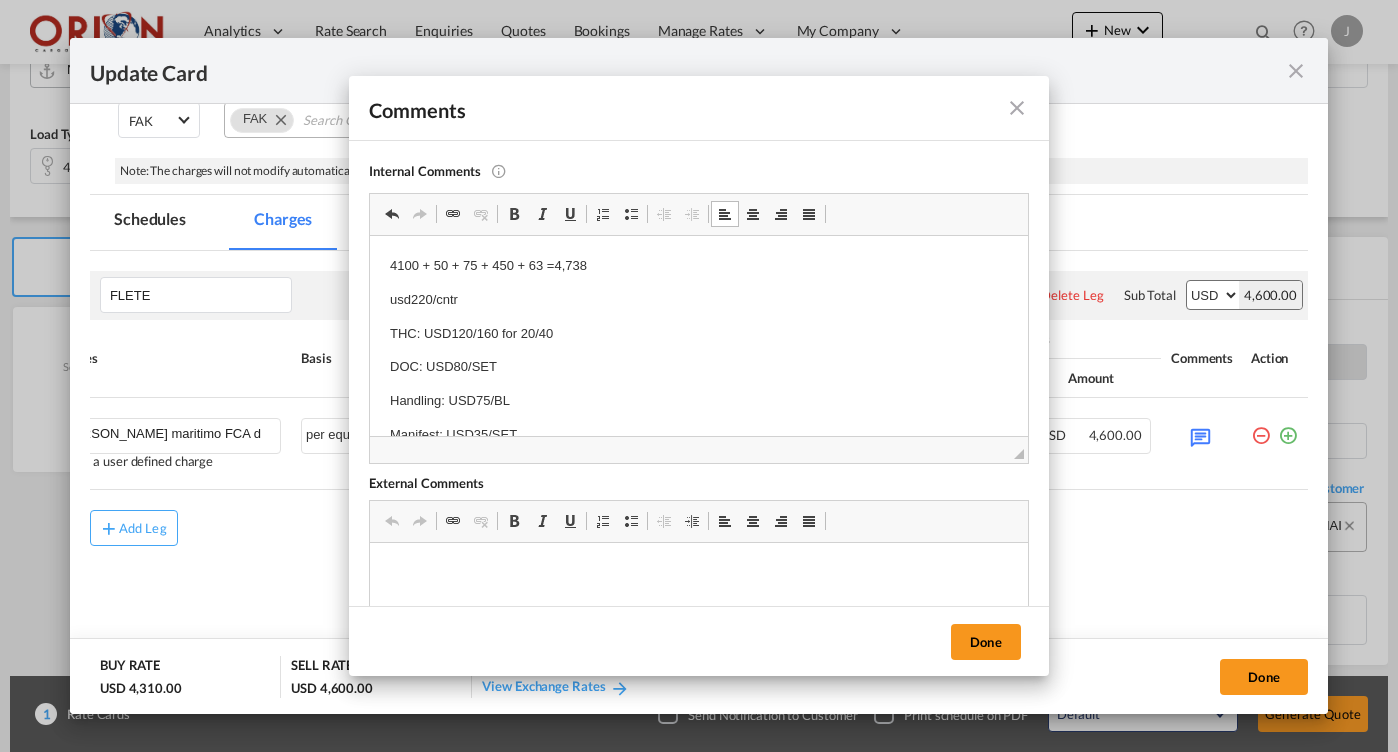 type 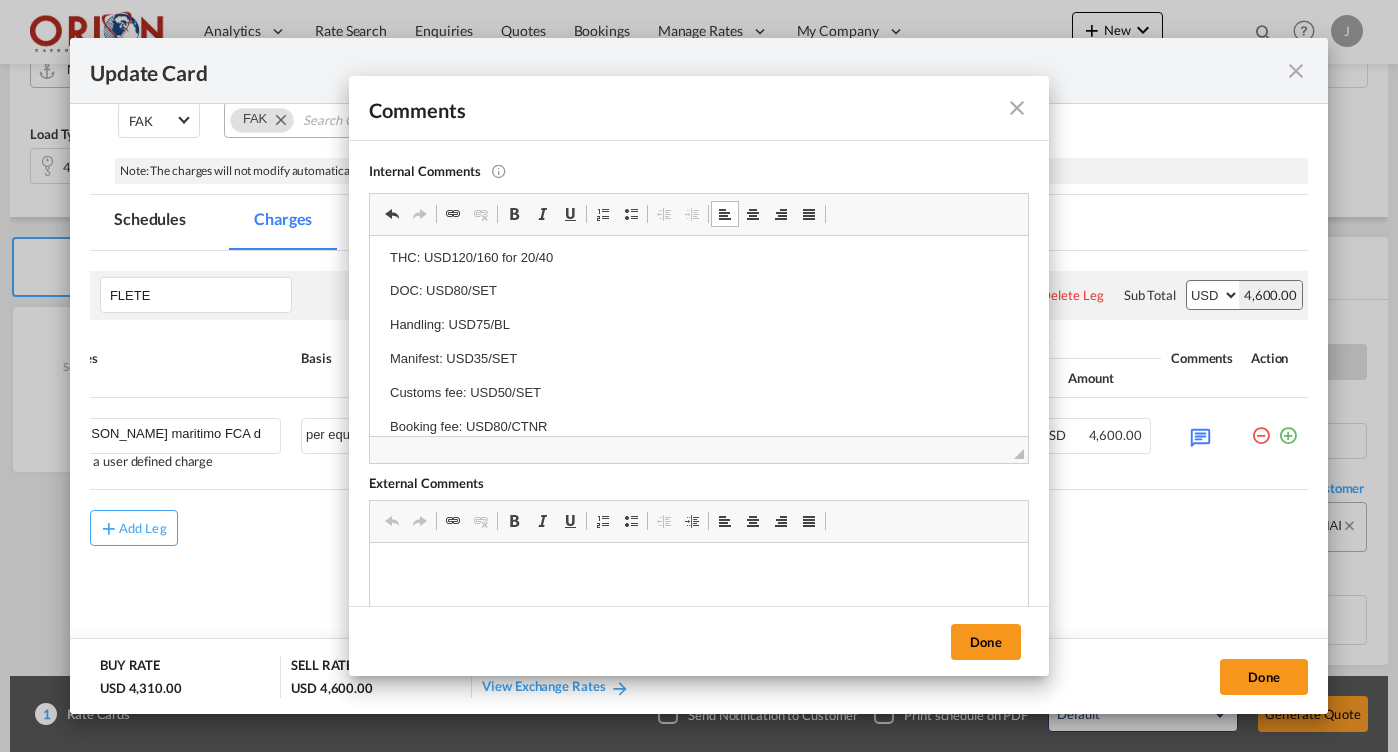 scroll, scrollTop: 190, scrollLeft: 0, axis: vertical 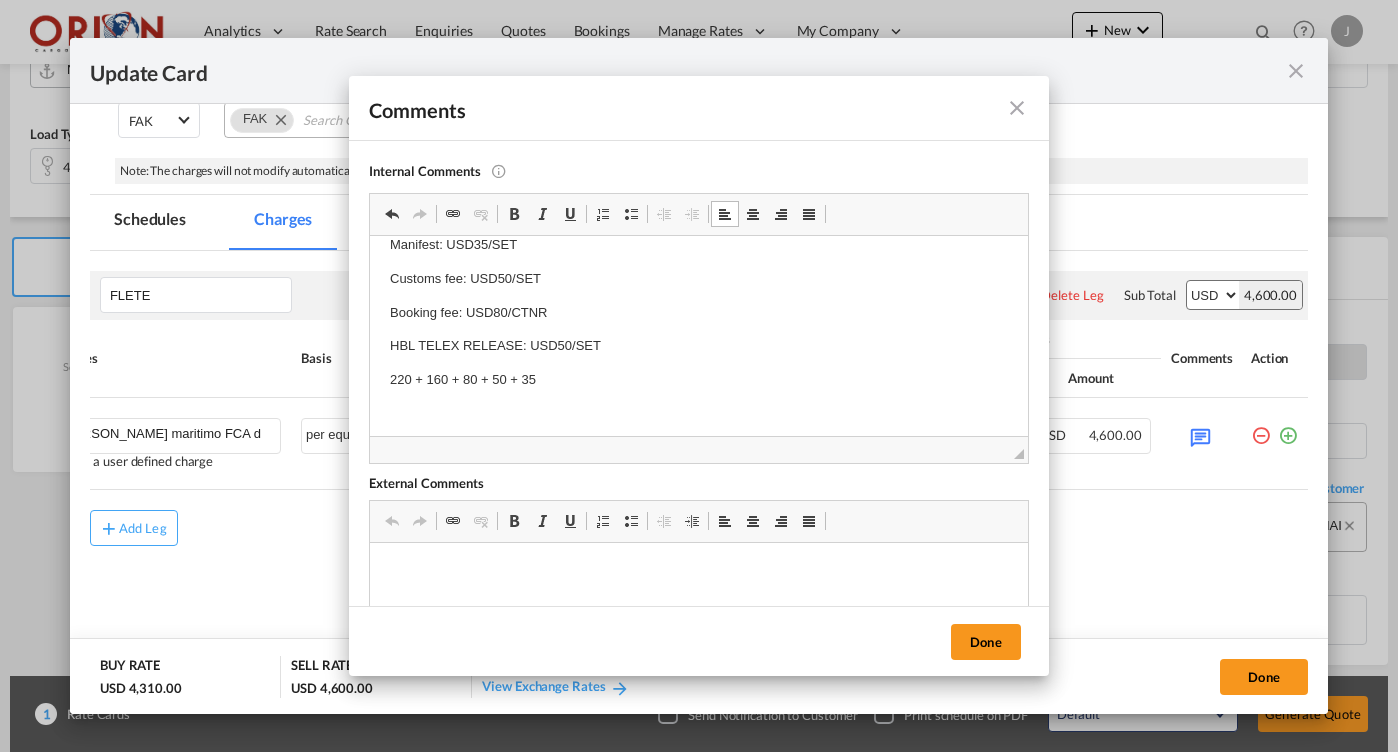 drag, startPoint x: 565, startPoint y: 375, endPoint x: 491, endPoint y: 374, distance: 74.00676 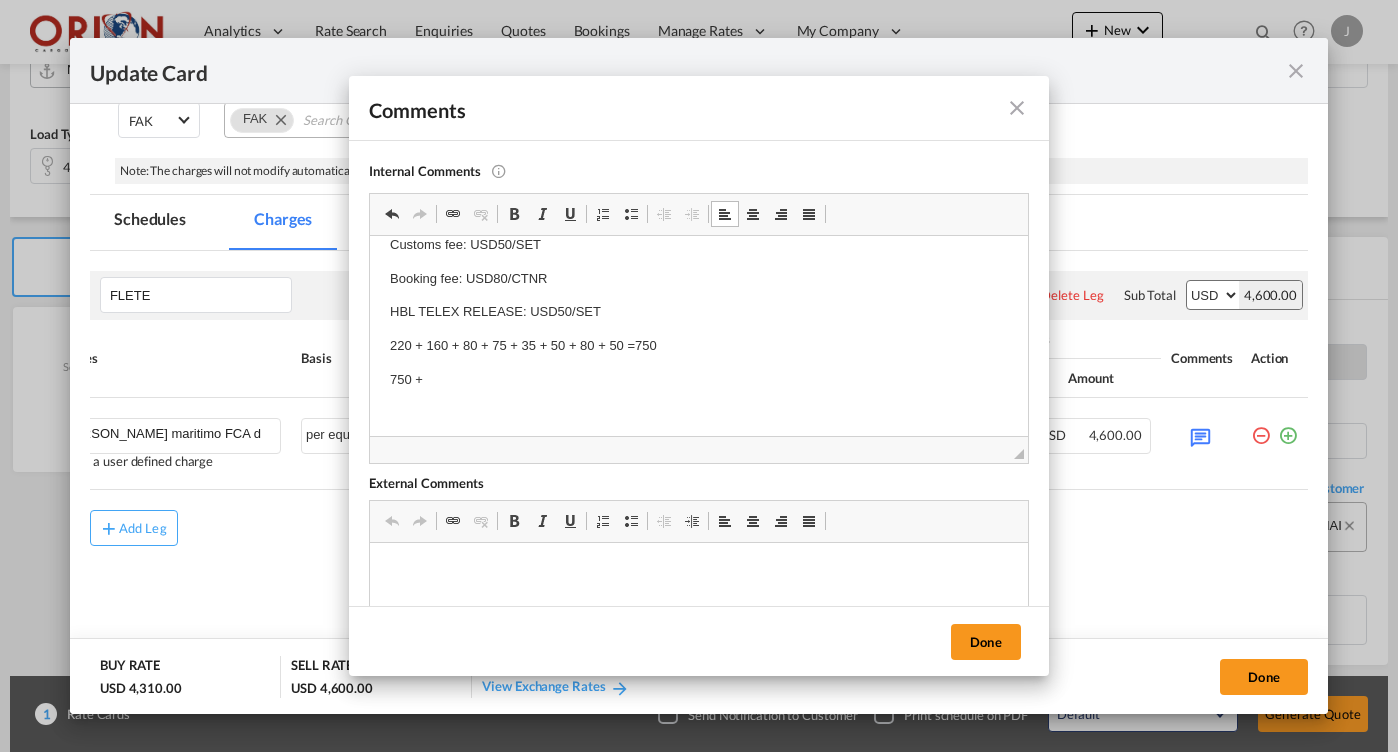 scroll, scrollTop: 223, scrollLeft: 0, axis: vertical 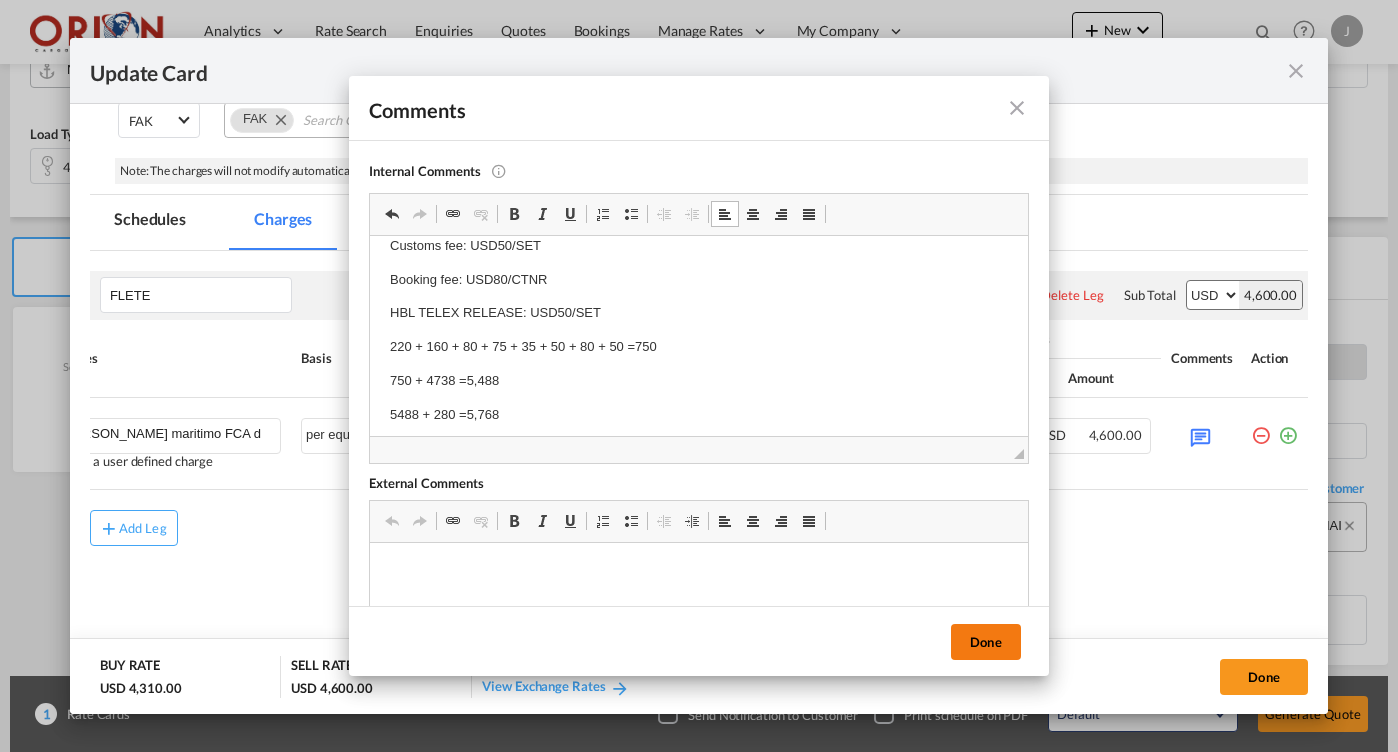drag, startPoint x: 294, startPoint y: 134, endPoint x: 973, endPoint y: 651, distance: 853.42255 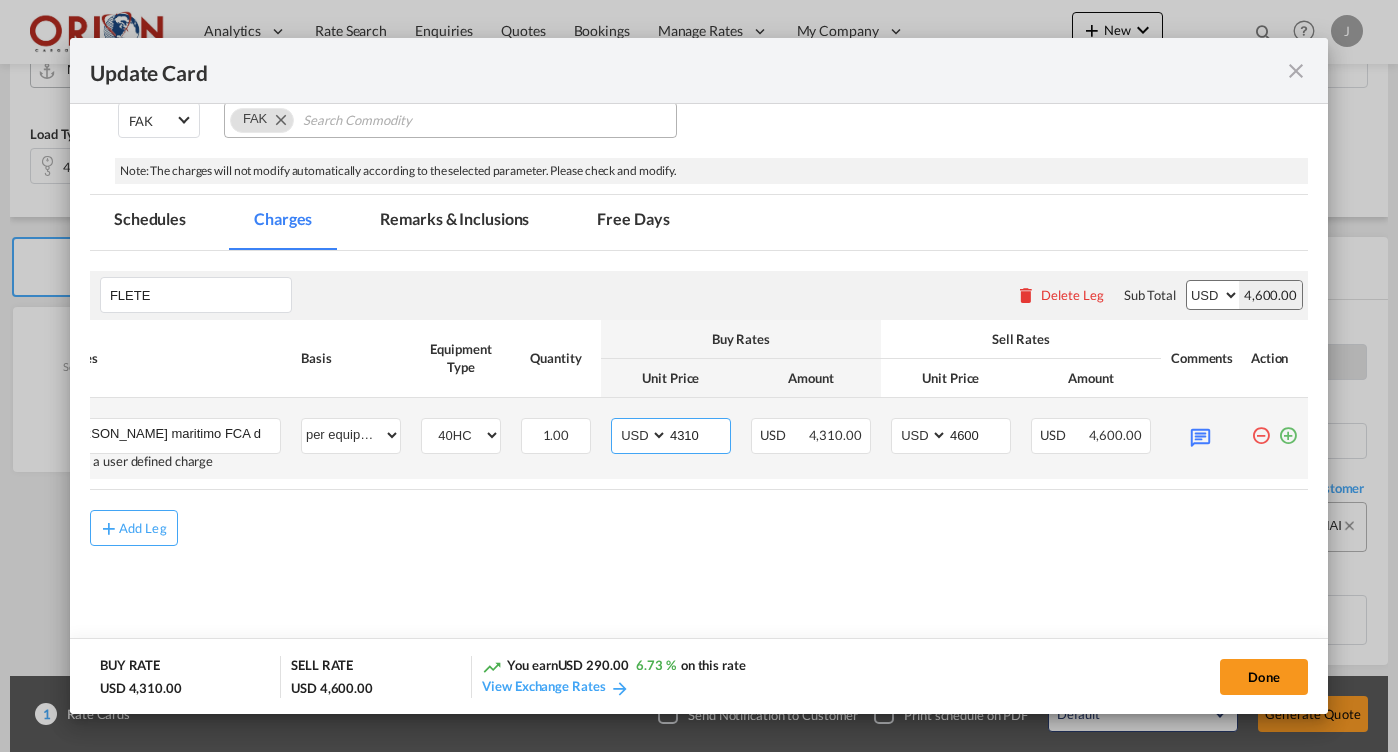 click on "4310" at bounding box center [699, 434] 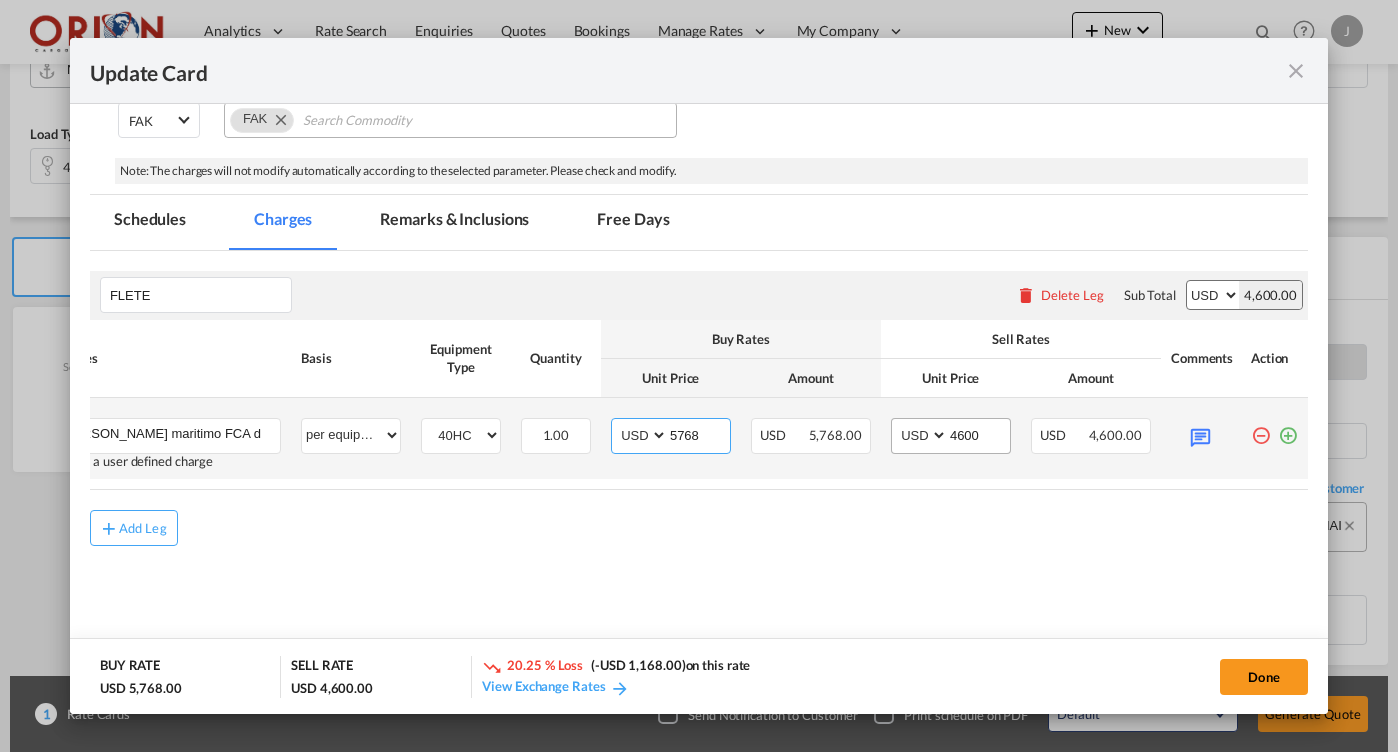 type on "5768" 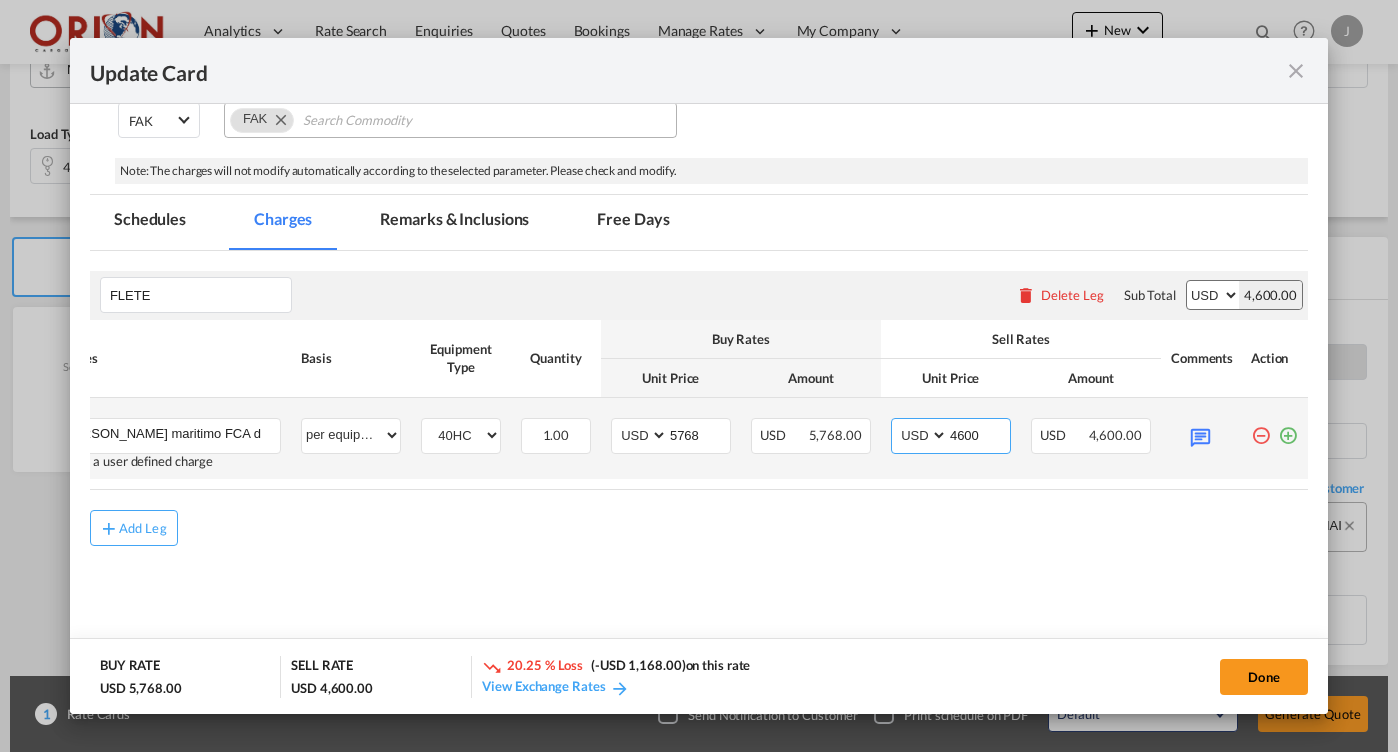 click on "4600" at bounding box center (979, 434) 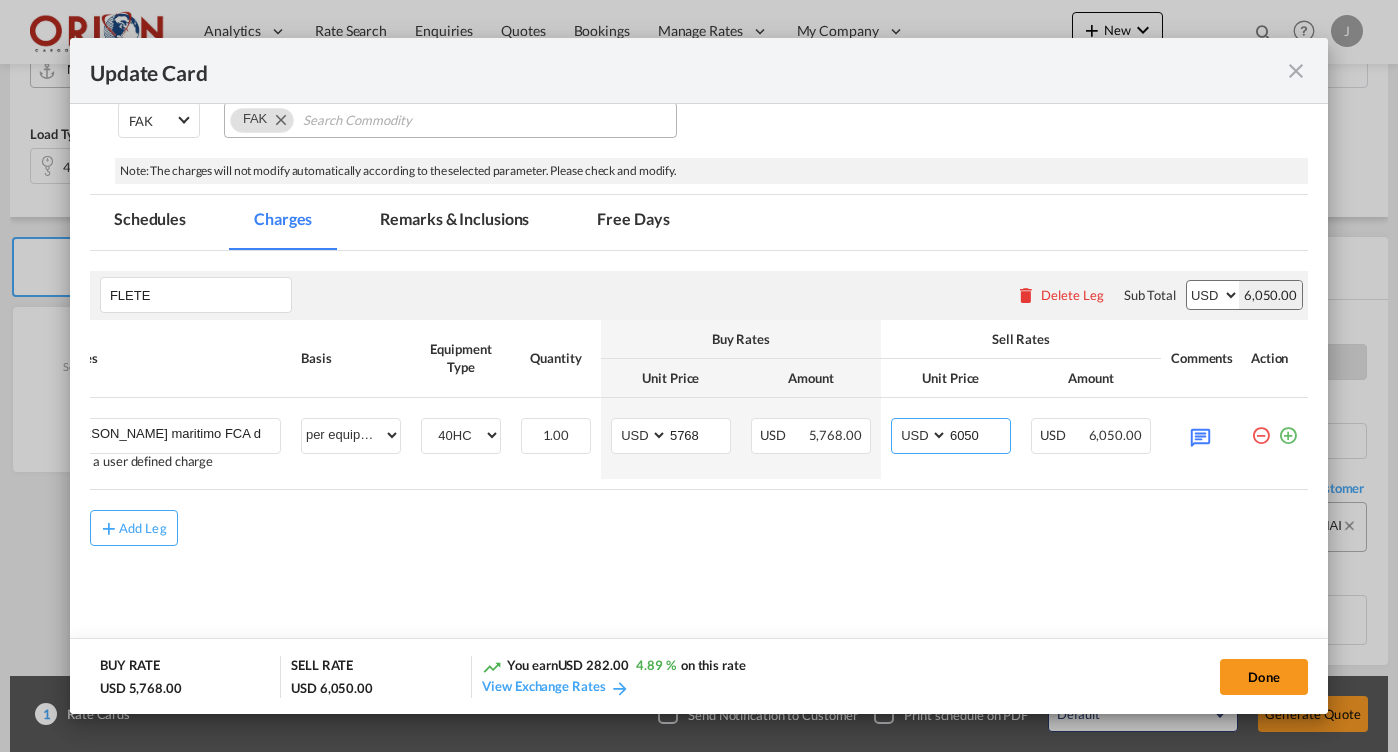 type on "6050" 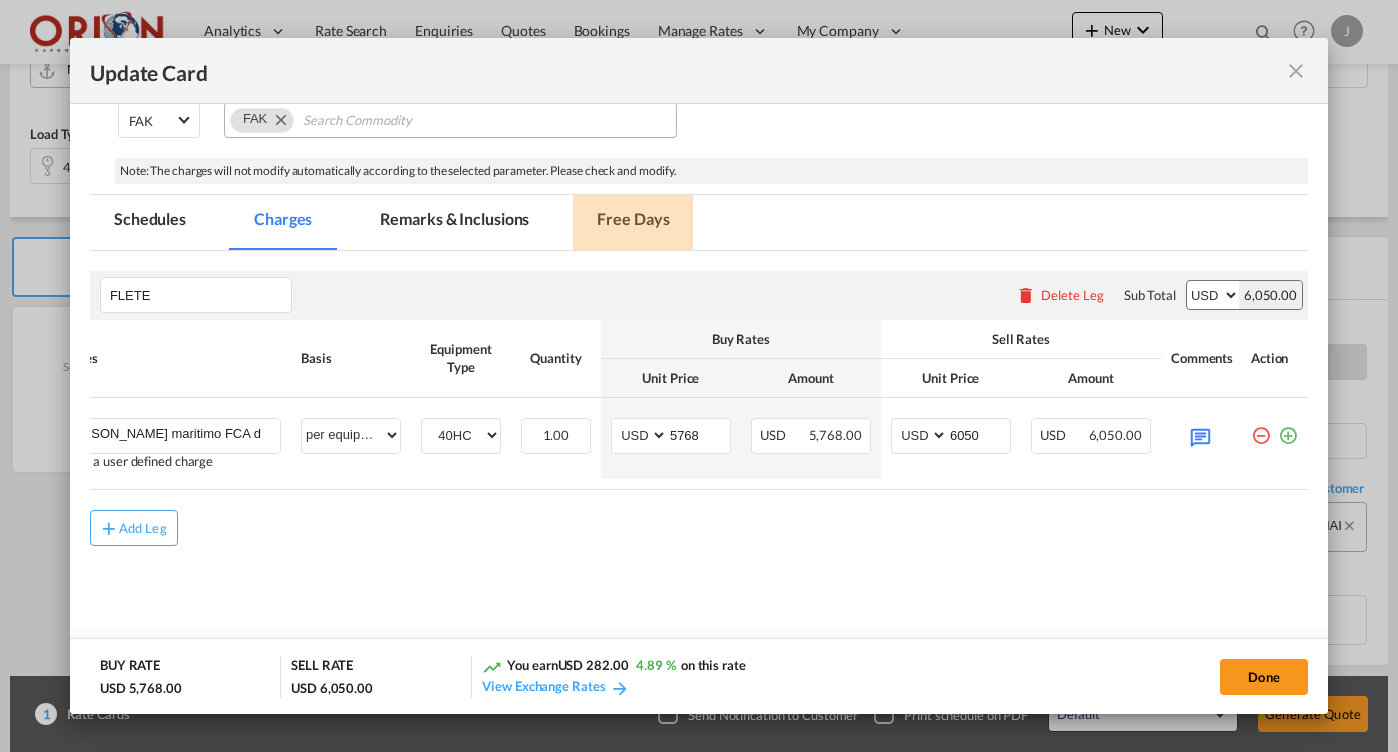 click on "Free Days" at bounding box center [633, 222] 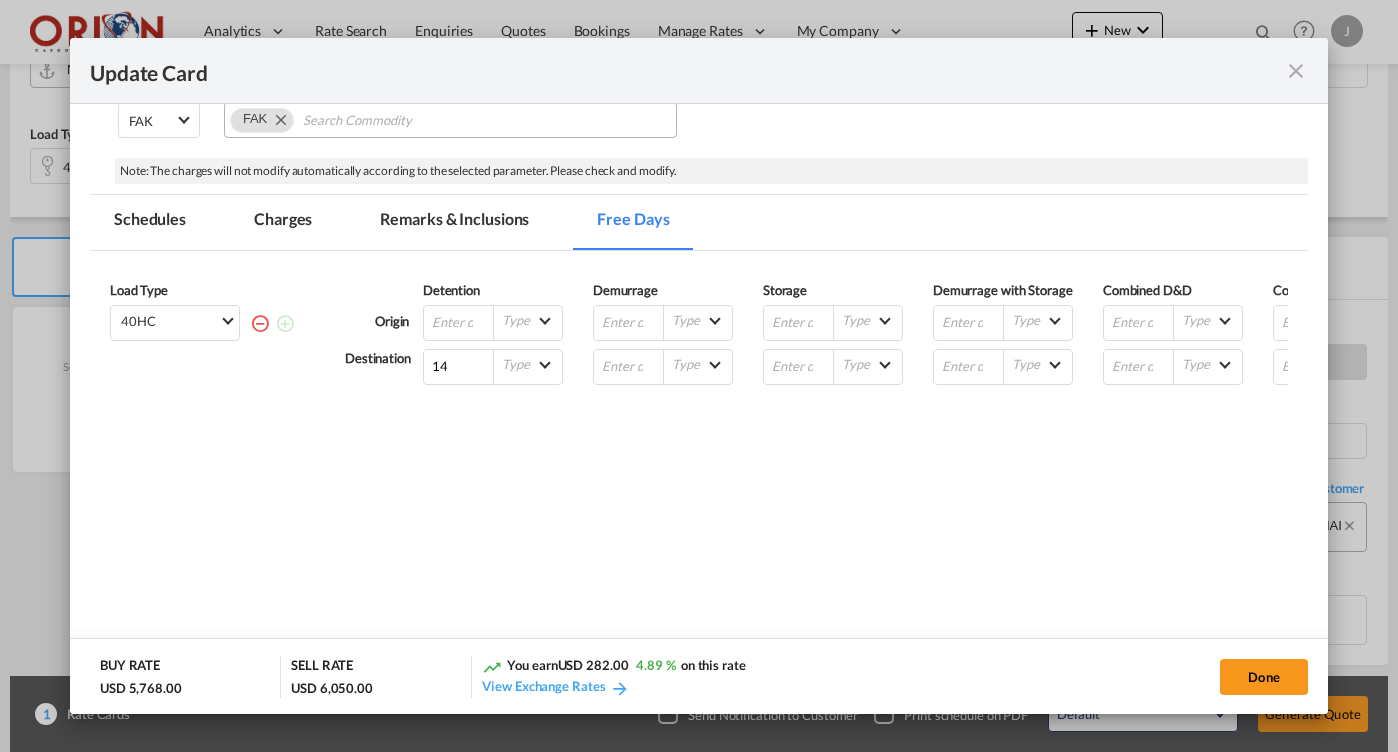 scroll, scrollTop: 0, scrollLeft: 0, axis: both 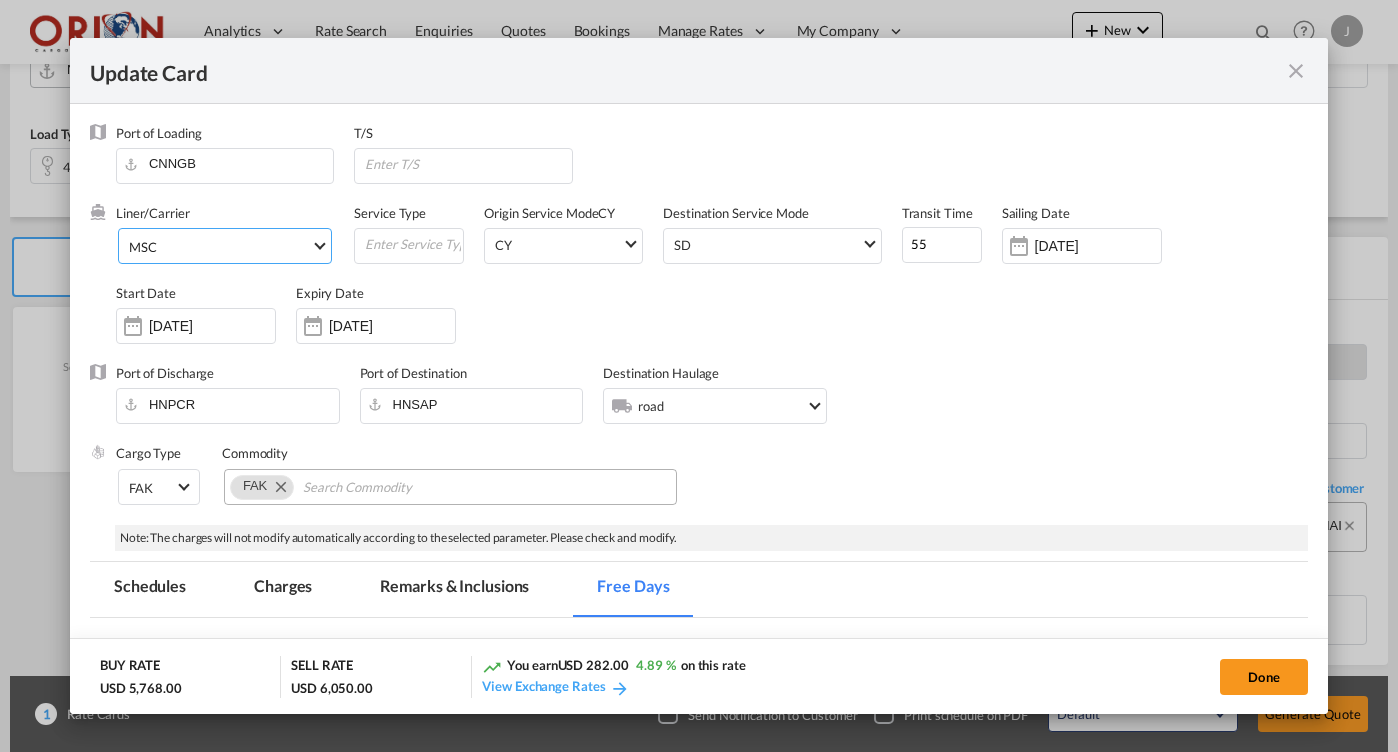 click on "MSC" at bounding box center (220, 247) 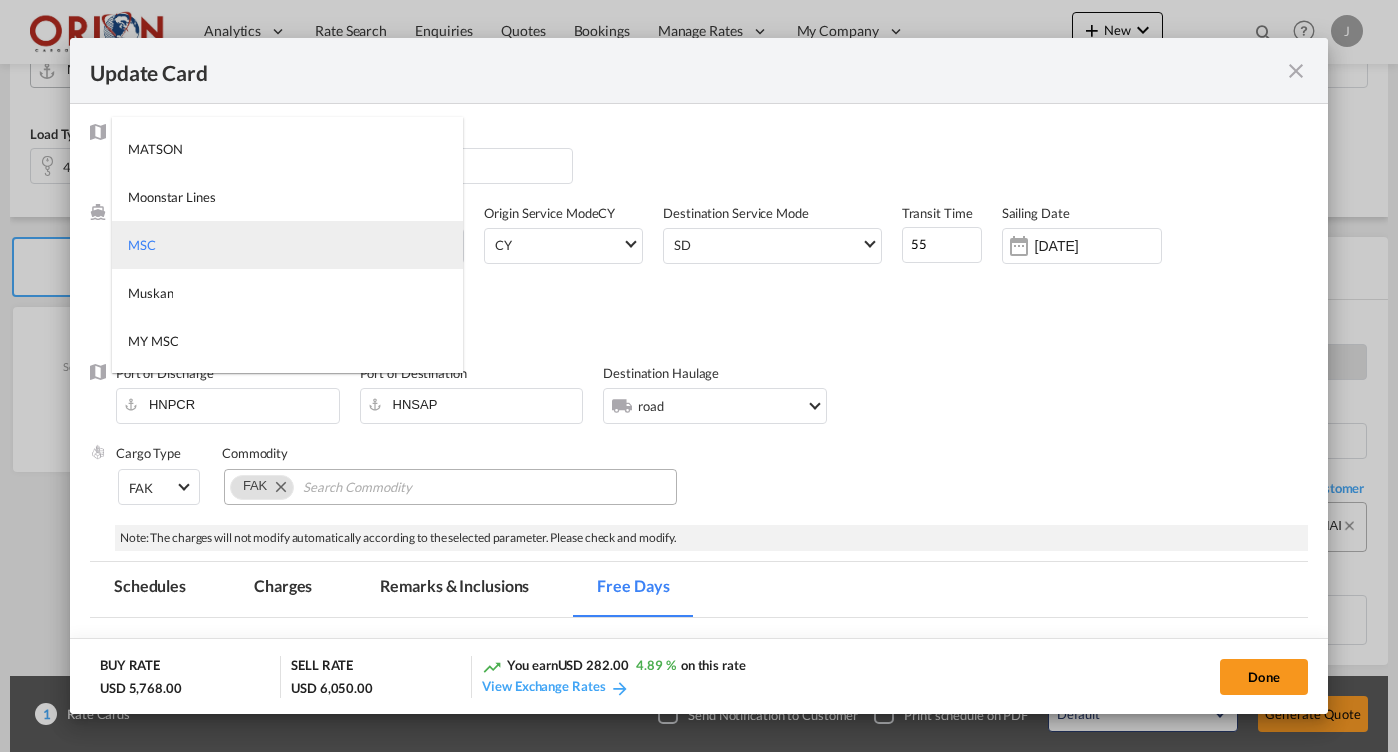 type on "41" 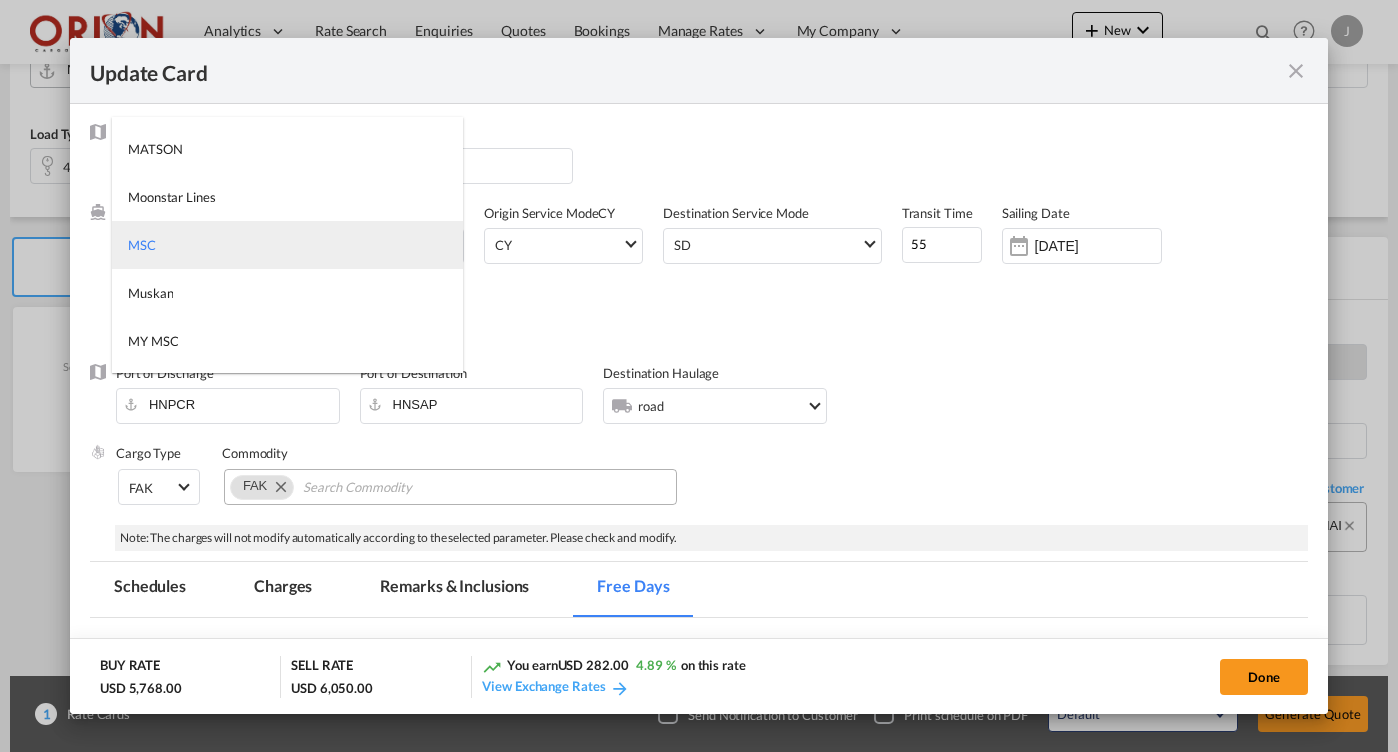 type on "46" 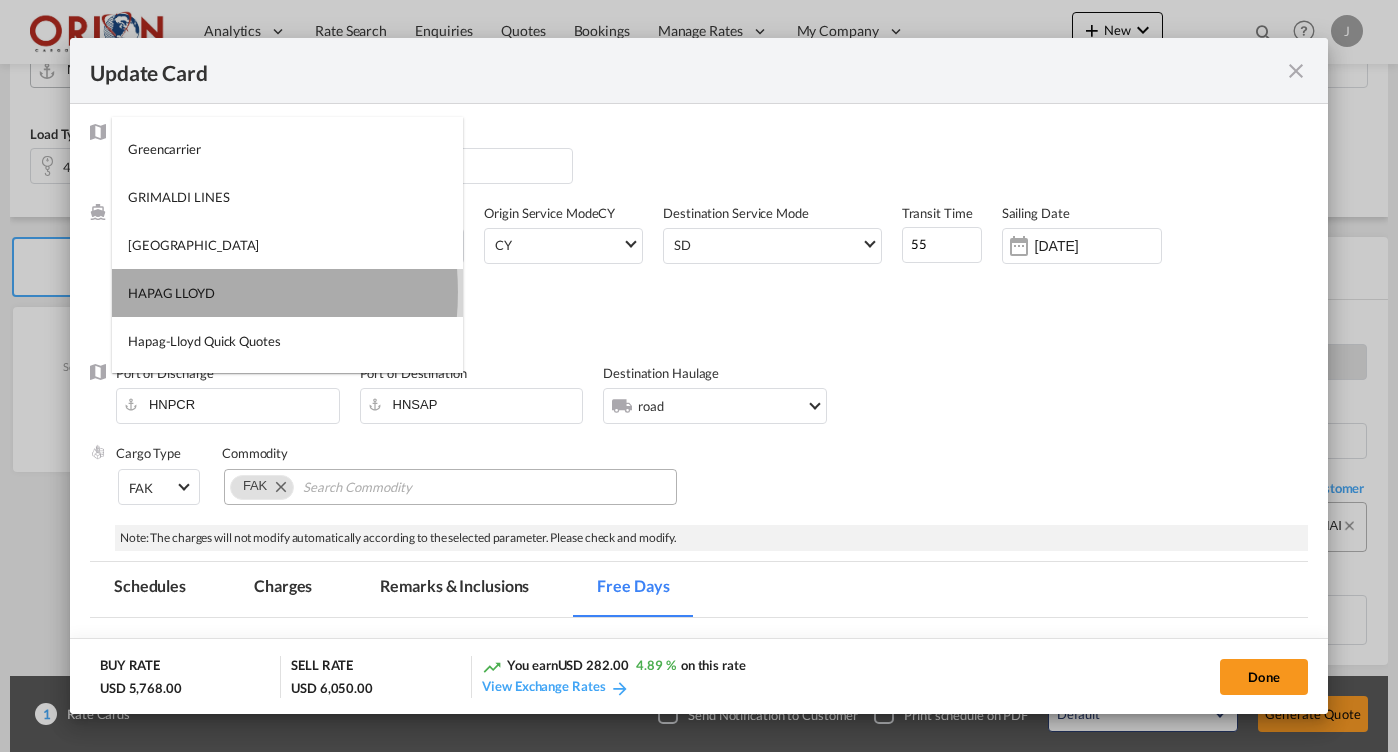 click on "HAPAG LLOYD" at bounding box center [171, 293] 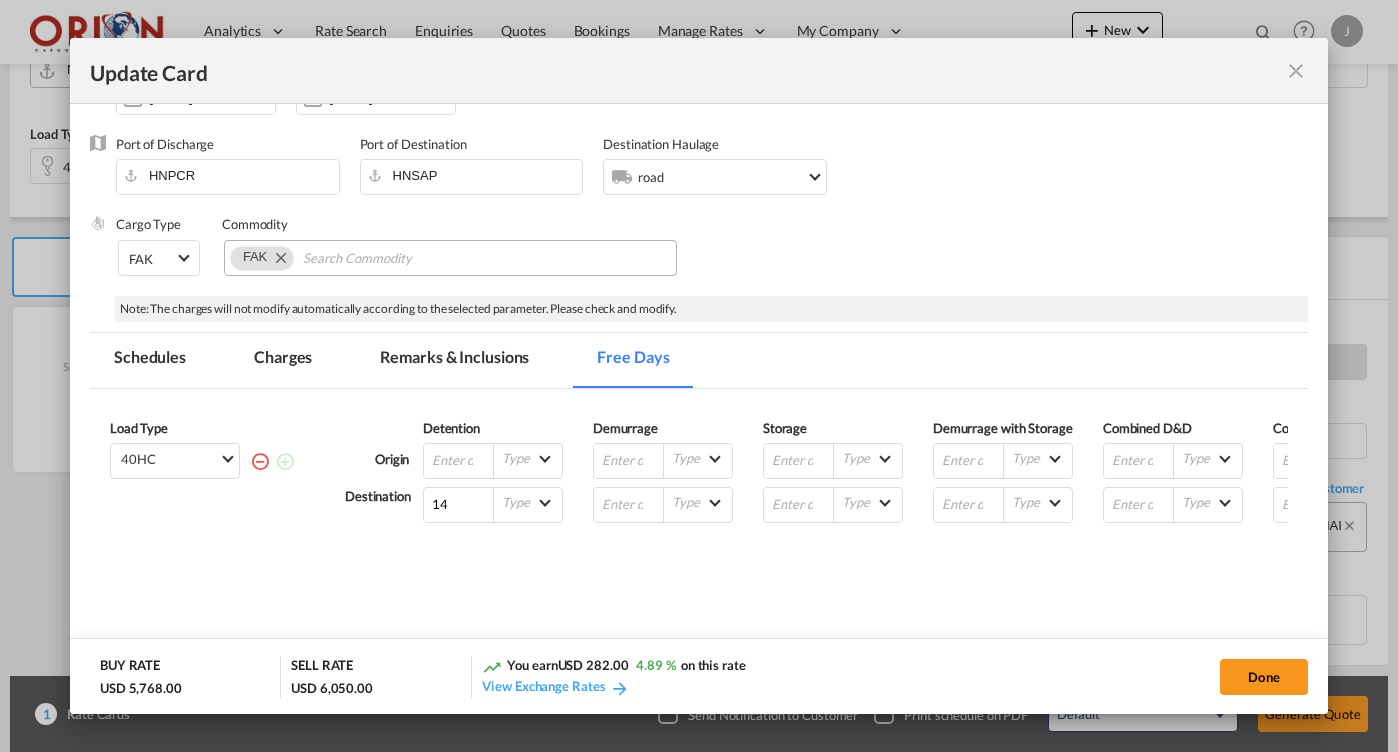 scroll, scrollTop: 304, scrollLeft: 0, axis: vertical 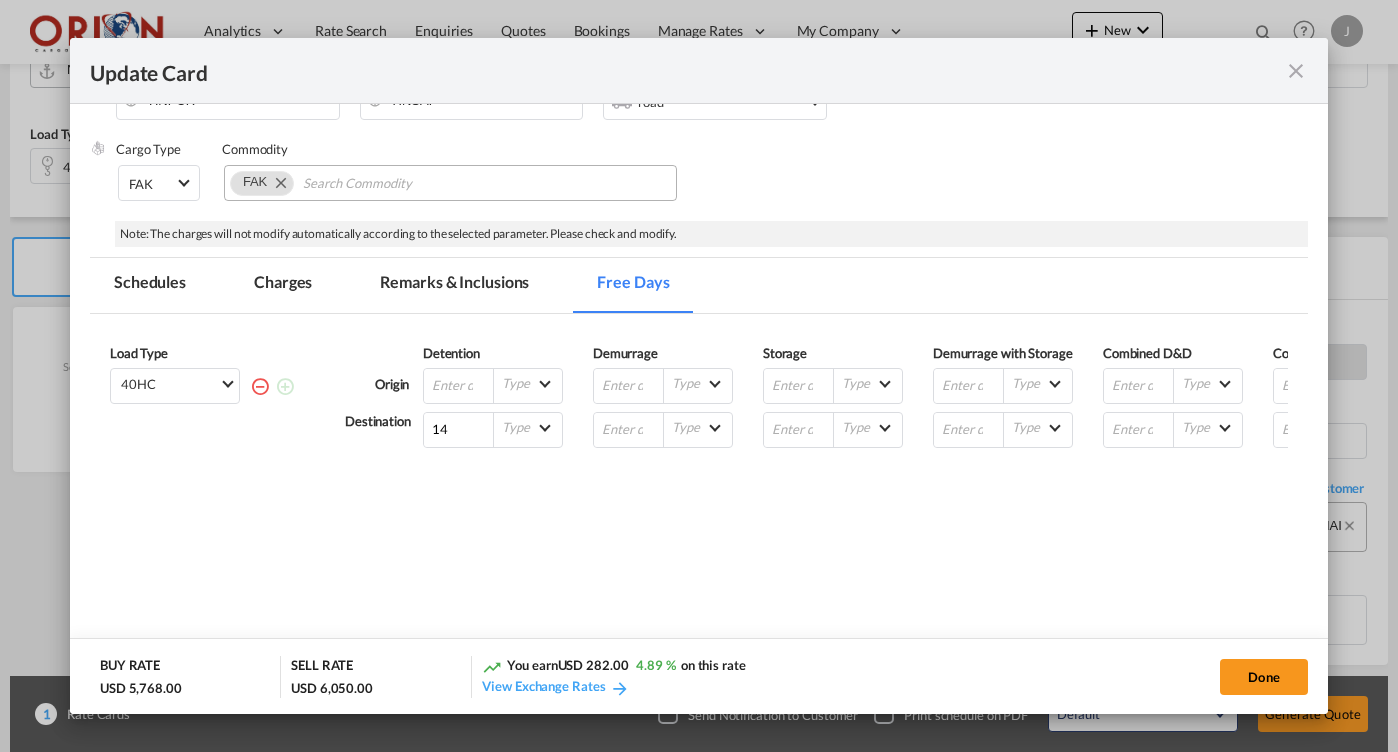 click on "Remarks & Inclusions" at bounding box center (454, 285) 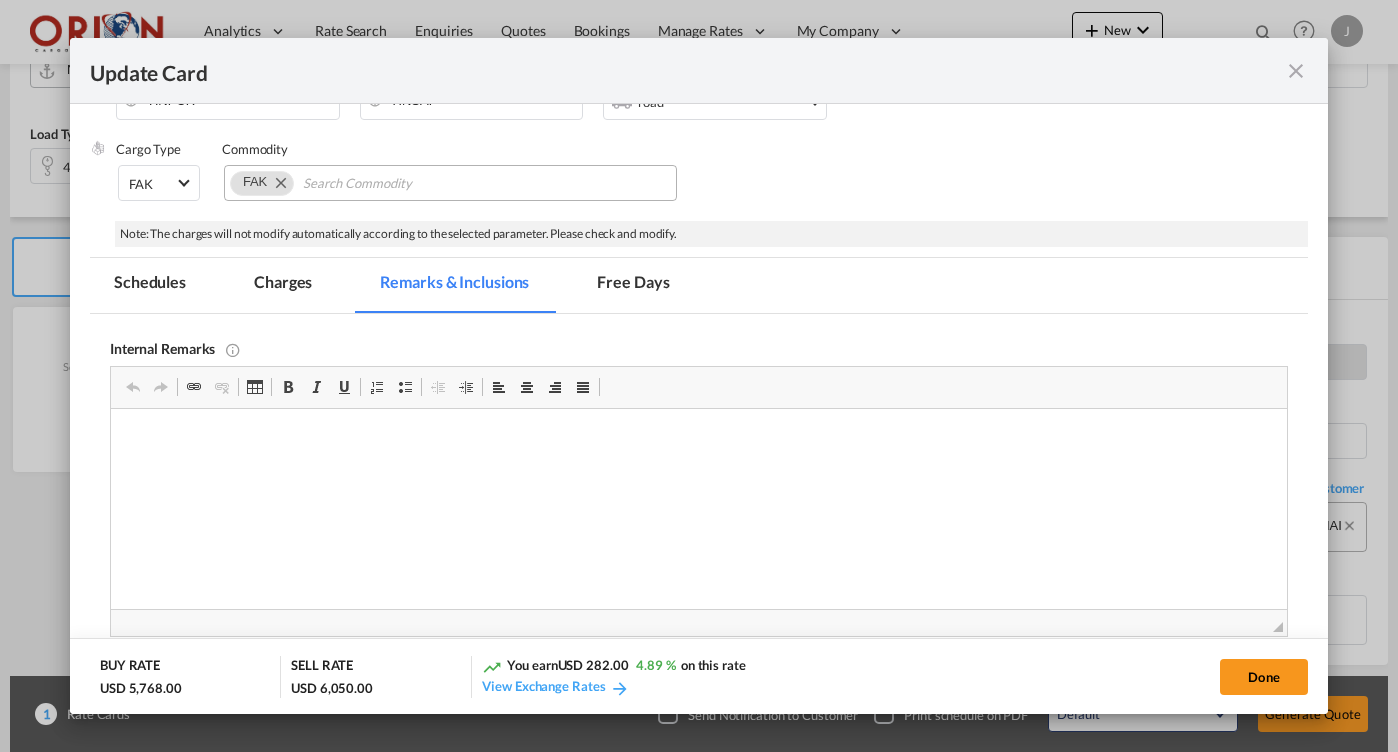 scroll, scrollTop: 0, scrollLeft: 0, axis: both 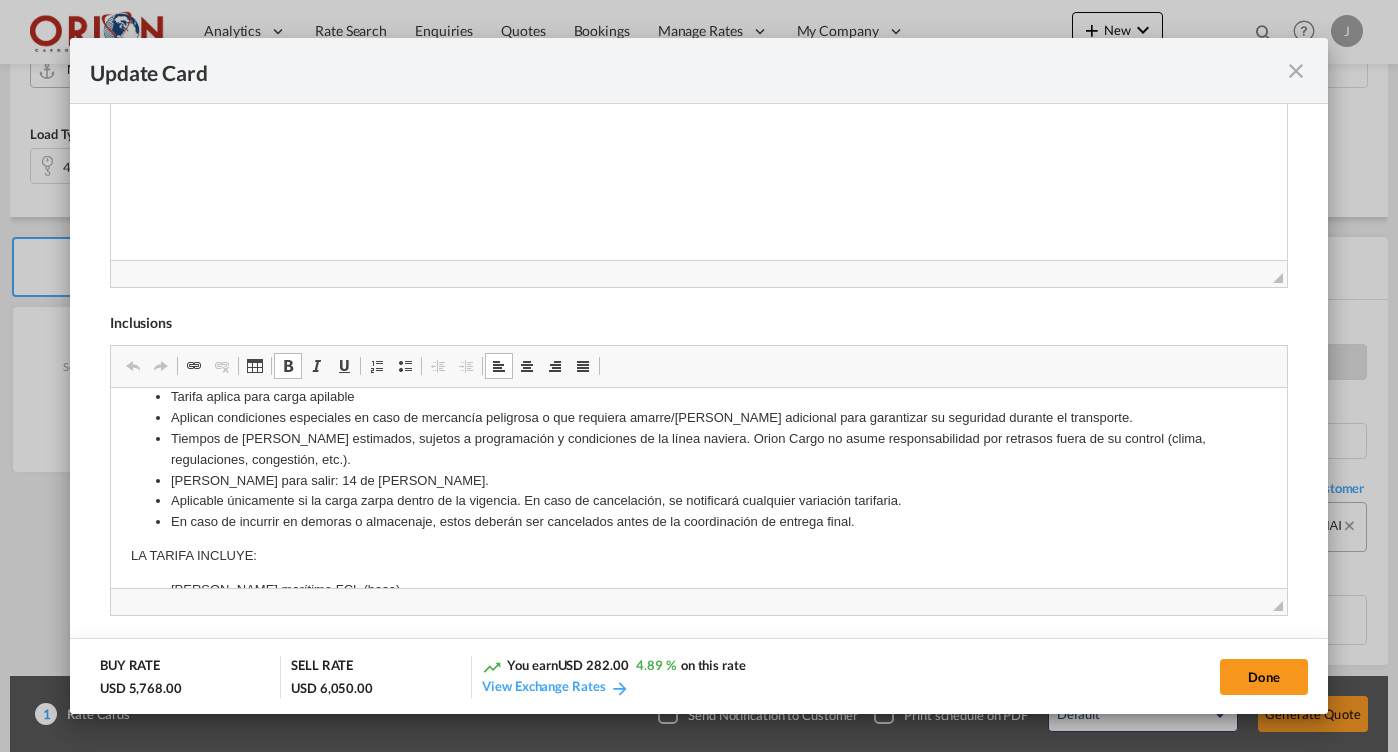 click on "[PERSON_NAME] para salir: 14 de [PERSON_NAME]." at bounding box center [698, 481] 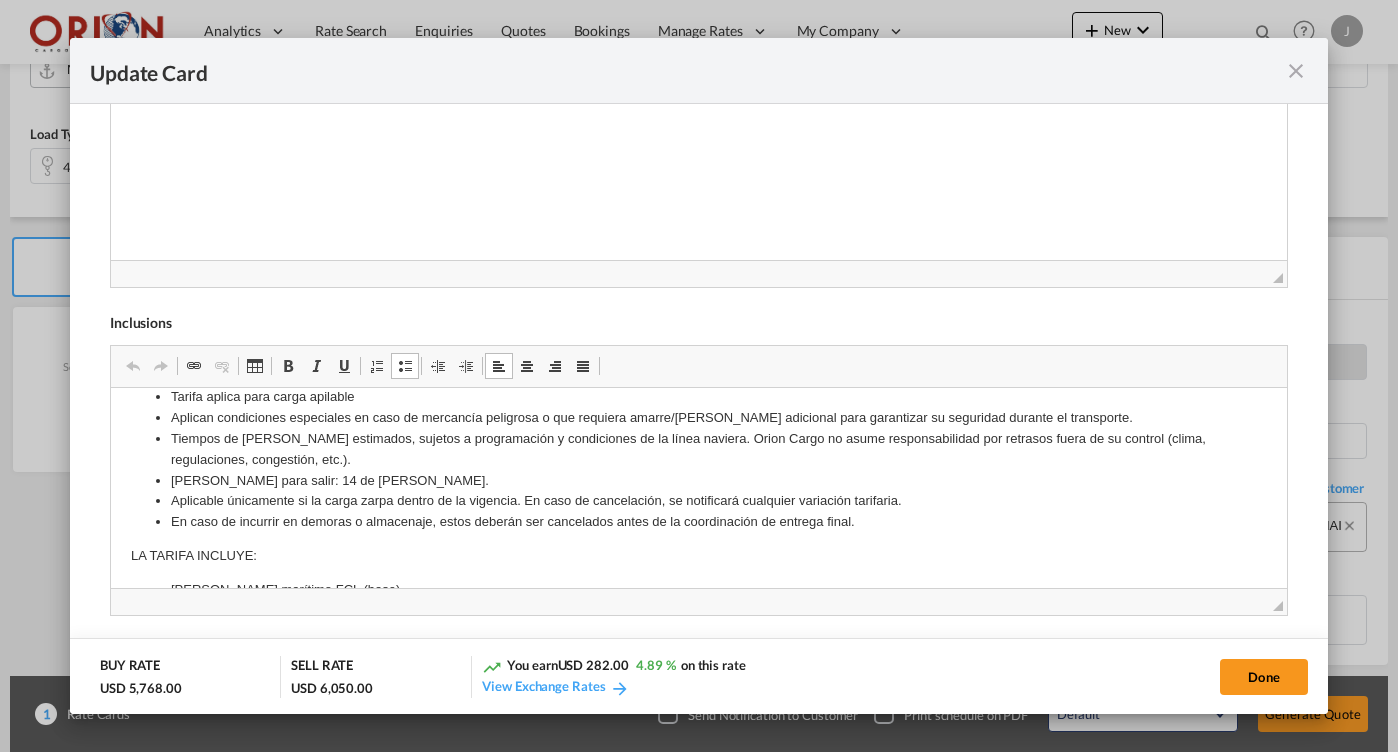 type 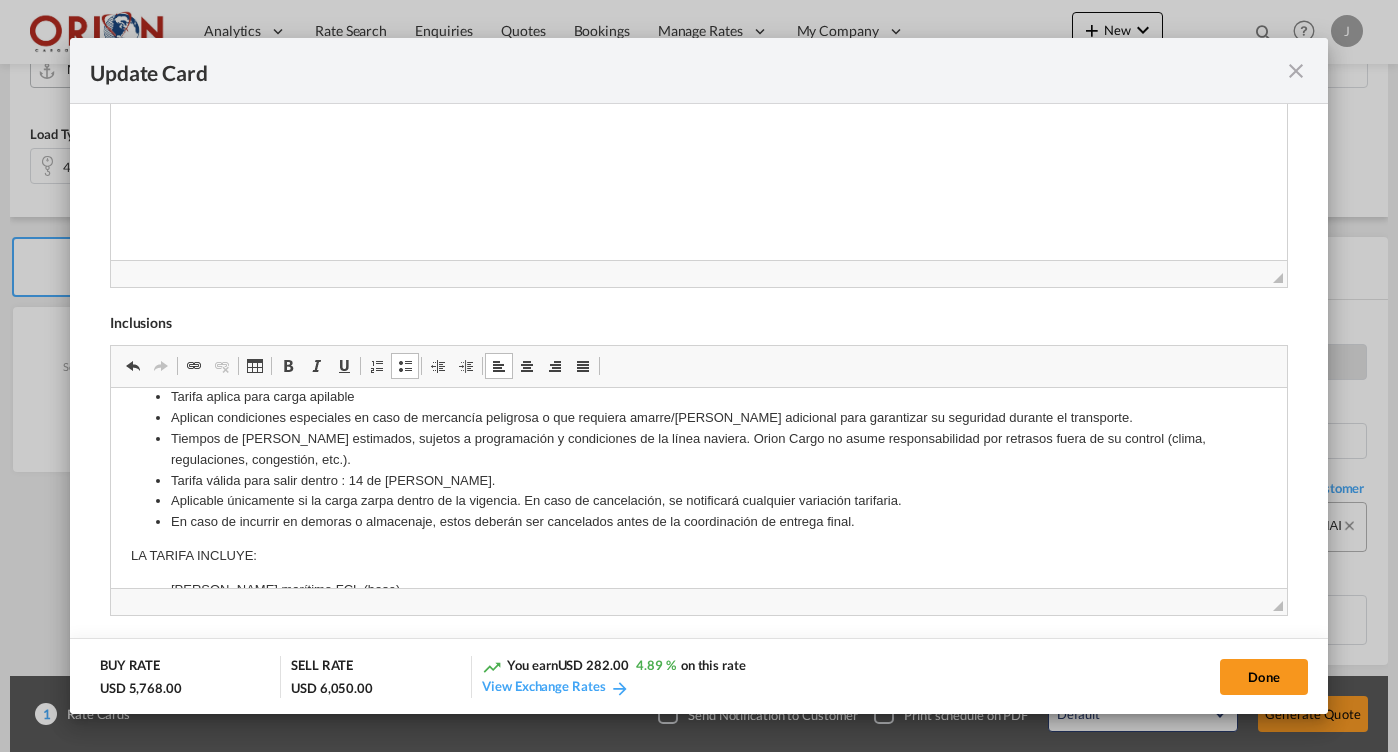 click on "Tarifa válida para salir dentro : 14 de [PERSON_NAME]." at bounding box center [698, 481] 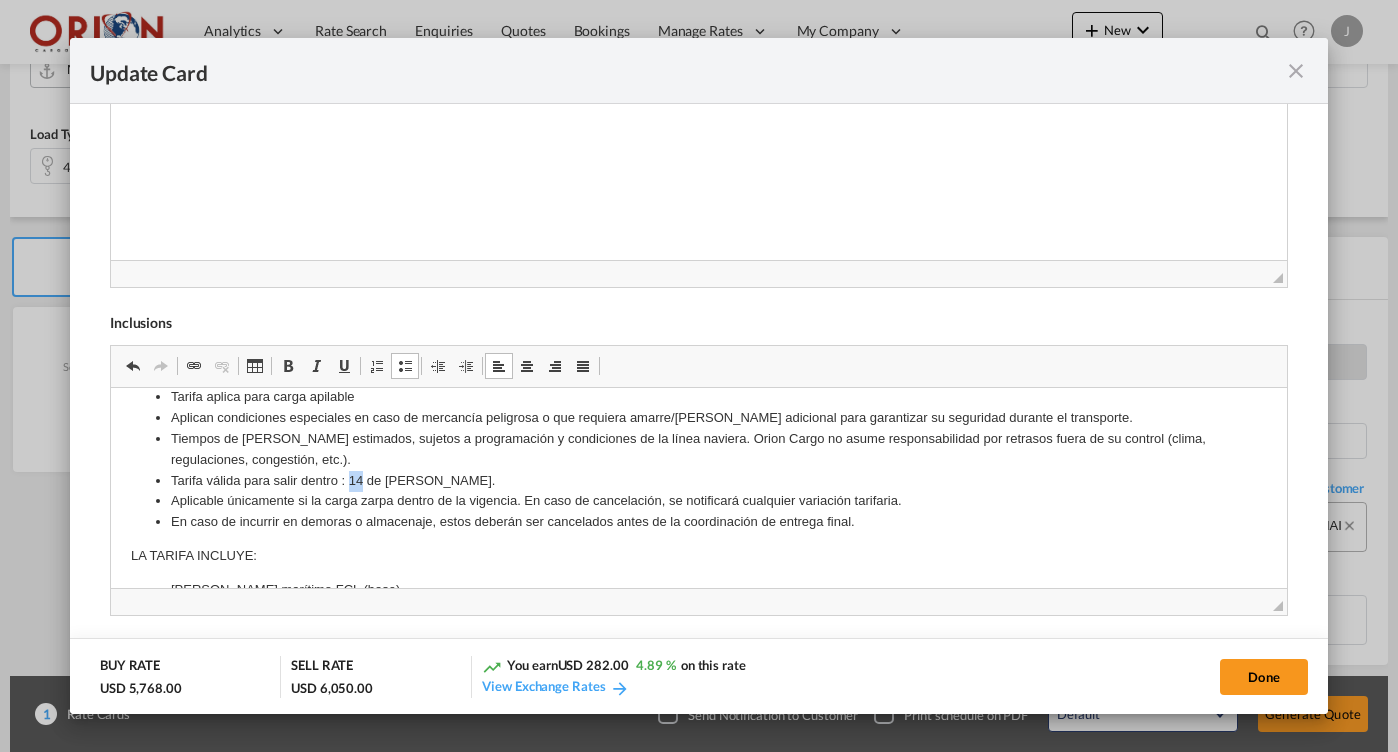 click on "Tarifa válida para salir dentro : 14 de [PERSON_NAME]." at bounding box center (698, 481) 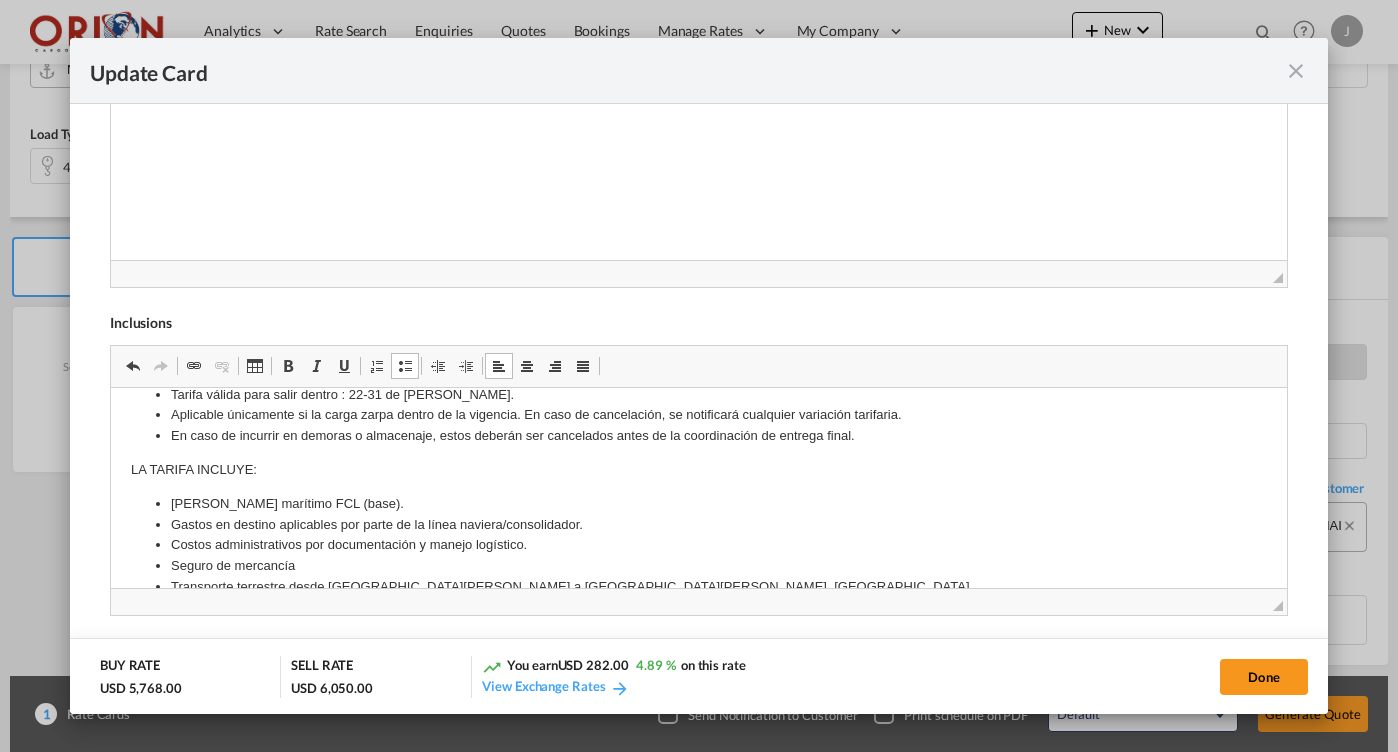 scroll, scrollTop: 212, scrollLeft: 0, axis: vertical 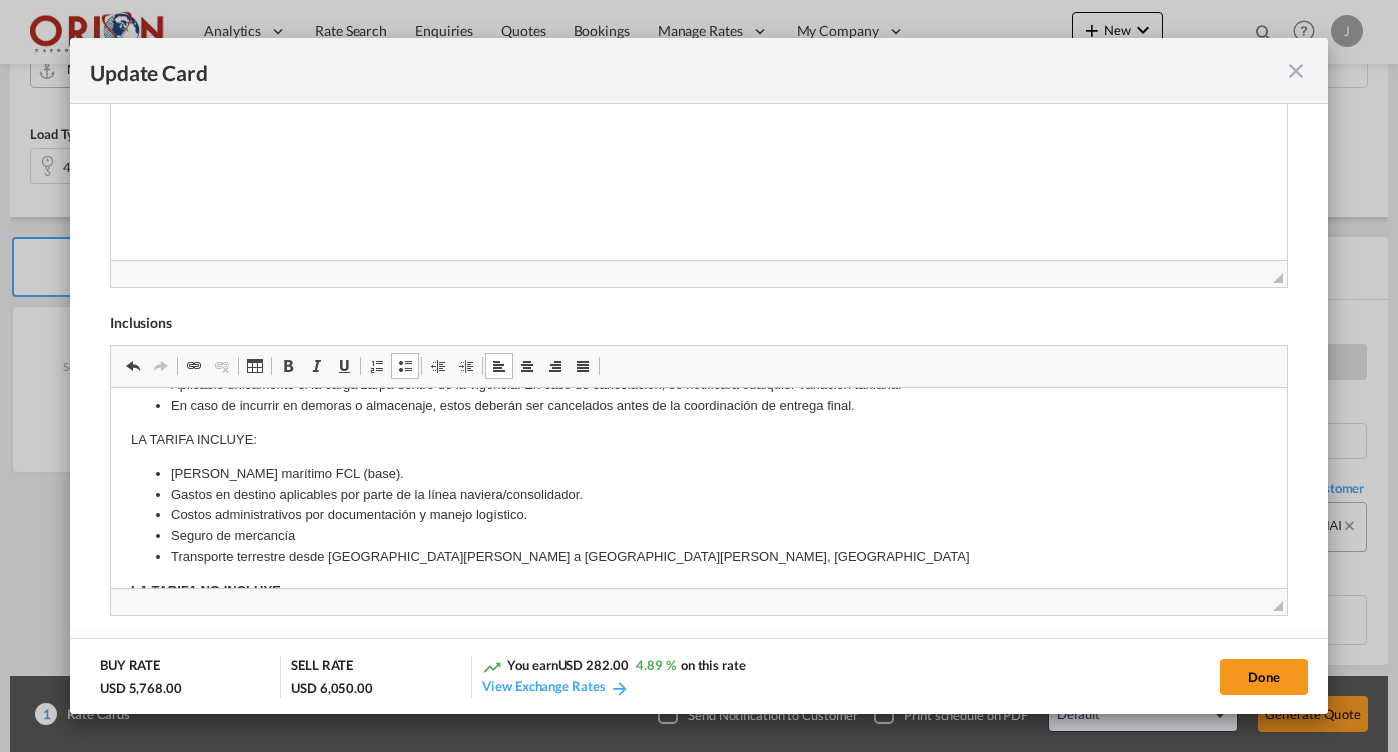 click on "Seguro de mercancía" at bounding box center [698, 536] 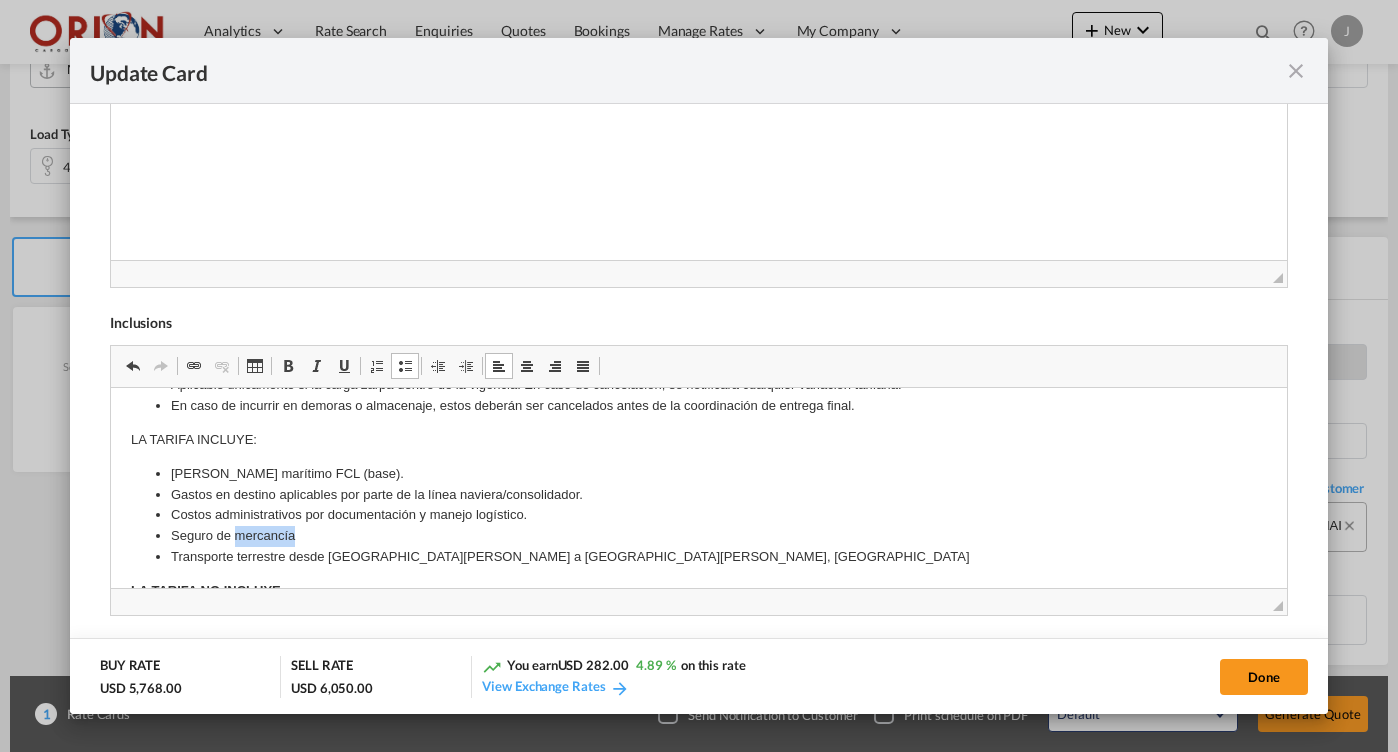 click on "Seguro de mercancía" at bounding box center [698, 536] 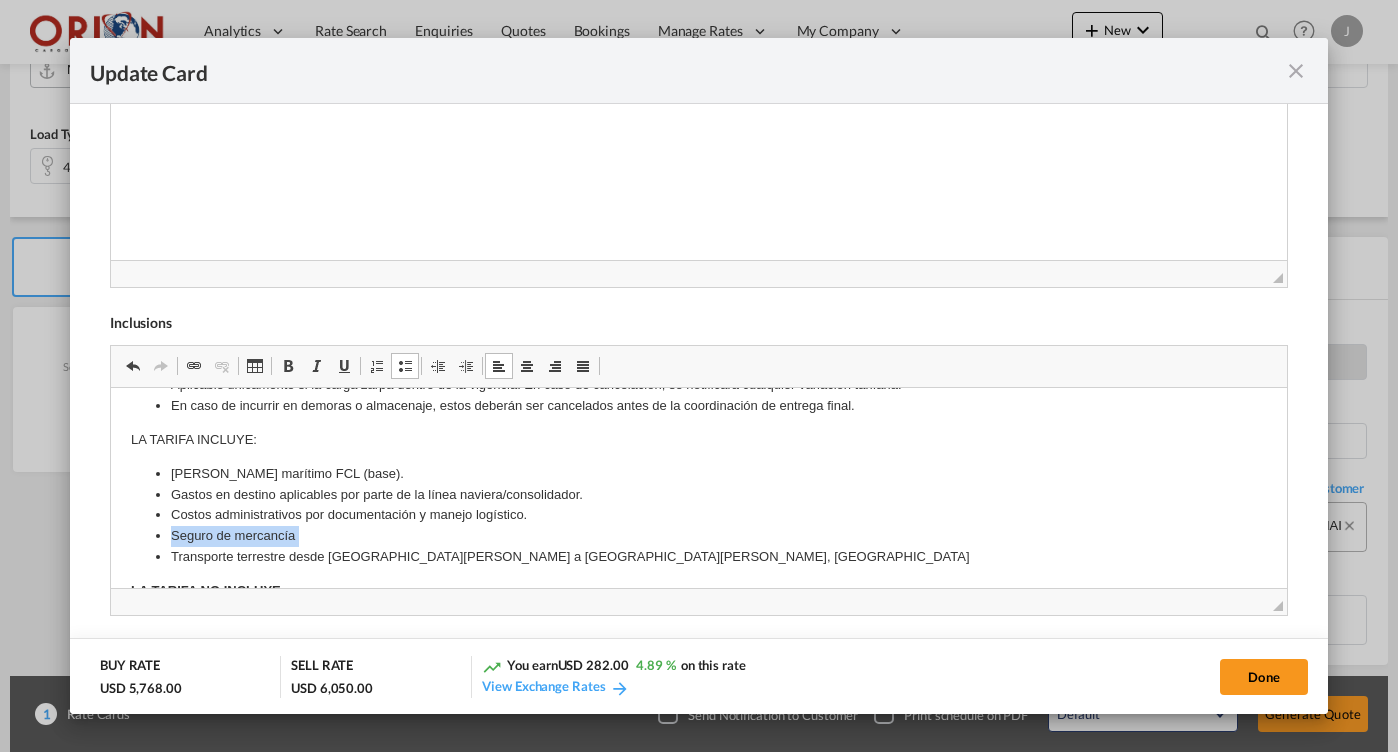 click on "Seguro de mercancía" at bounding box center [698, 536] 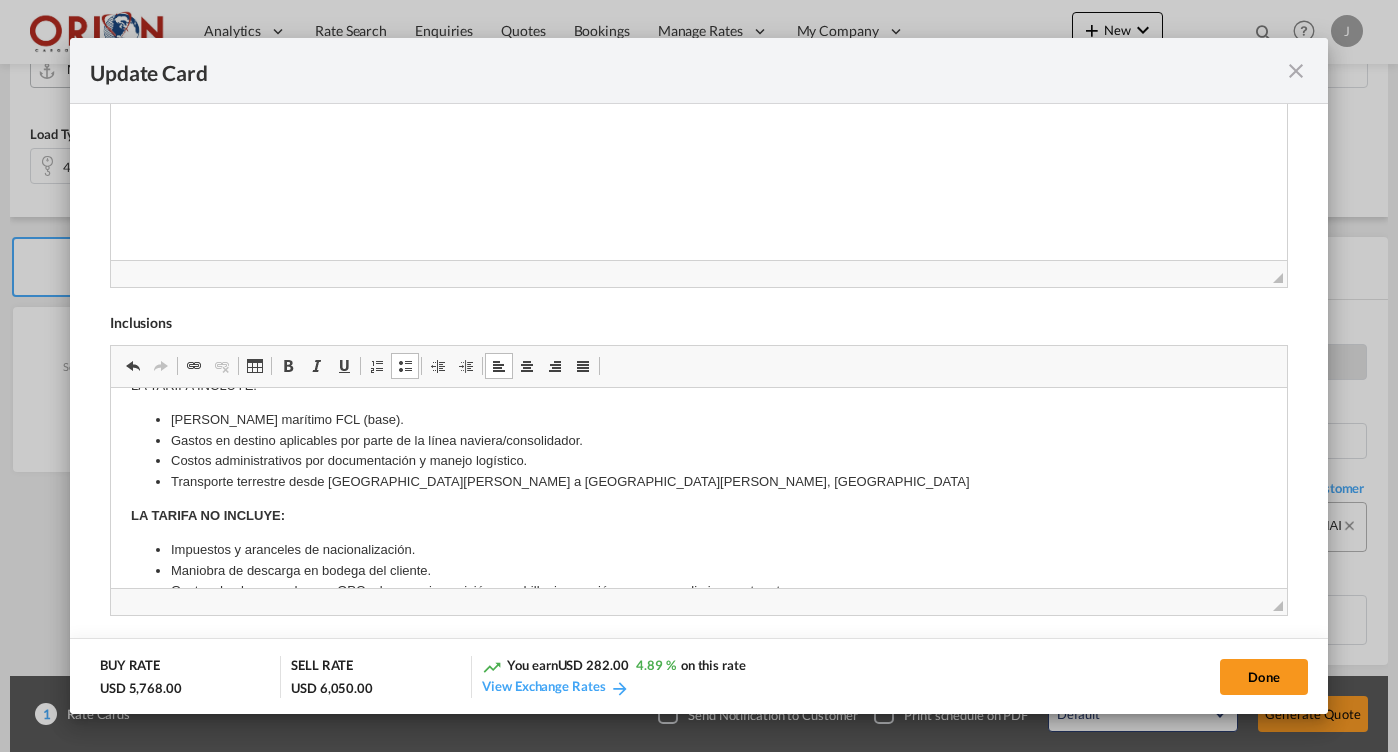 scroll, scrollTop: 290, scrollLeft: 0, axis: vertical 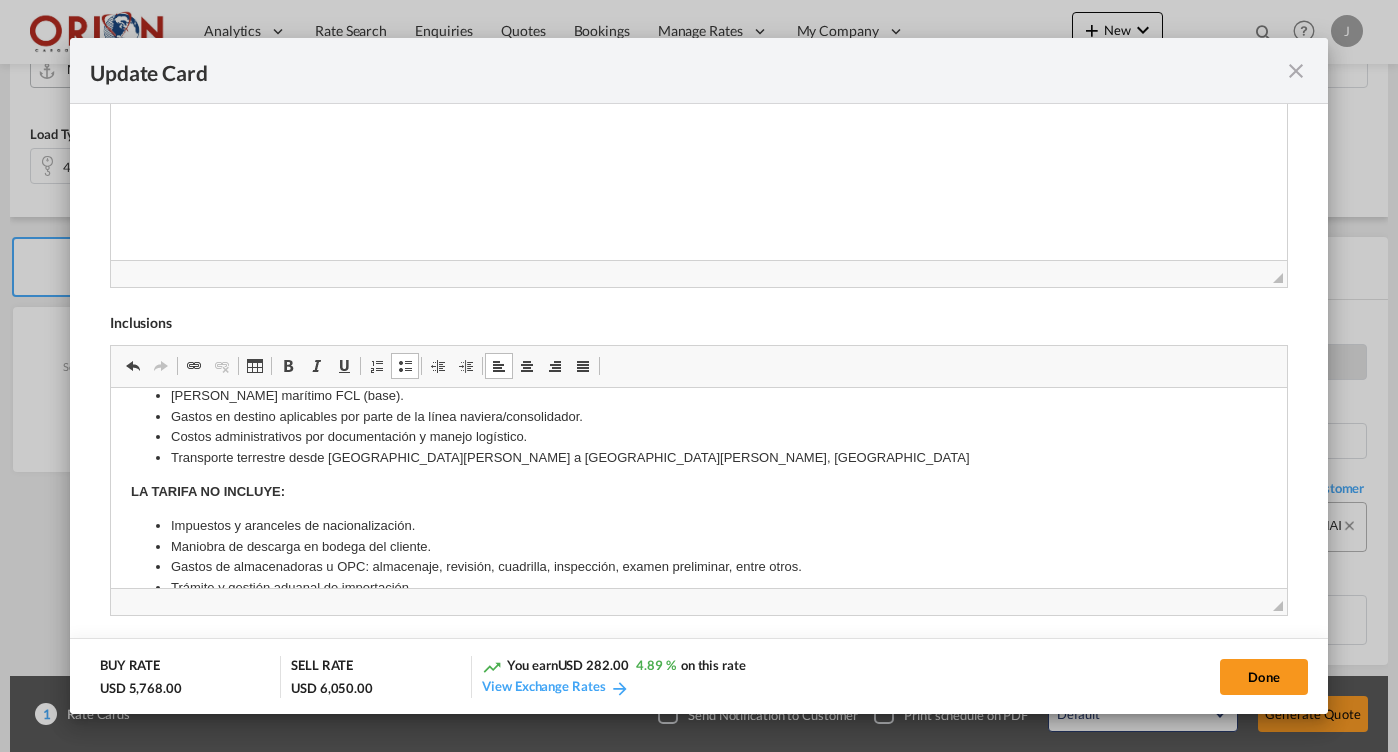 click on "Impuestos y aranceles de nacionalización." at bounding box center [698, 526] 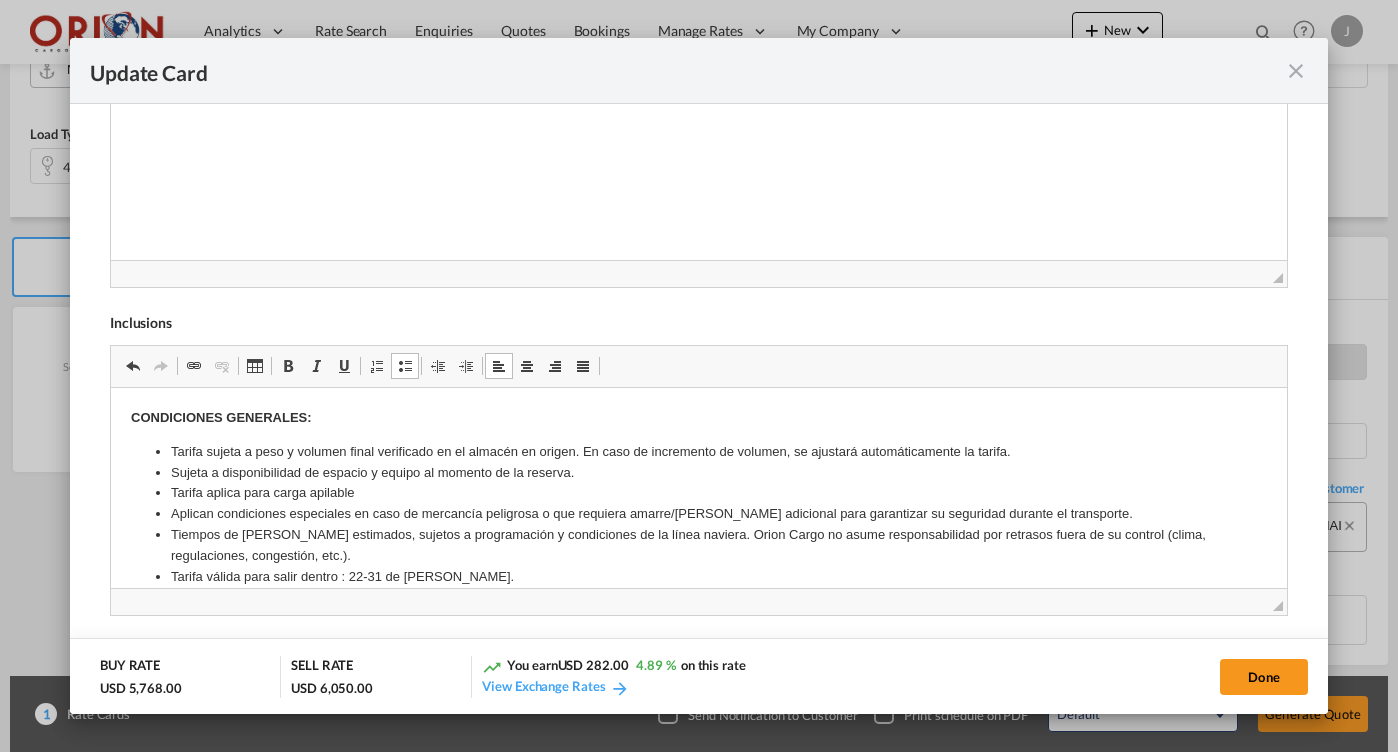 scroll, scrollTop: 0, scrollLeft: 0, axis: both 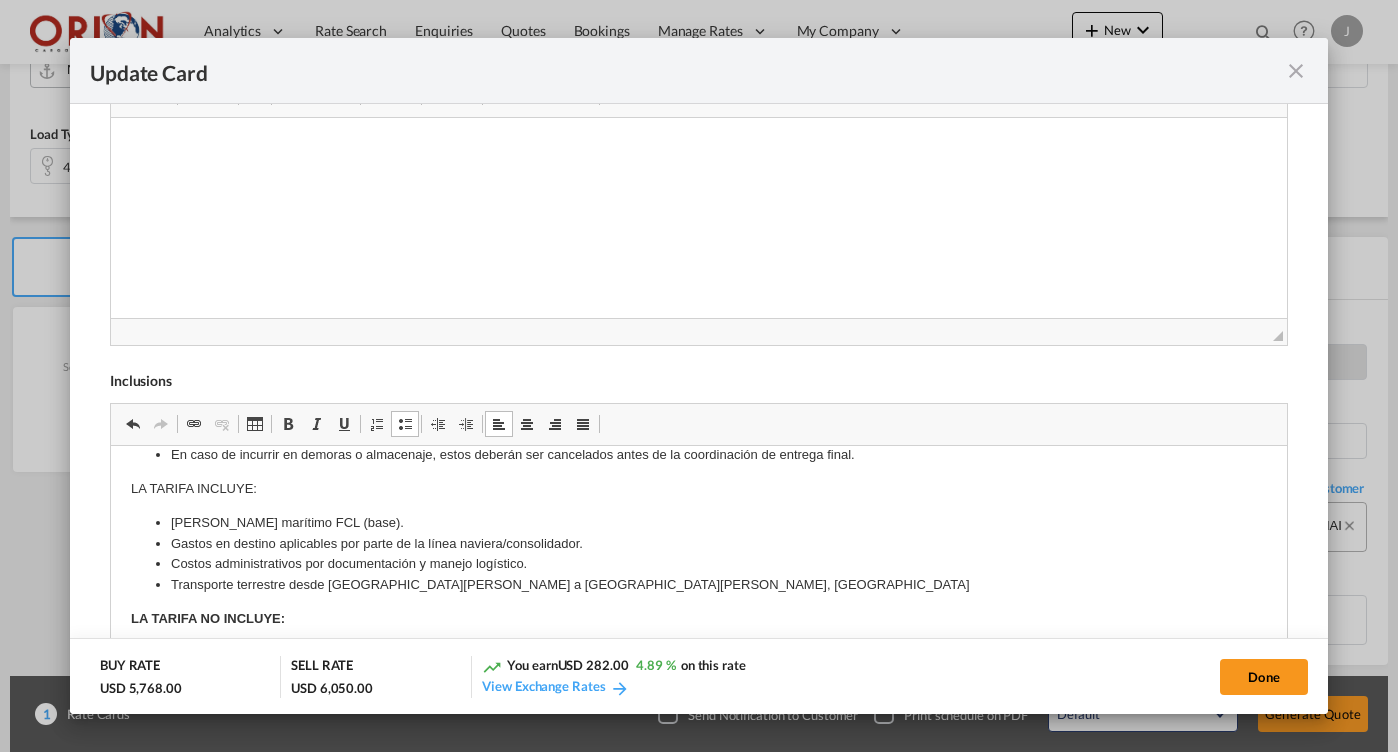 click on "[PERSON_NAME] marítimo FCL (base)." at bounding box center [698, 523] 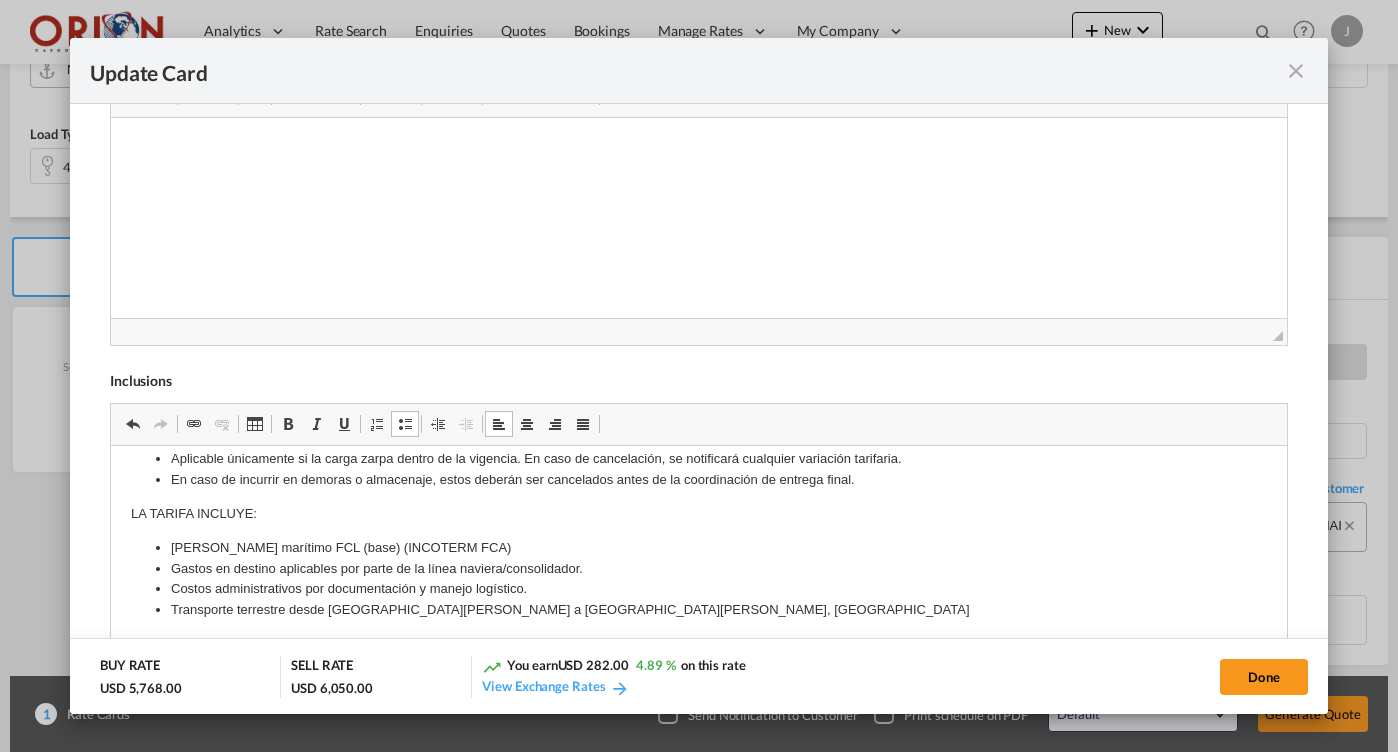 scroll, scrollTop: 194, scrollLeft: 0, axis: vertical 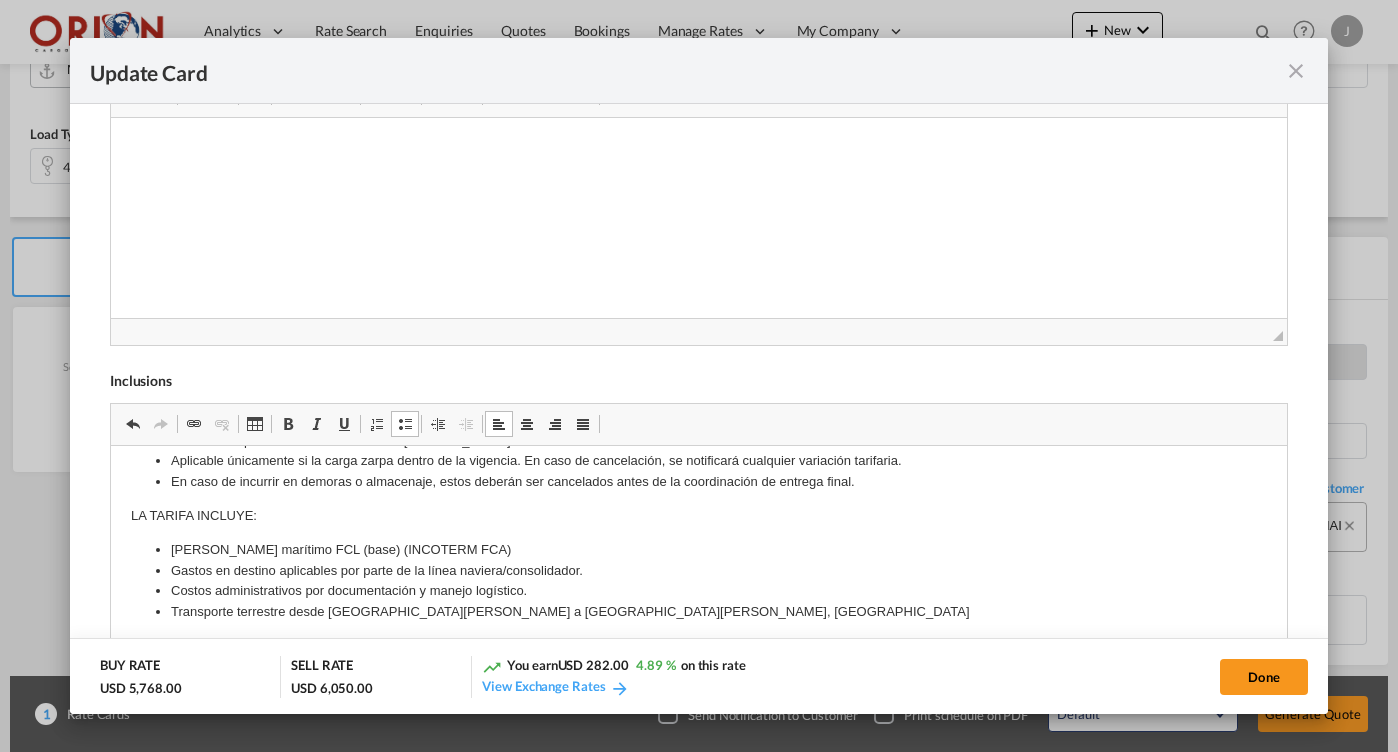 click on "[PERSON_NAME] marítimo FCL (base) (INCOTERM FCA)" at bounding box center (698, 550) 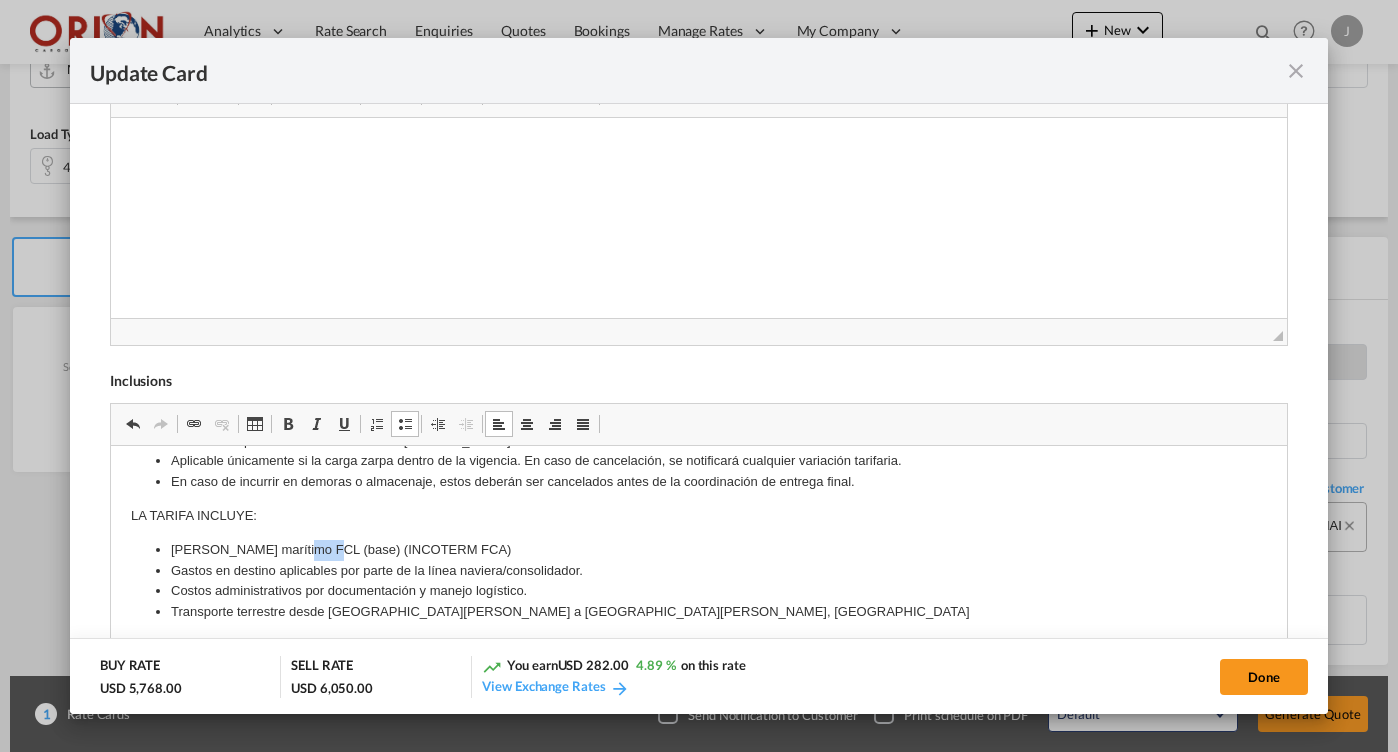 click on "[PERSON_NAME] marítimo FCL (base) (INCOTERM FCA)" at bounding box center [698, 550] 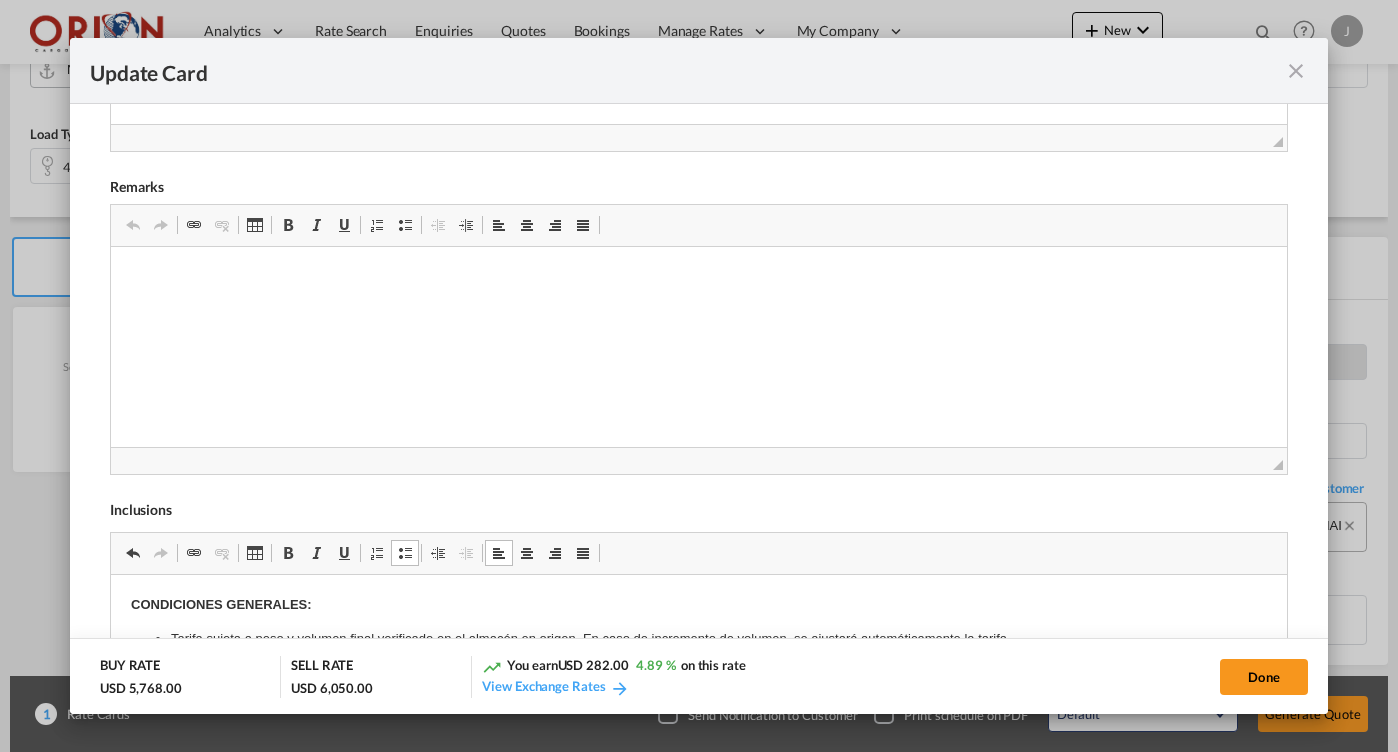 scroll, scrollTop: 0, scrollLeft: 0, axis: both 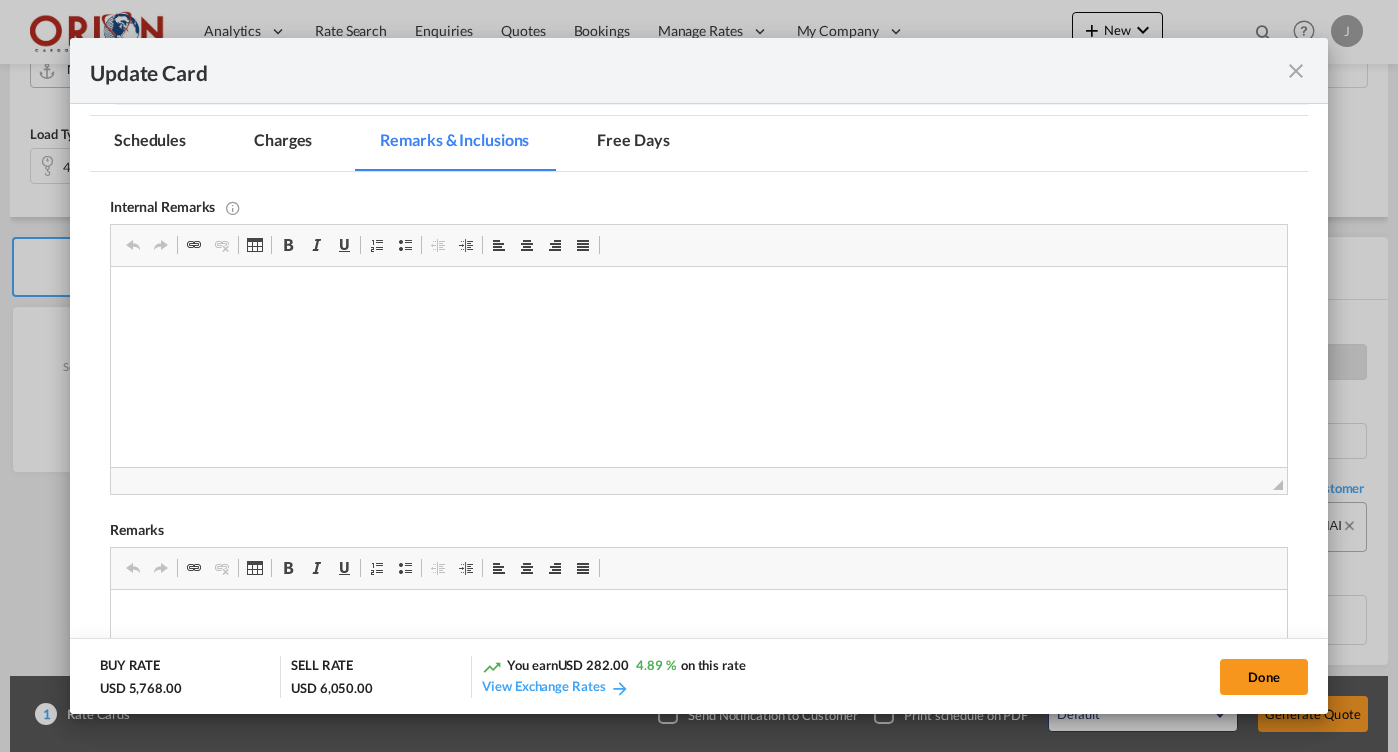 click on "Charges" at bounding box center [283, 143] 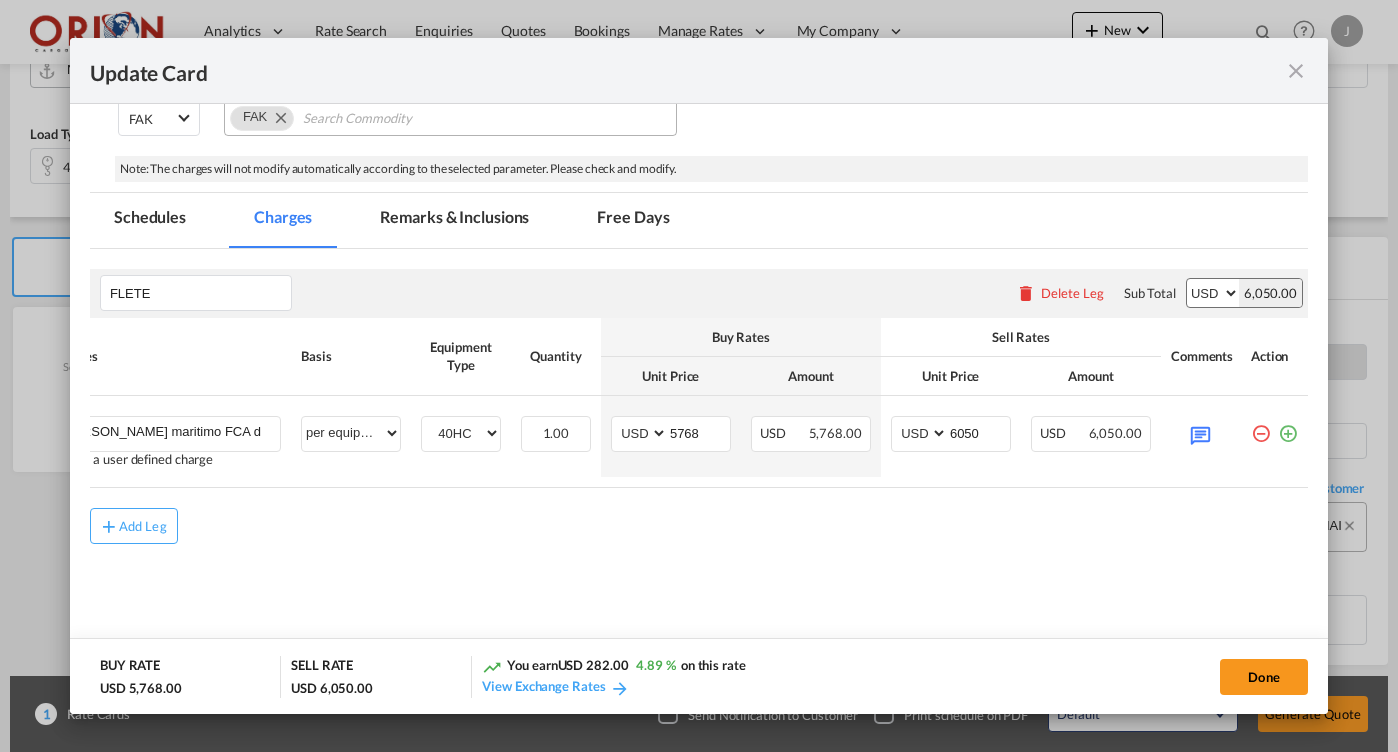 scroll, scrollTop: 367, scrollLeft: 0, axis: vertical 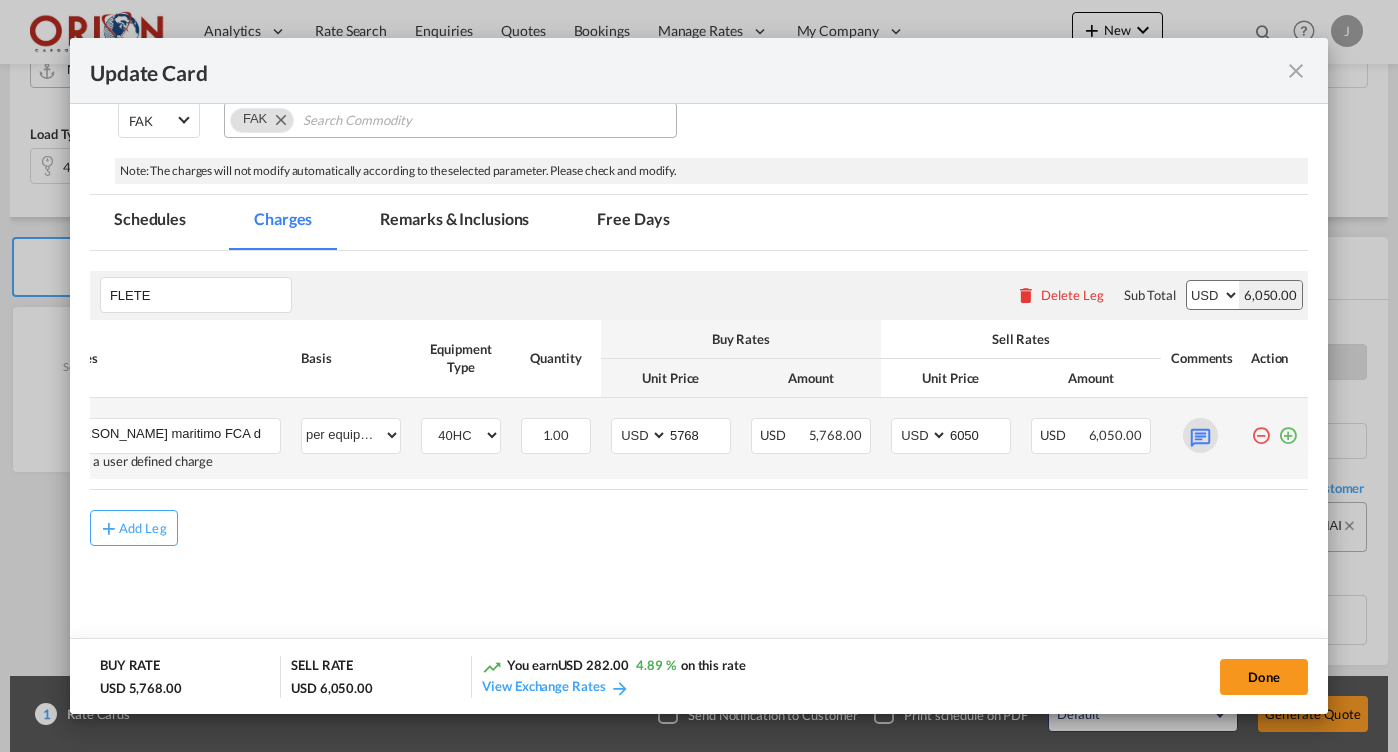click at bounding box center [1200, 435] 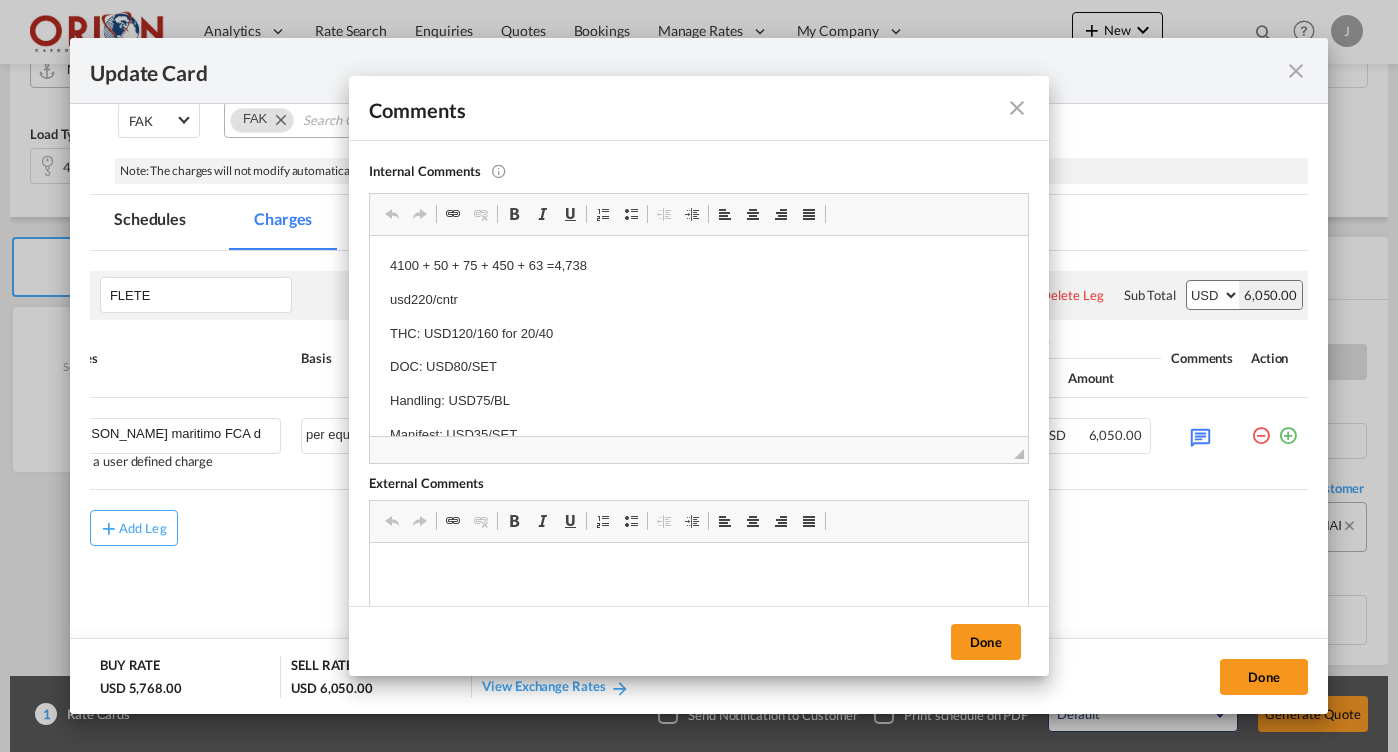 scroll, scrollTop: 0, scrollLeft: 0, axis: both 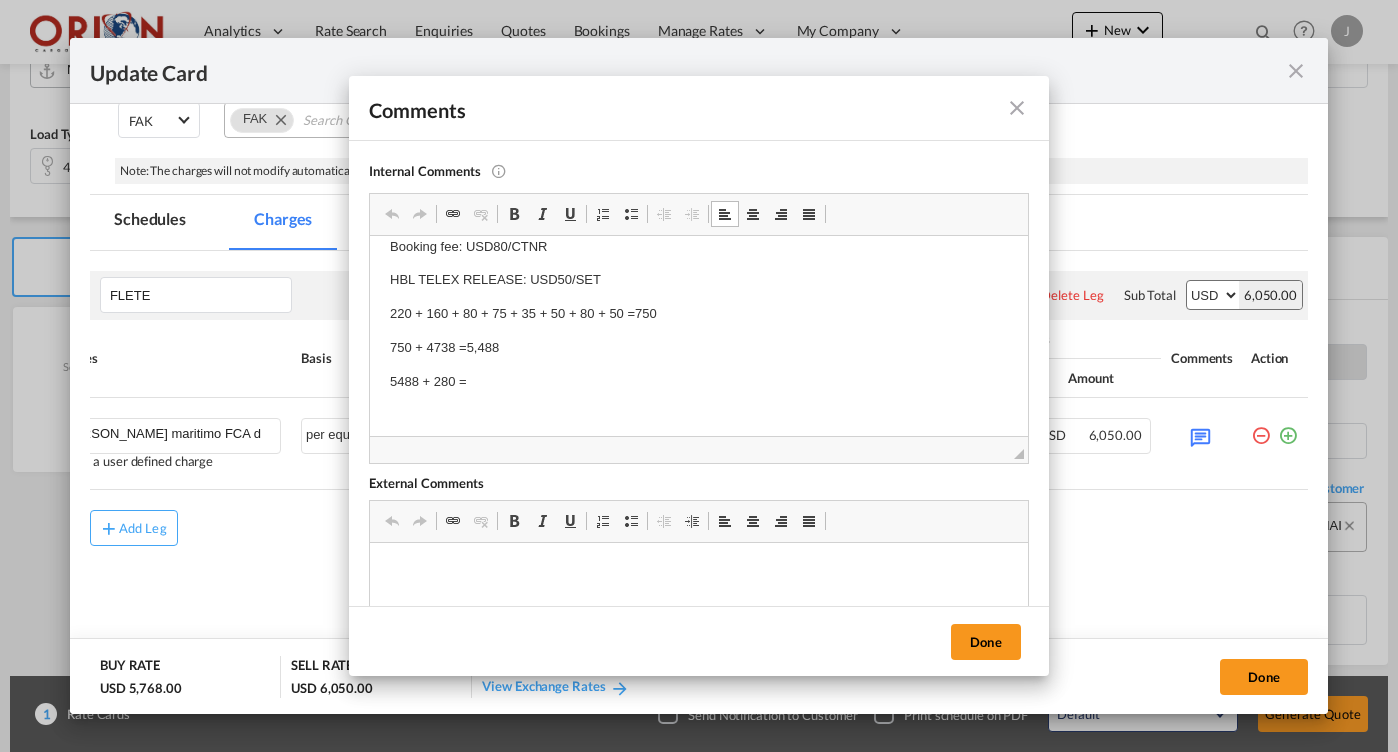 click on "5488 + 280 =" at bounding box center [699, 382] 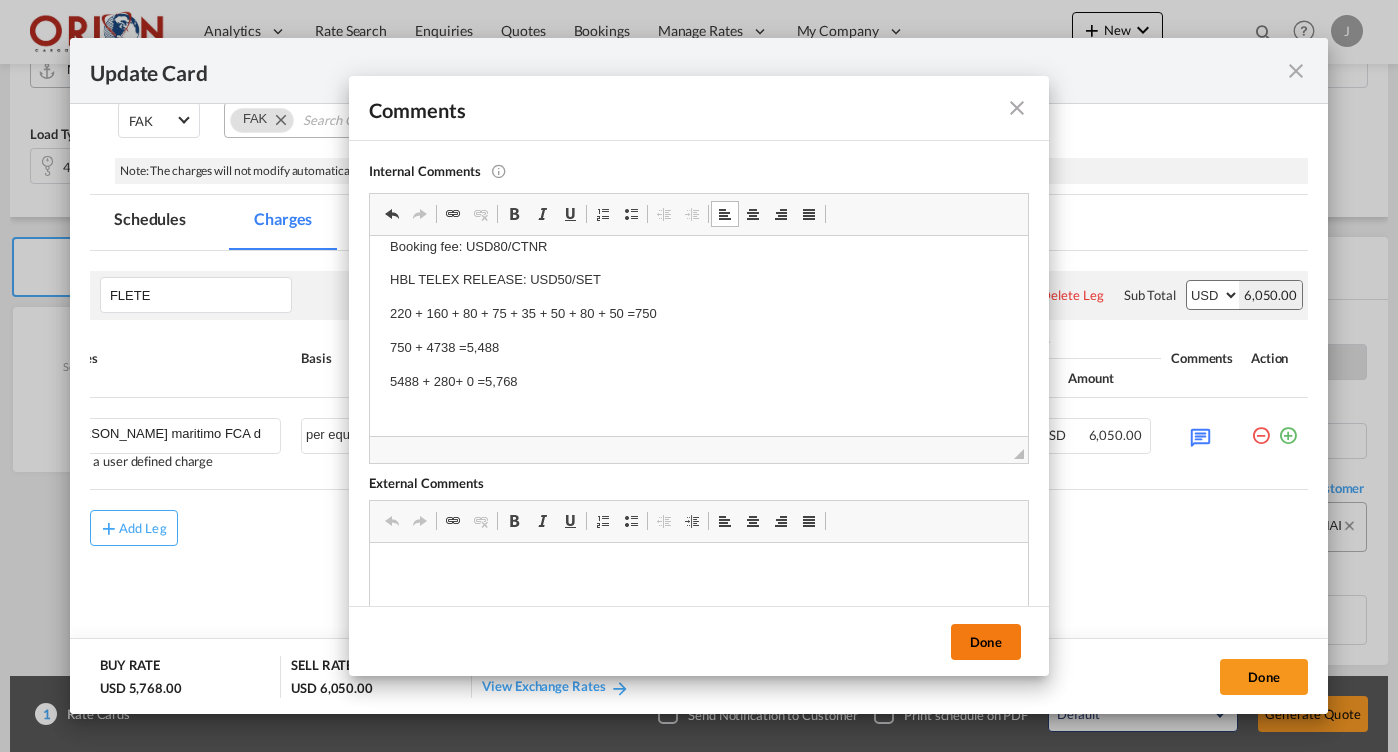 drag, startPoint x: 183, startPoint y: 146, endPoint x: 988, endPoint y: 647, distance: 948.1698 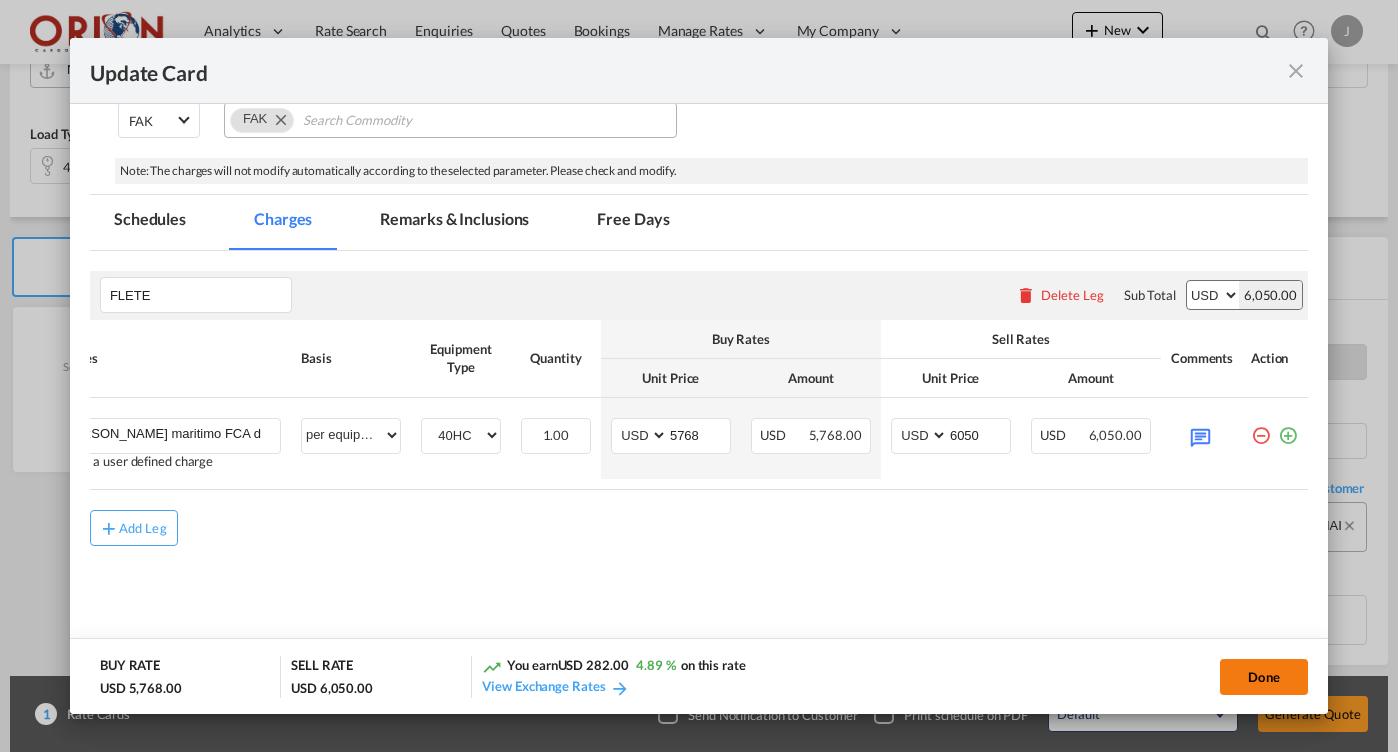 click on "Done" 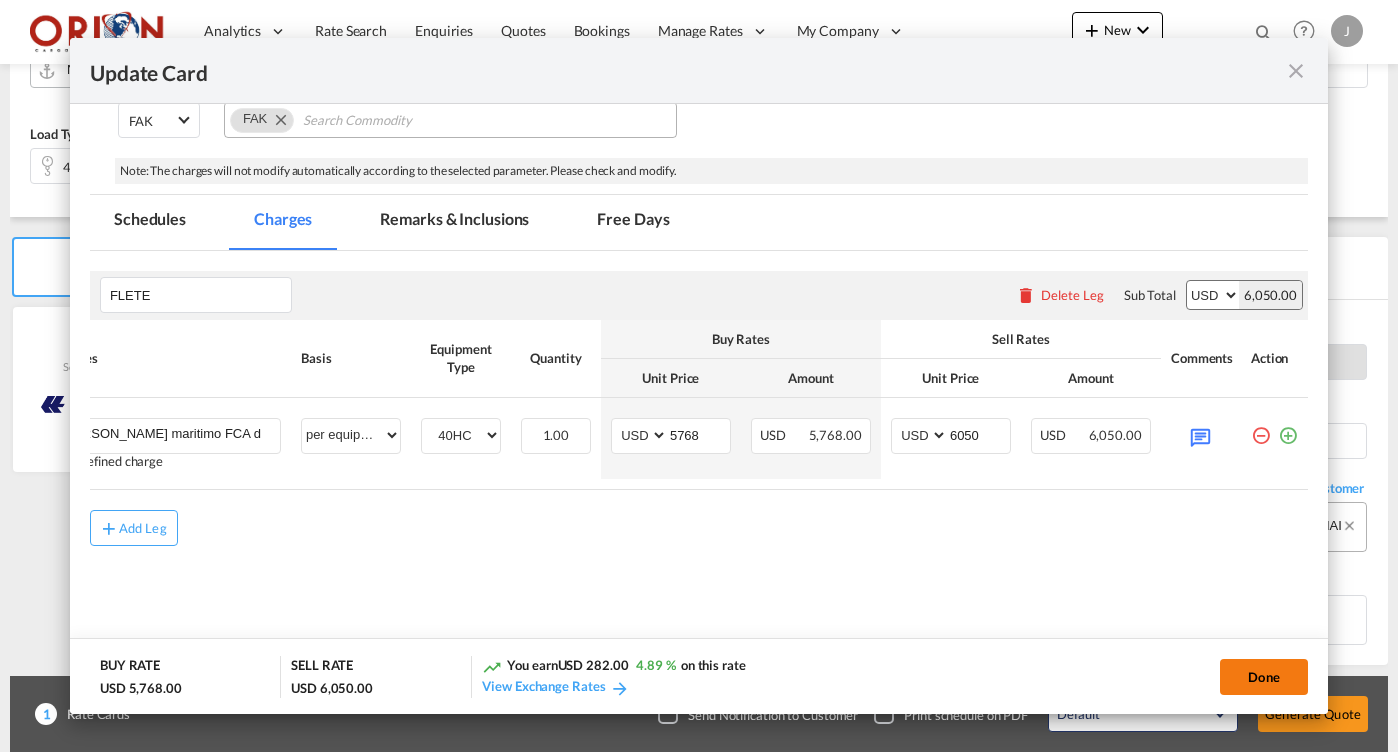 type on "[DATE]" 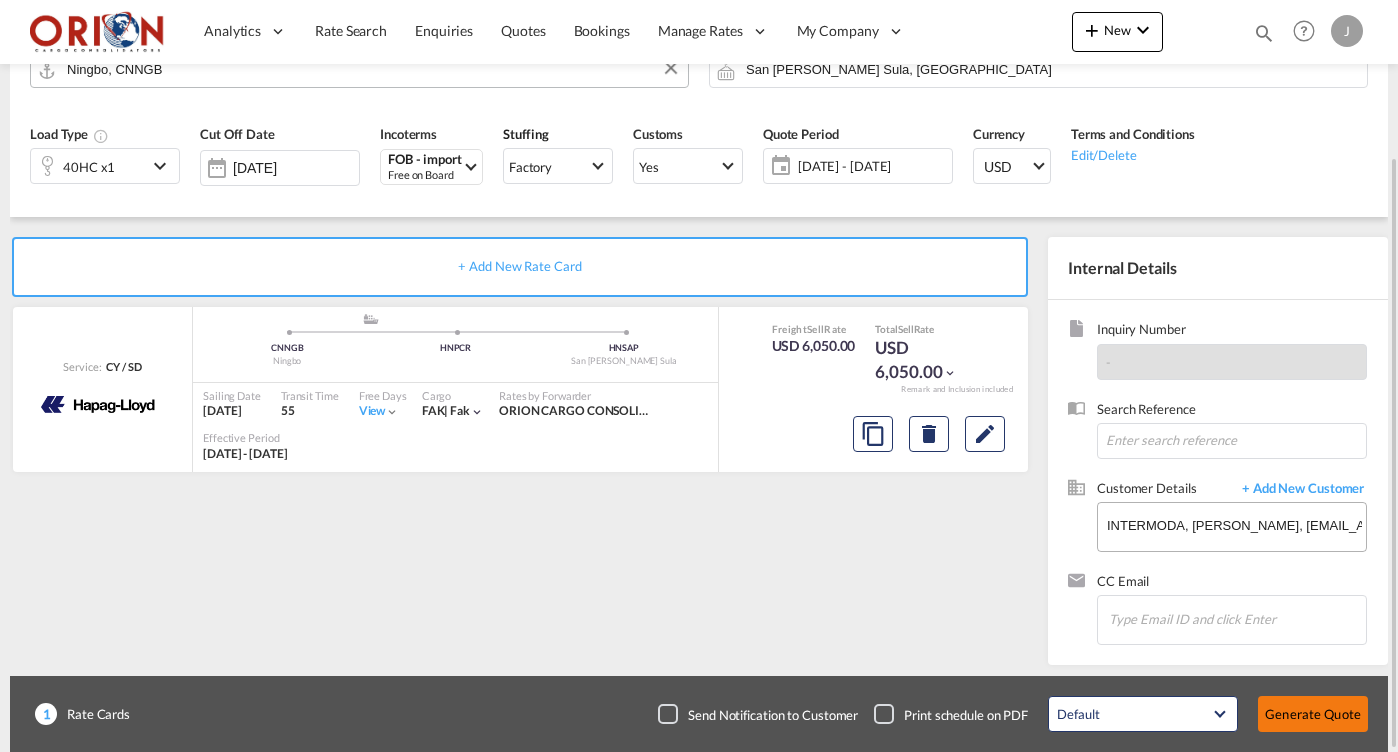 click on "Generate Quote" at bounding box center [1313, 714] 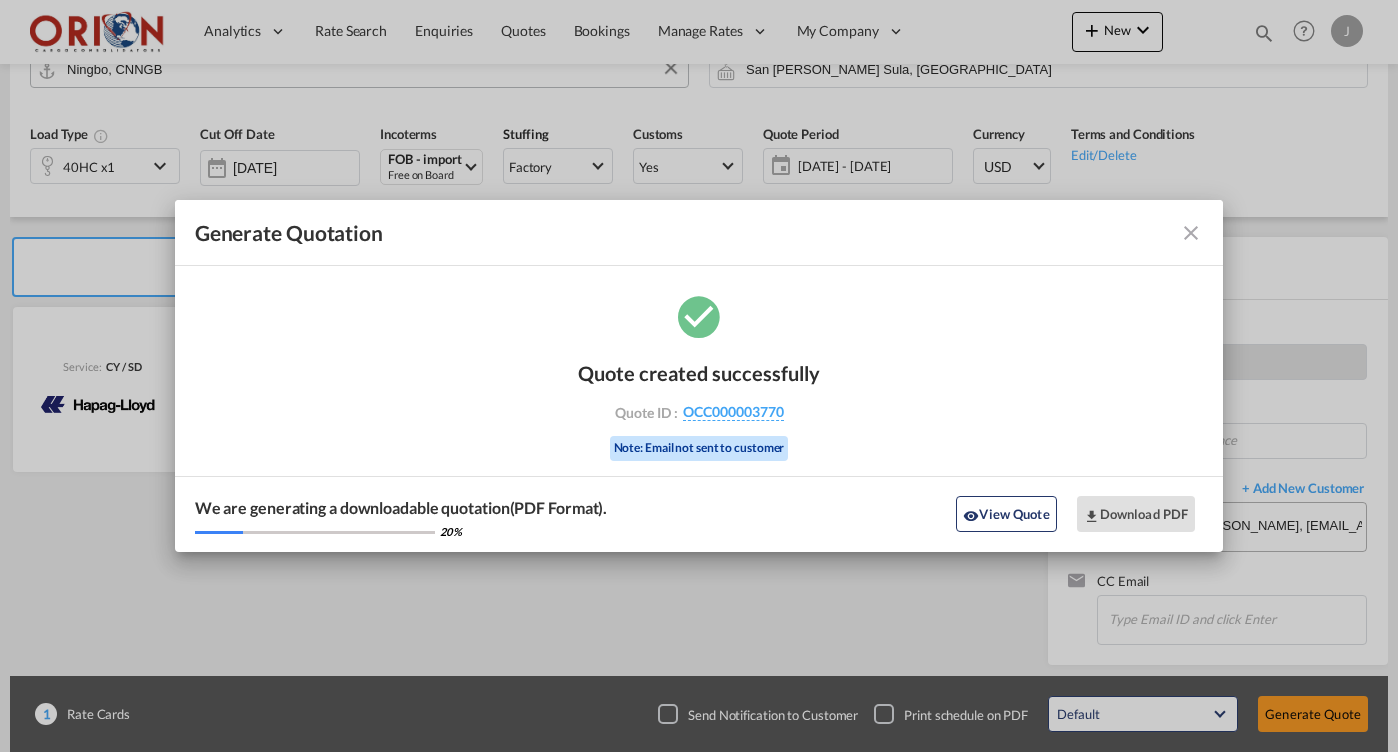 click on "Generate Quotation" at bounding box center (699, 233) 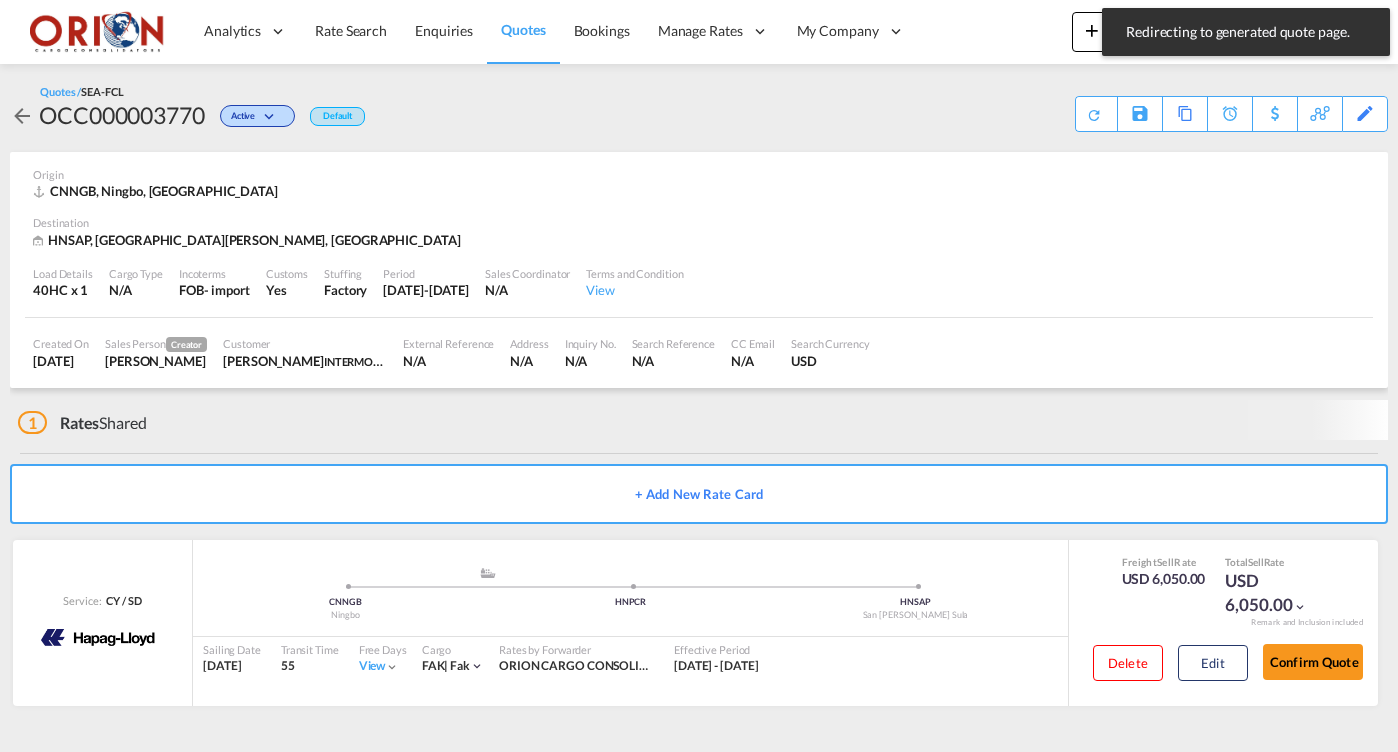 scroll, scrollTop: 0, scrollLeft: 0, axis: both 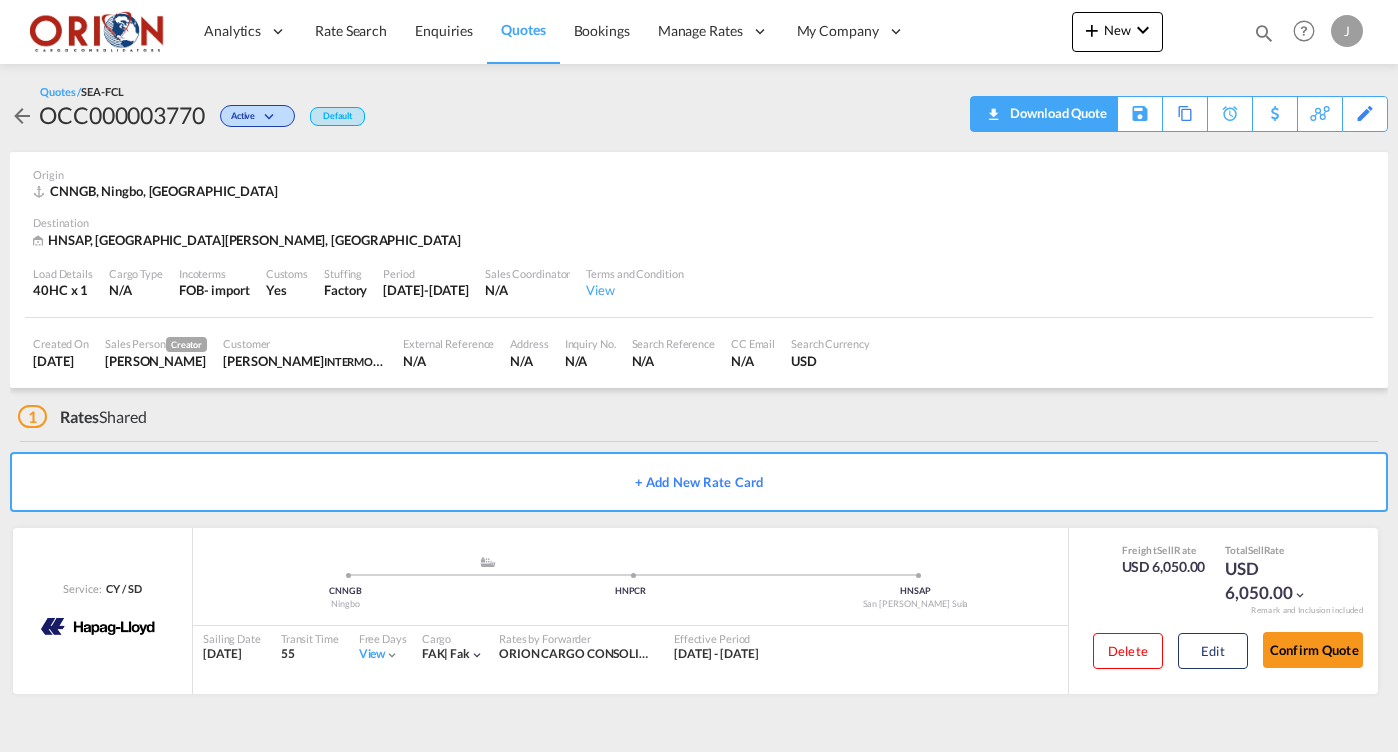 click on "Download Quote" at bounding box center (1056, 113) 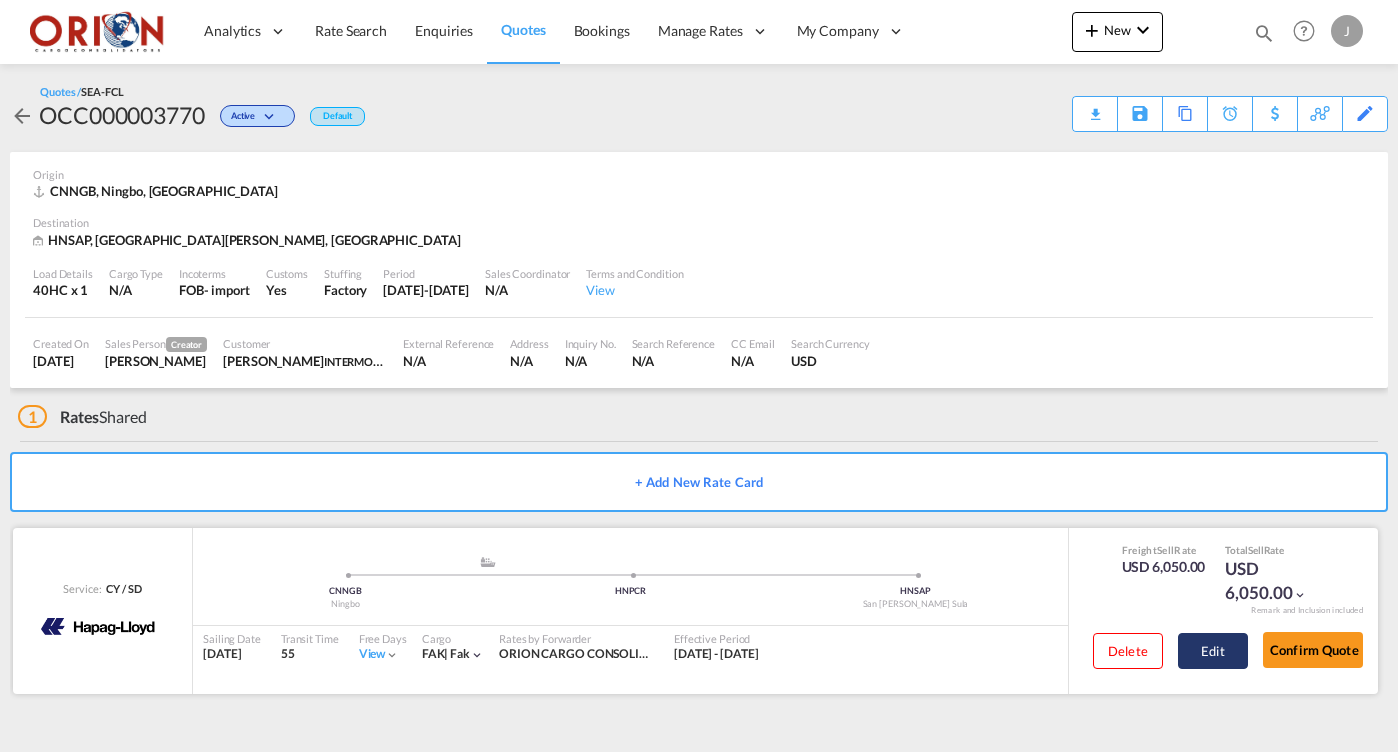 click on "Edit" at bounding box center (1213, 651) 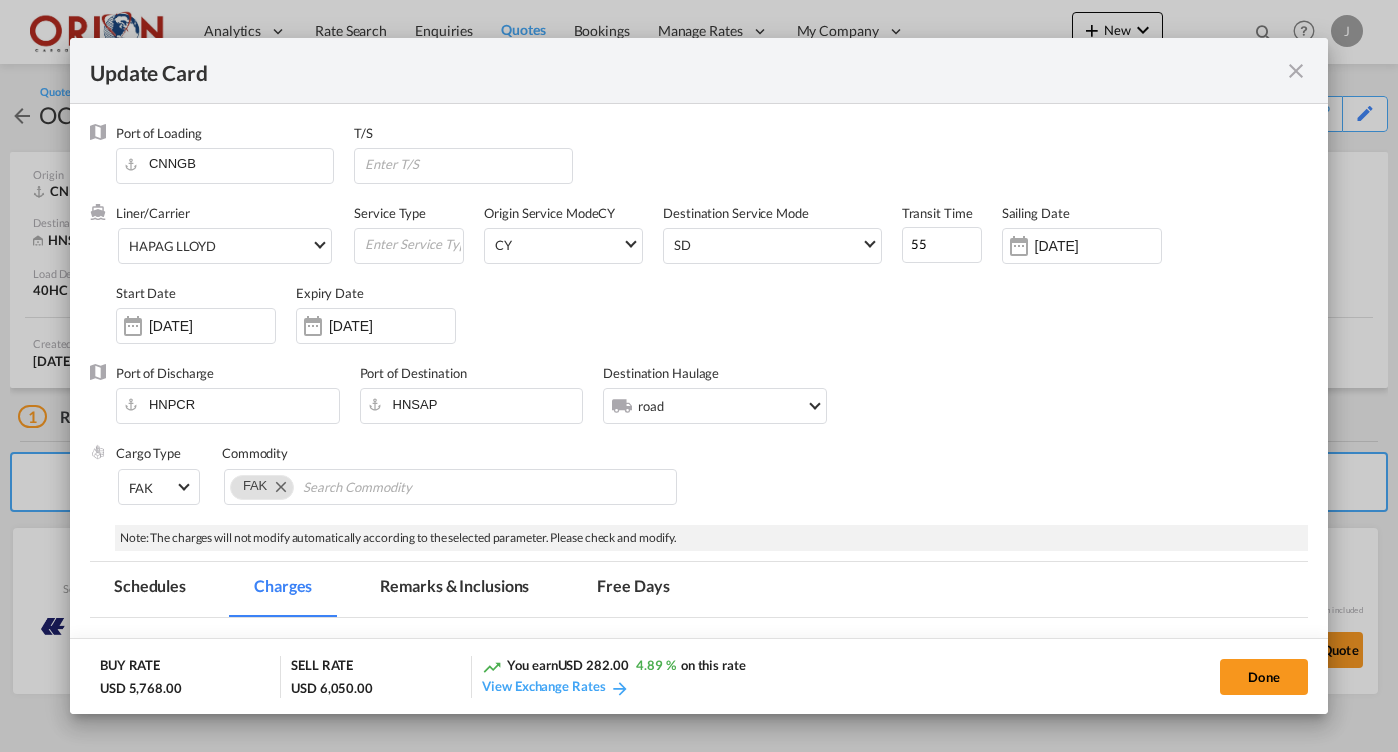 scroll, scrollTop: 0, scrollLeft: 0, axis: both 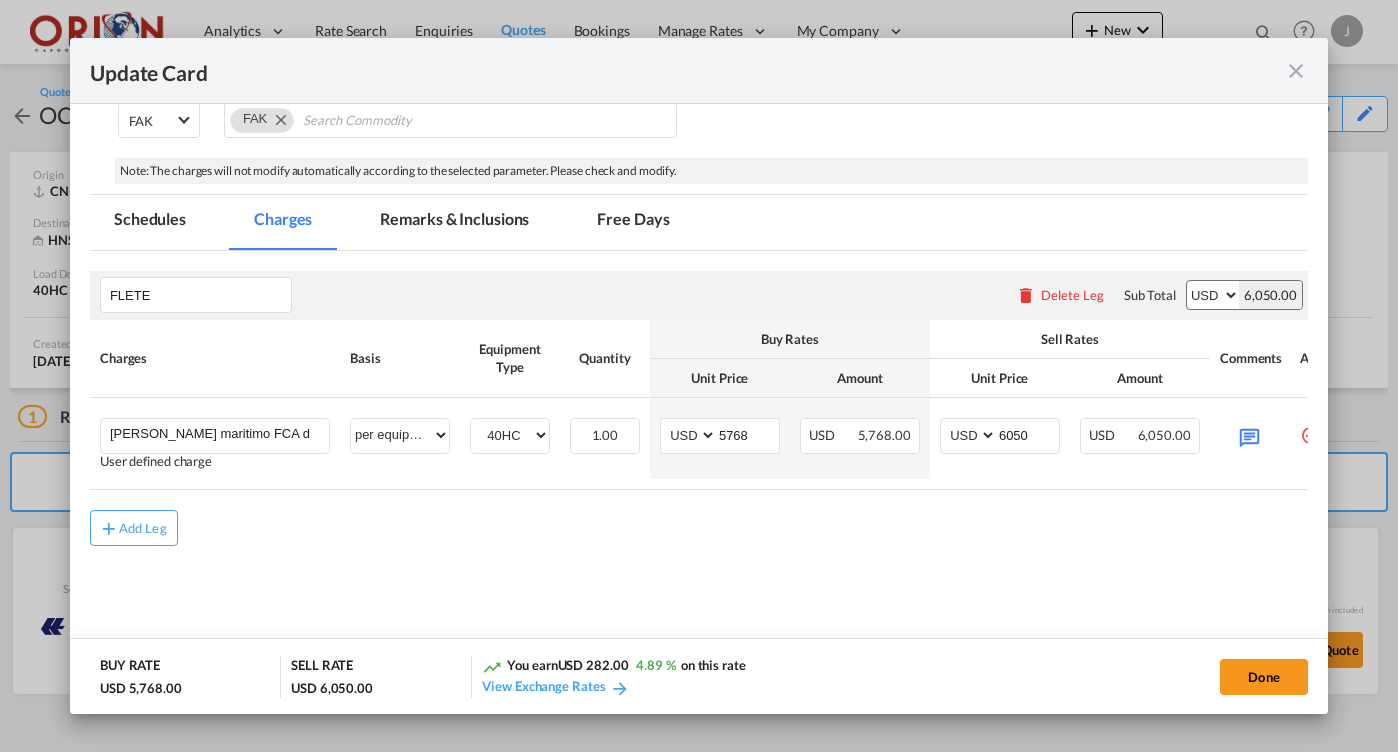 click on "Remarks & Inclusions" at bounding box center [454, 222] 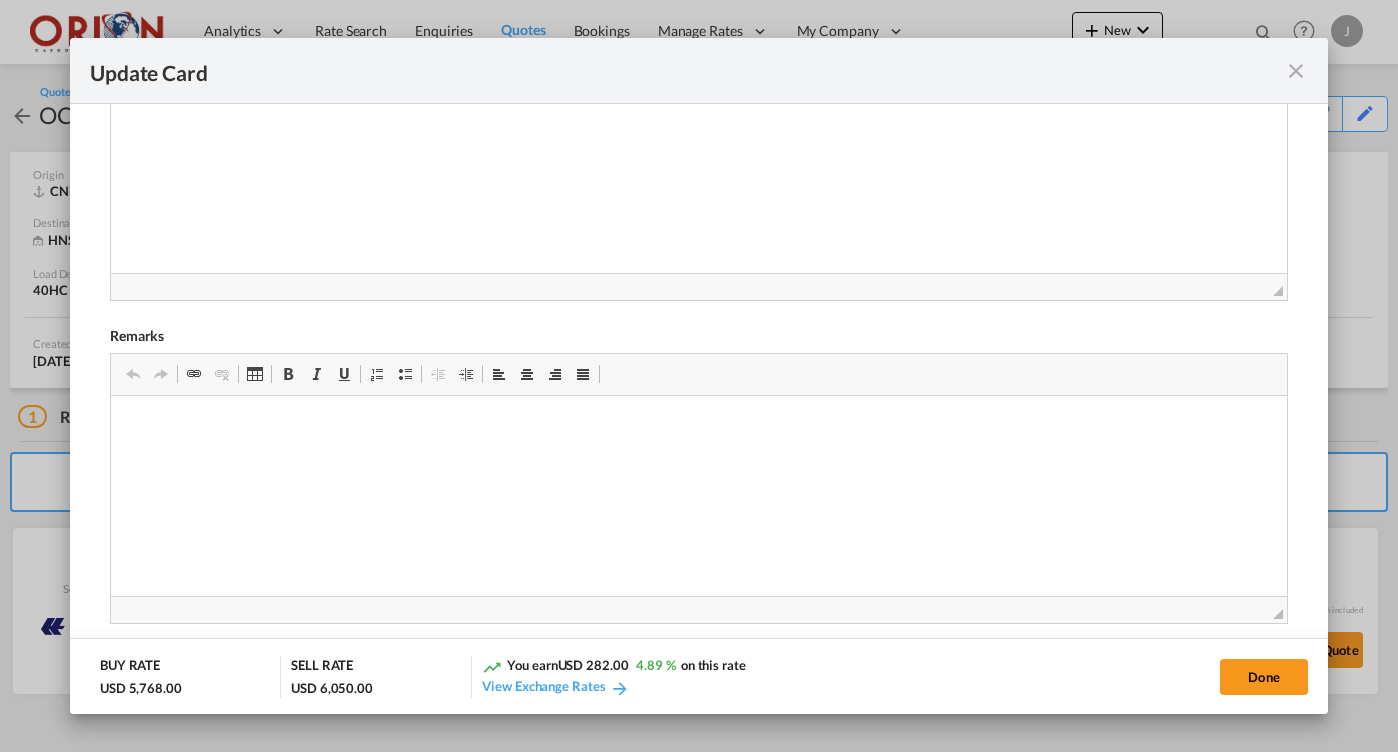 scroll, scrollTop: 0, scrollLeft: 0, axis: both 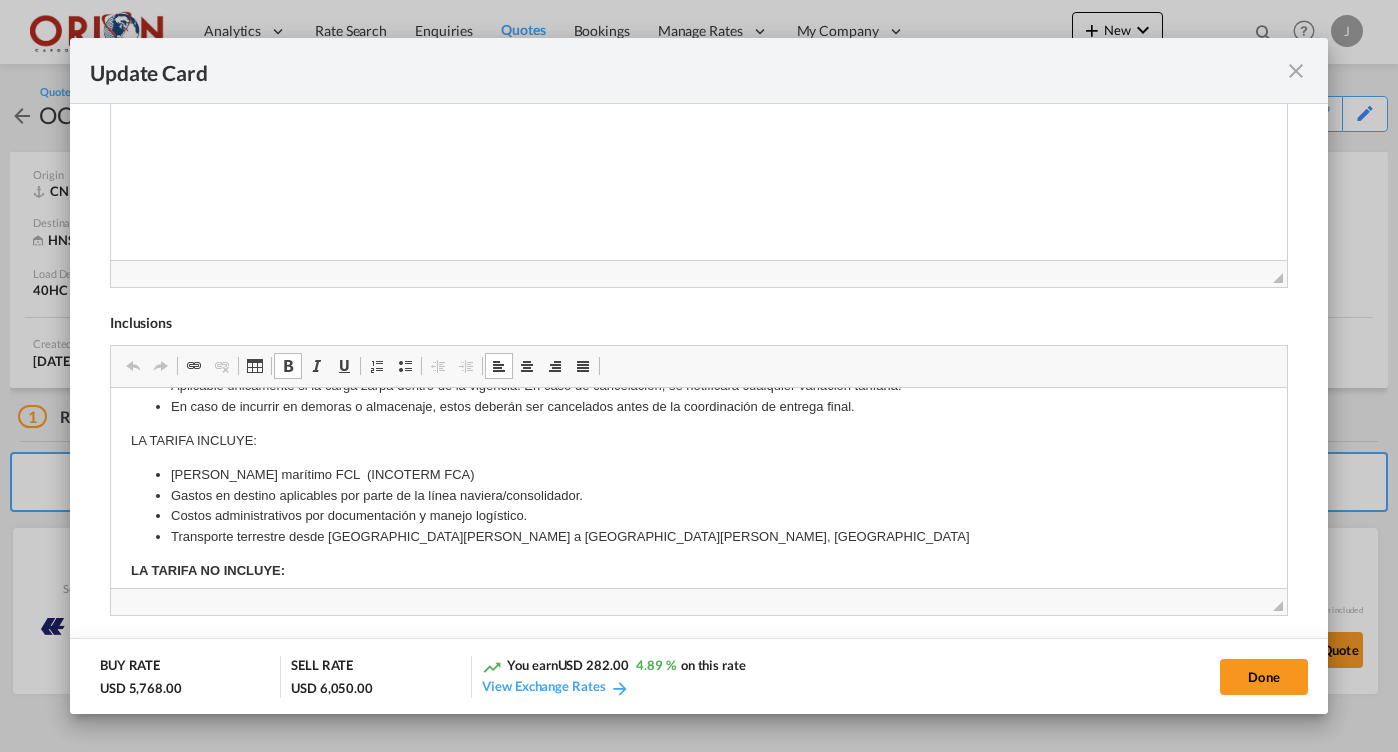click on "Transporte terrestre desde [GEOGRAPHIC_DATA][PERSON_NAME] a [GEOGRAPHIC_DATA][PERSON_NAME], [GEOGRAPHIC_DATA]" at bounding box center (698, 537) 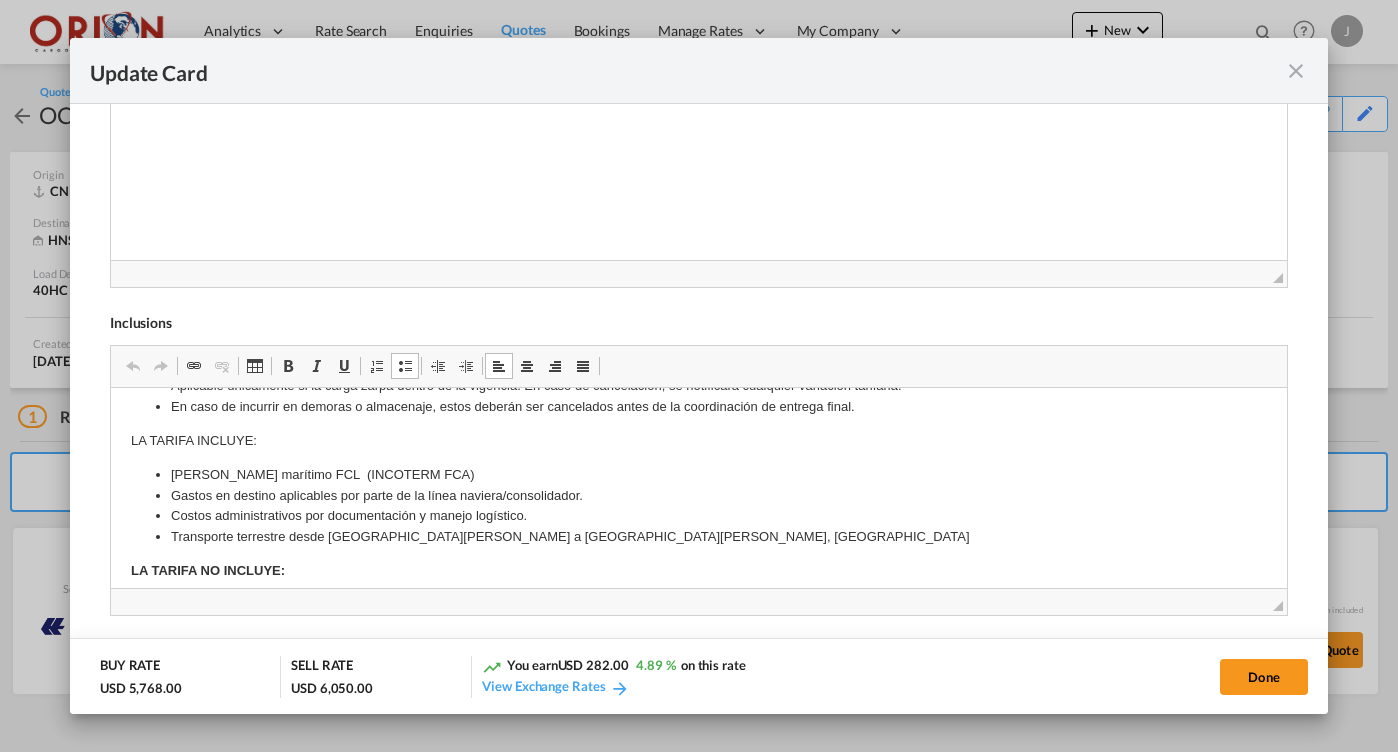 type 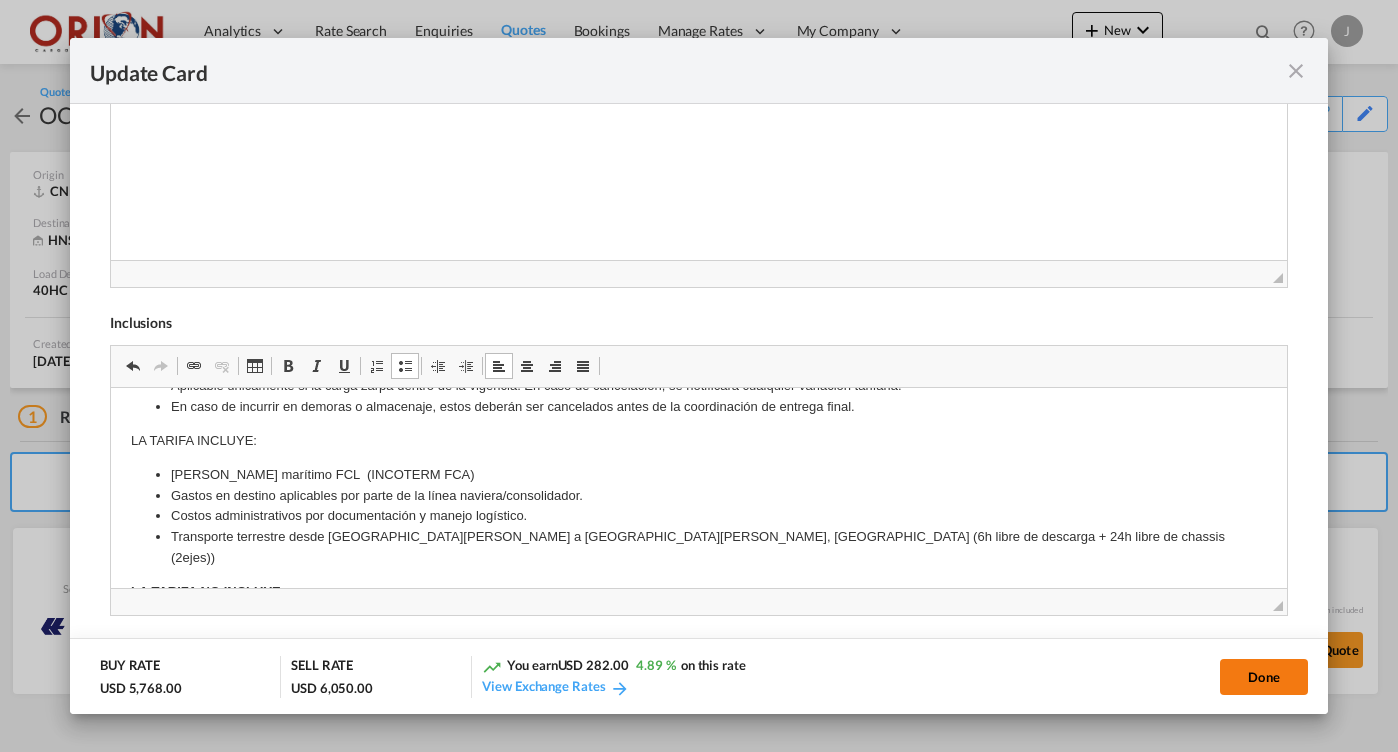 click on "Done" 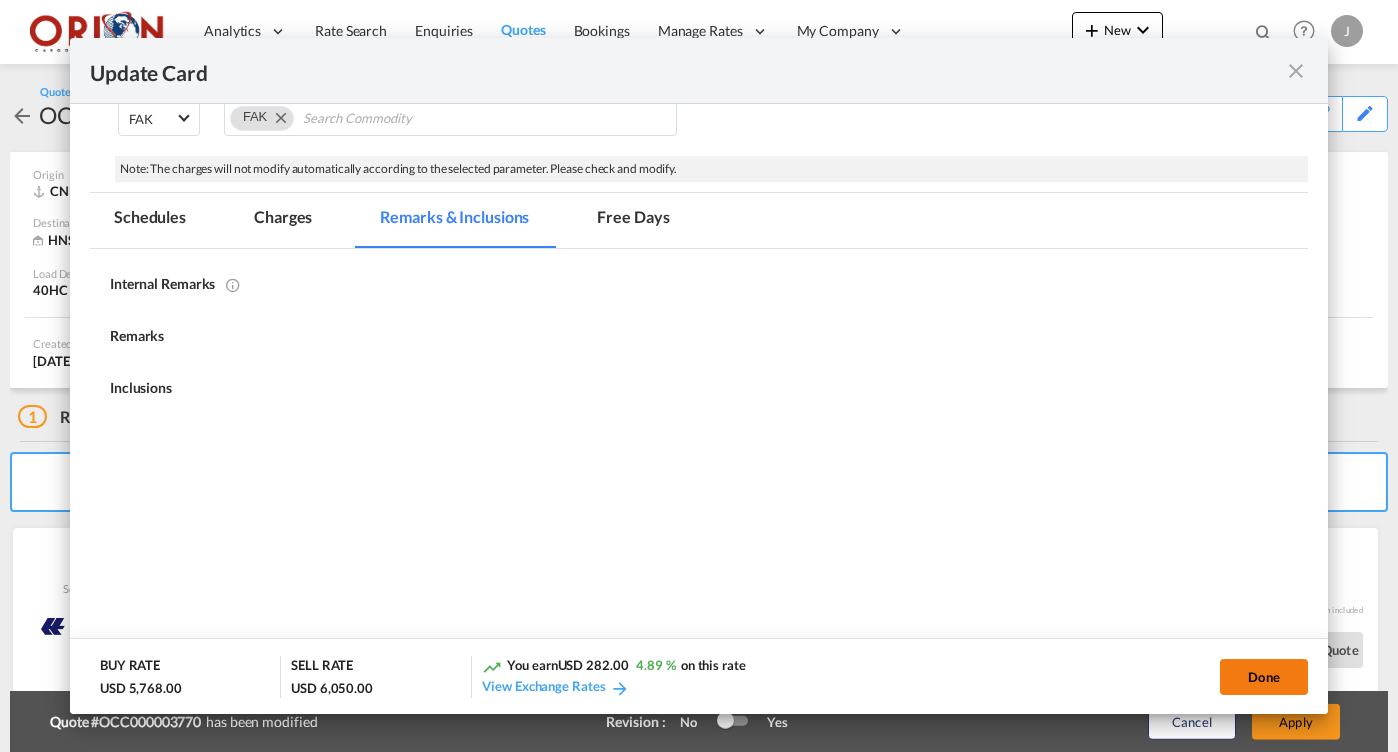 type on "[DATE]" 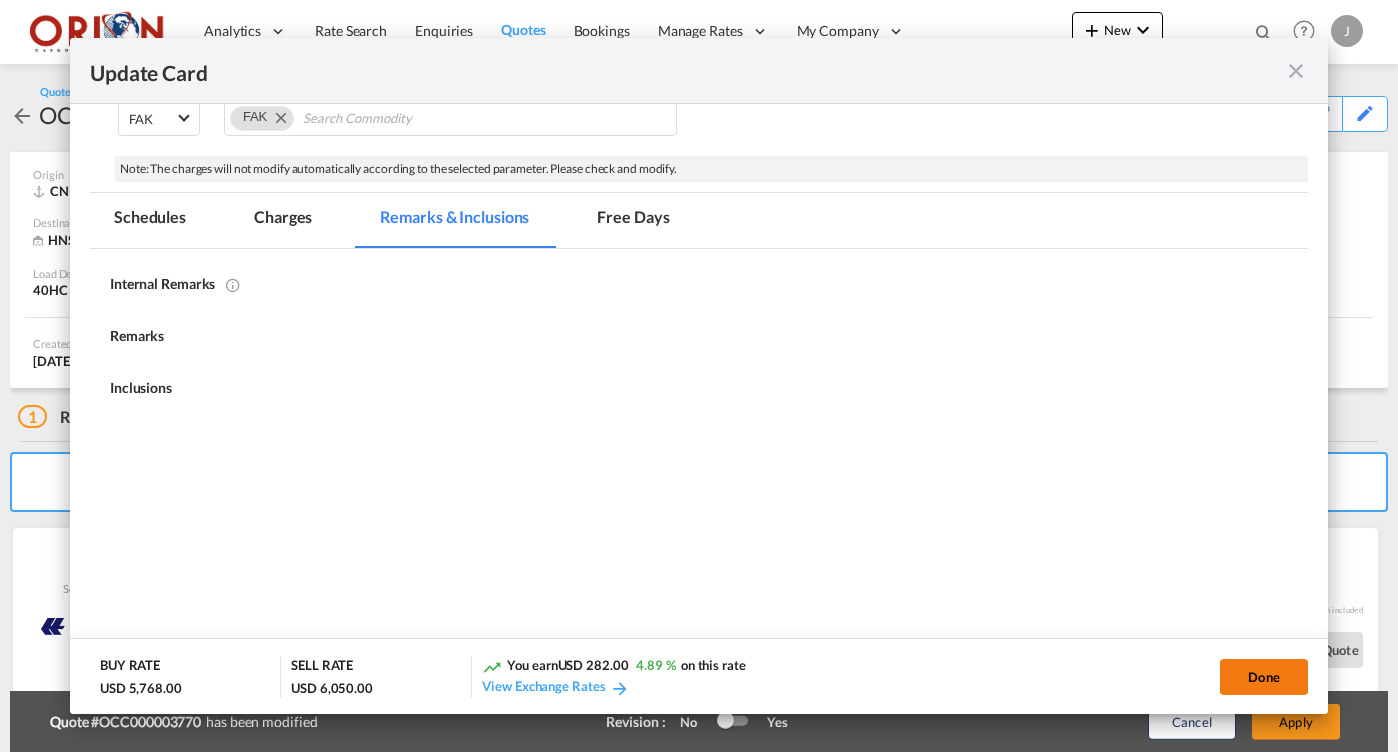 type on "[DATE]" 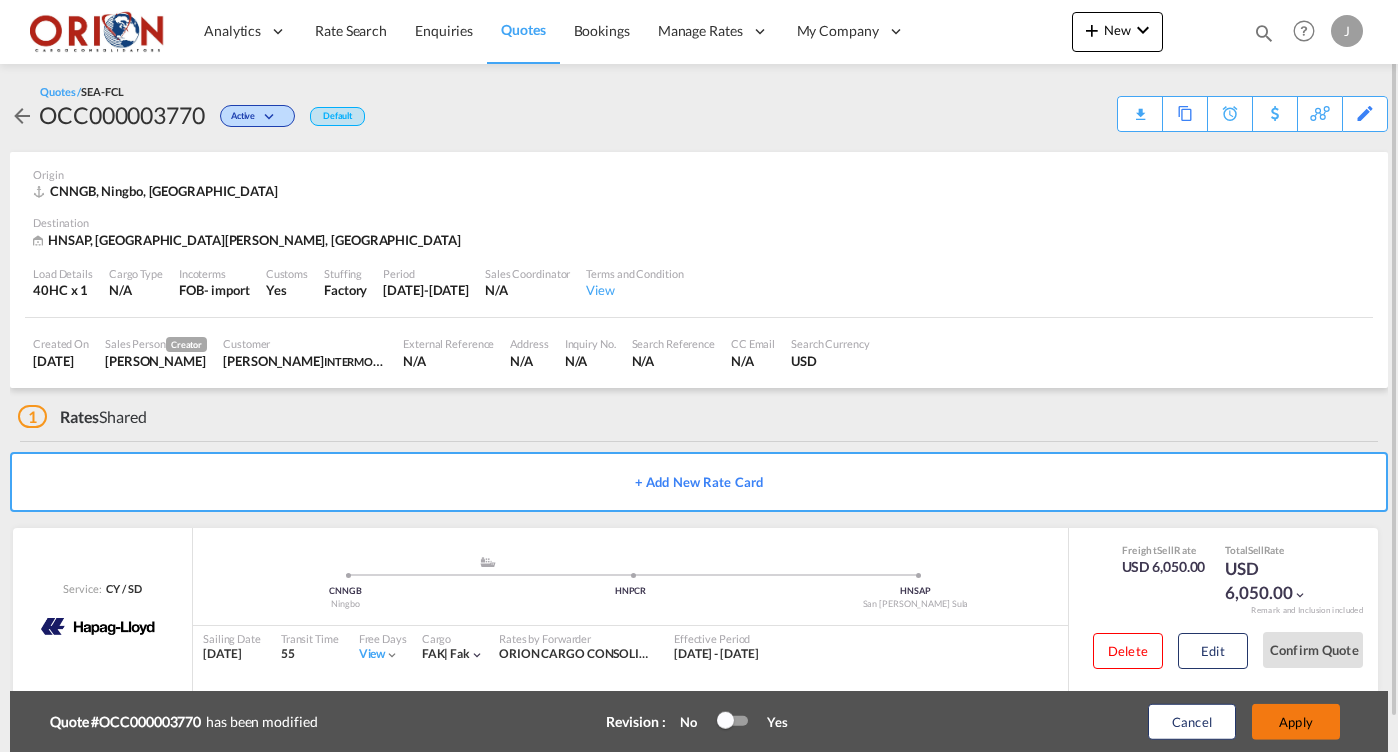 click on "Apply" at bounding box center [1296, 722] 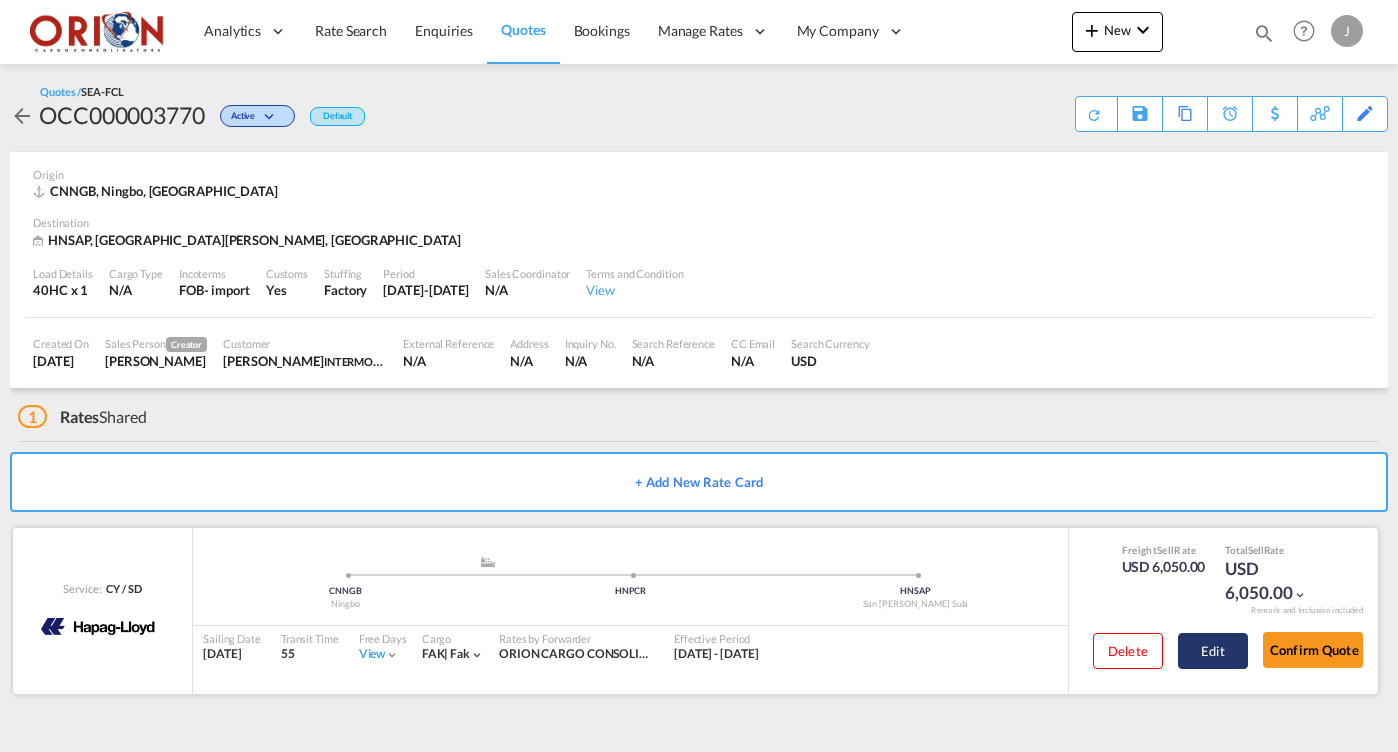 click on "Edit" at bounding box center (1213, 651) 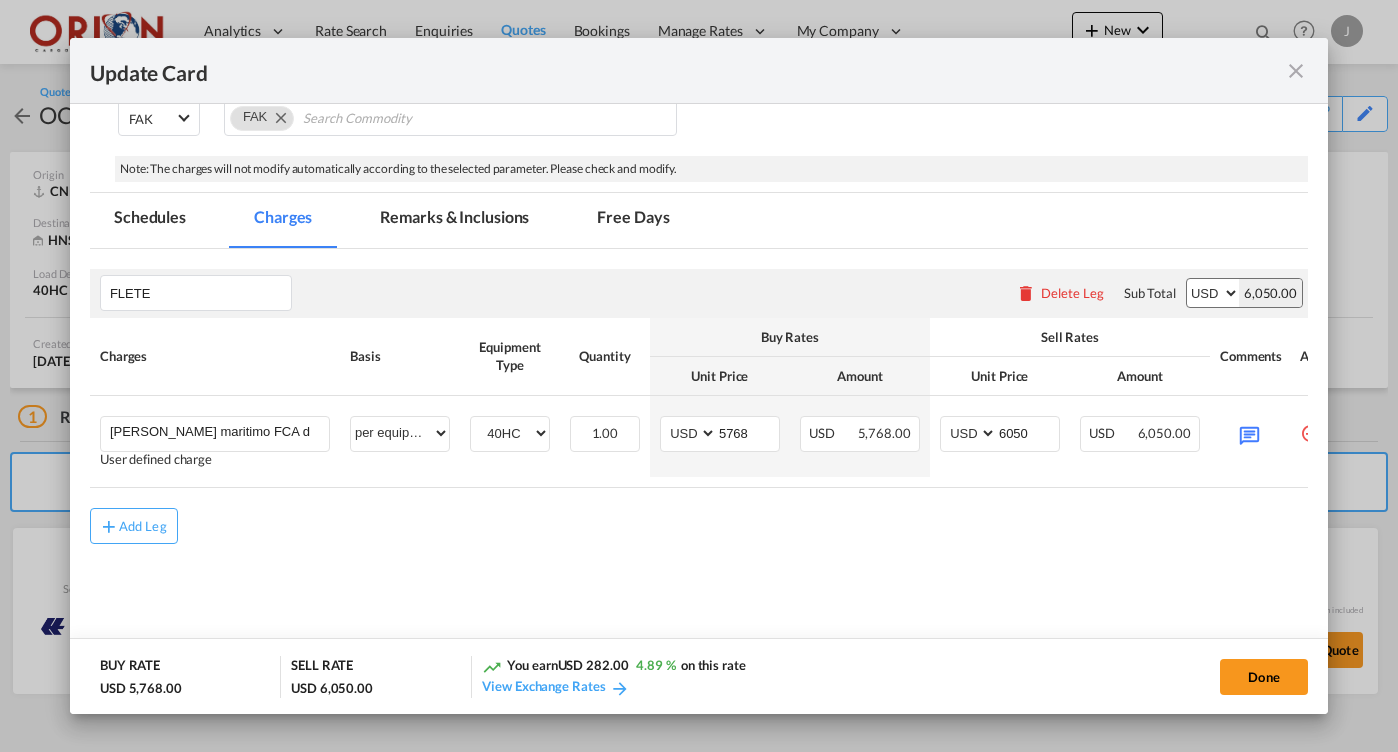 scroll, scrollTop: 367, scrollLeft: 0, axis: vertical 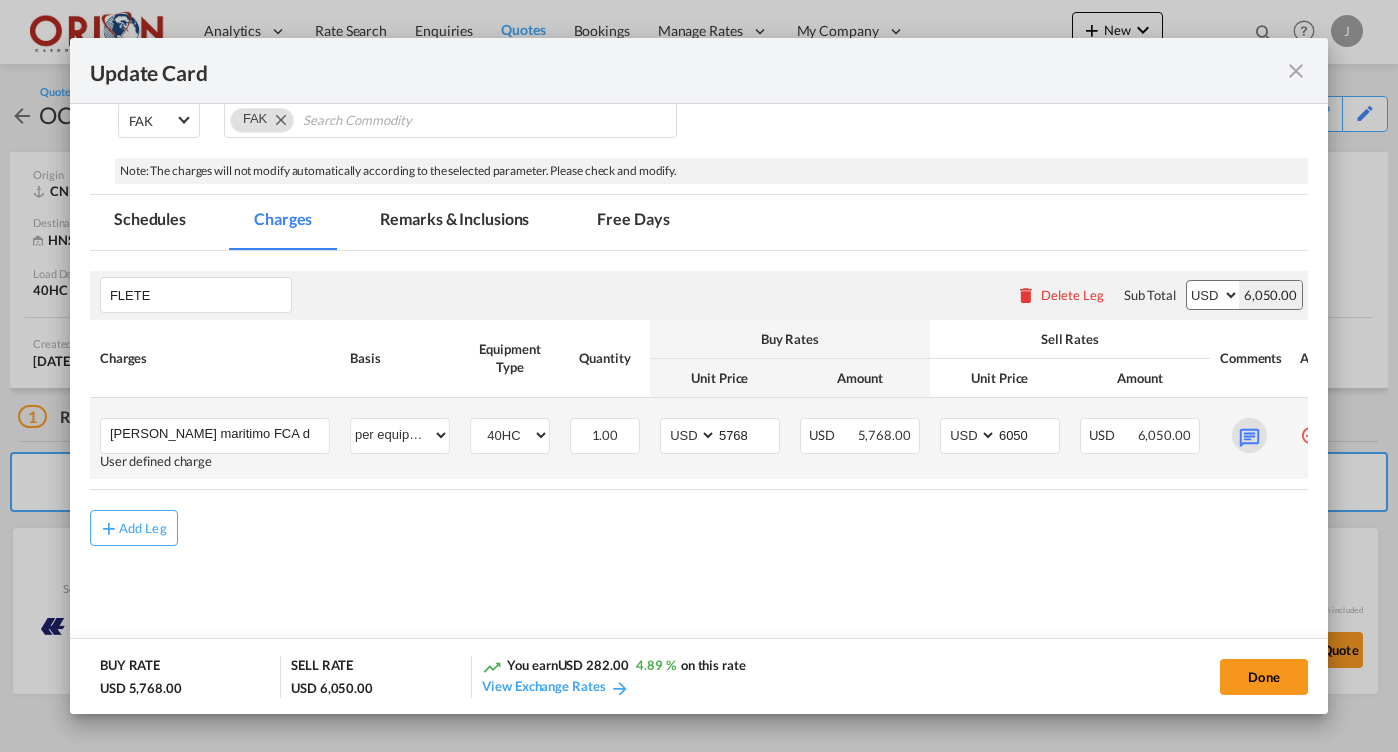 click at bounding box center [1249, 435] 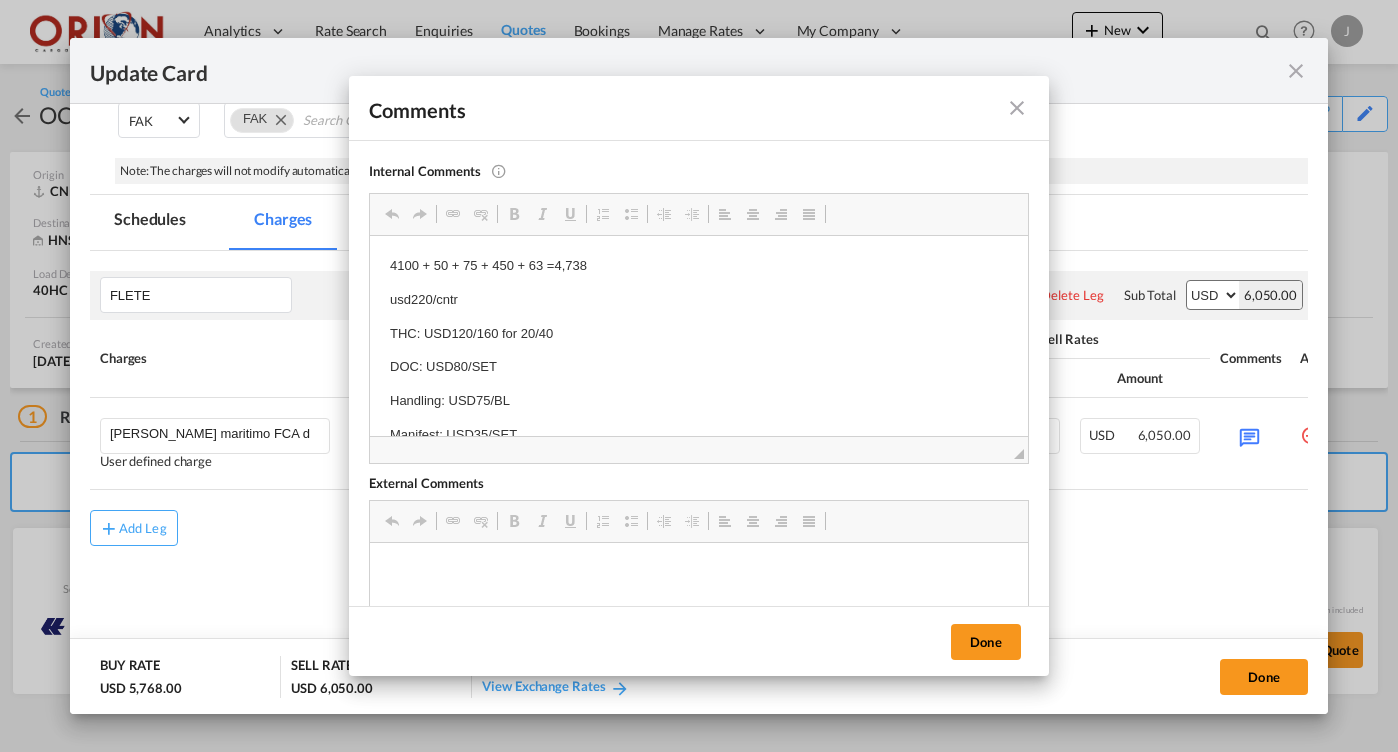 scroll, scrollTop: 0, scrollLeft: 0, axis: both 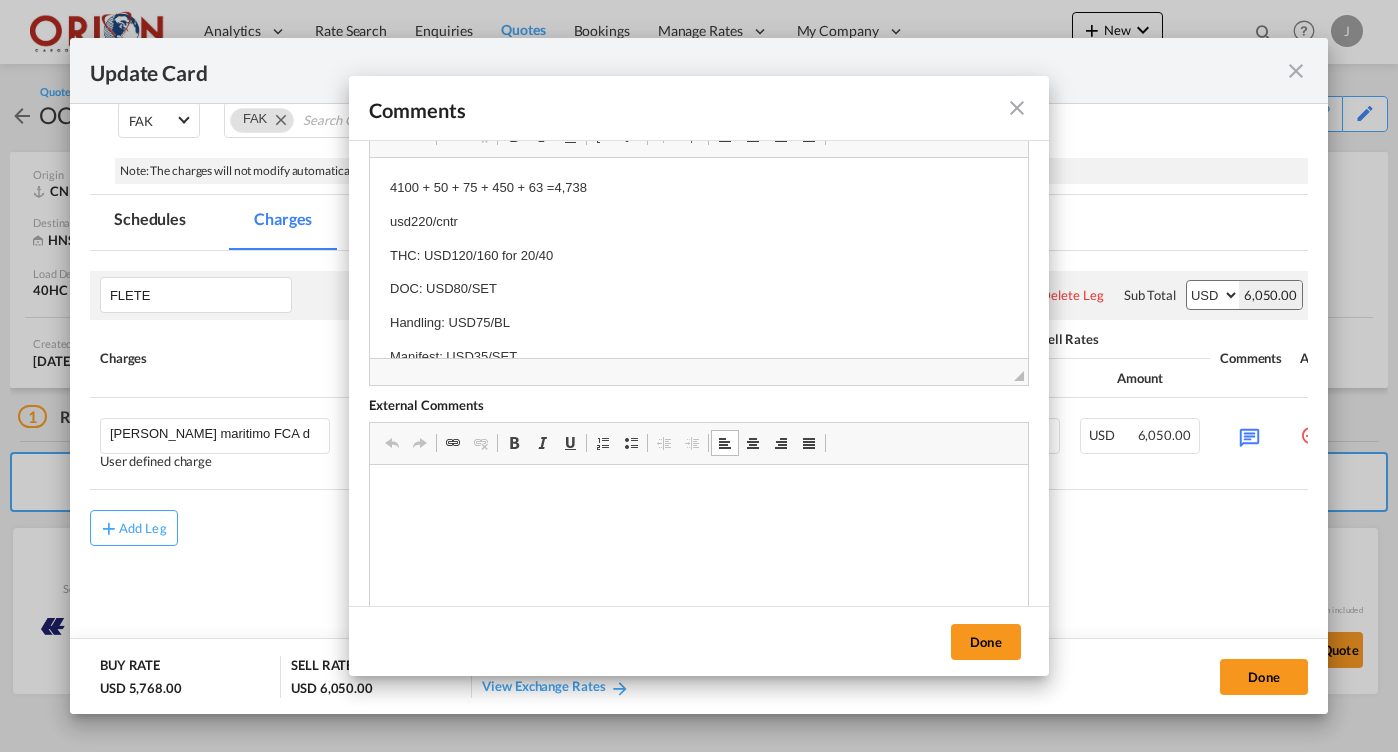 click on "Insert/Remove Bulleted List" at bounding box center (631, 443) 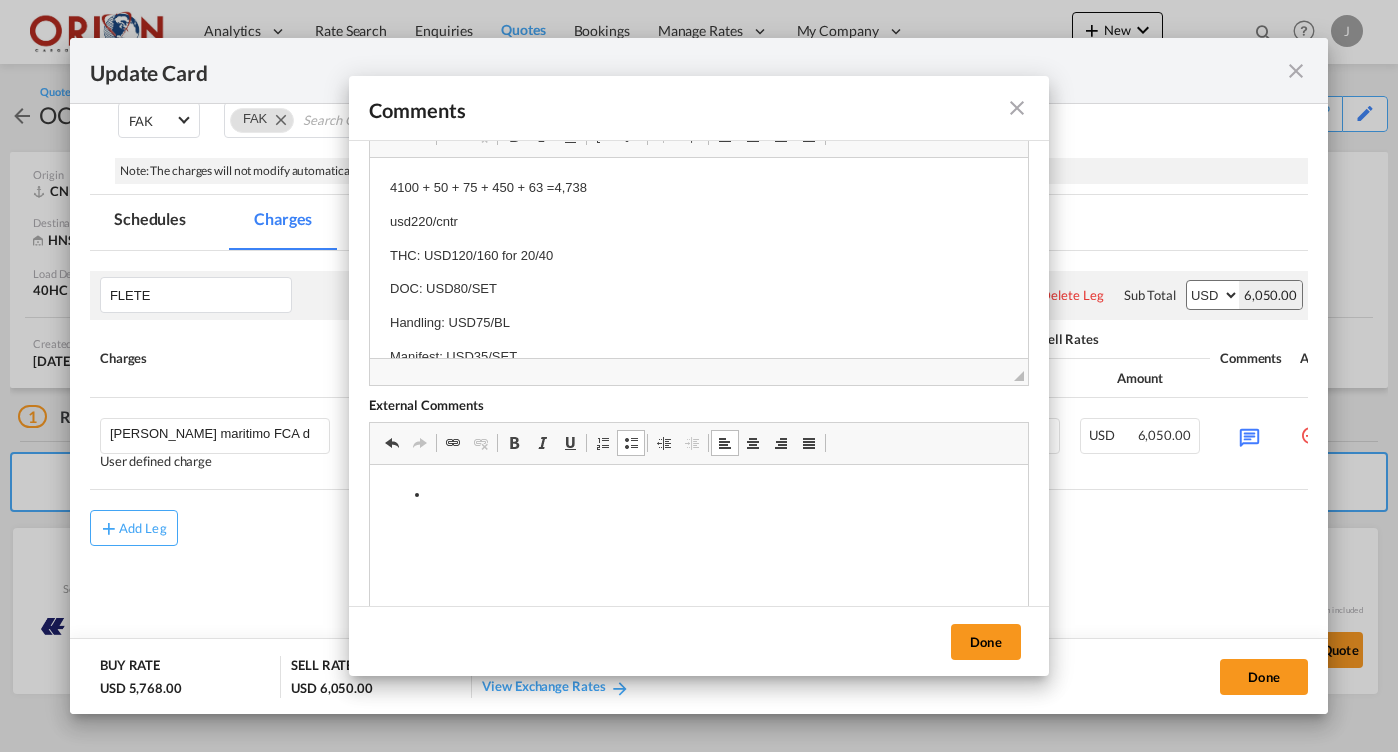 type 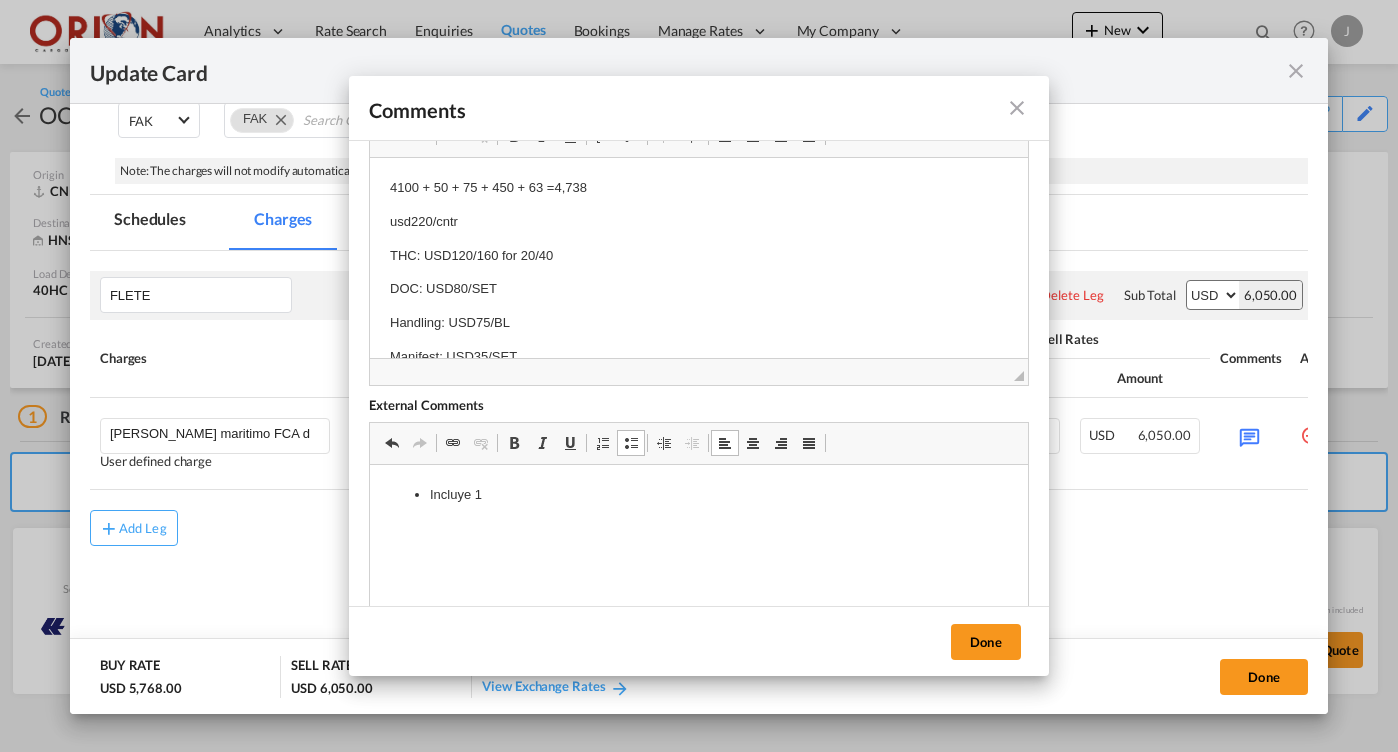 drag, startPoint x: 518, startPoint y: 489, endPoint x: 371, endPoint y: 489, distance: 147 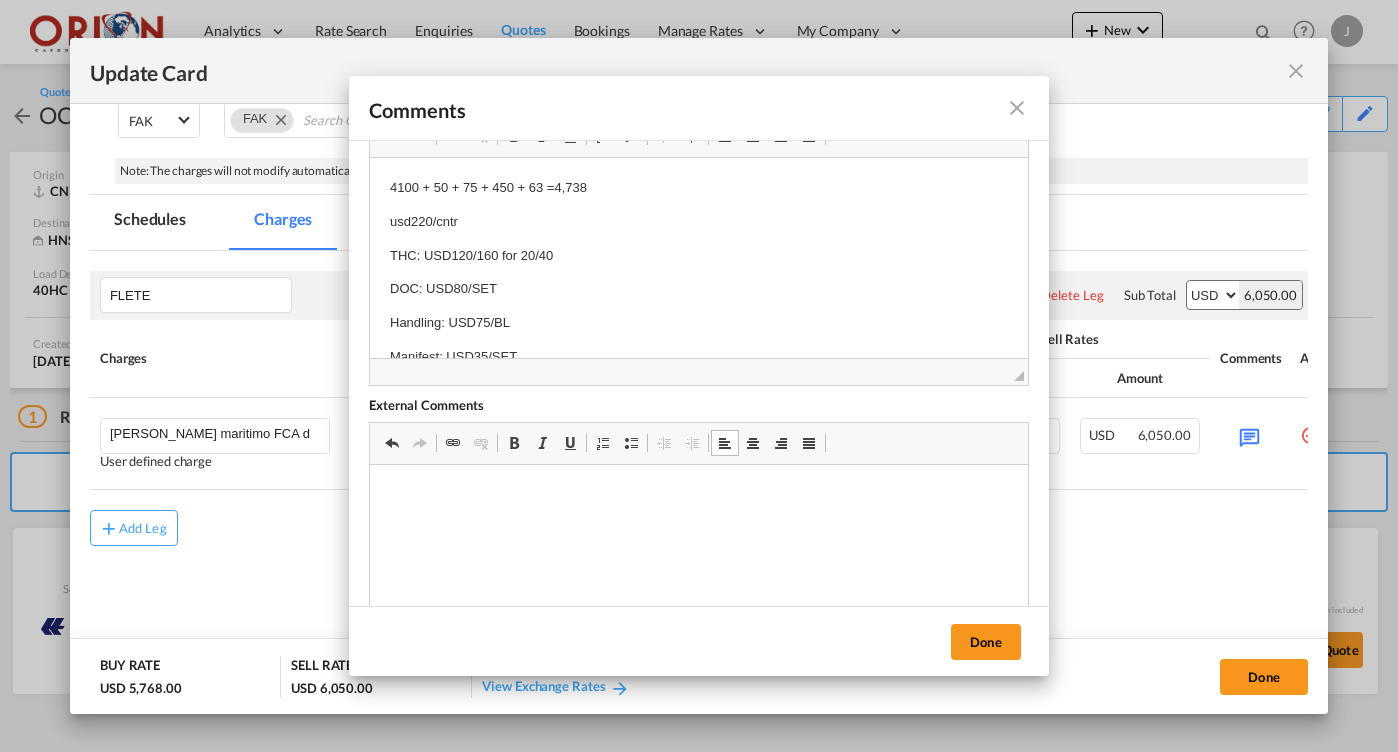 click at bounding box center (1017, 108) 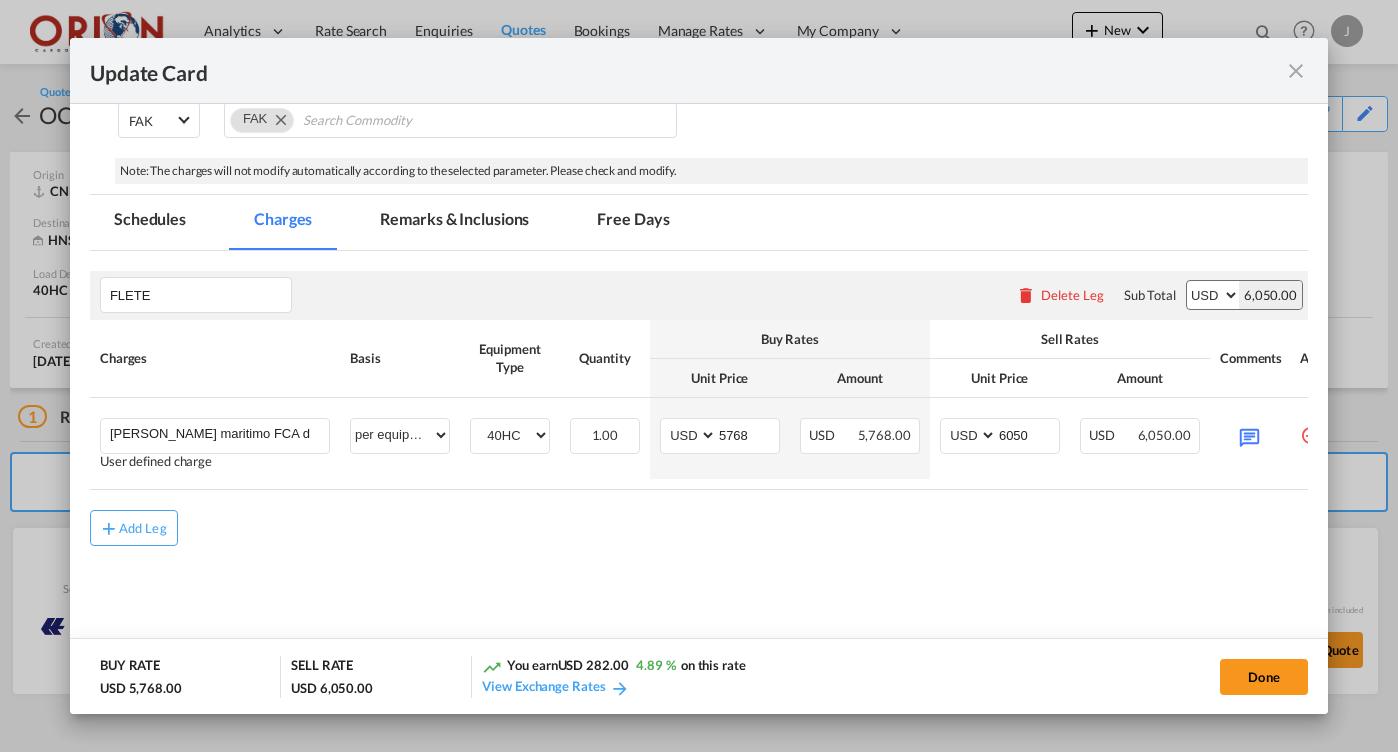 click on "Remarks & Inclusions" at bounding box center (454, 222) 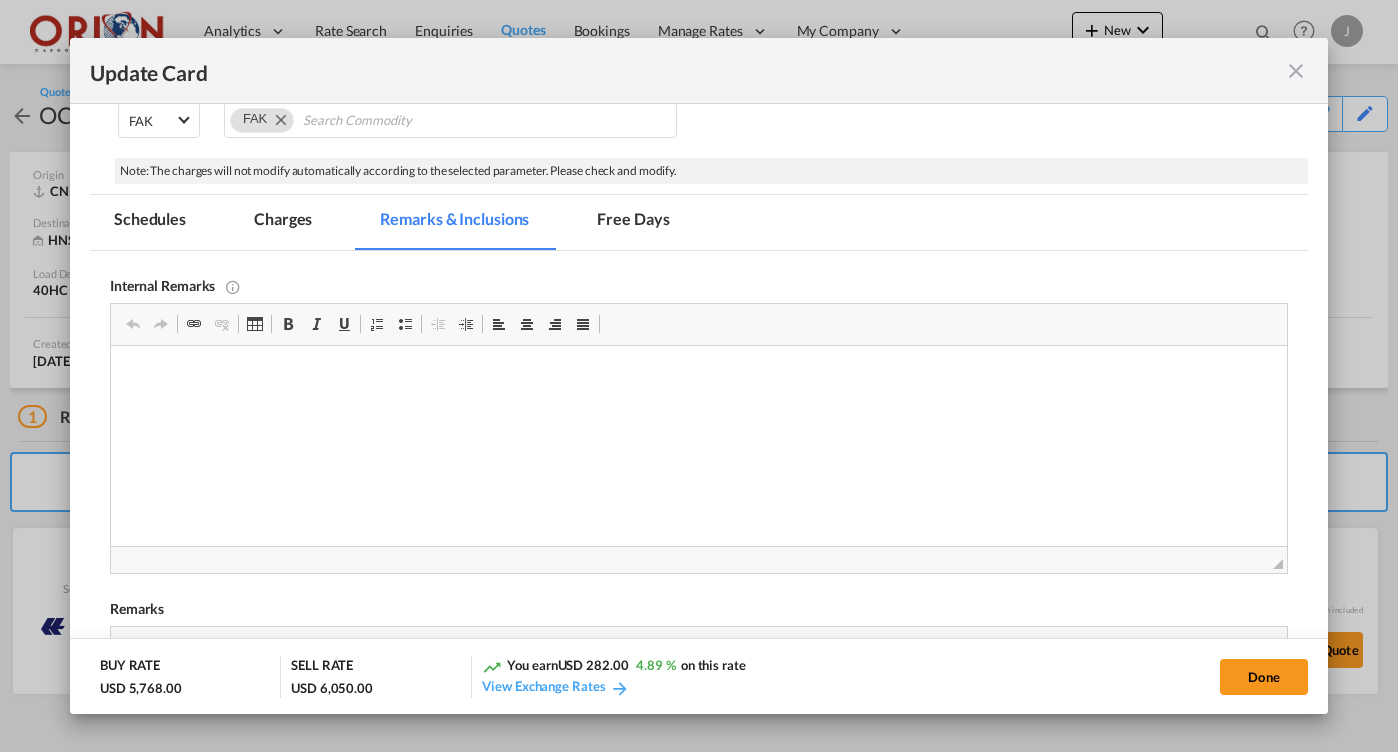 scroll, scrollTop: 0, scrollLeft: 0, axis: both 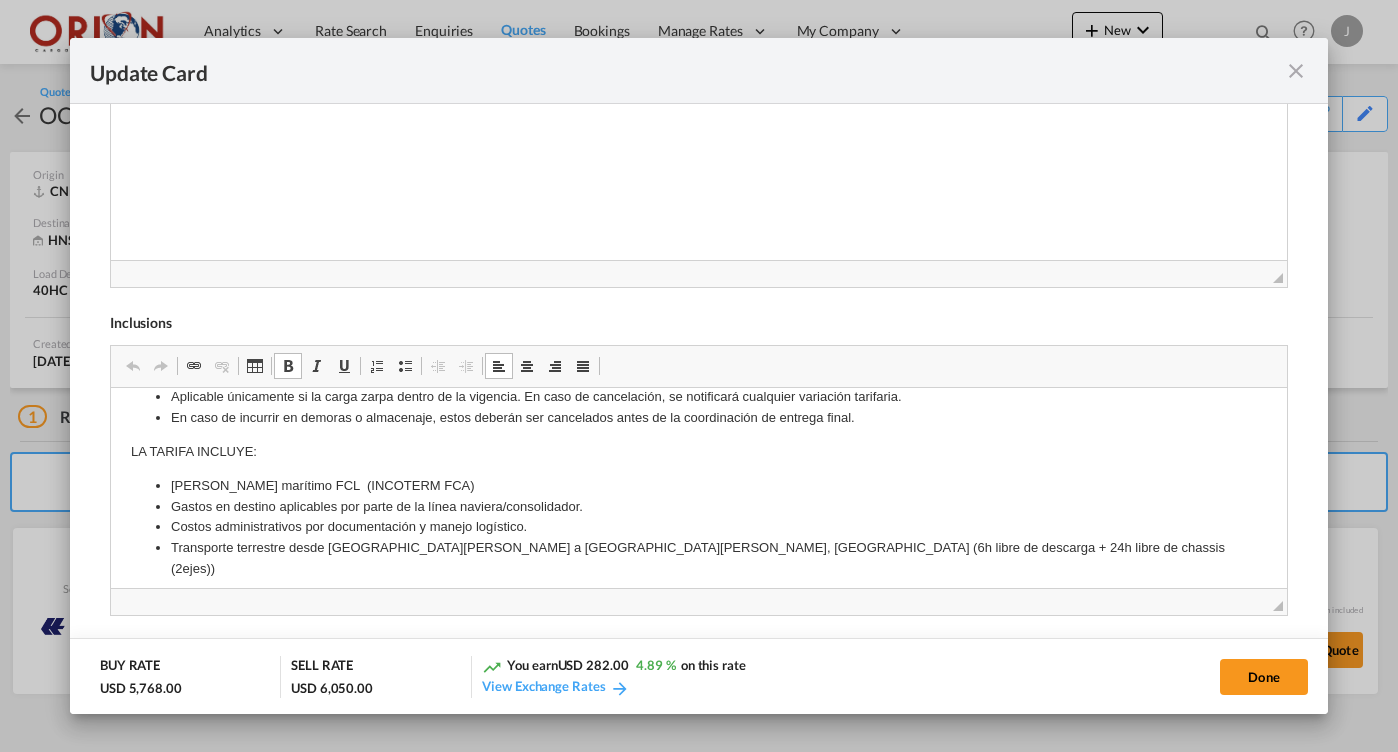click on "[PERSON_NAME] marítimo FCL  (INCOTERM FCA)" at bounding box center [698, 486] 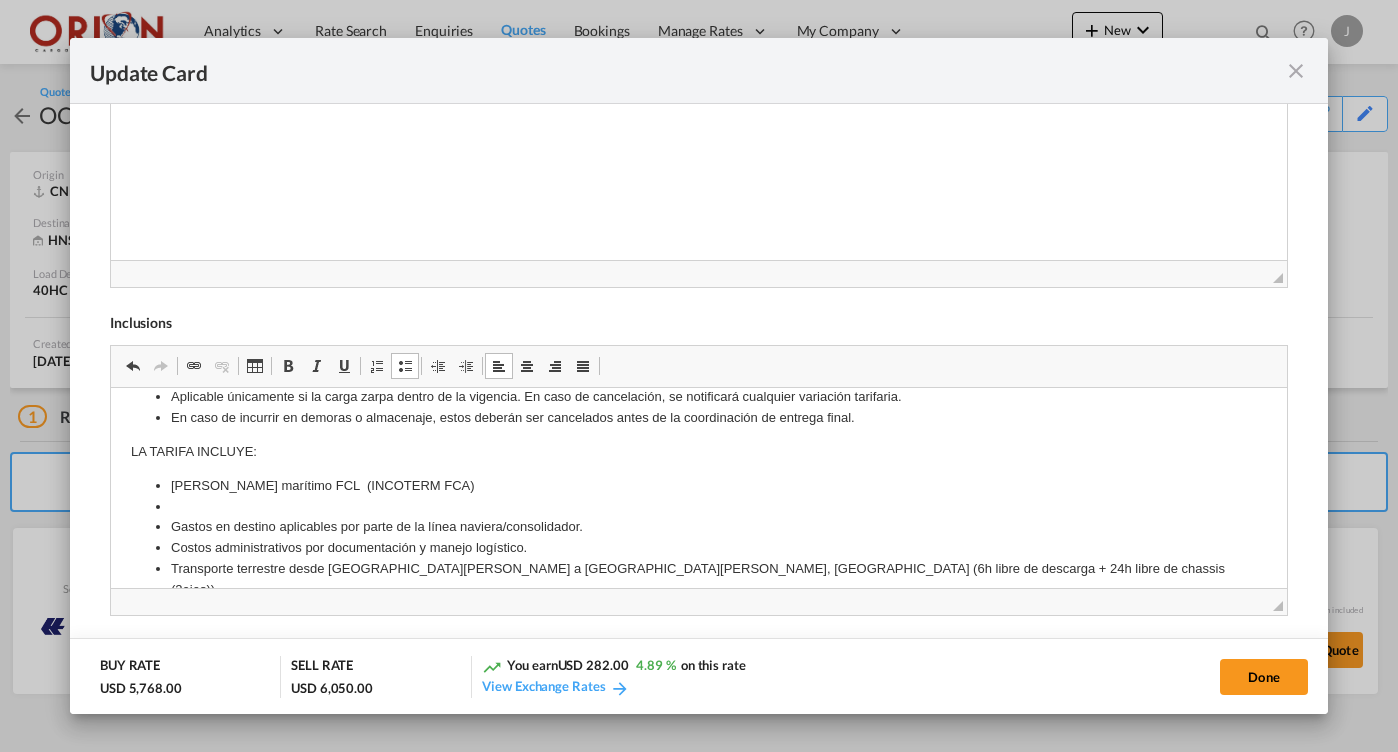 type 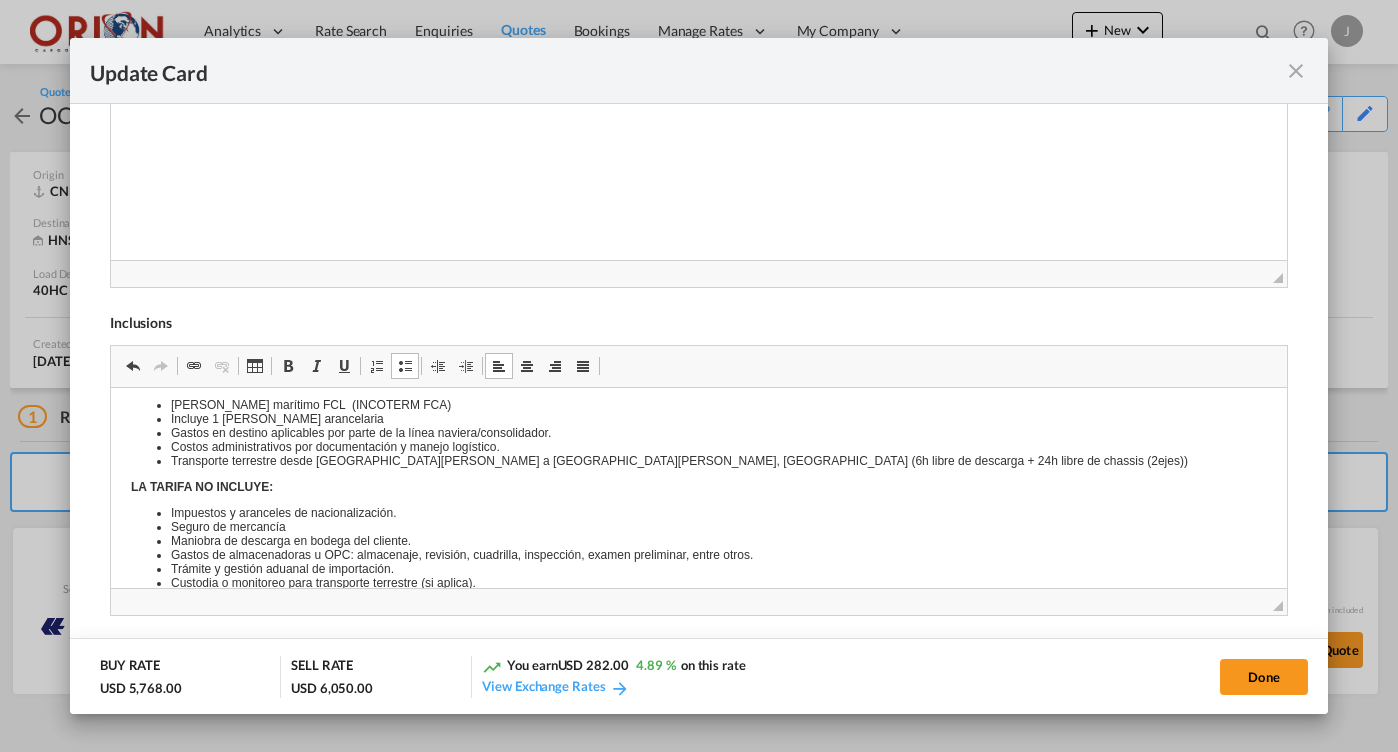 scroll, scrollTop: 0, scrollLeft: 0, axis: both 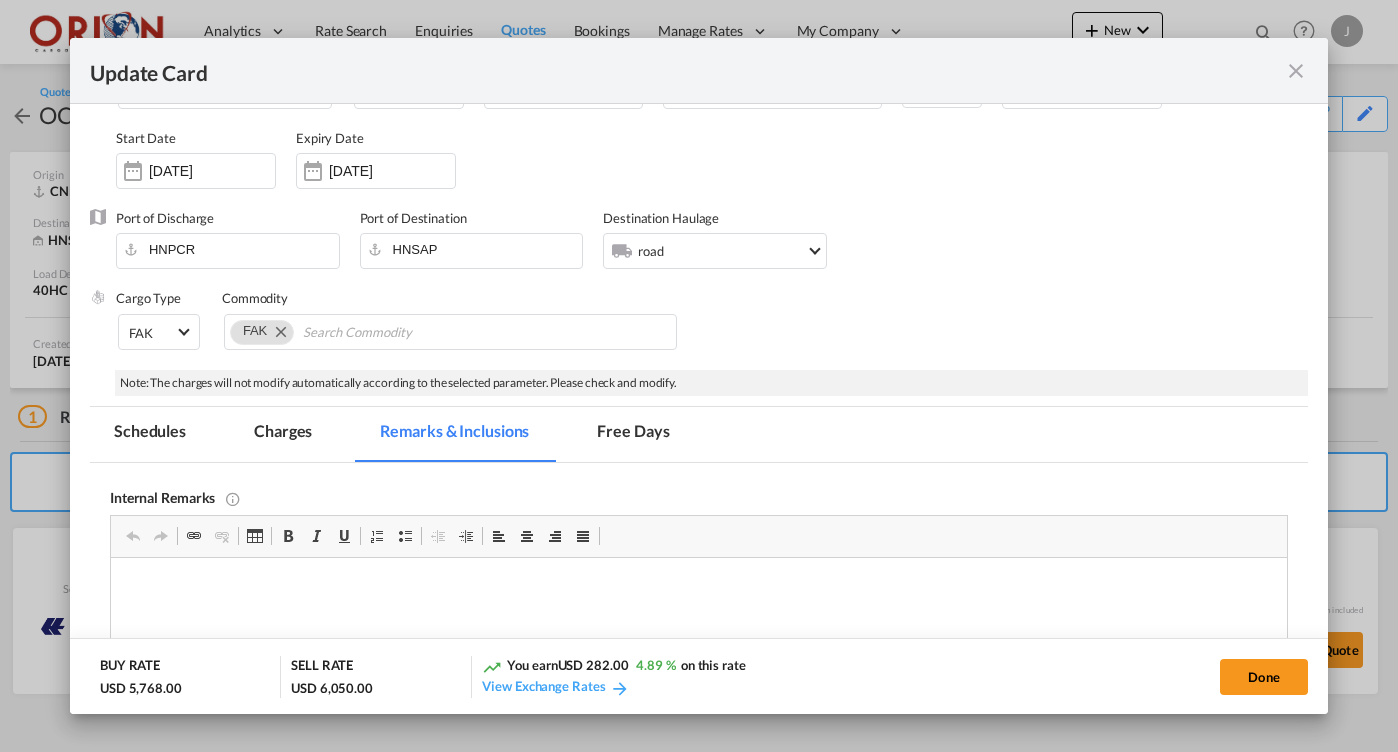 click on "Charges" at bounding box center [283, 434] 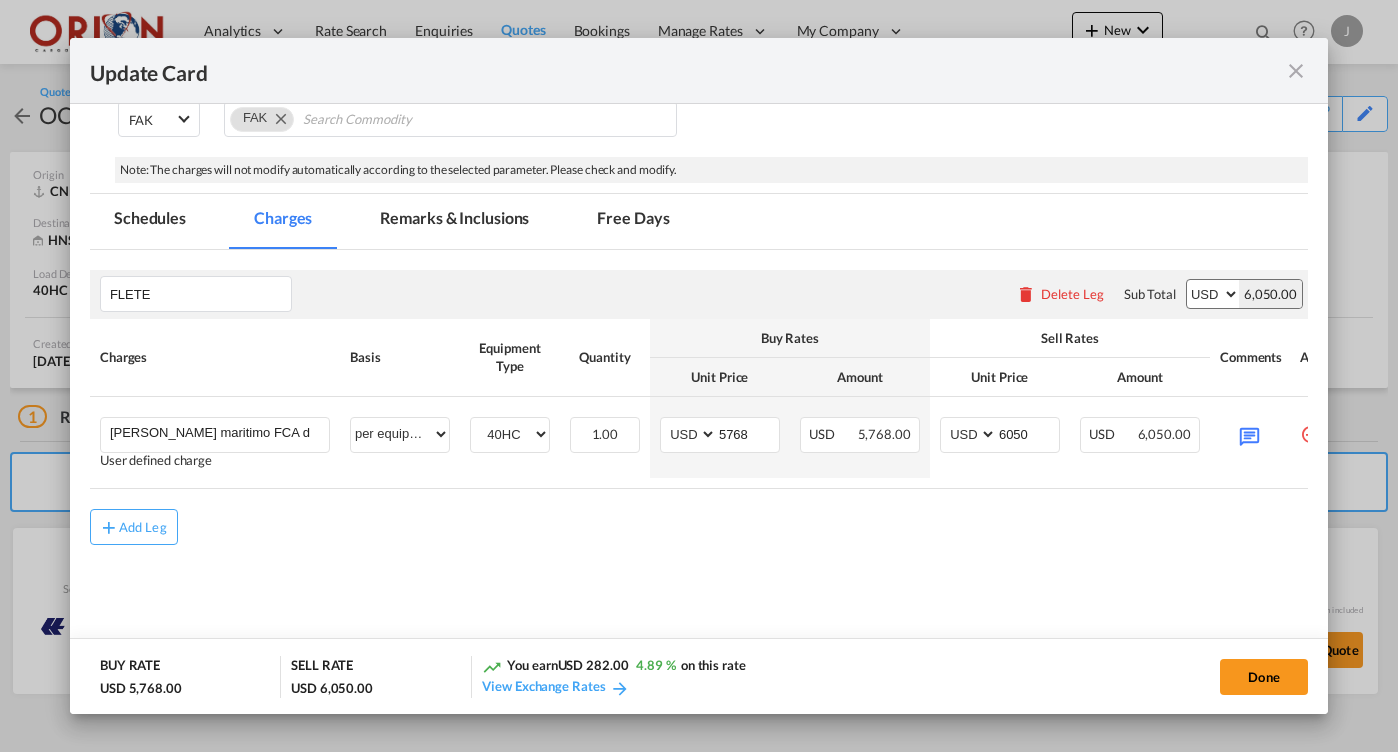 scroll, scrollTop: 367, scrollLeft: 0, axis: vertical 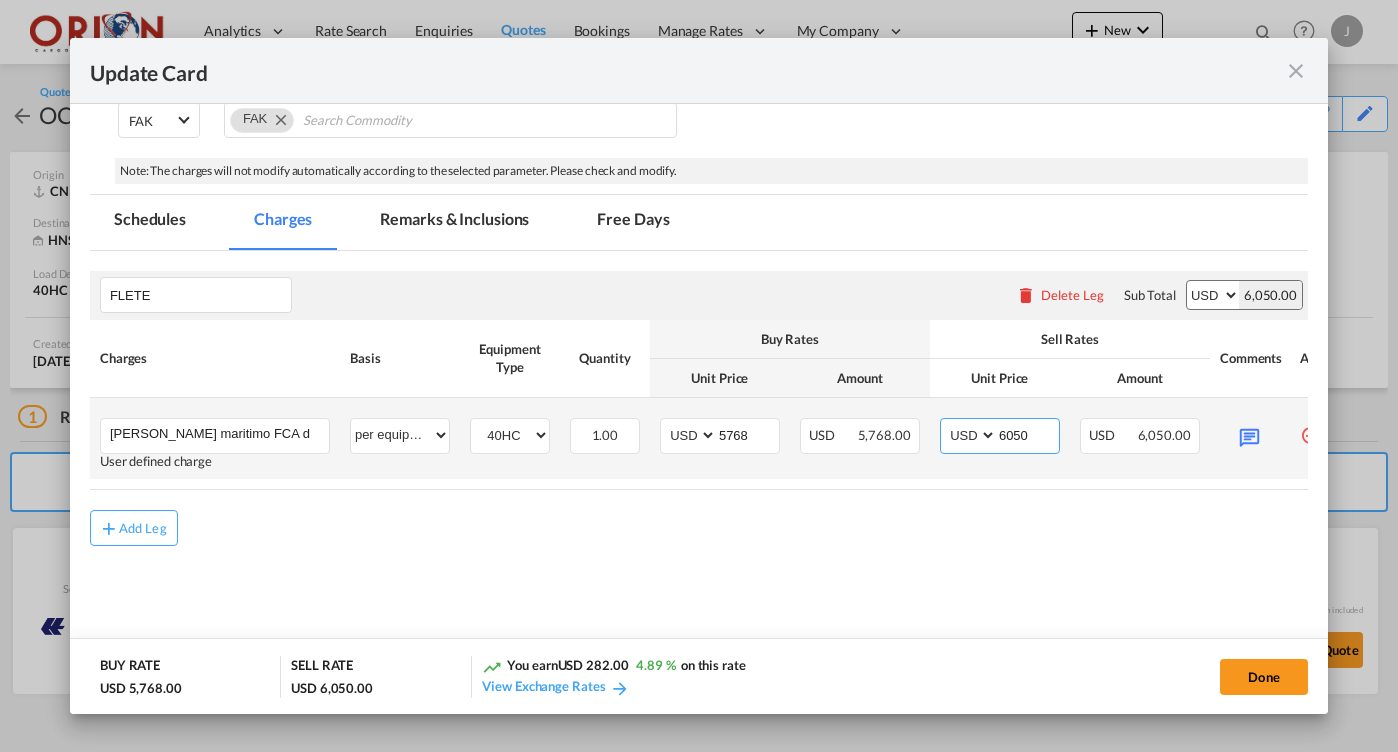 click on "6050" at bounding box center (1028, 434) 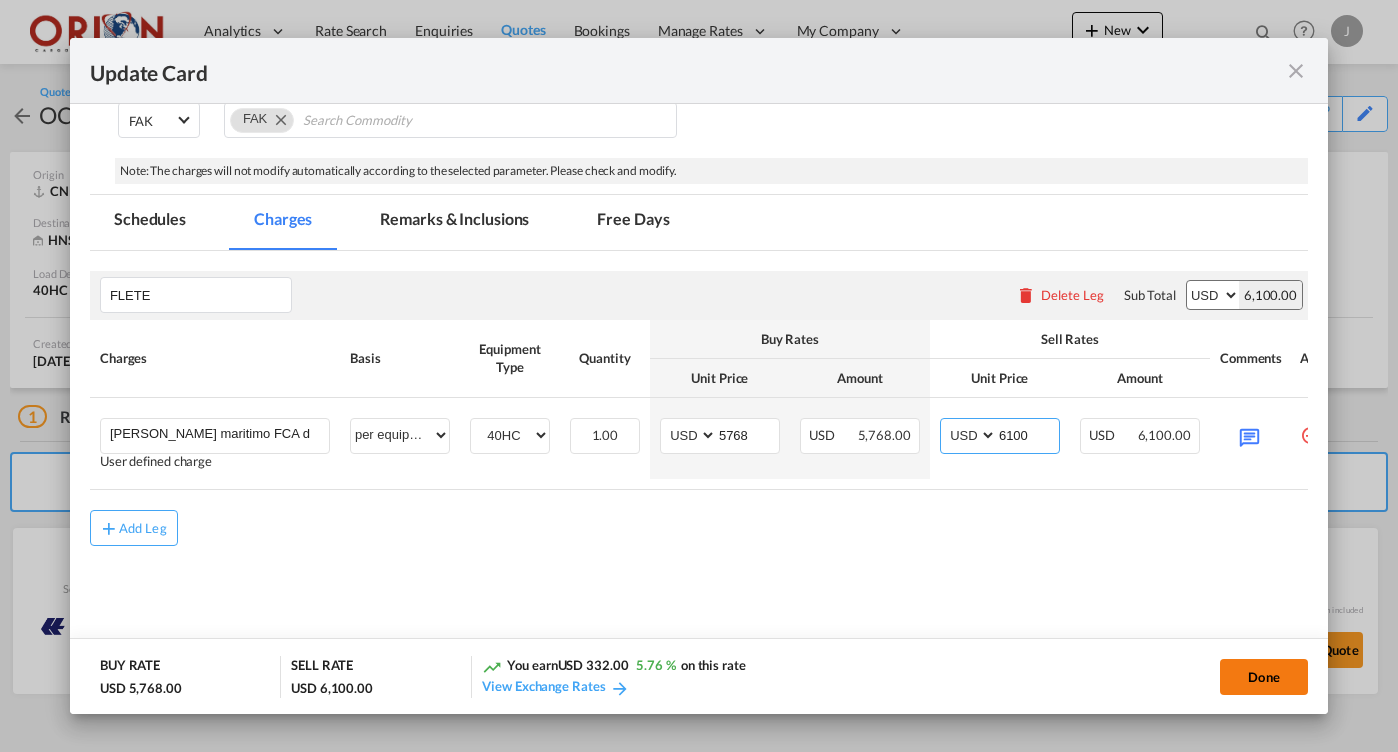 type on "6100" 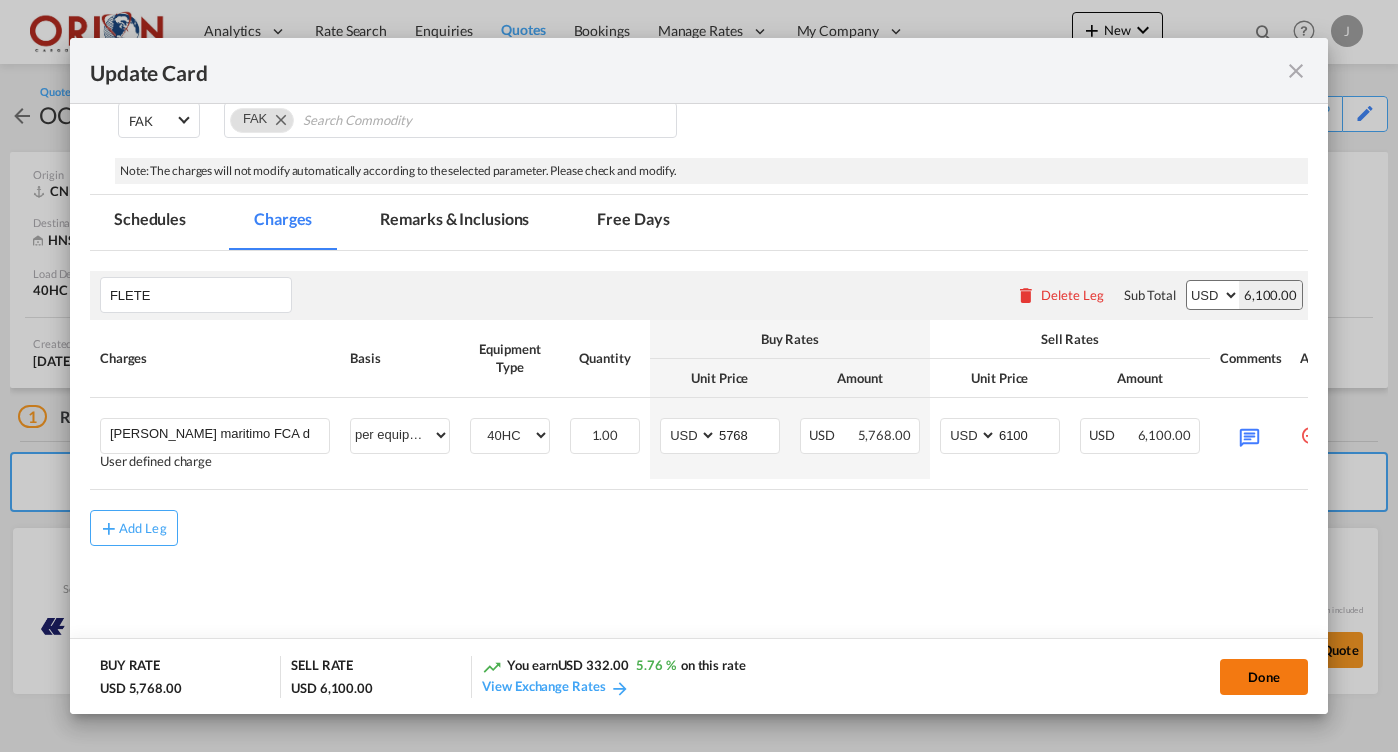 click on "Done" 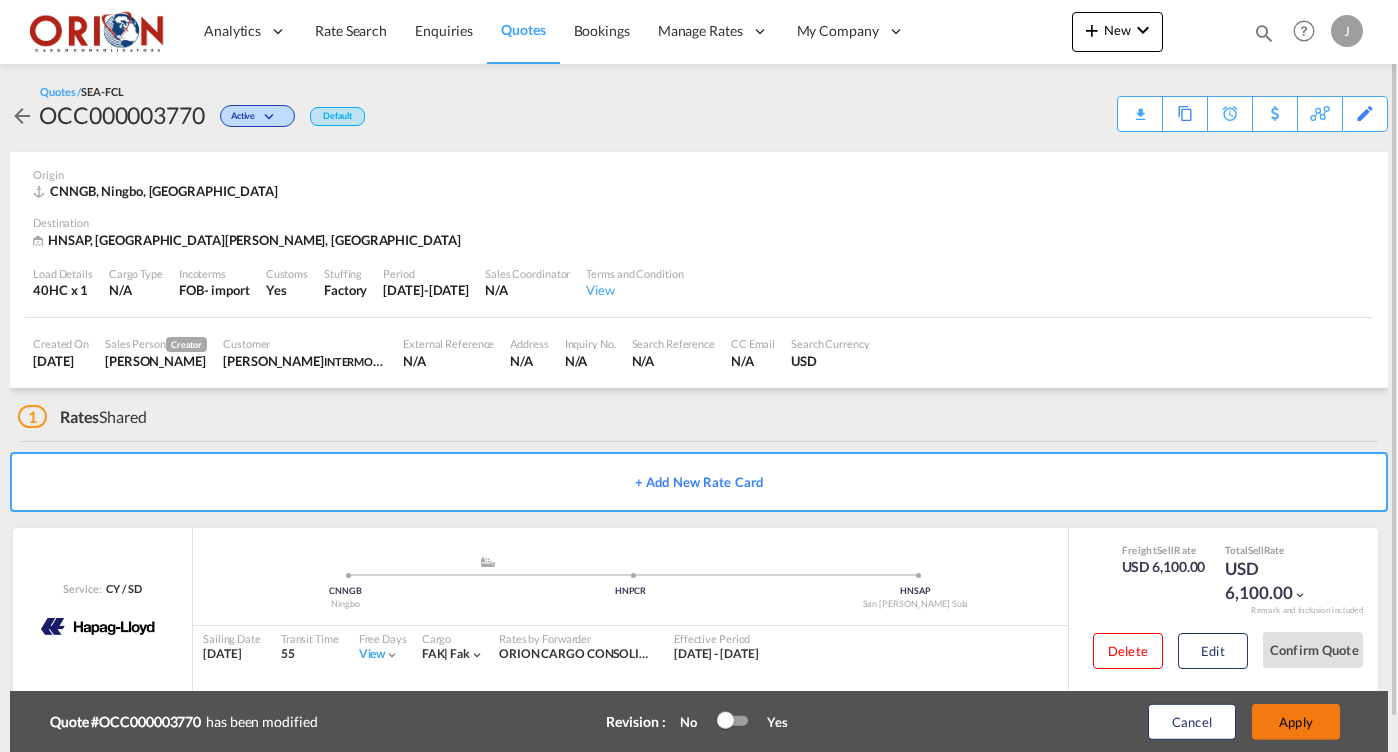 click on "Apply" at bounding box center (1296, 722) 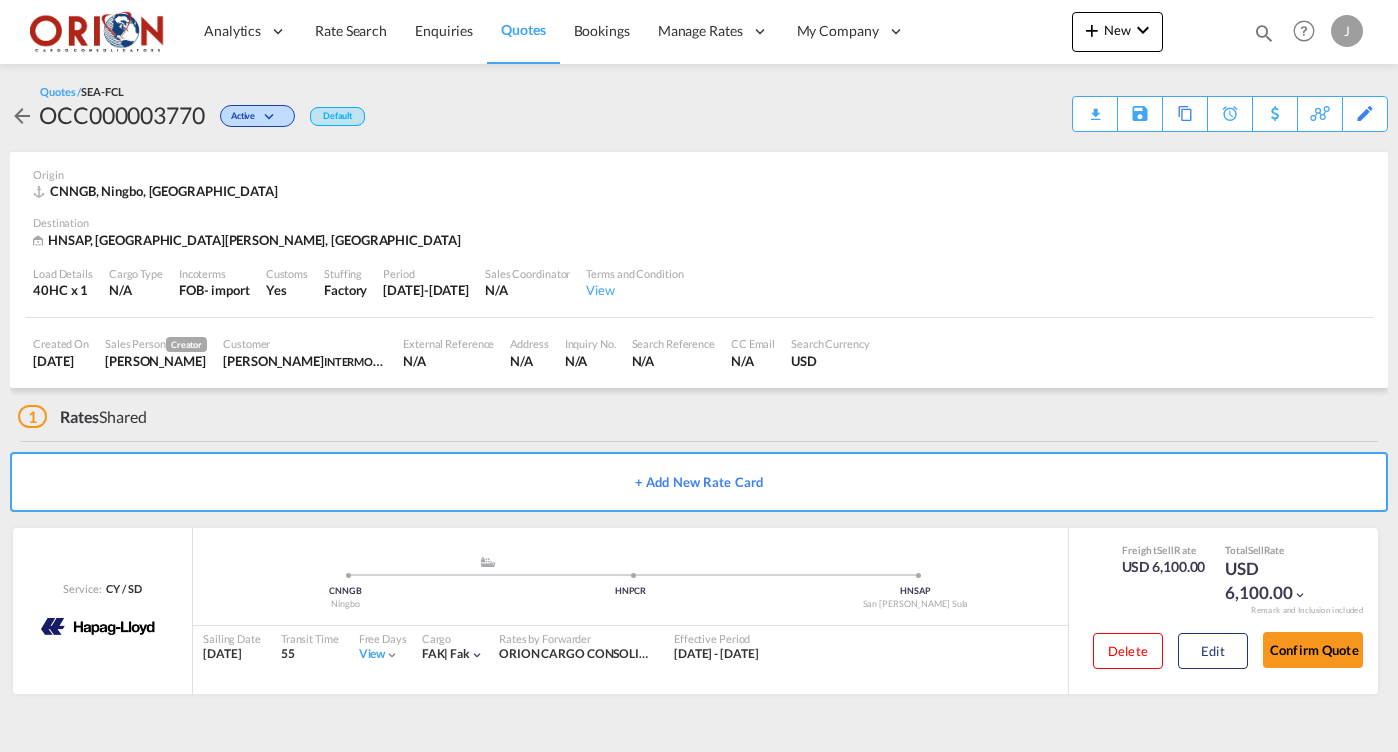 click on "Quotes" at bounding box center (523, 29) 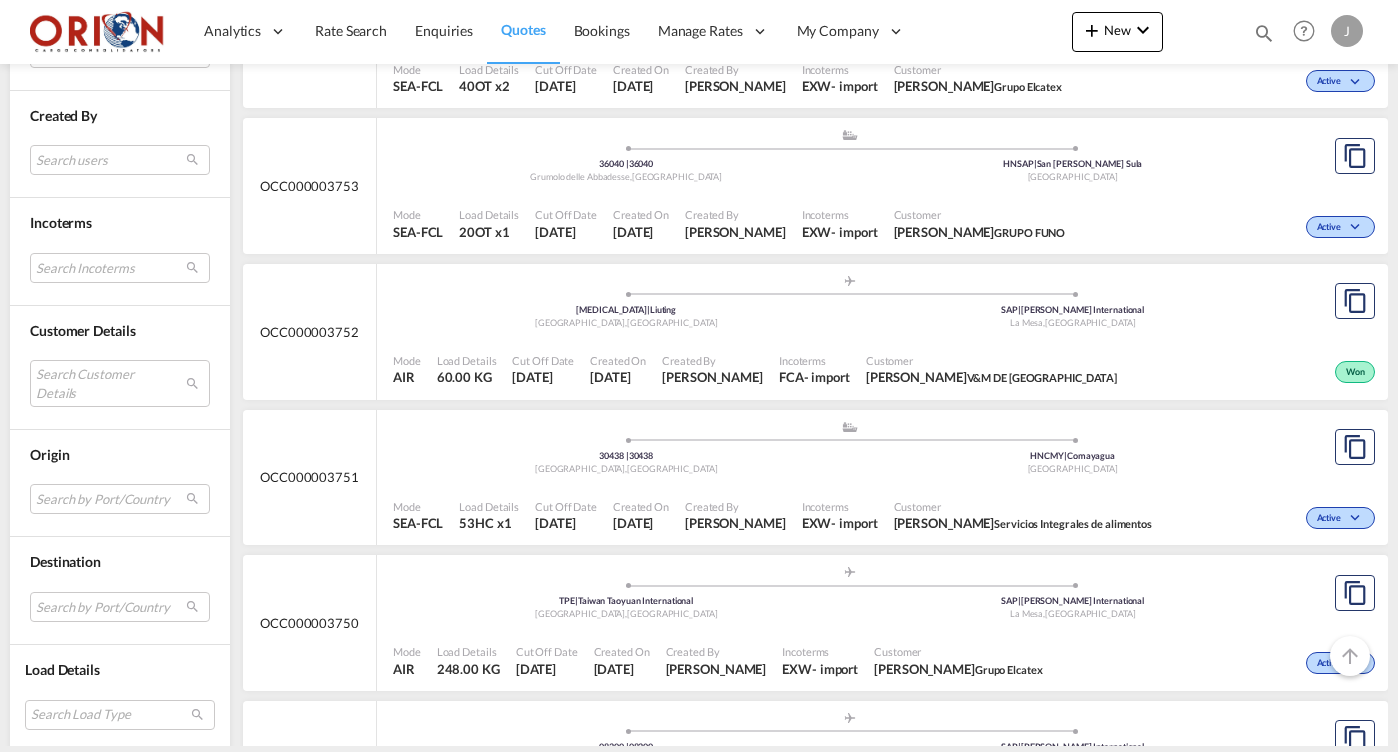 scroll, scrollTop: 2738, scrollLeft: 0, axis: vertical 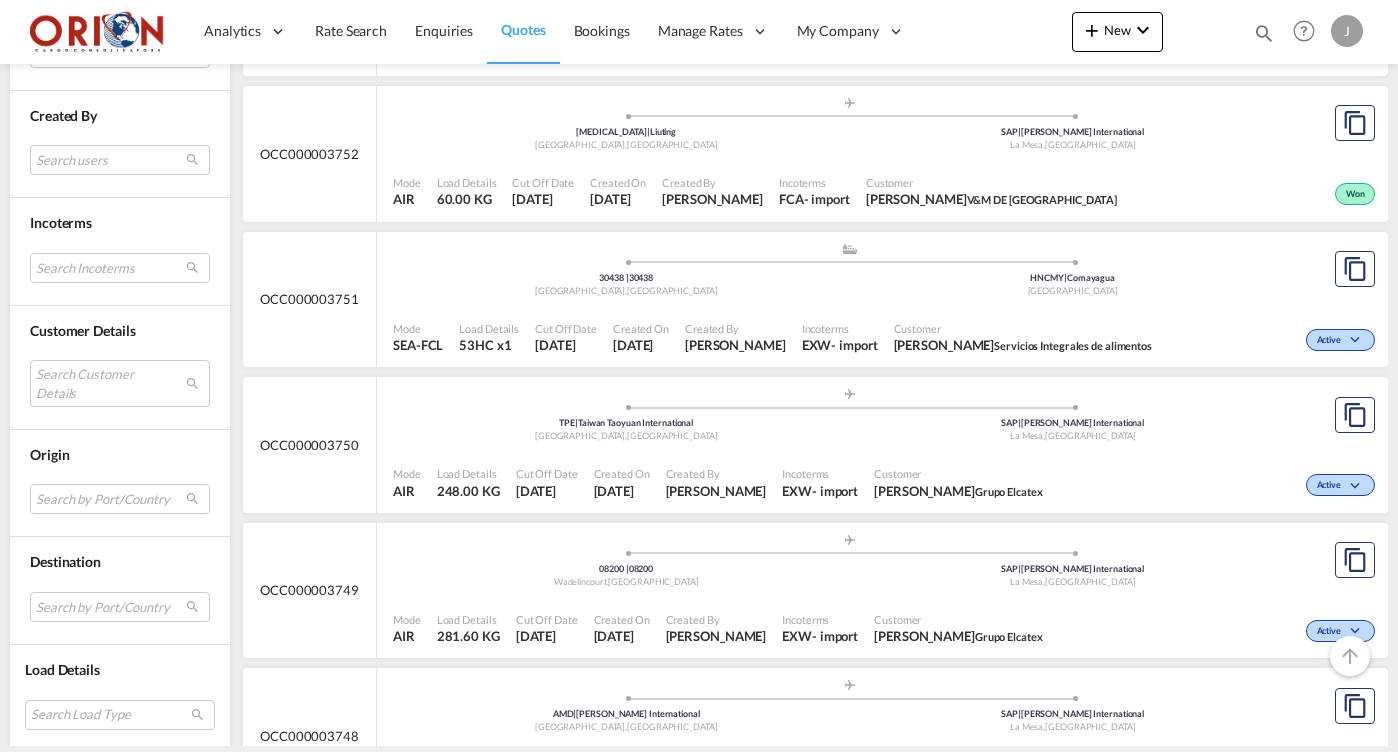 click on ".a{fill:#aaa8ad;} .a{fill:#aaa8ad;} TPE  |  [GEOGRAPHIC_DATA] [GEOGRAPHIC_DATA]
,  [GEOGRAPHIC_DATA]
SAP
|  [PERSON_NAME] International
[GEOGRAPHIC_DATA]  ,  [GEOGRAPHIC_DATA]" at bounding box center (849, -2492) 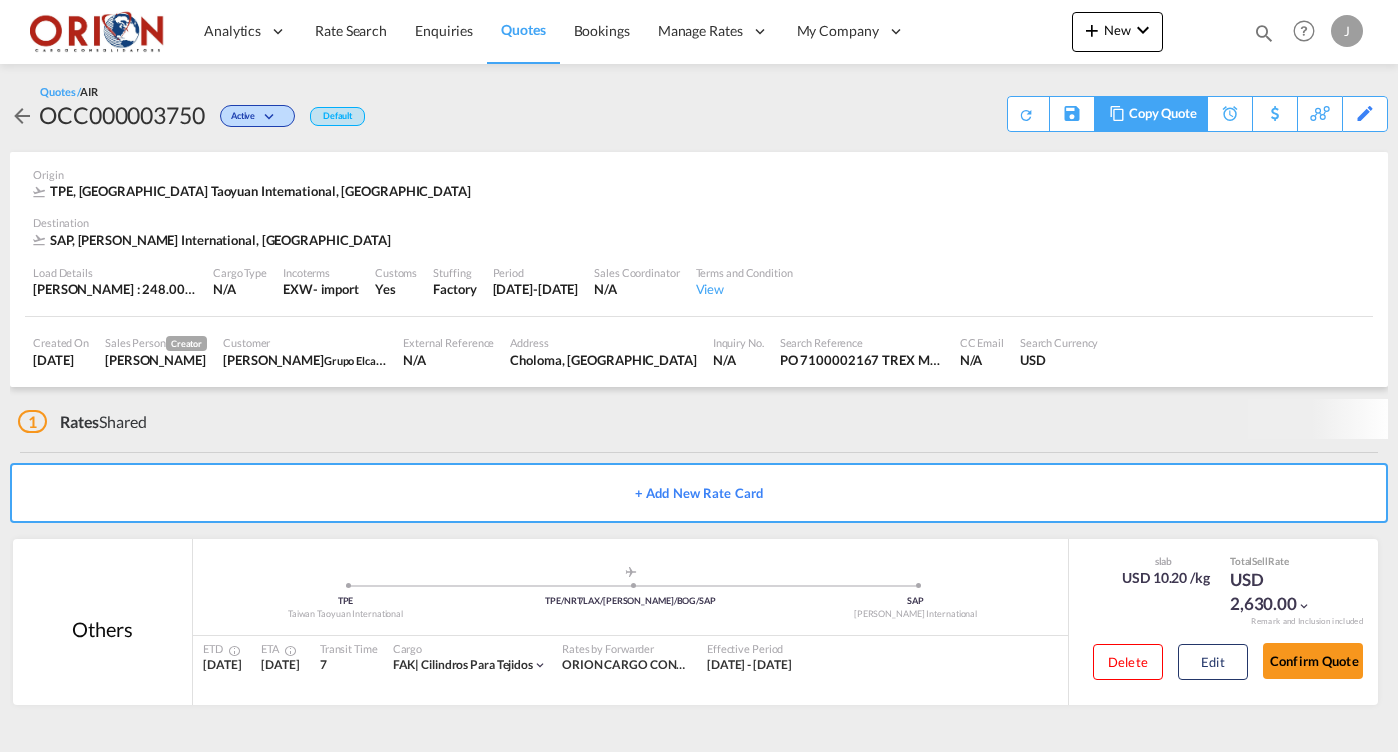 click on "Copy Quote" at bounding box center [1163, 114] 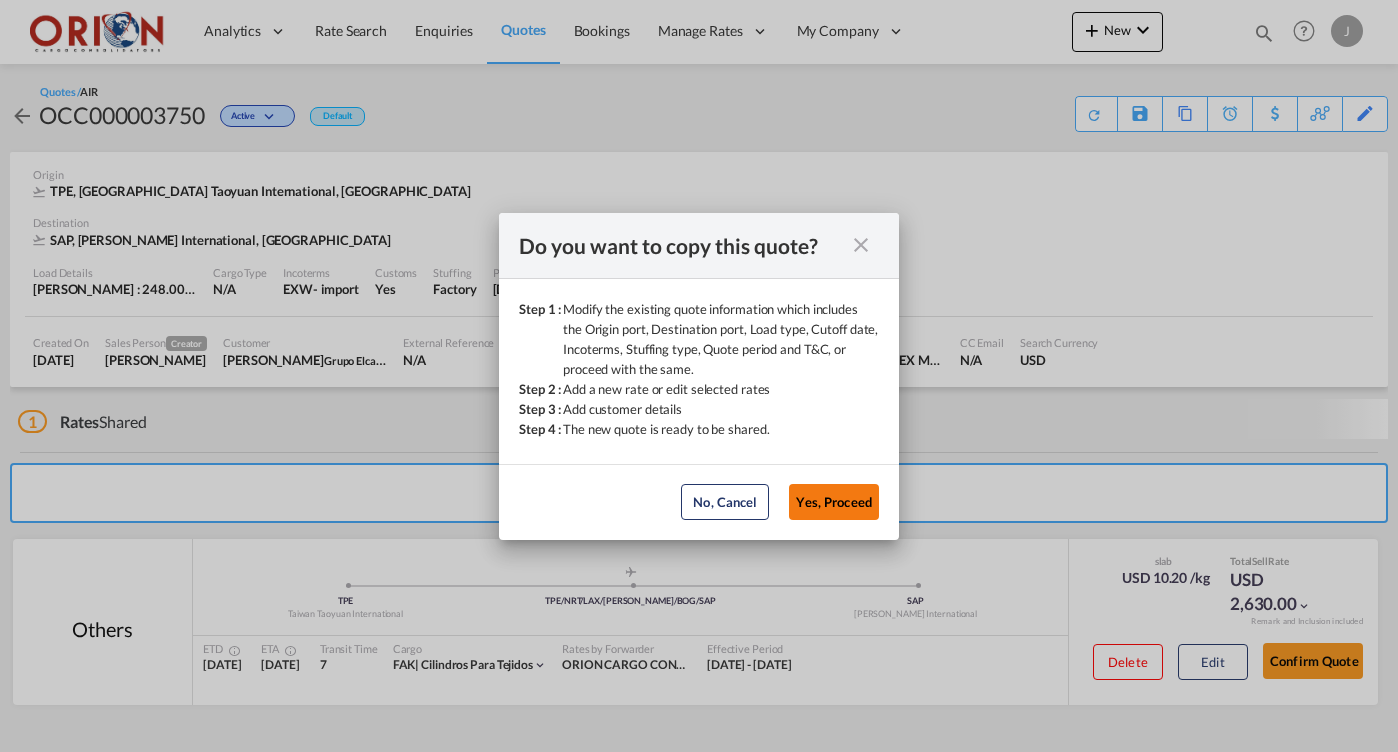 click on "Yes, Proceed" 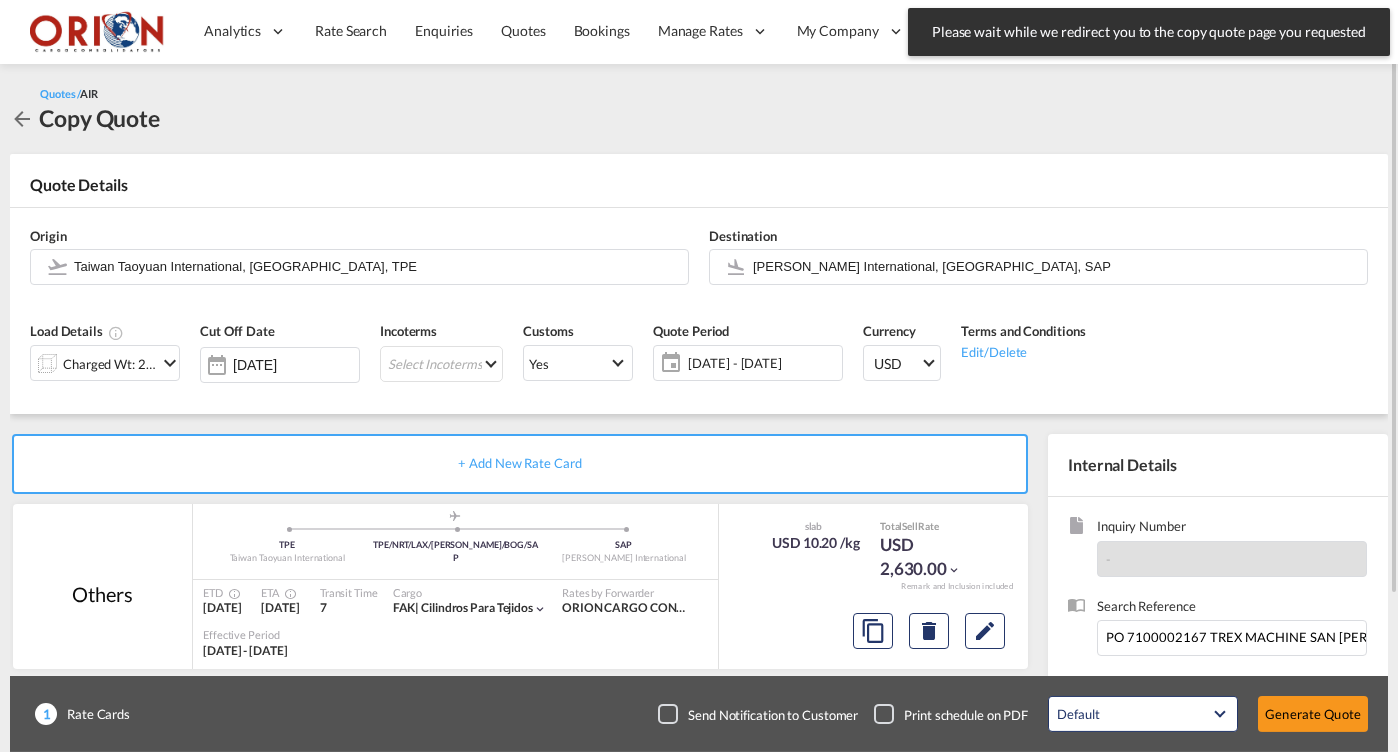 click on "[DATE] - [DATE]" 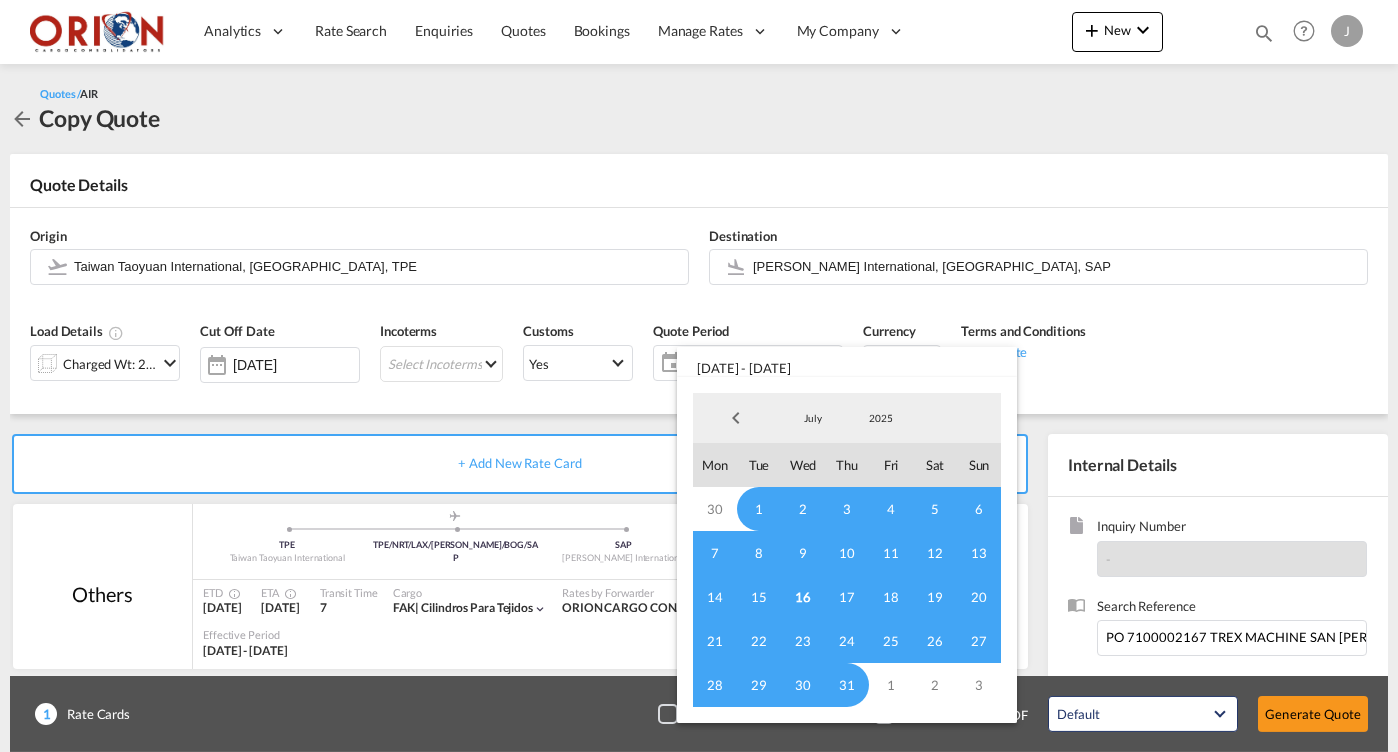click on "16" at bounding box center (803, 597) 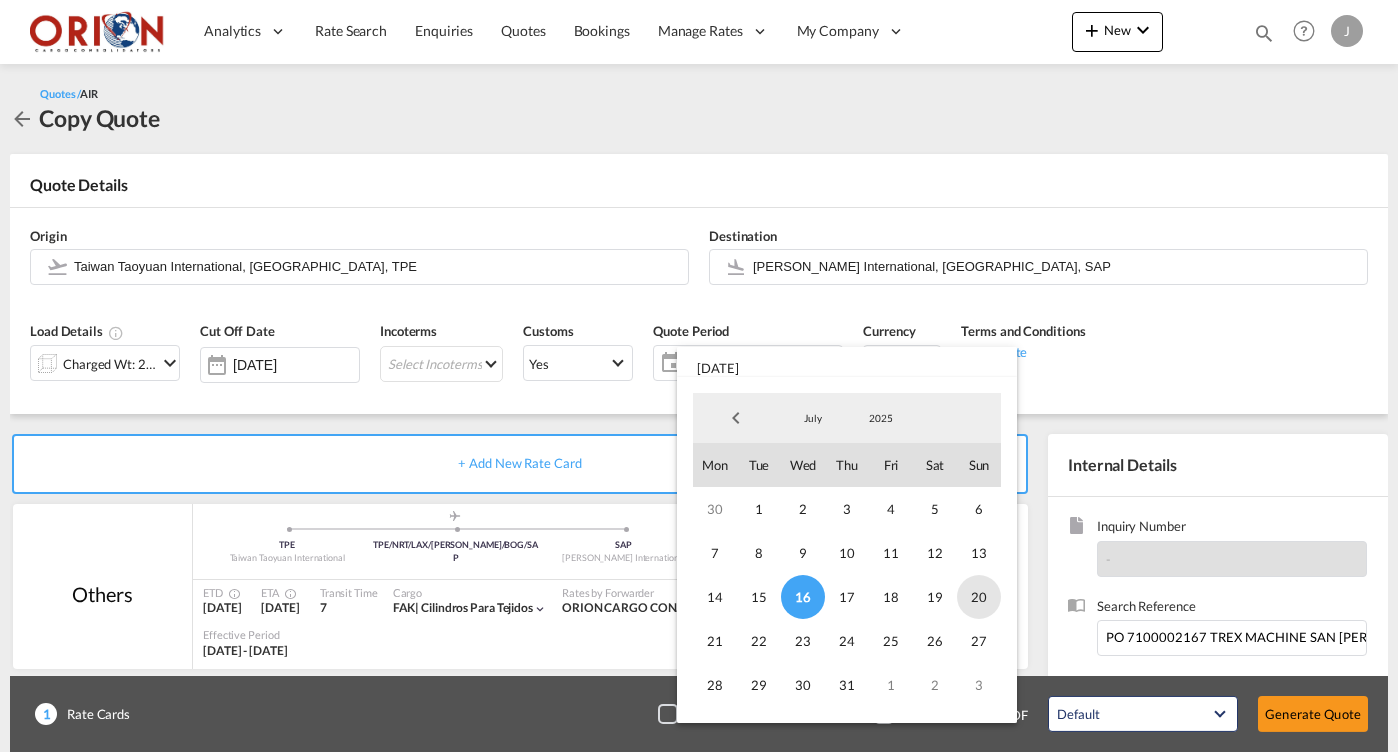 click on "20" at bounding box center (979, 597) 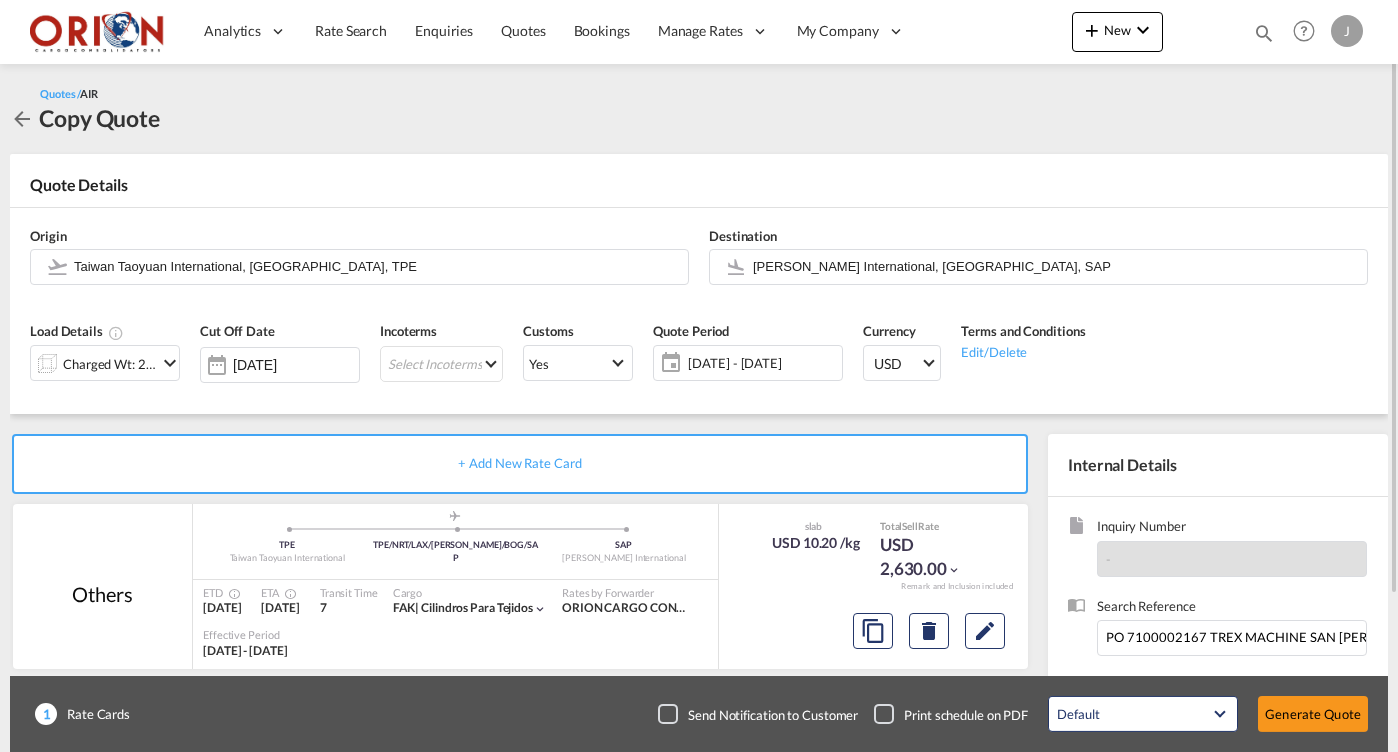 click on "Cut Off Date
[DATE]" at bounding box center [280, 358] 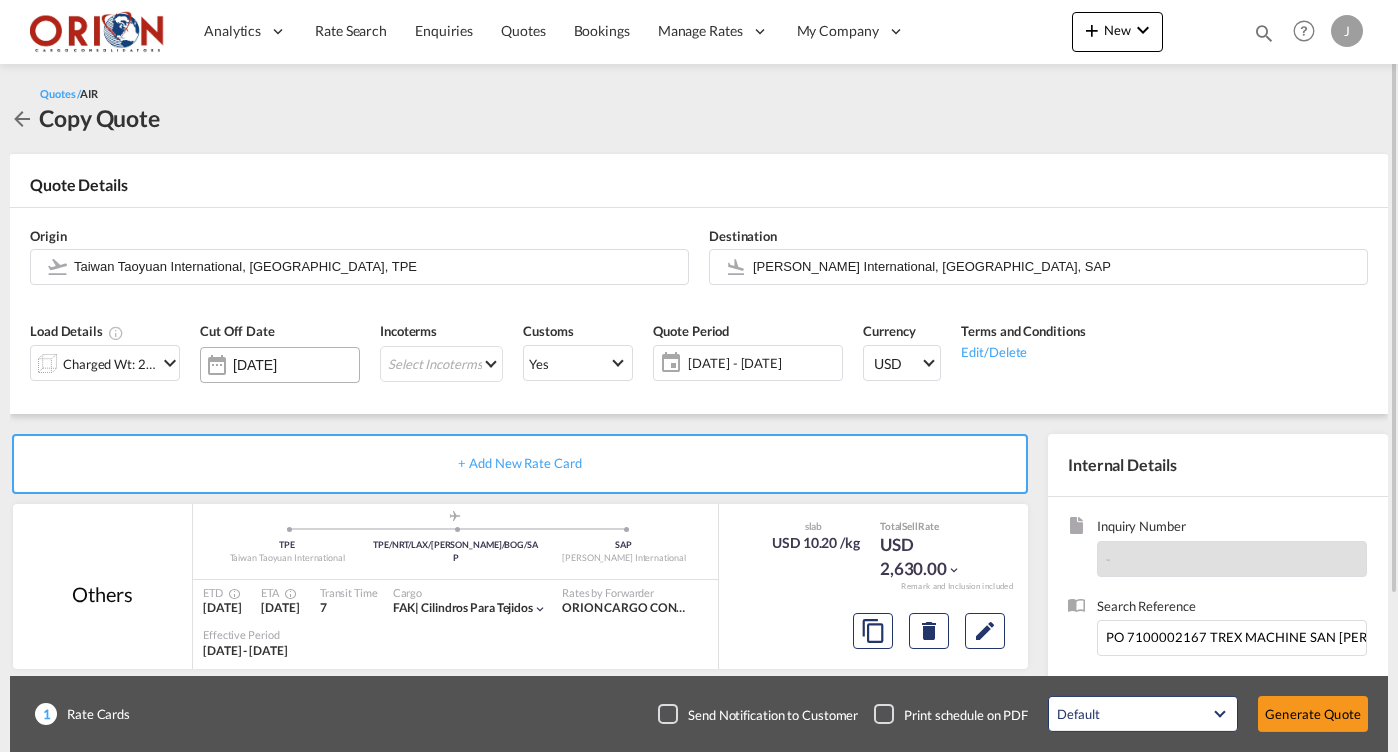 click on "[DATE]" at bounding box center [296, 365] 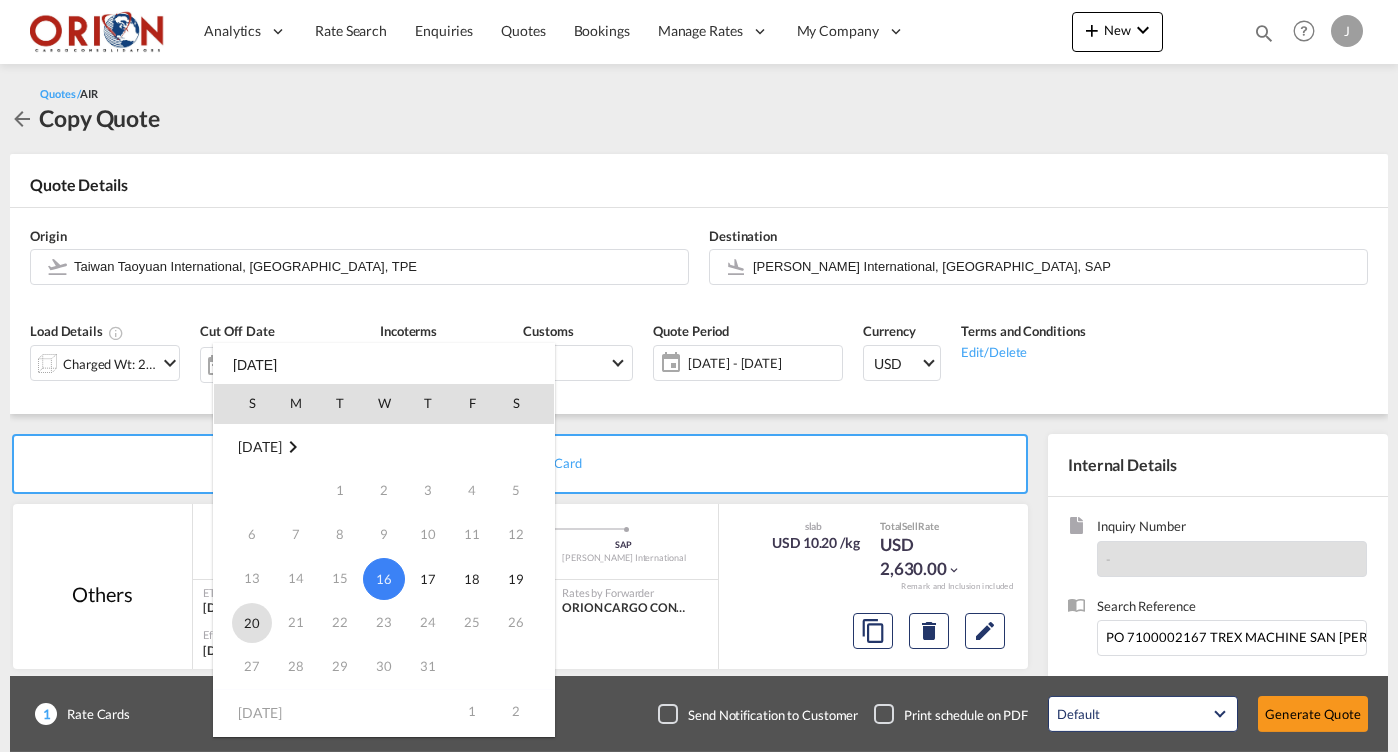 click on "20" at bounding box center [252, 623] 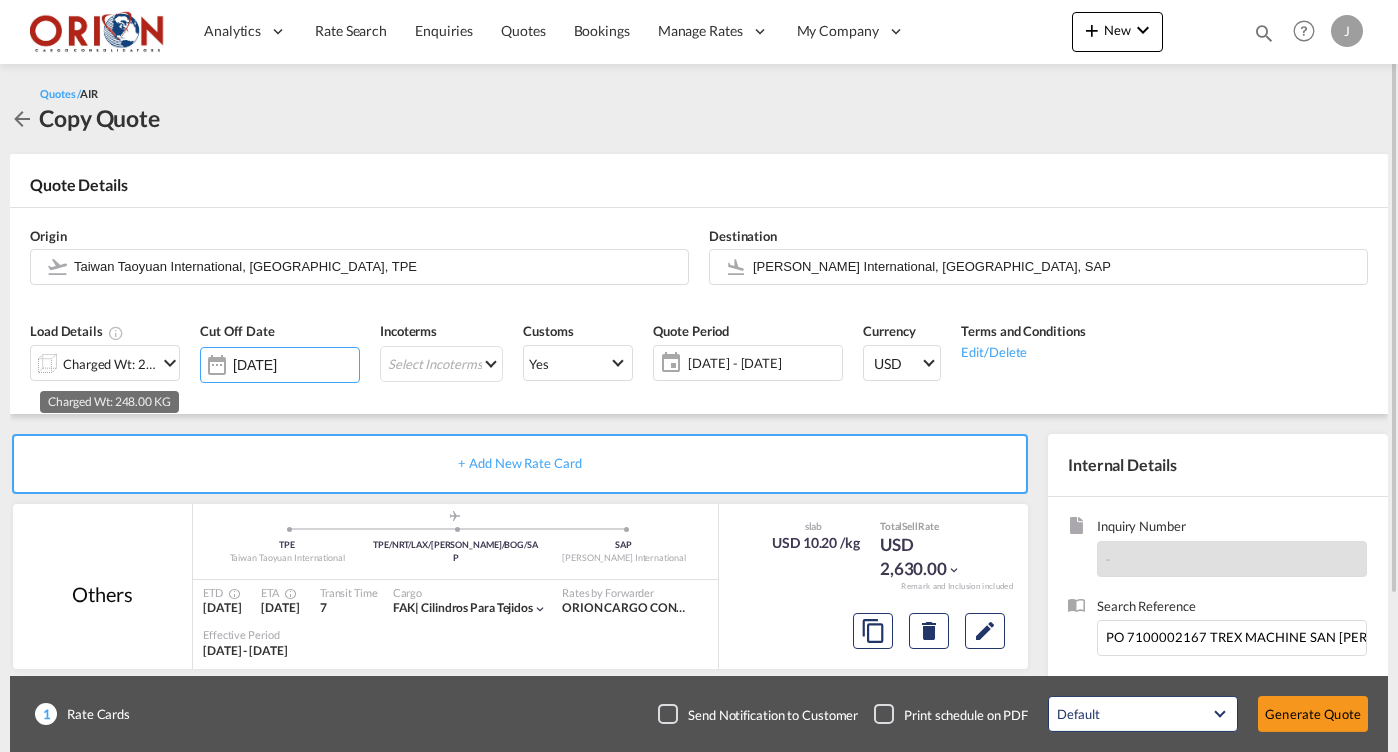 click on "Charged Wt: 248.00 KG" at bounding box center [110, 364] 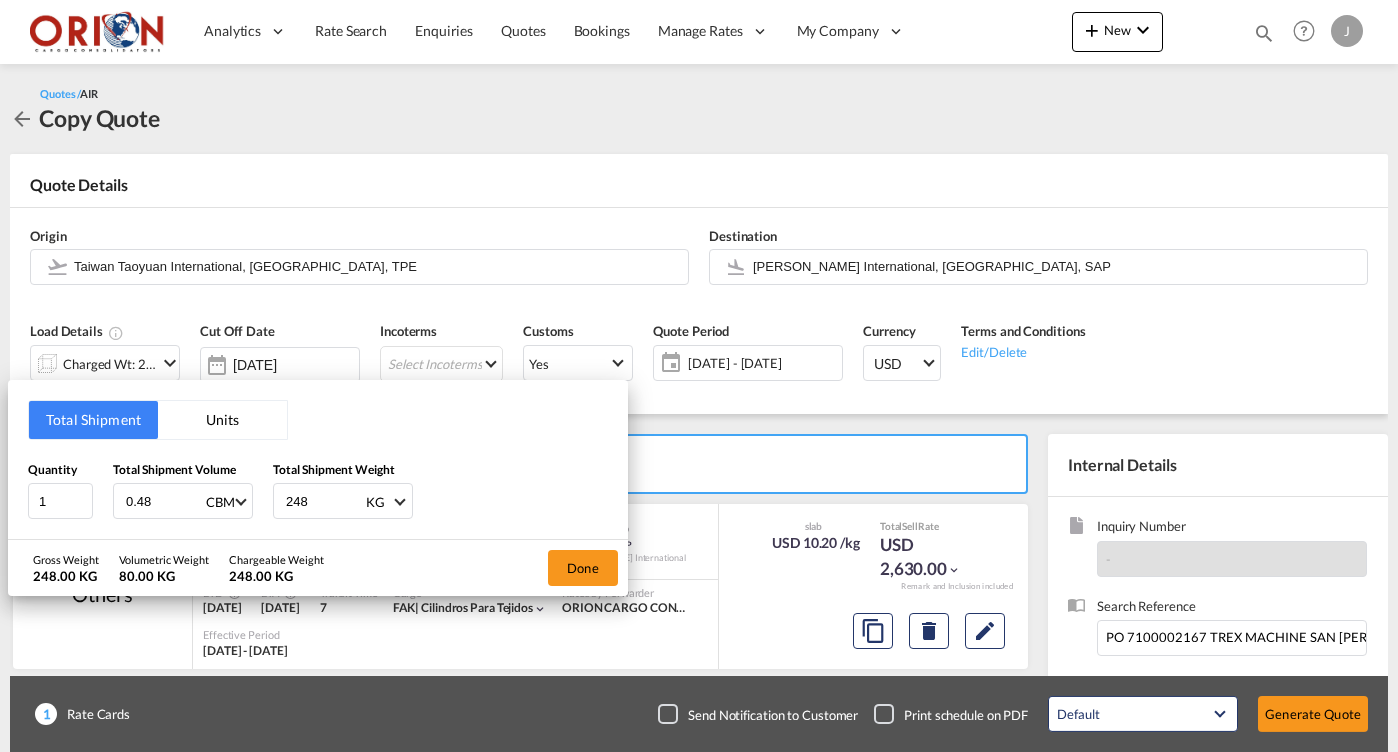 click on "248" at bounding box center (324, 501) 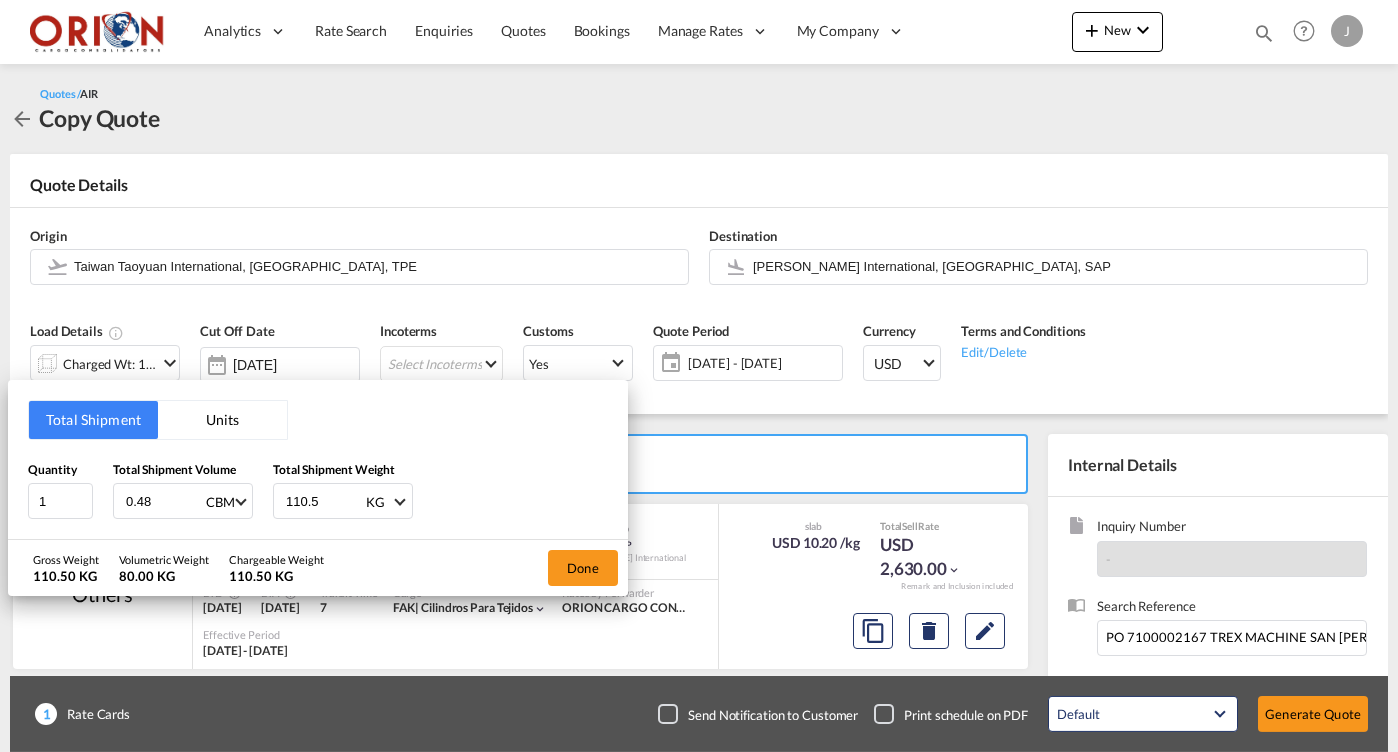 type on "110.5" 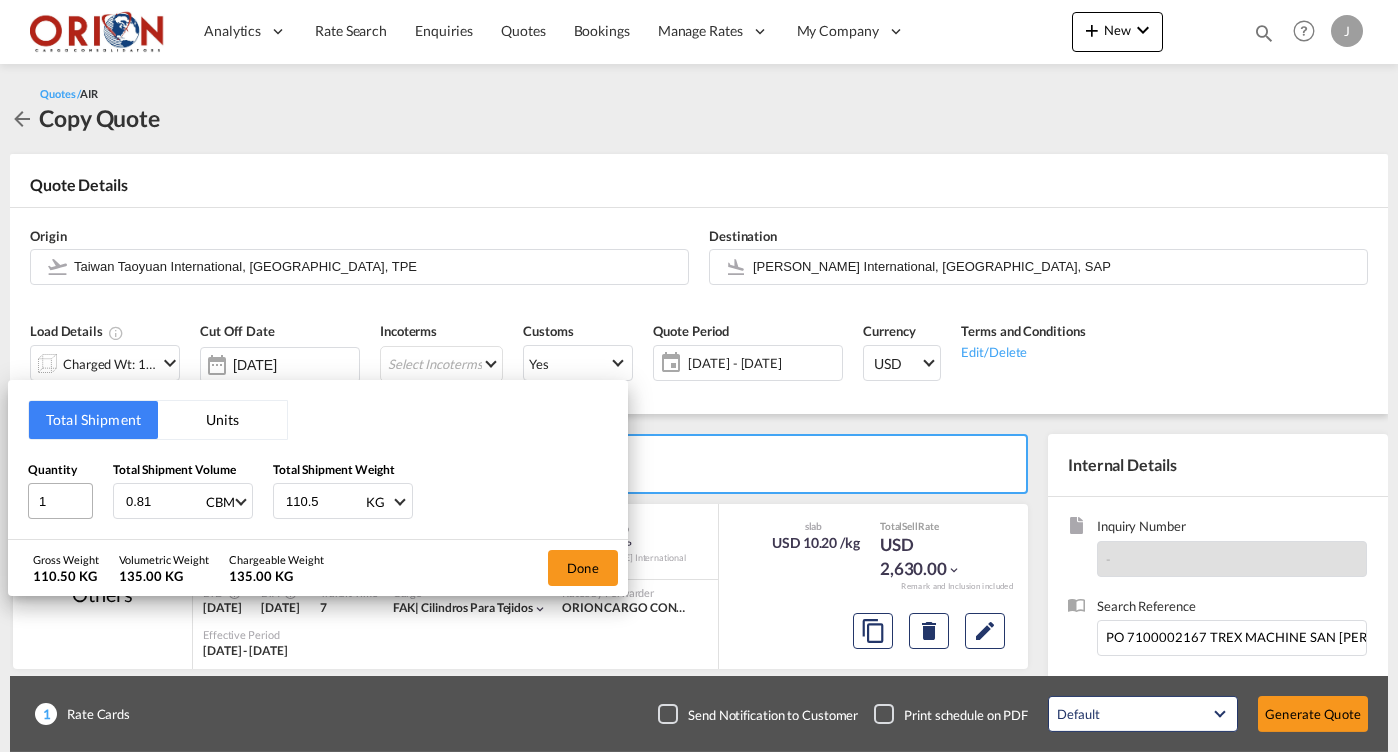 type on "0.81" 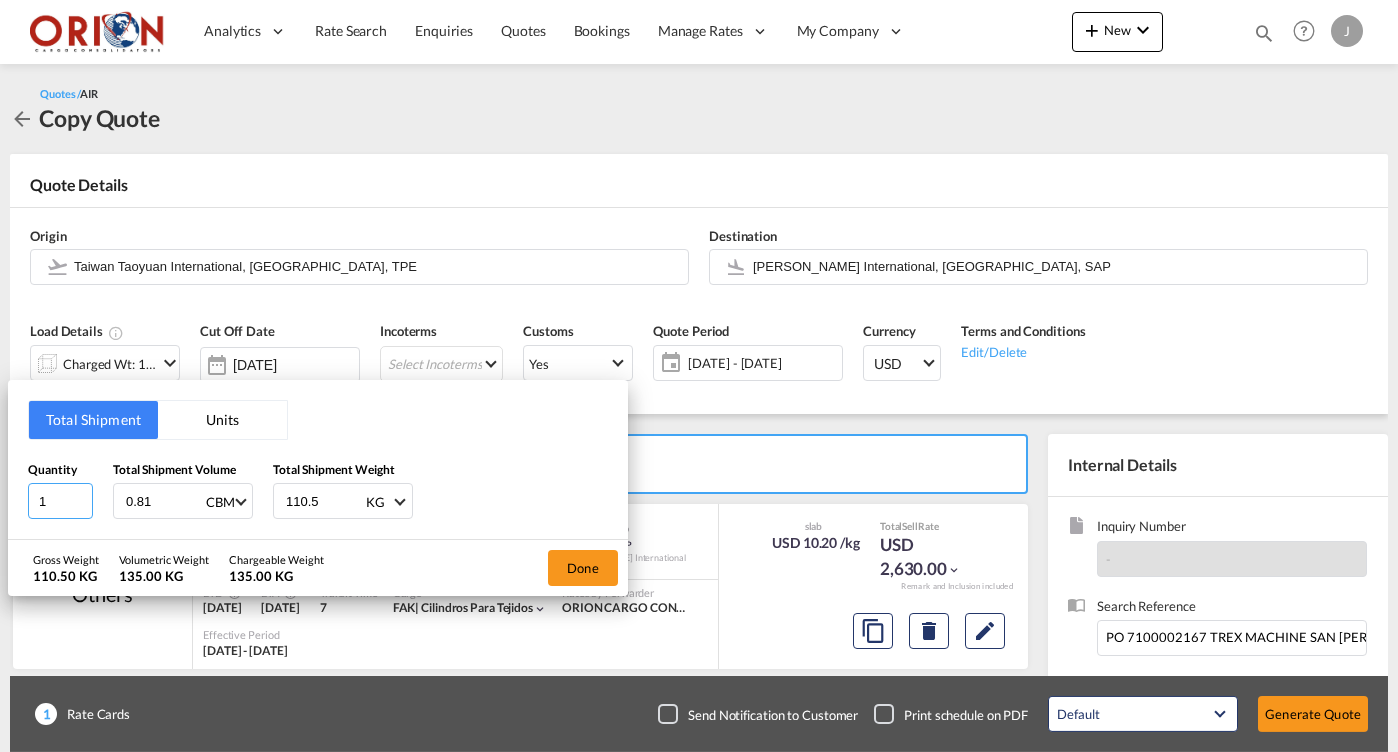 click on "1" at bounding box center (60, 501) 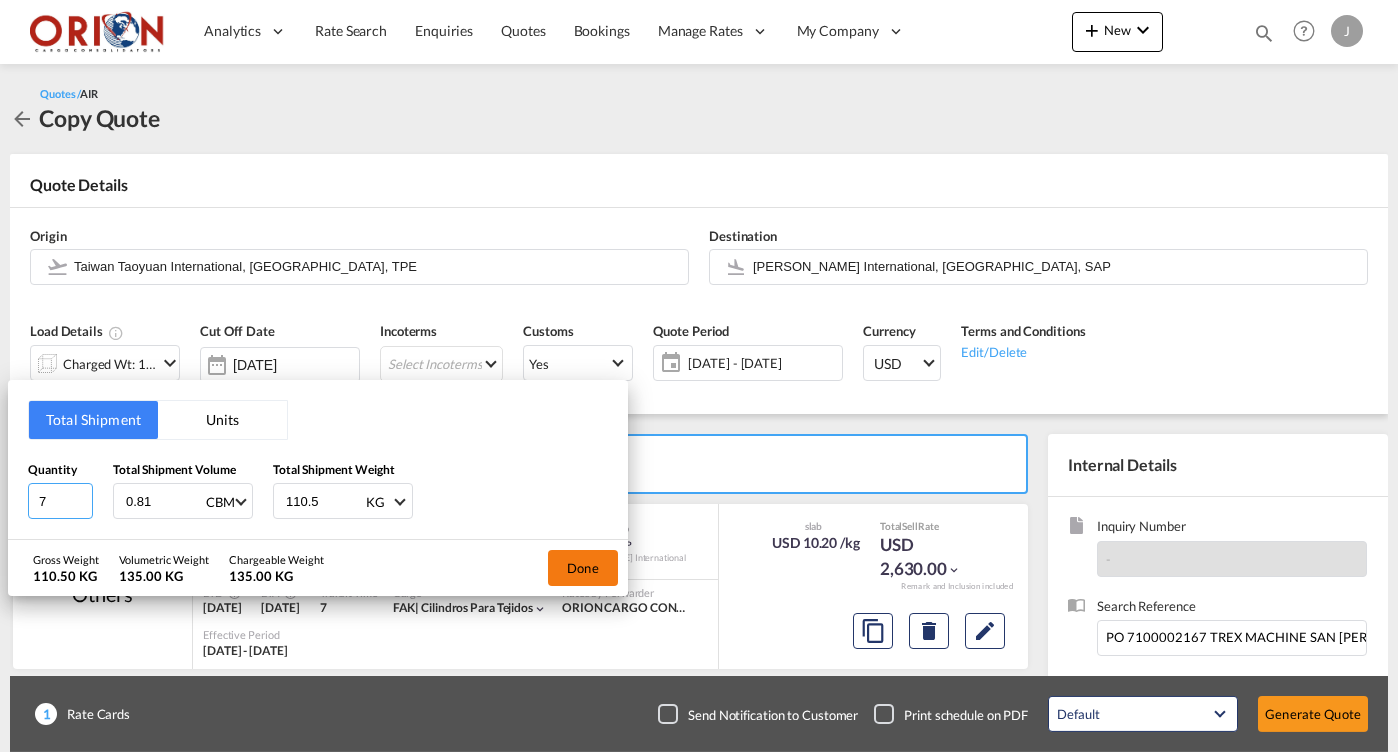 type on "7" 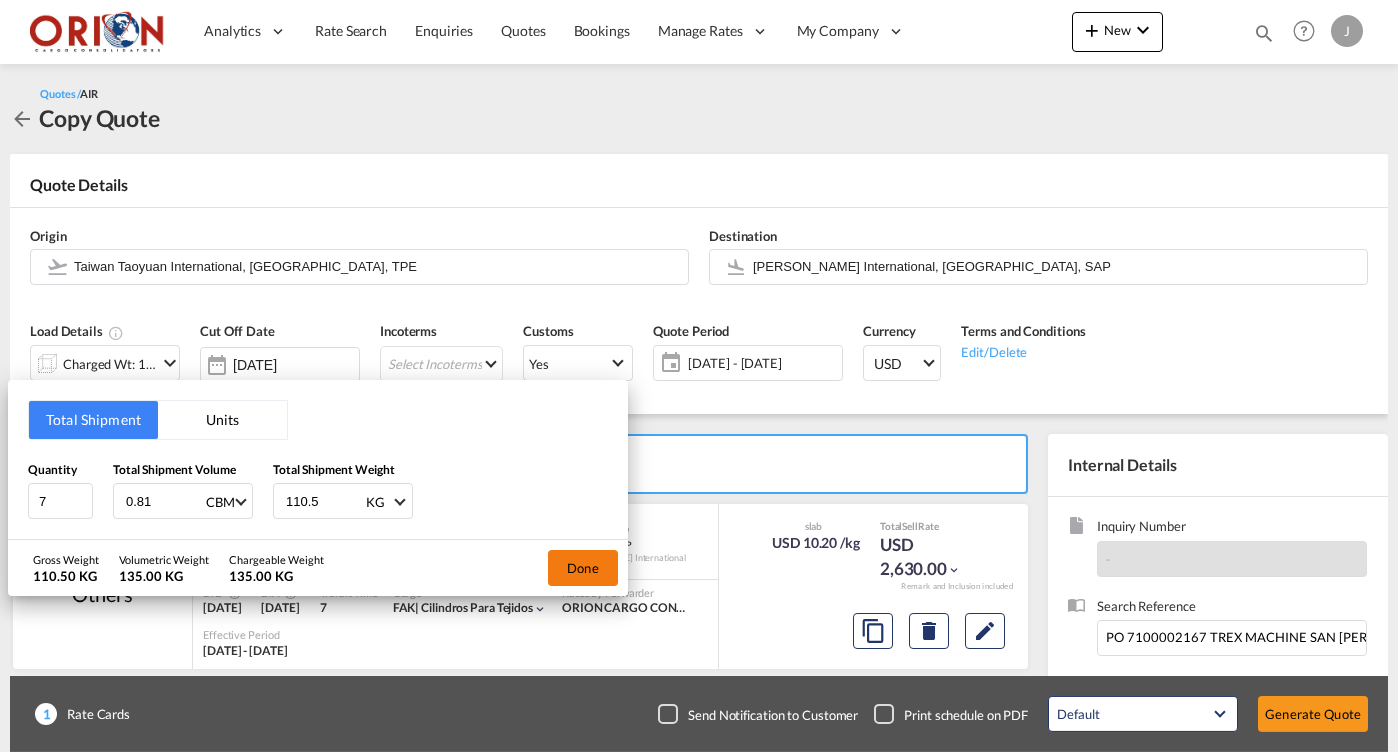 click on "Done" at bounding box center (583, 568) 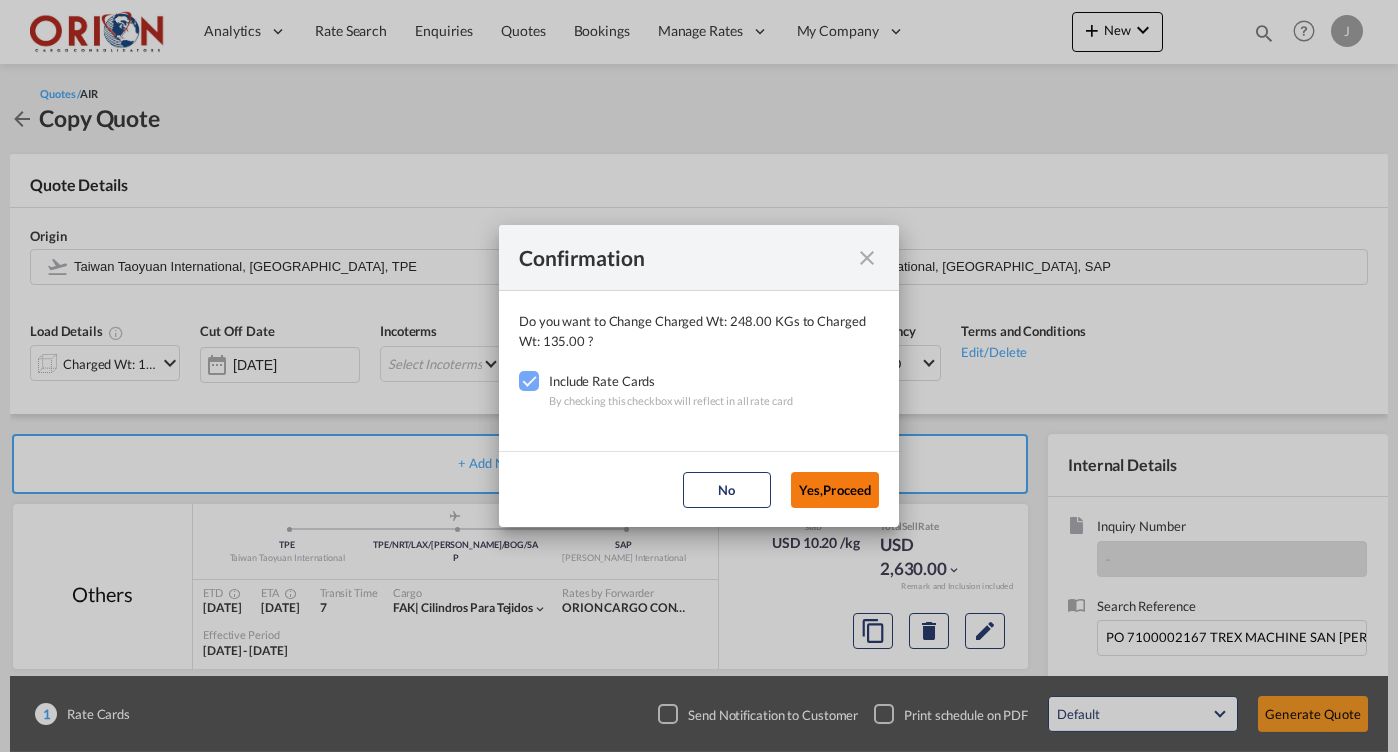 click on "Yes,Proceed" at bounding box center [835, 490] 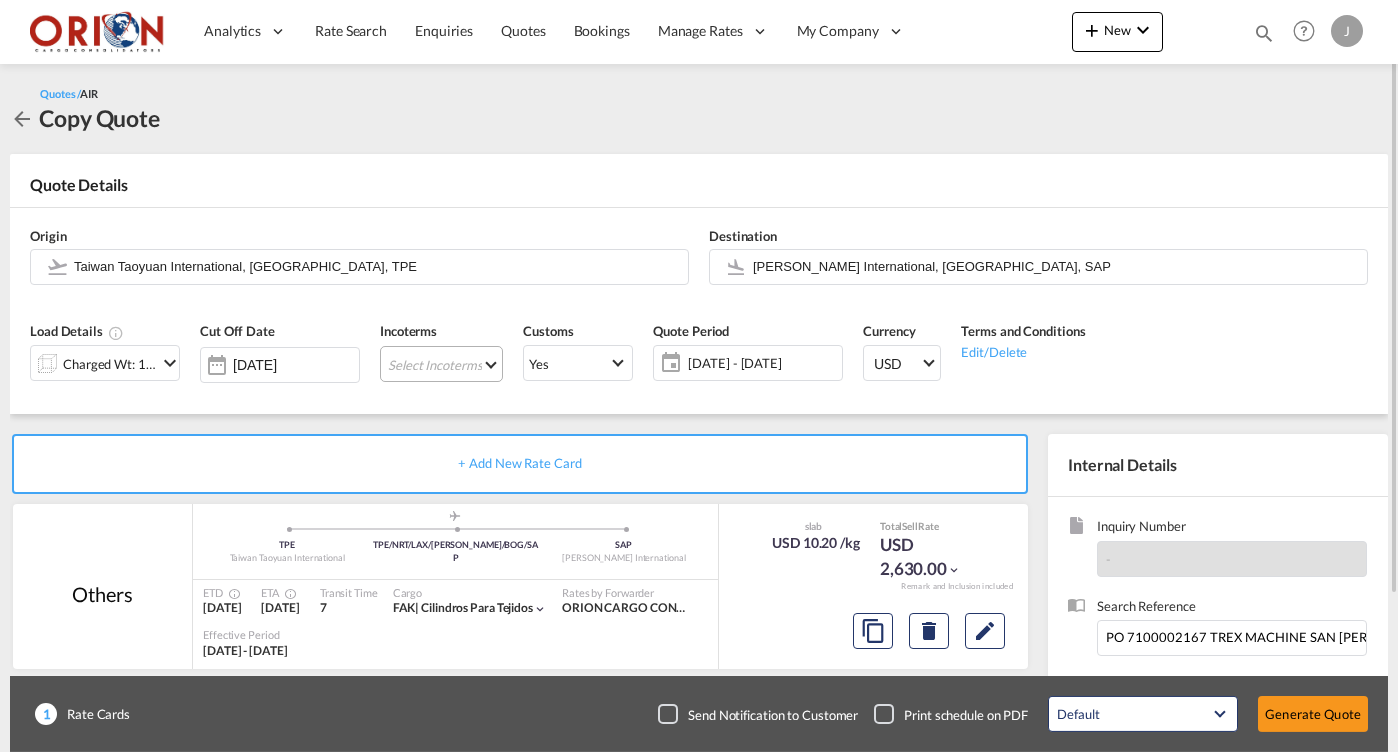 click on "Select Incoterms
CFR - import
Cost and Freight CPT - import
Carrier Paid to DAP - export
Delivered at Place DPU - import
Delivery at Place Unloaded CFR - export
Cost and Freight CIP - import
Carriage and Insurance Paid to DAP - import
Delivered at Place FAS - import
Free Alongside Ship FCA - export
Free Carrier EXW - import
Ex Works FCA - import
Free Carrier FAS - export
Free Alongside Ship CIF - import
Cost,Insurance and Freight DDP - export
Delivery Duty Paid CIP - export
Carriage and Insurance Paid to CIF - export
Cost,Insurance and Freight FOB - import
Free on Board FOB - export
Free on Board DPU - export
Delivery at Place Unloaded CPT - export
Carrier Paid to" at bounding box center (441, 364) 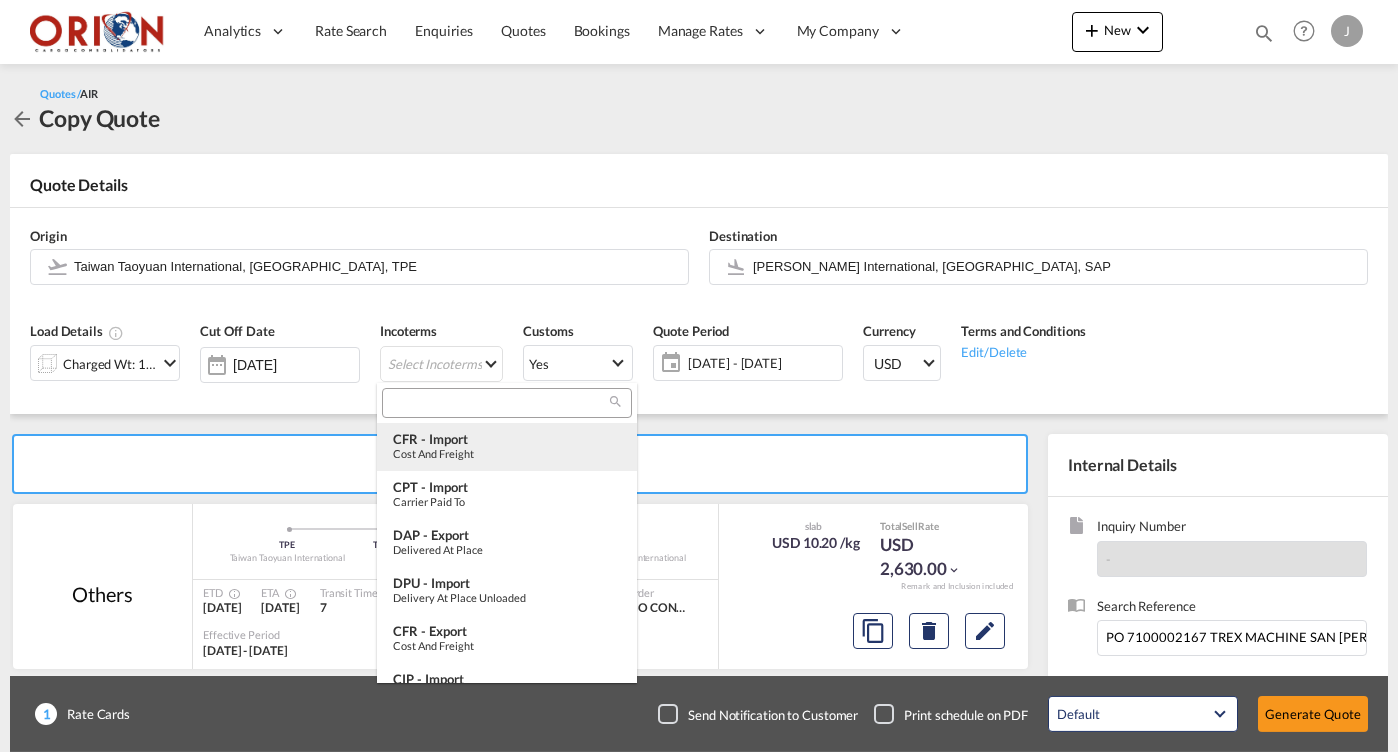 type on "[object Object]" 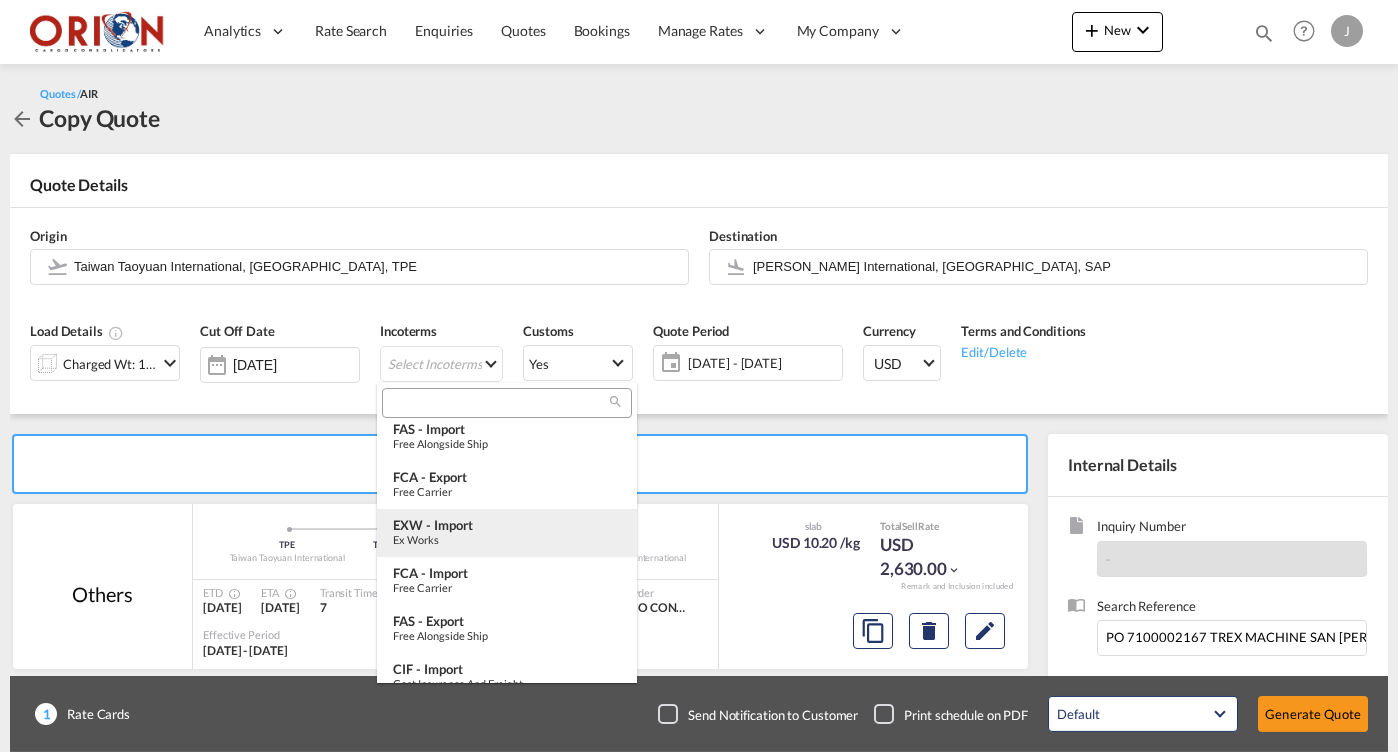 type on "[object Object]" 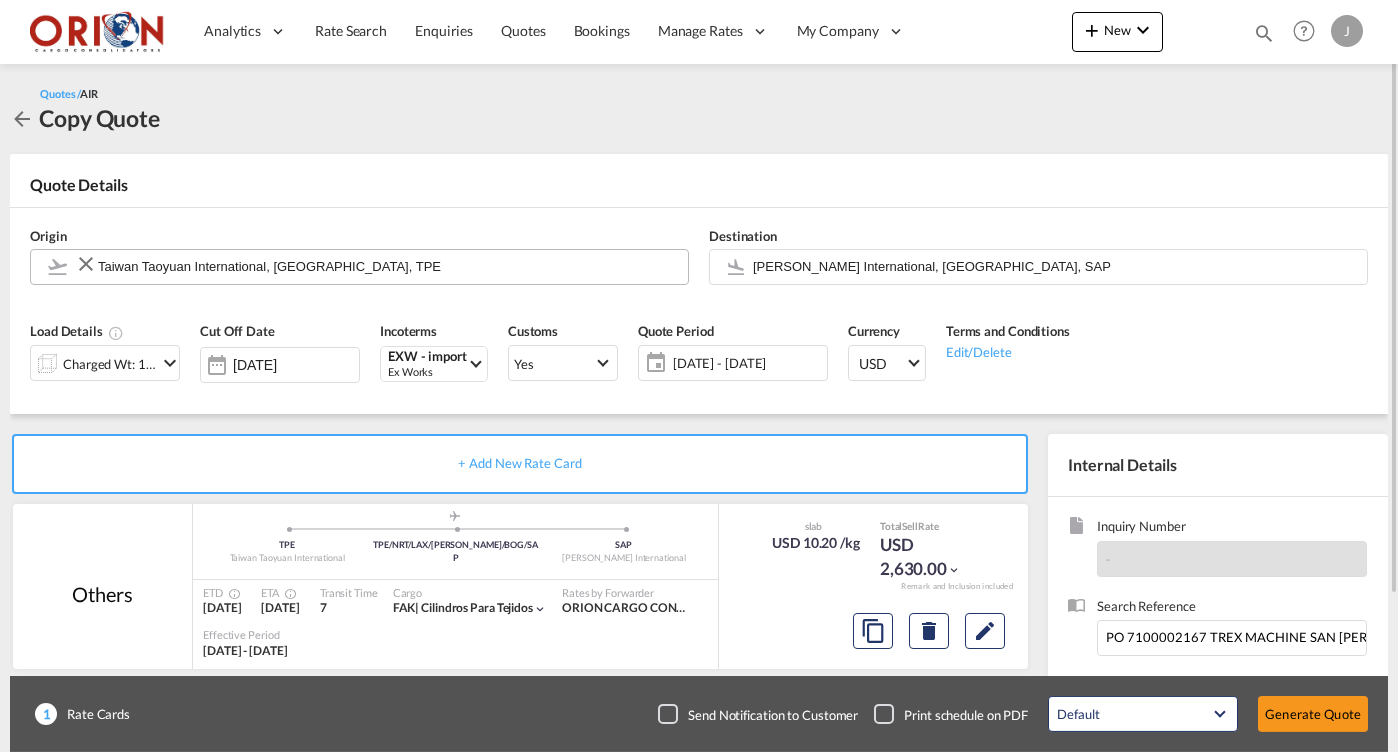 click at bounding box center (86, 264) 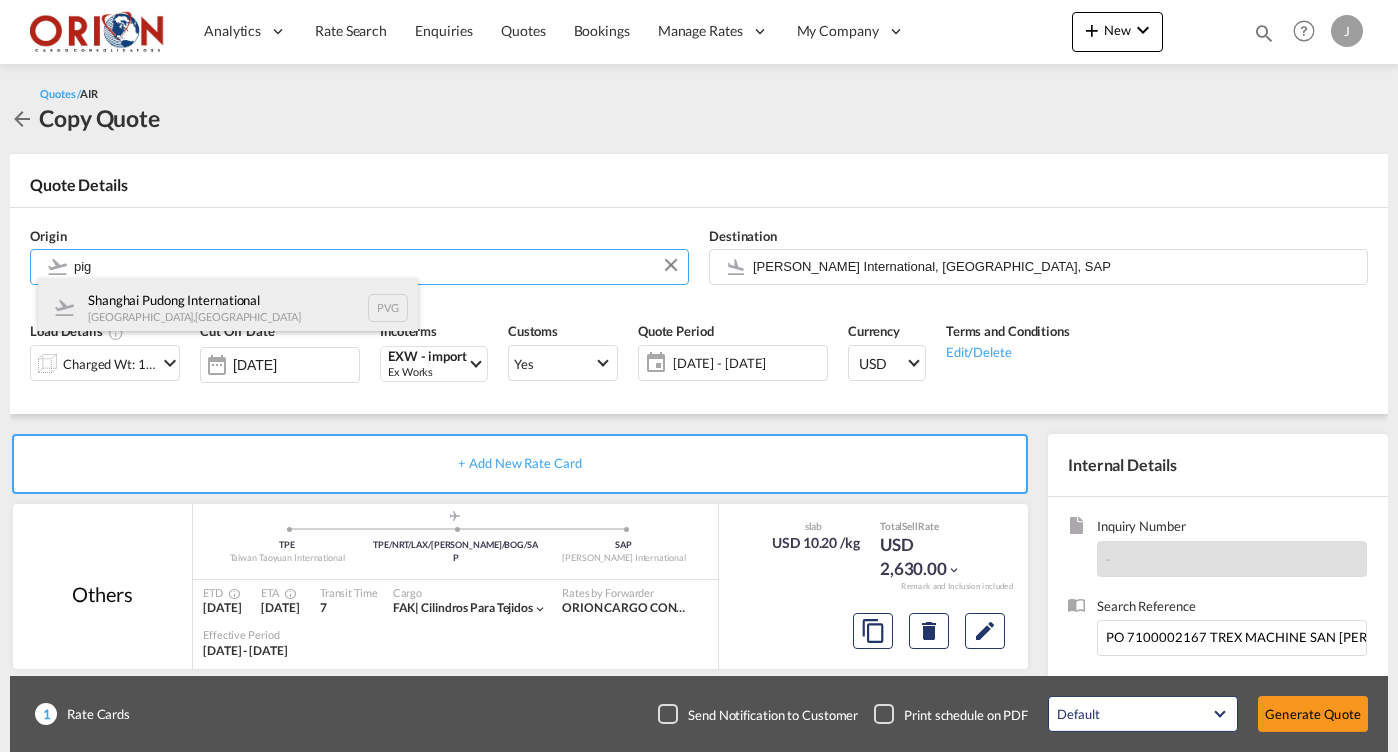 drag, startPoint x: 1068, startPoint y: 739, endPoint x: 276, endPoint y: 307, distance: 902.1574 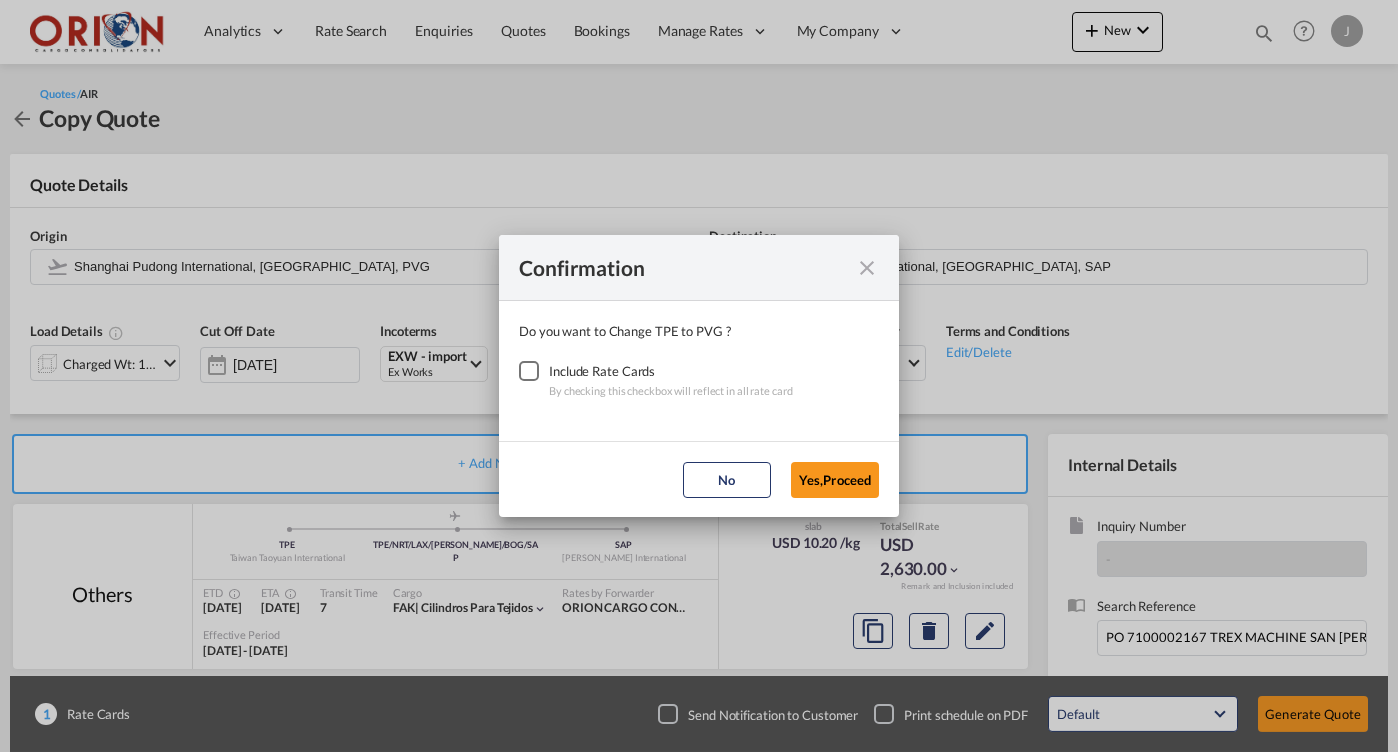 click at bounding box center [529, 371] 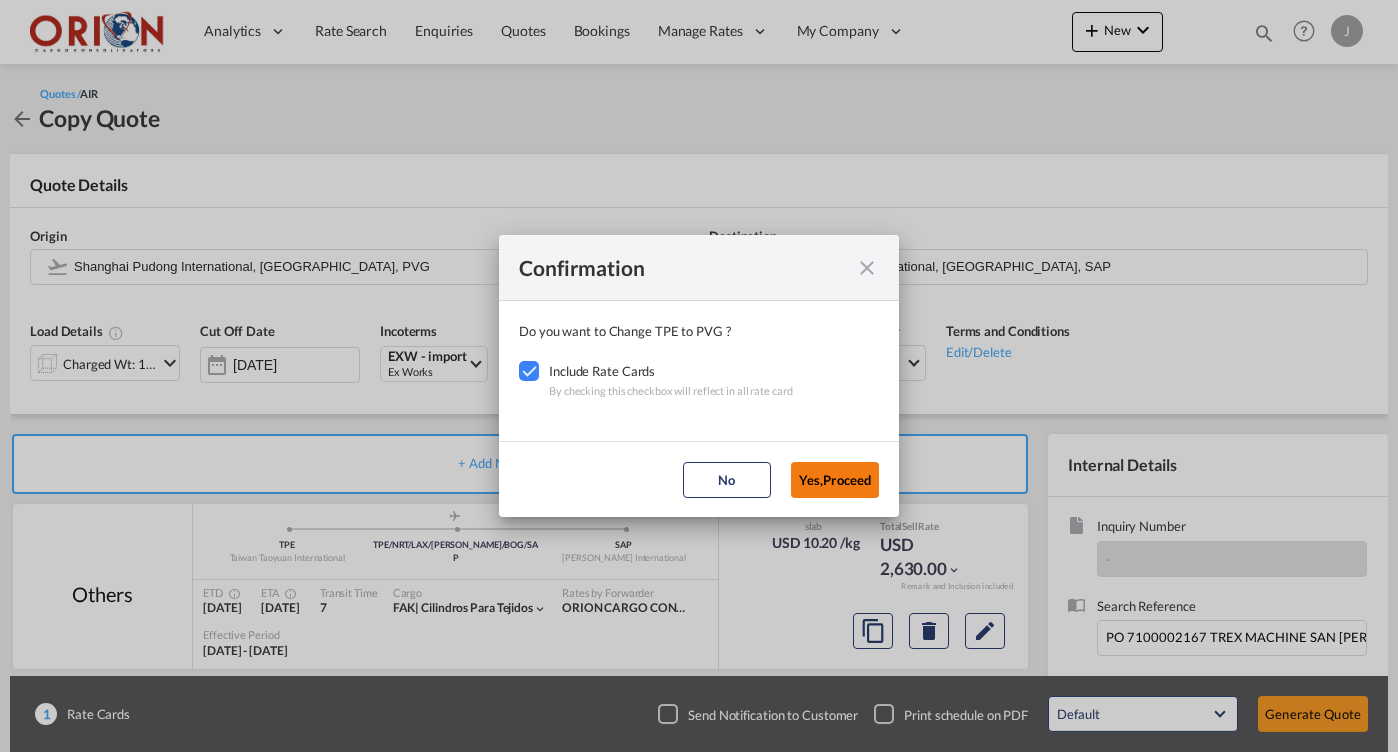 click on "Yes,Proceed" at bounding box center (835, 480) 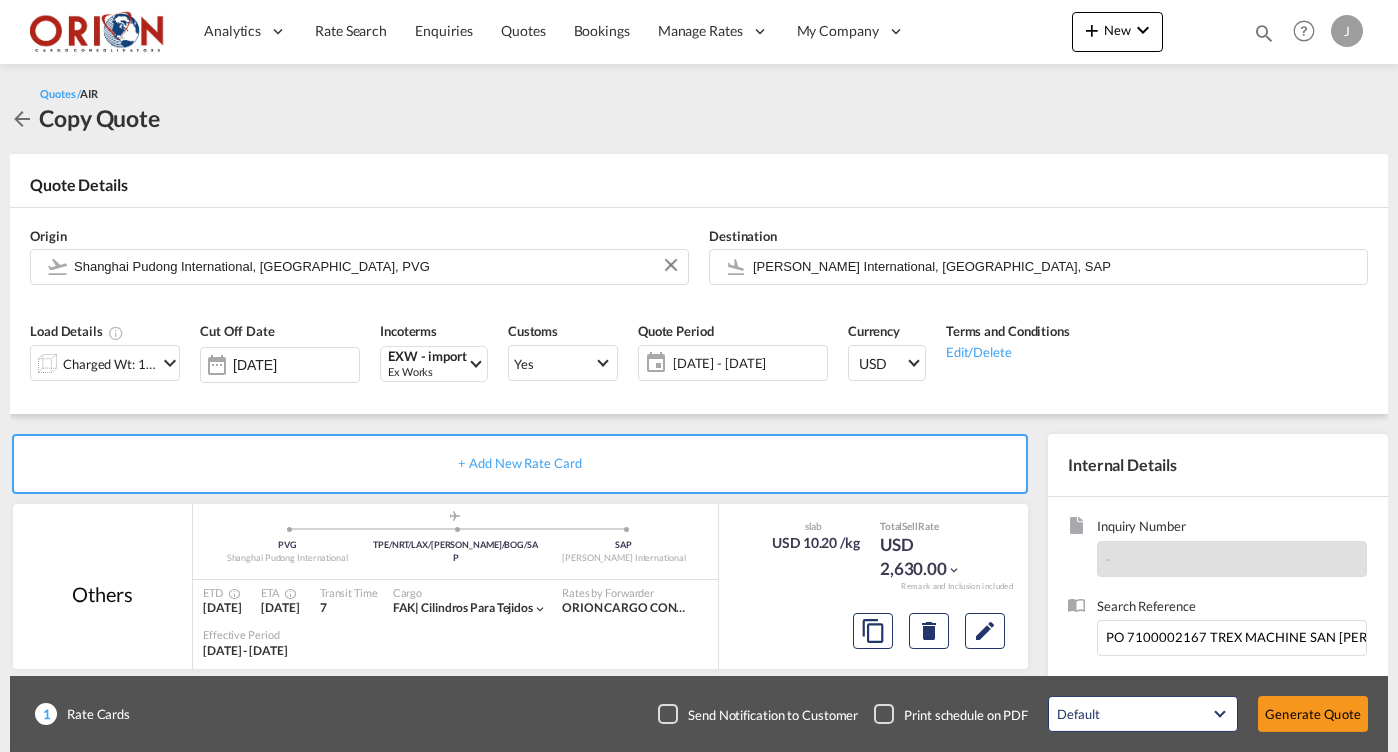 scroll, scrollTop: 0, scrollLeft: 0, axis: both 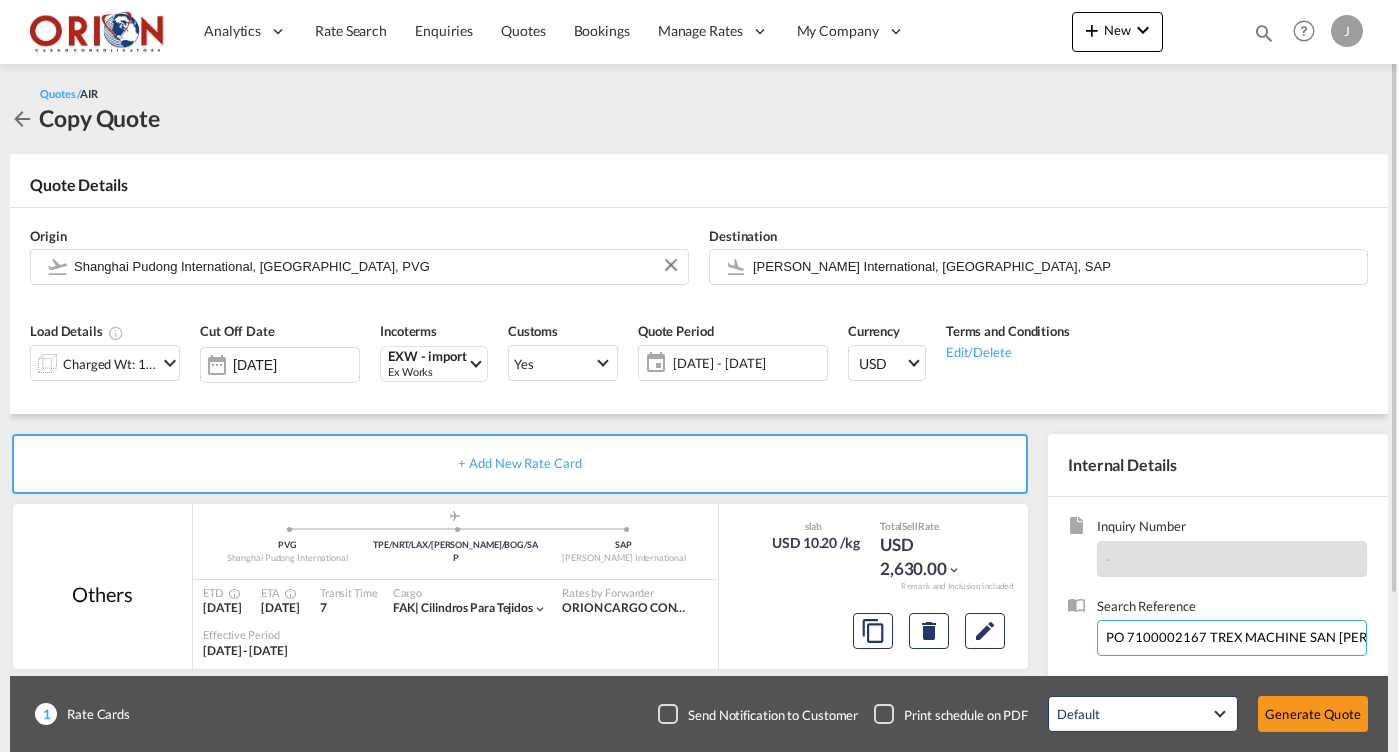 click on "PO 7100002167 TREX MACHINE SAN [PERSON_NAME] TEXTILES | [GEOGRAPHIC_DATA][PERSON_NAME], [GEOGRAPHIC_DATA][PERSON_NAME], [GEOGRAPHIC_DATA] to [GEOGRAPHIC_DATA][PERSON_NAME], [GEOGRAPHIC_DATA]" at bounding box center [1232, 638] 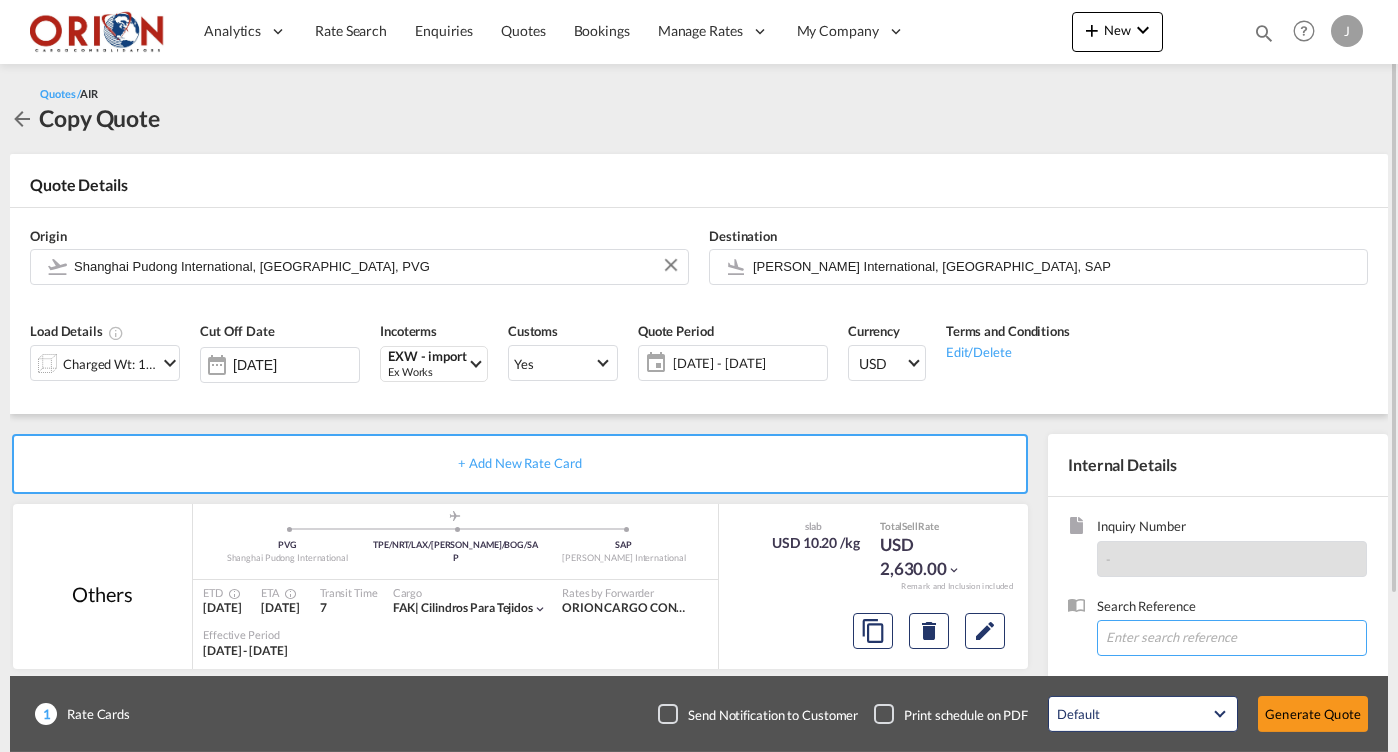 scroll, scrollTop: 198, scrollLeft: 0, axis: vertical 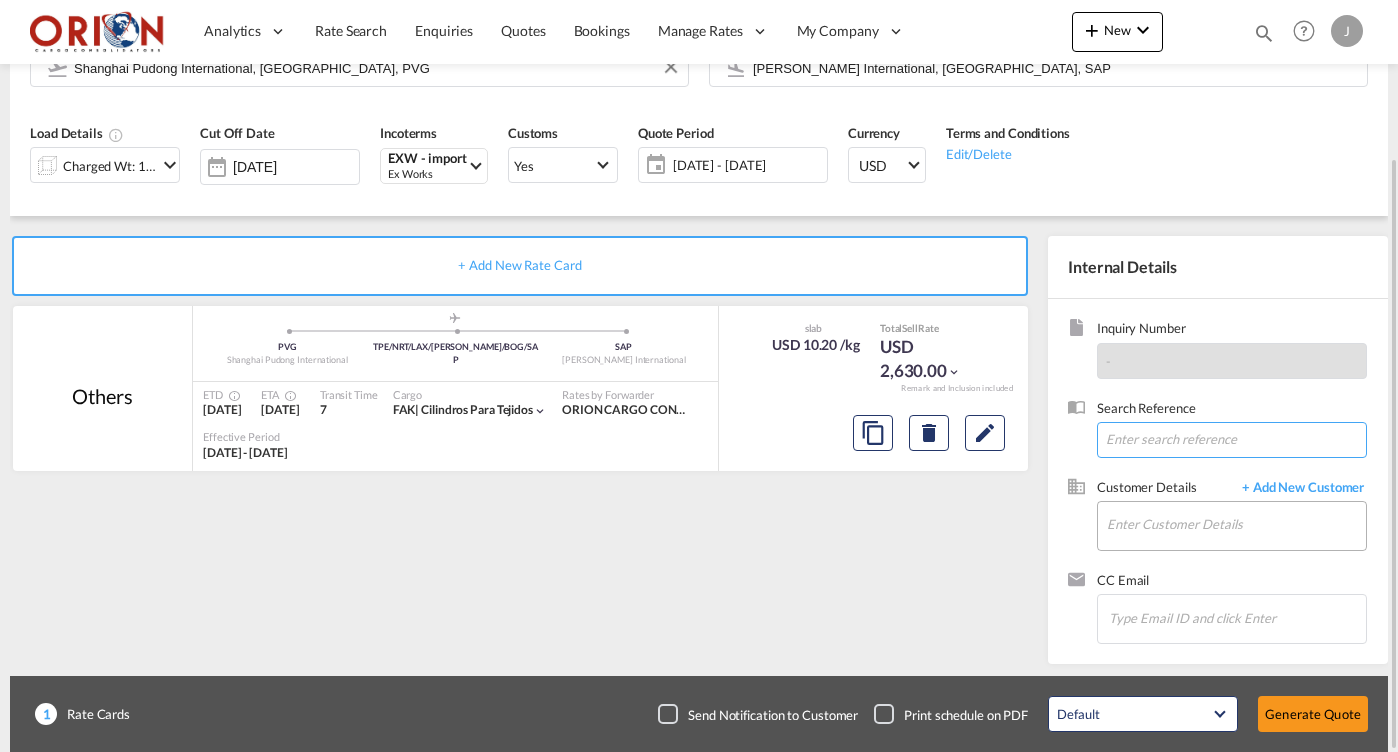 type 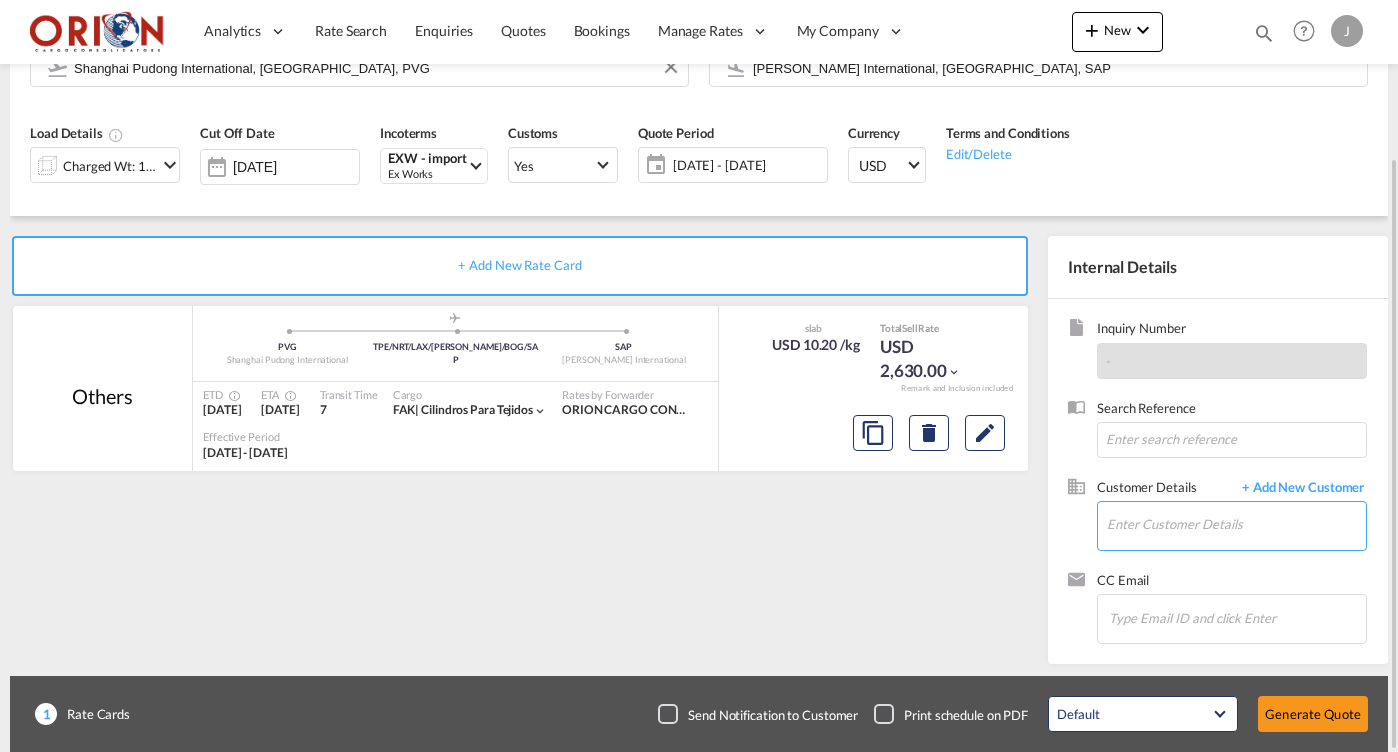click on "Enter Customer Details" at bounding box center [1236, 524] 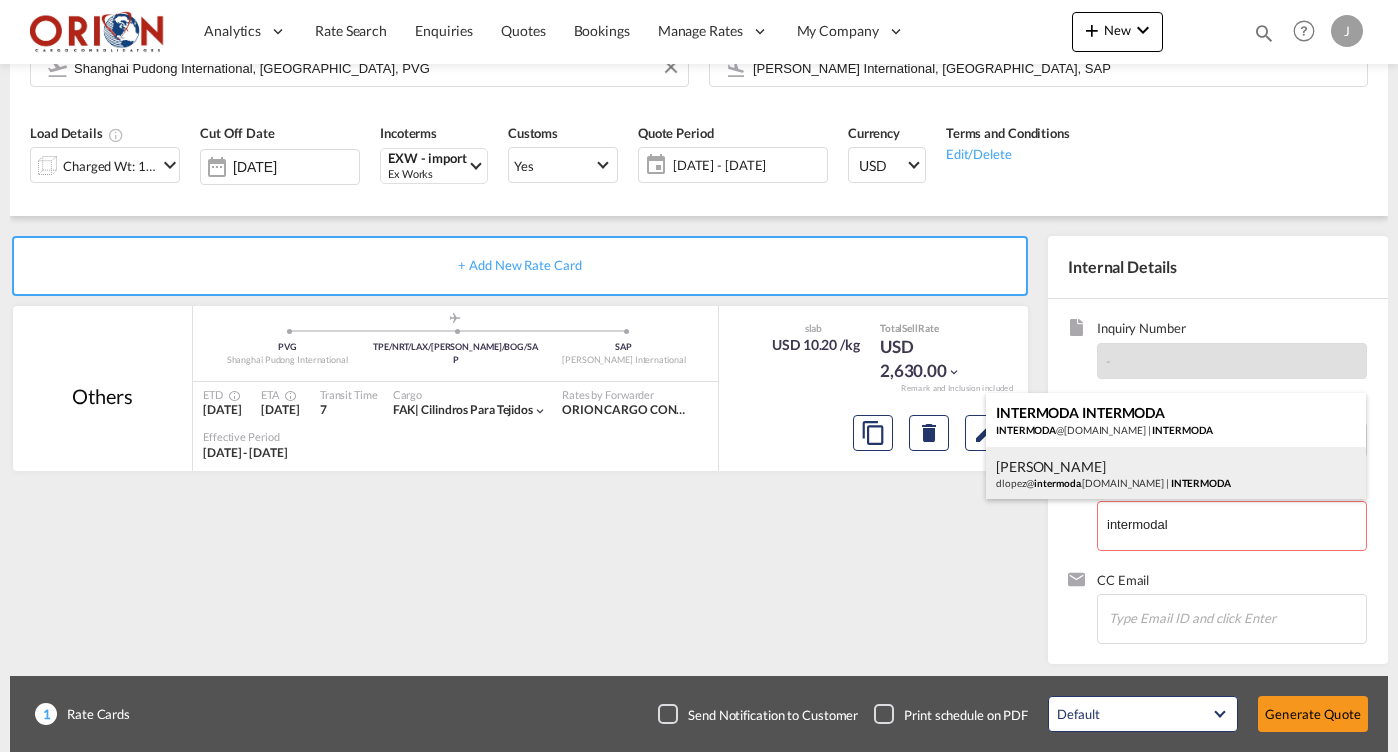 drag, startPoint x: 1172, startPoint y: 529, endPoint x: 1131, endPoint y: 479, distance: 64.66065 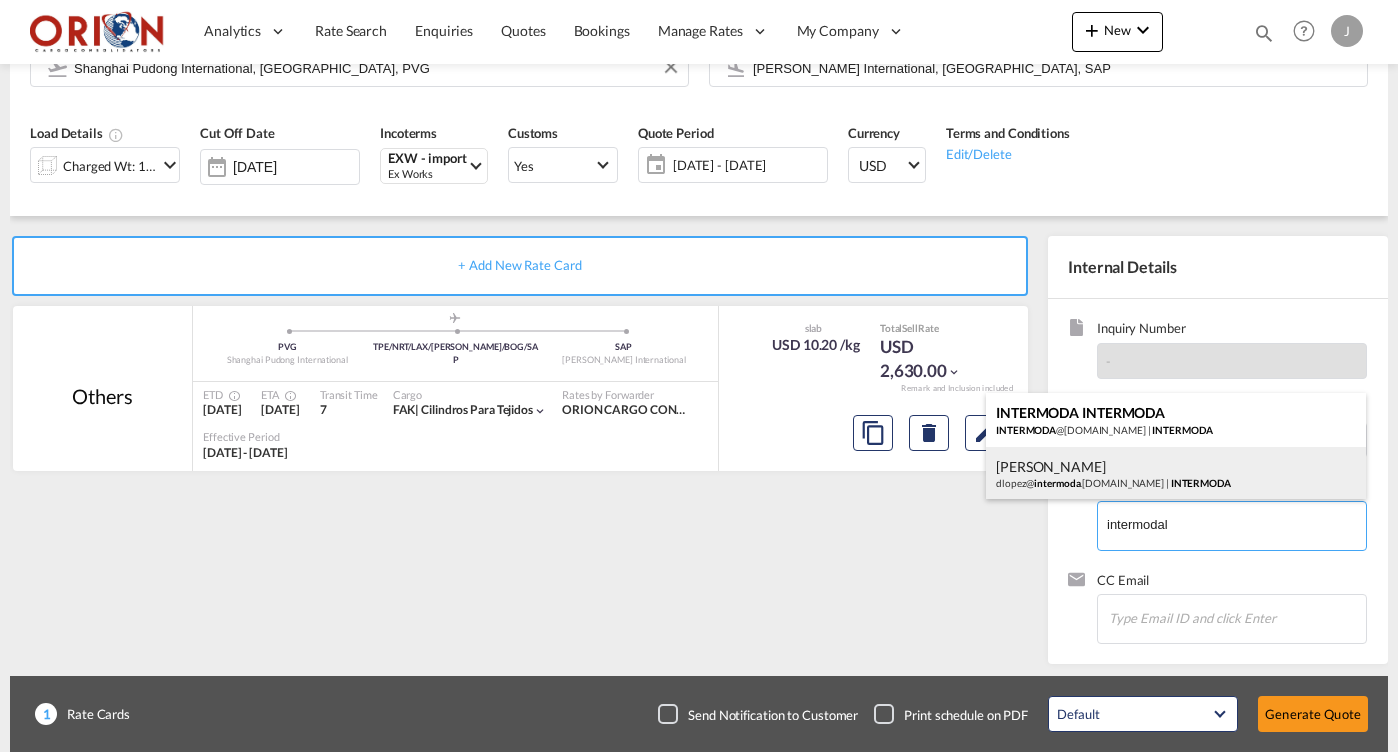 click on "[PERSON_NAME] dlopez@ intermoda .[DOMAIN_NAME]    |    INTERMODA" at bounding box center [1176, 474] 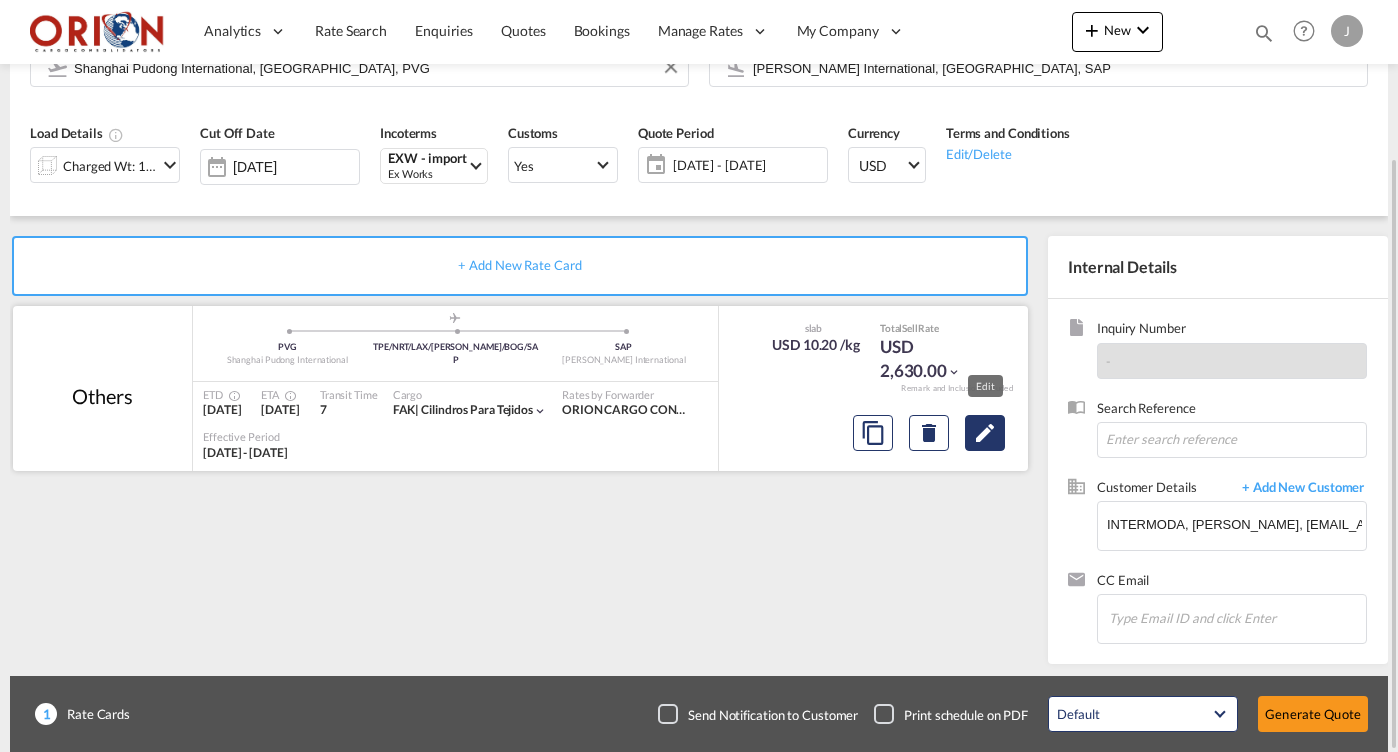 click at bounding box center [985, 433] 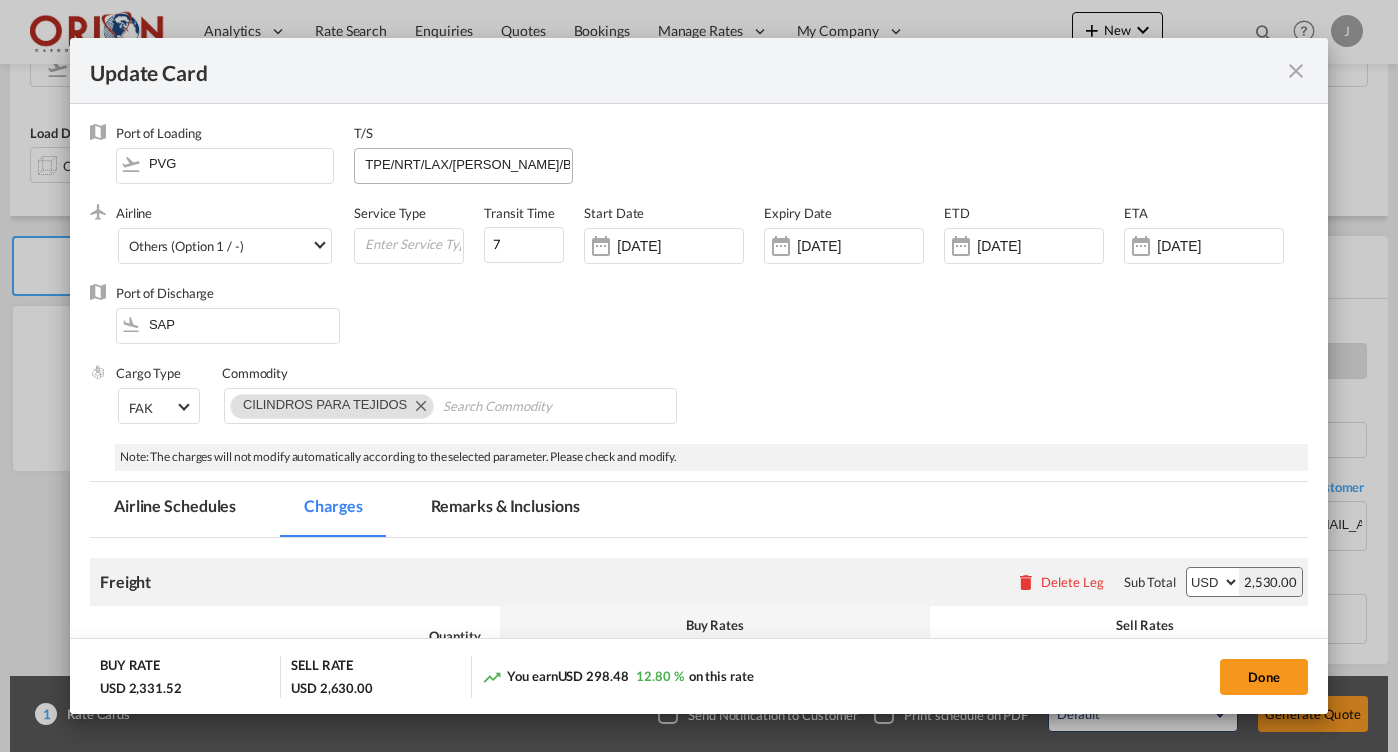 select on "flat" 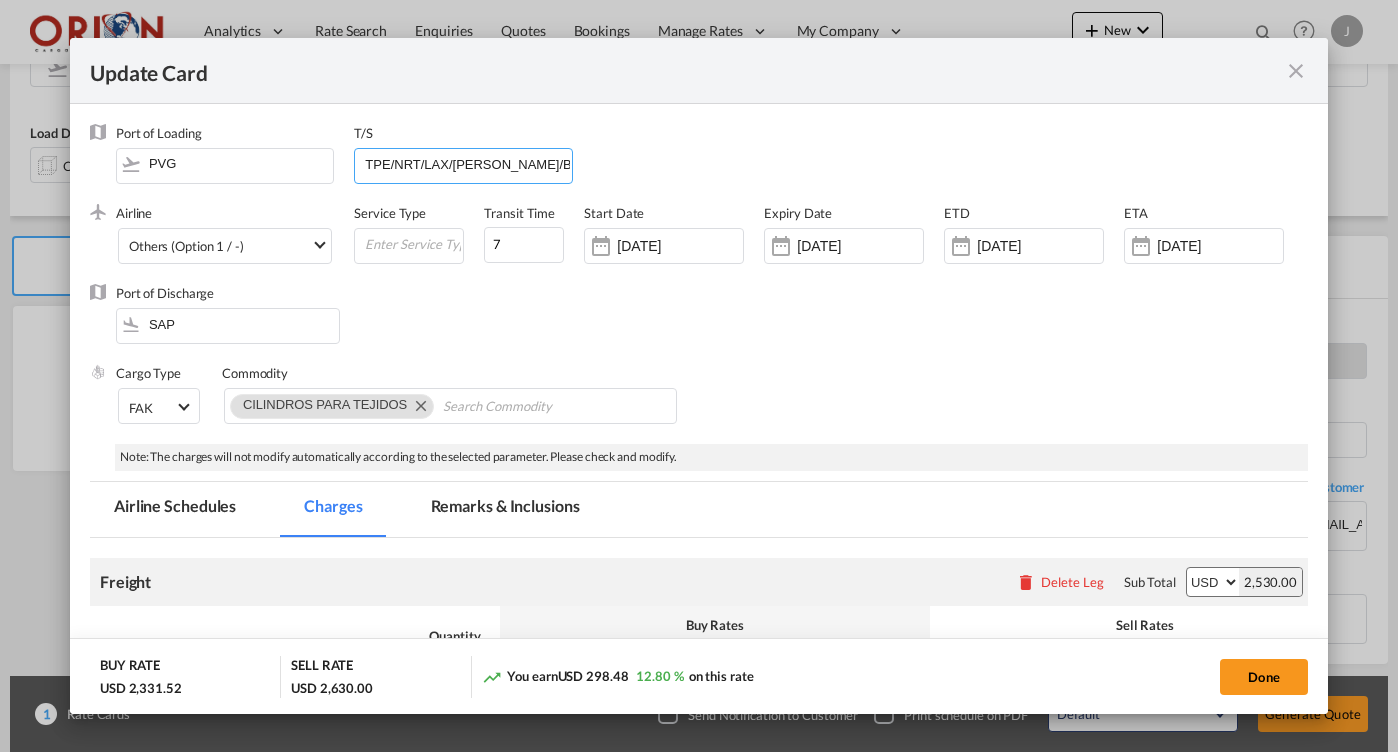 click on "TPE/NRT/LAX/[PERSON_NAME]/BOG/SAP" at bounding box center (467, 164) 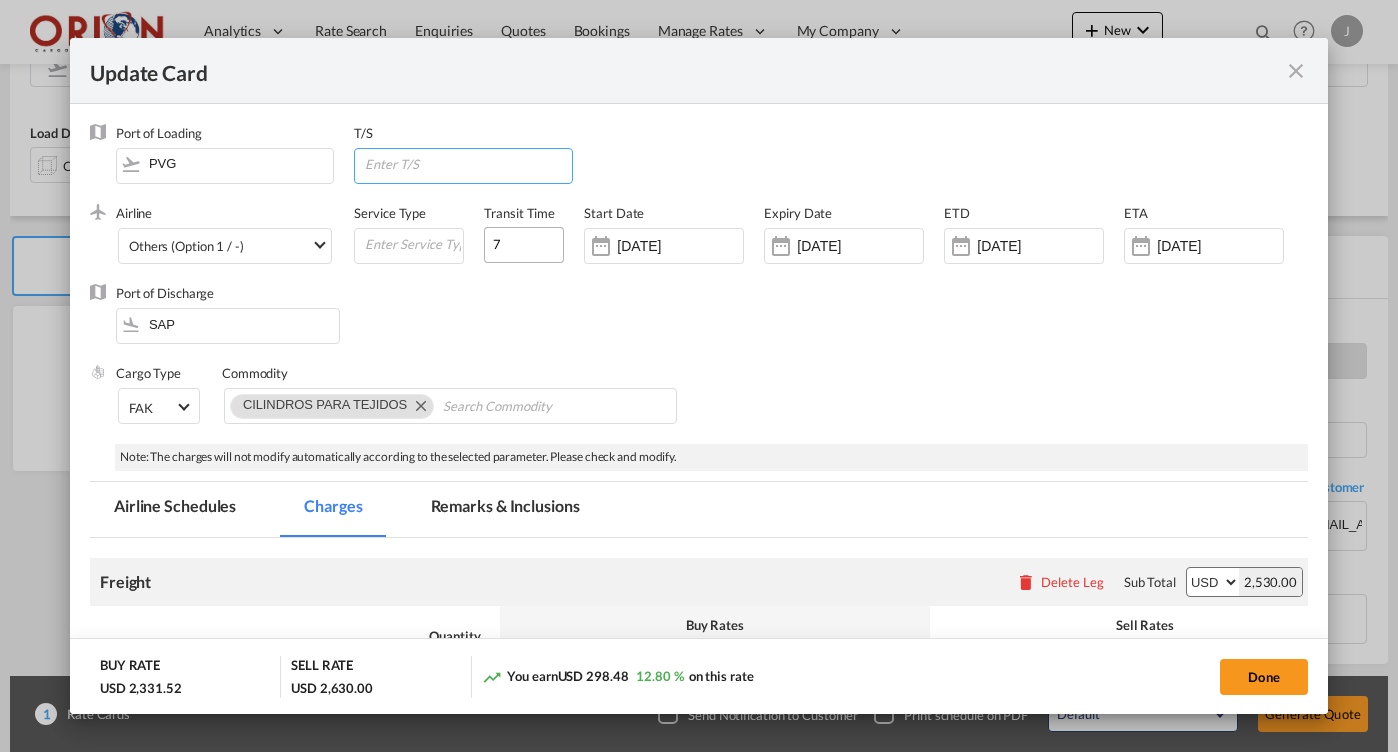 type 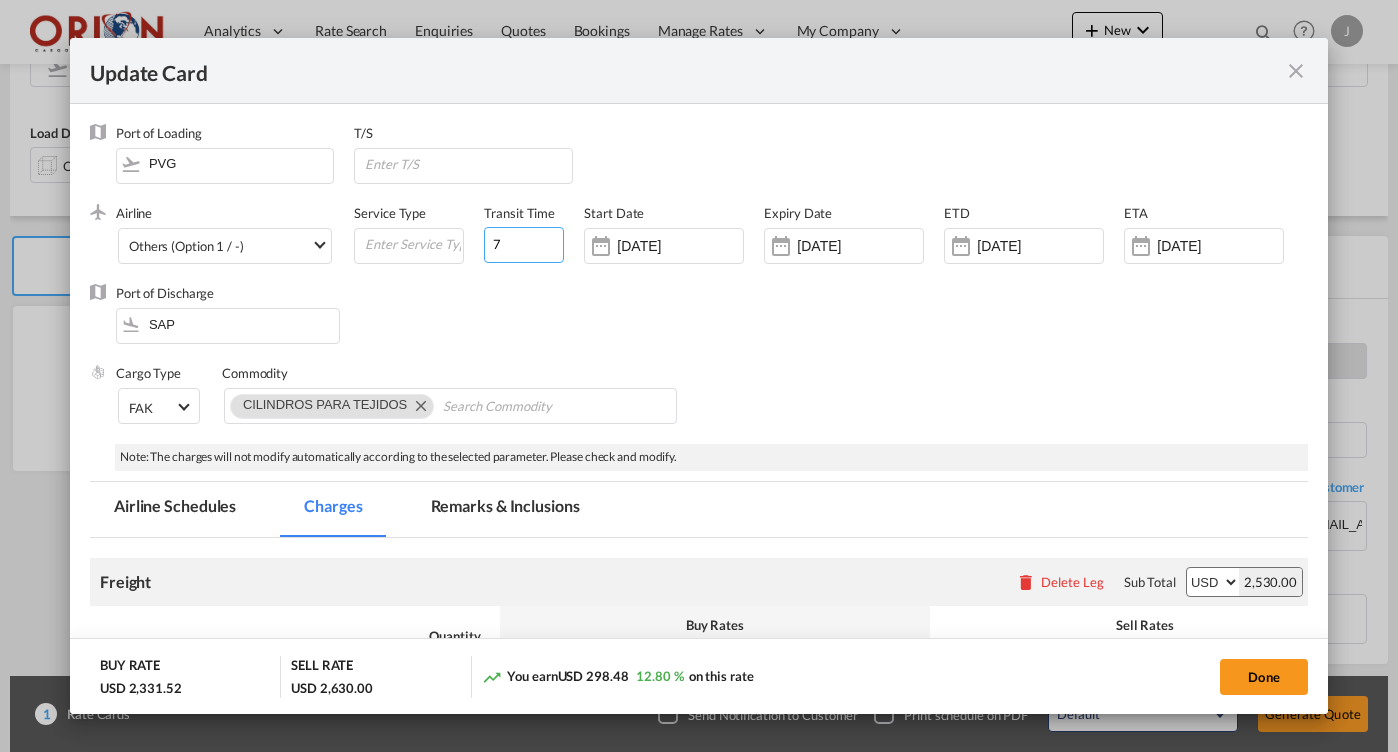 click on "7" at bounding box center [524, 245] 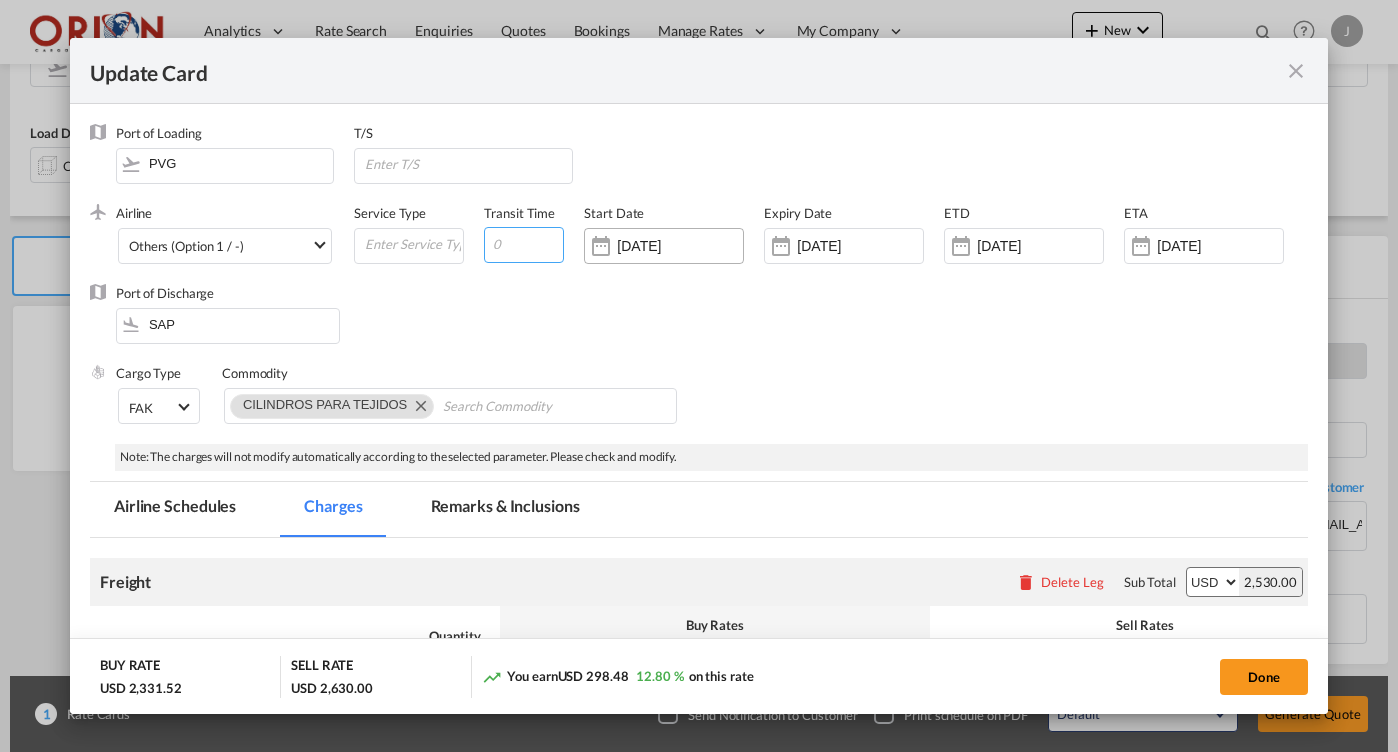 type 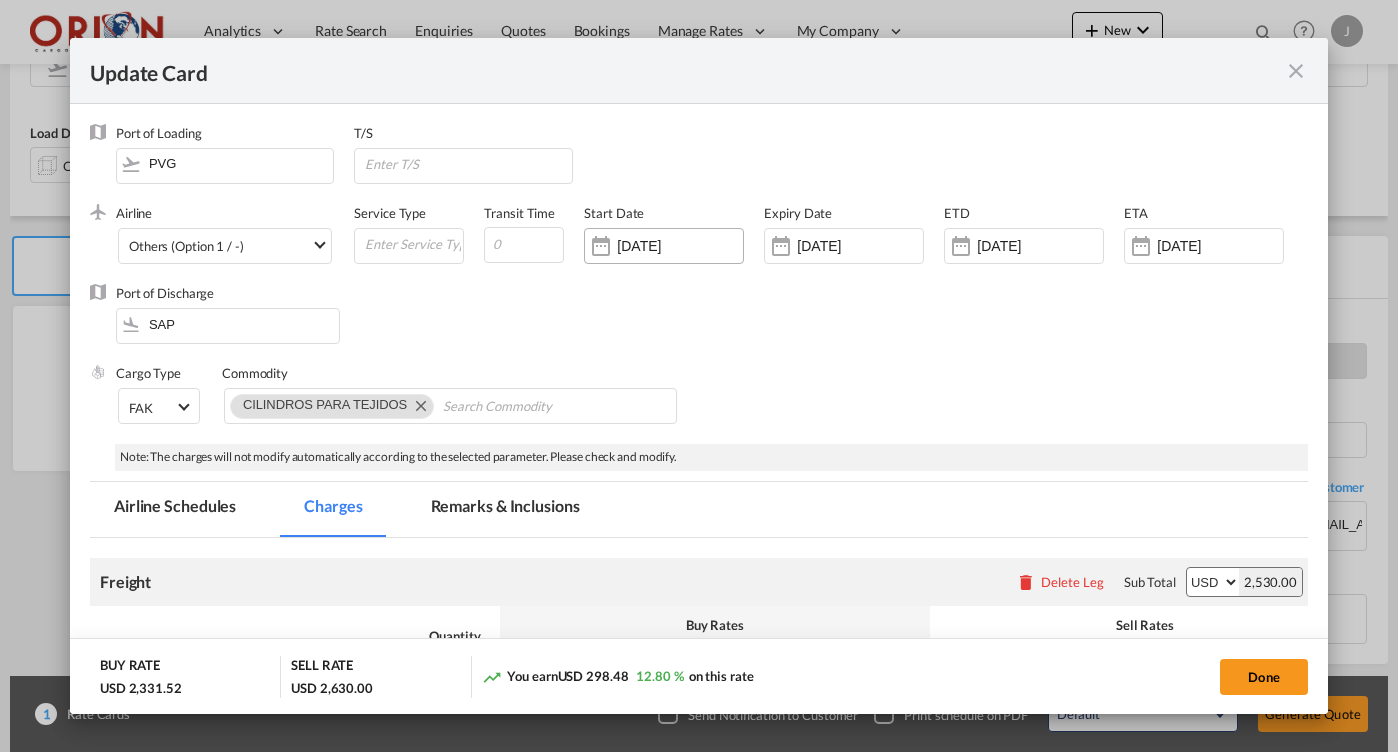 click on "[DATE]" at bounding box center [664, 246] 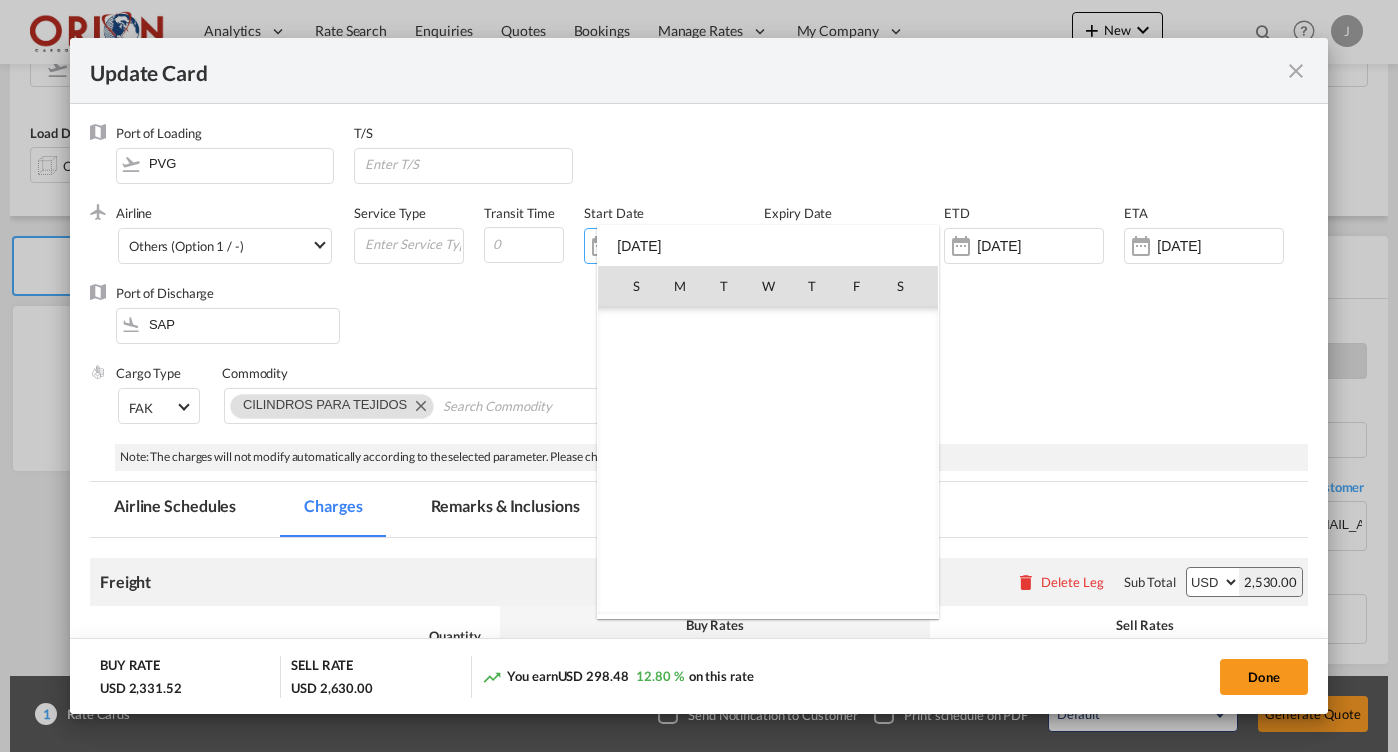 scroll, scrollTop: 462690, scrollLeft: 0, axis: vertical 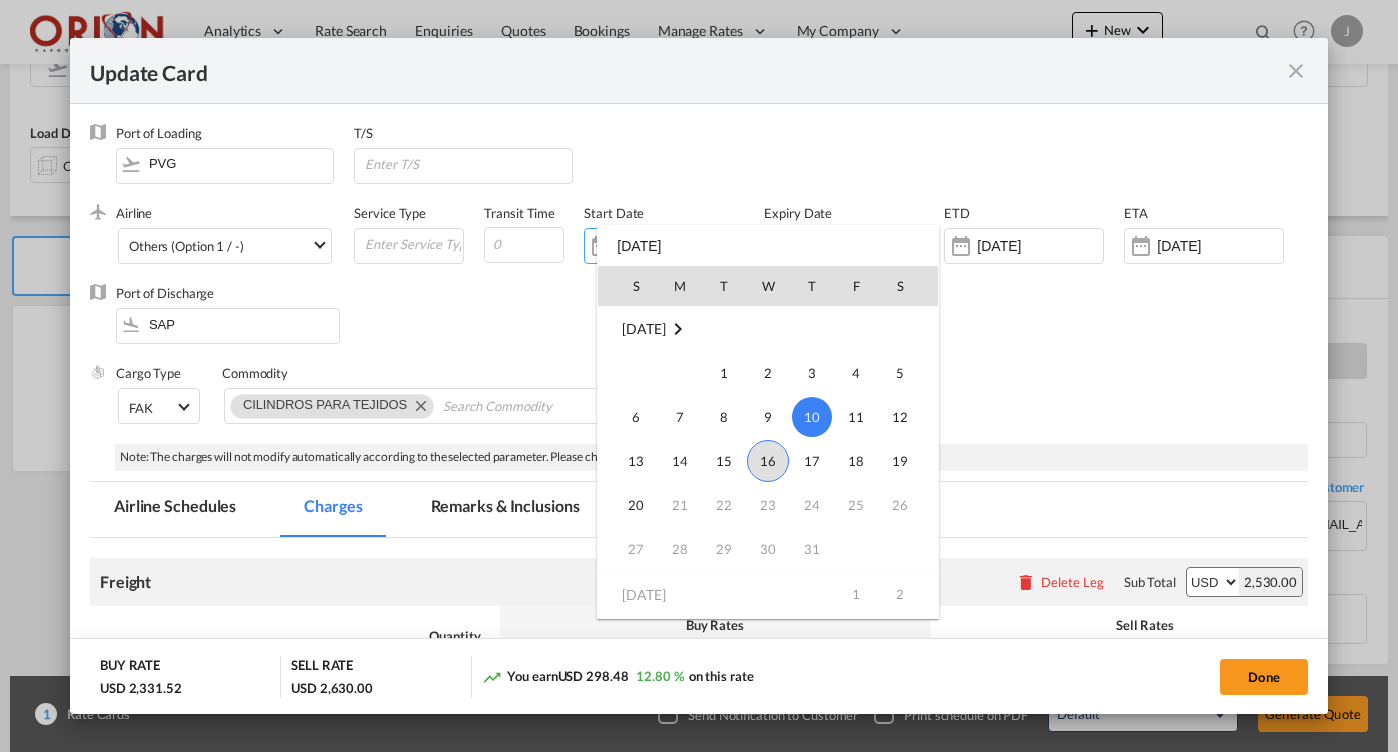 click on "16" at bounding box center (768, 461) 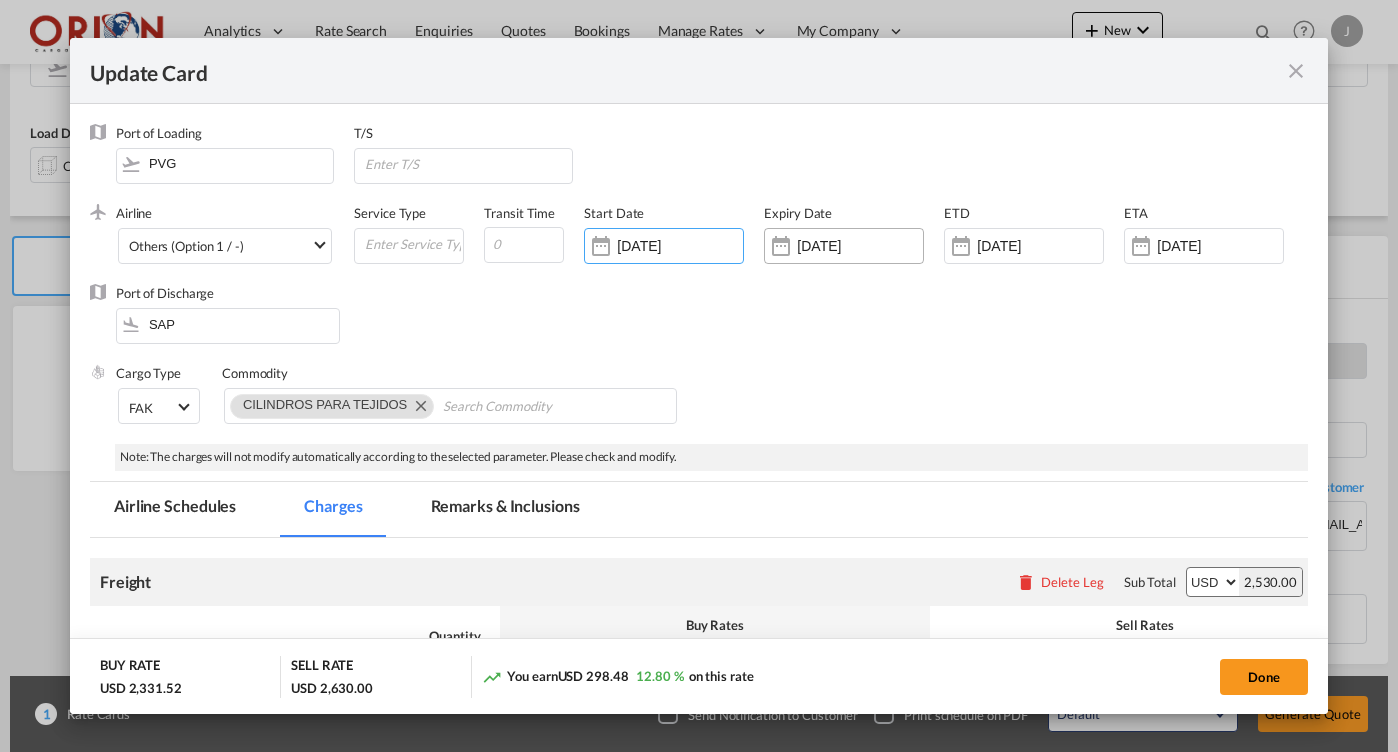 click on "[DATE]" at bounding box center (844, 246) 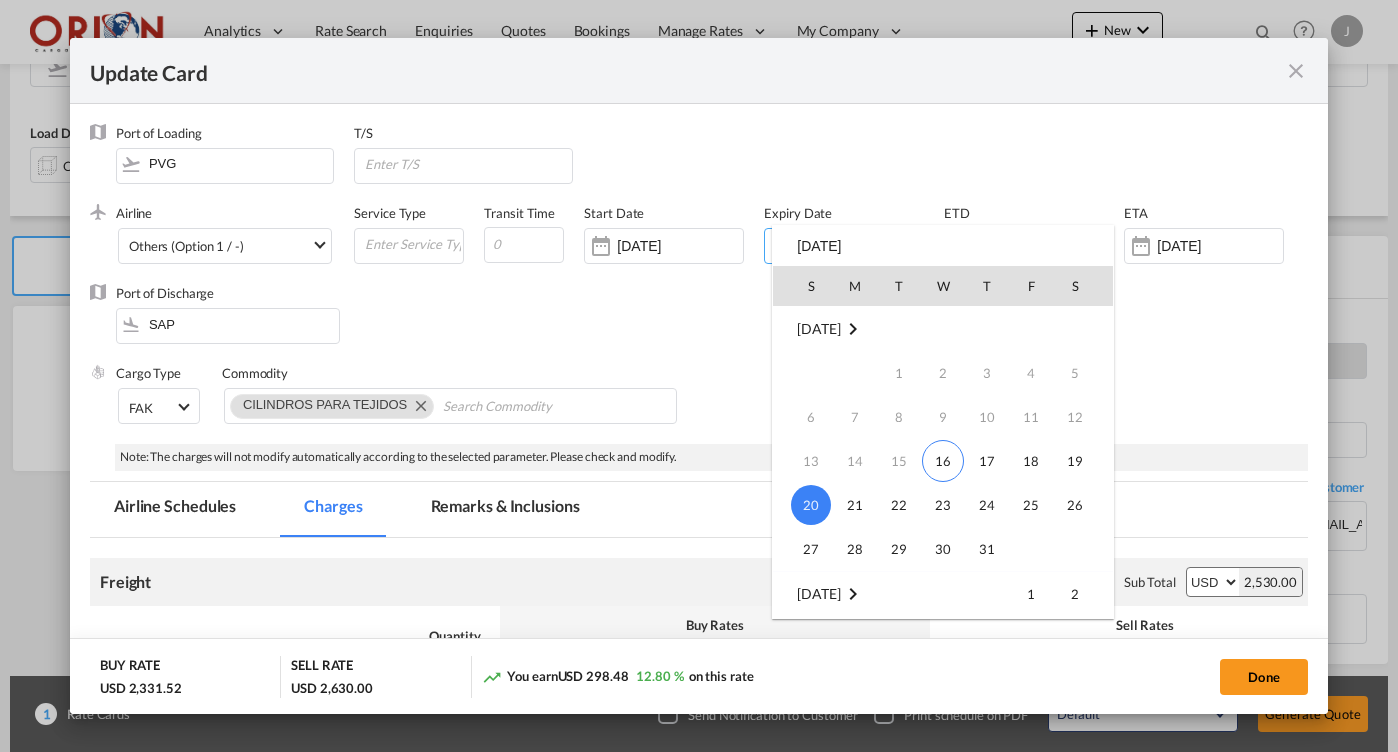 click at bounding box center (699, 376) 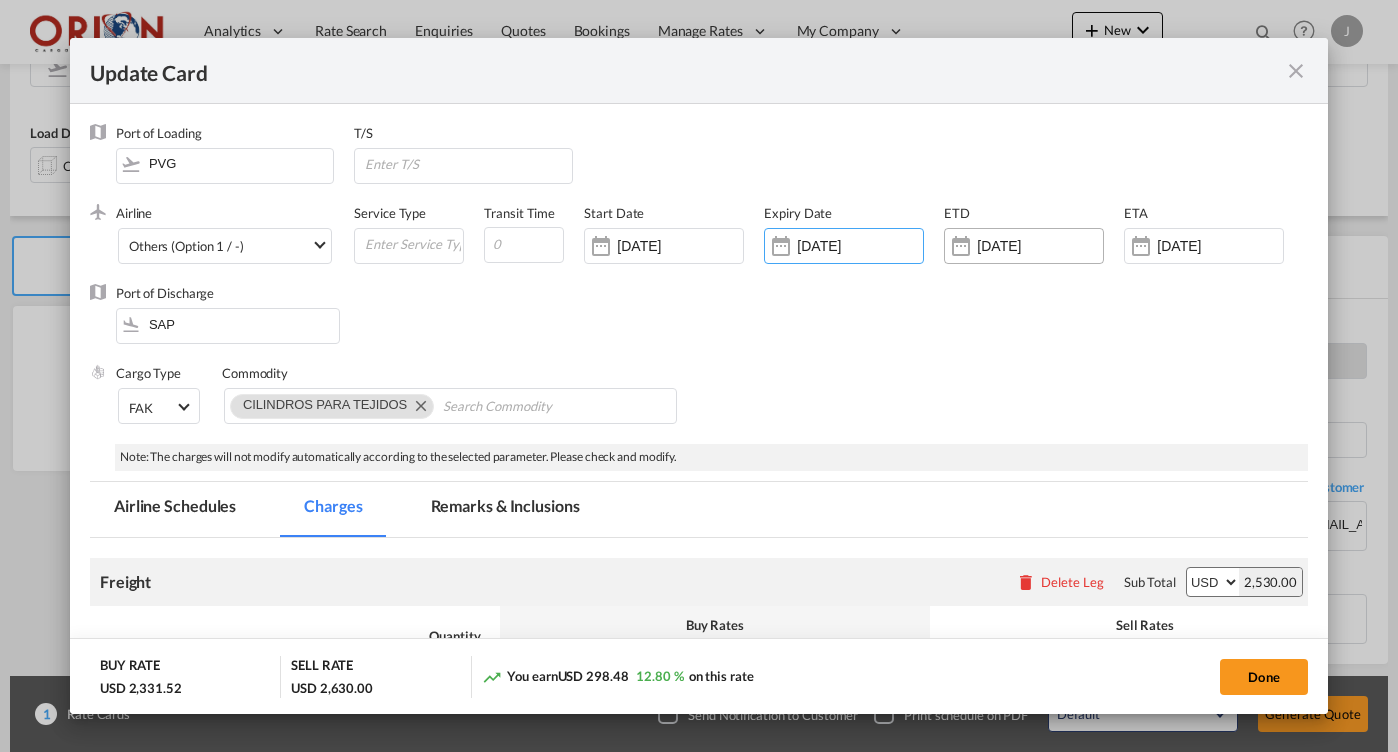 click on "[DATE]" at bounding box center [1040, 246] 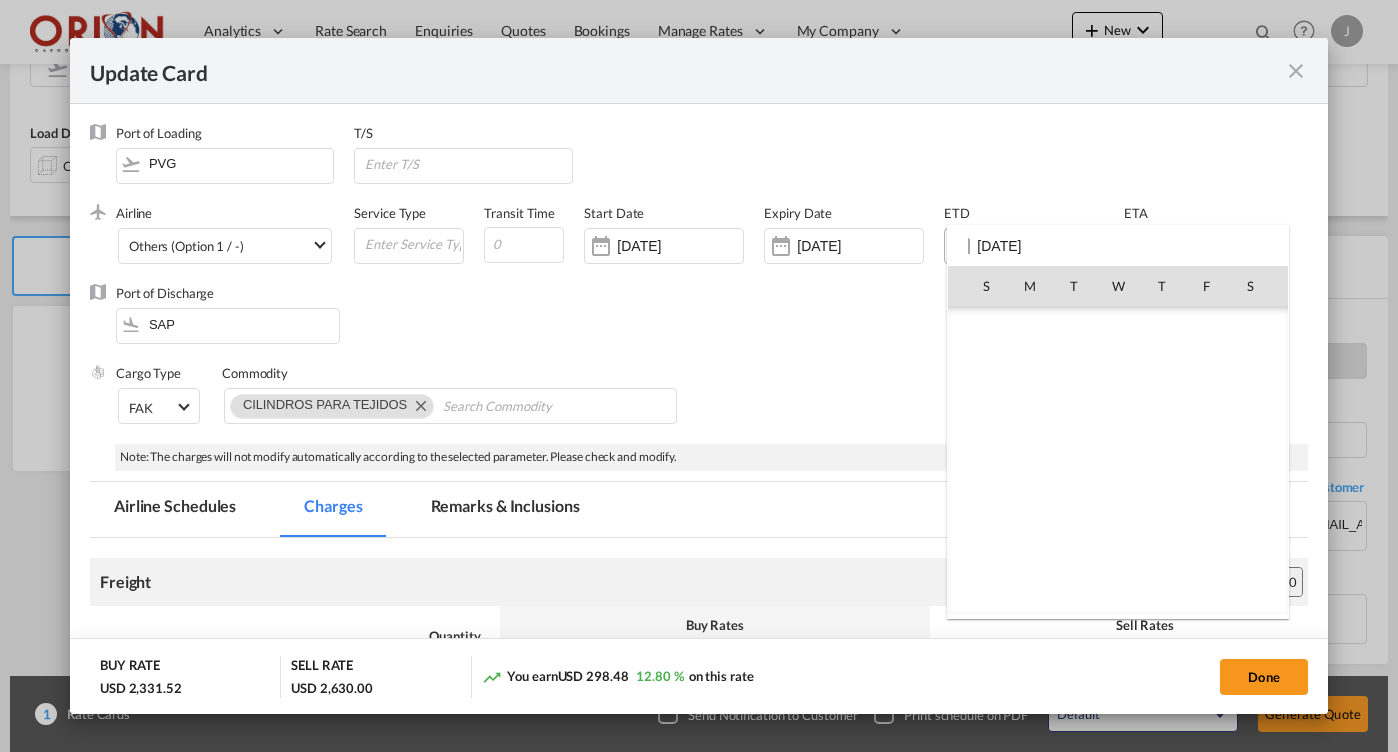 scroll, scrollTop: 462690, scrollLeft: 0, axis: vertical 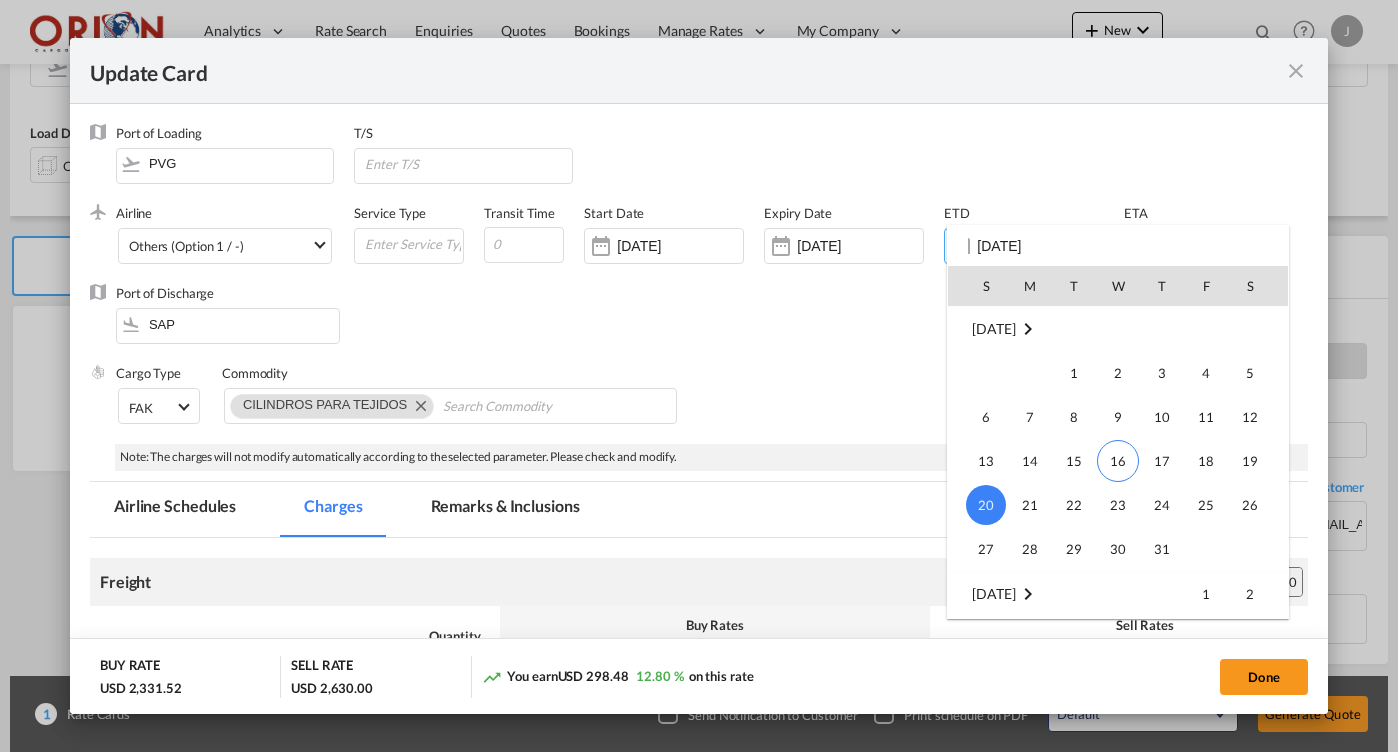 click at bounding box center [699, 376] 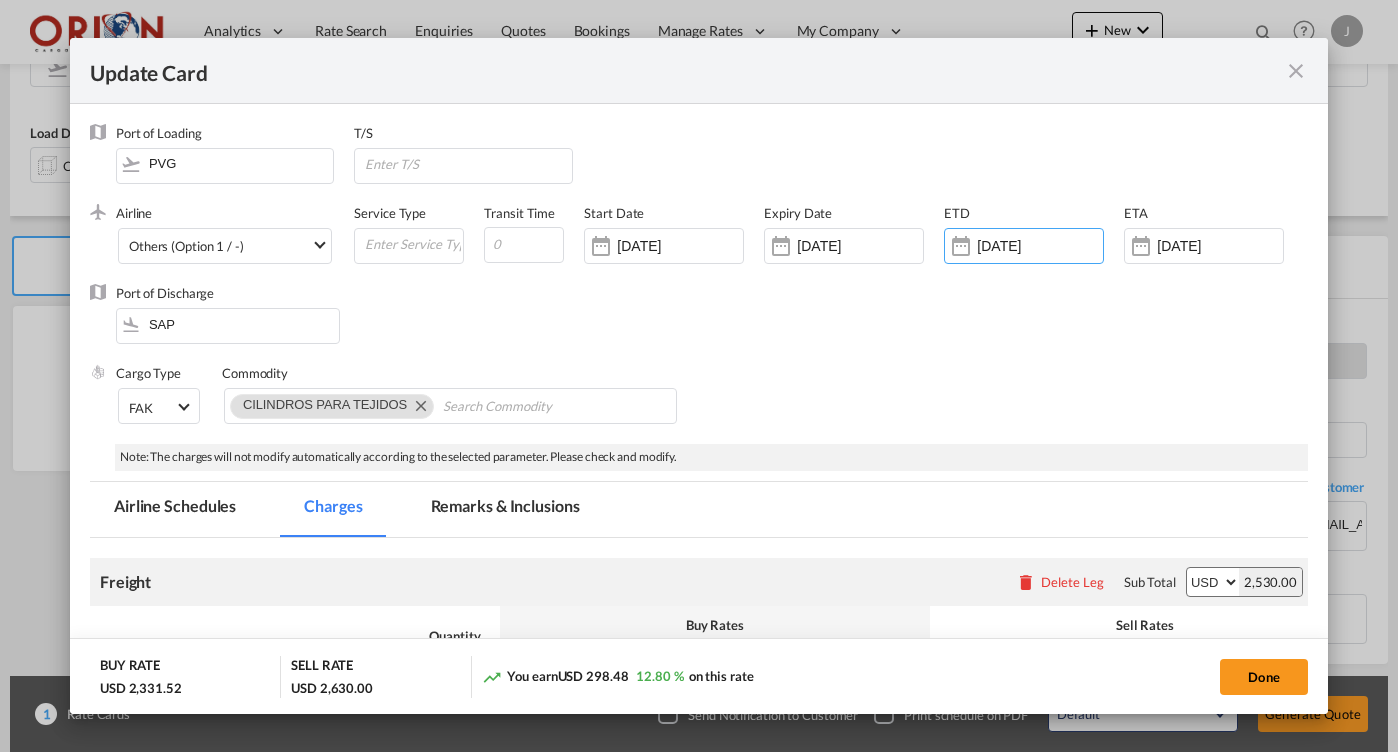 click at bounding box center (1141, 246) 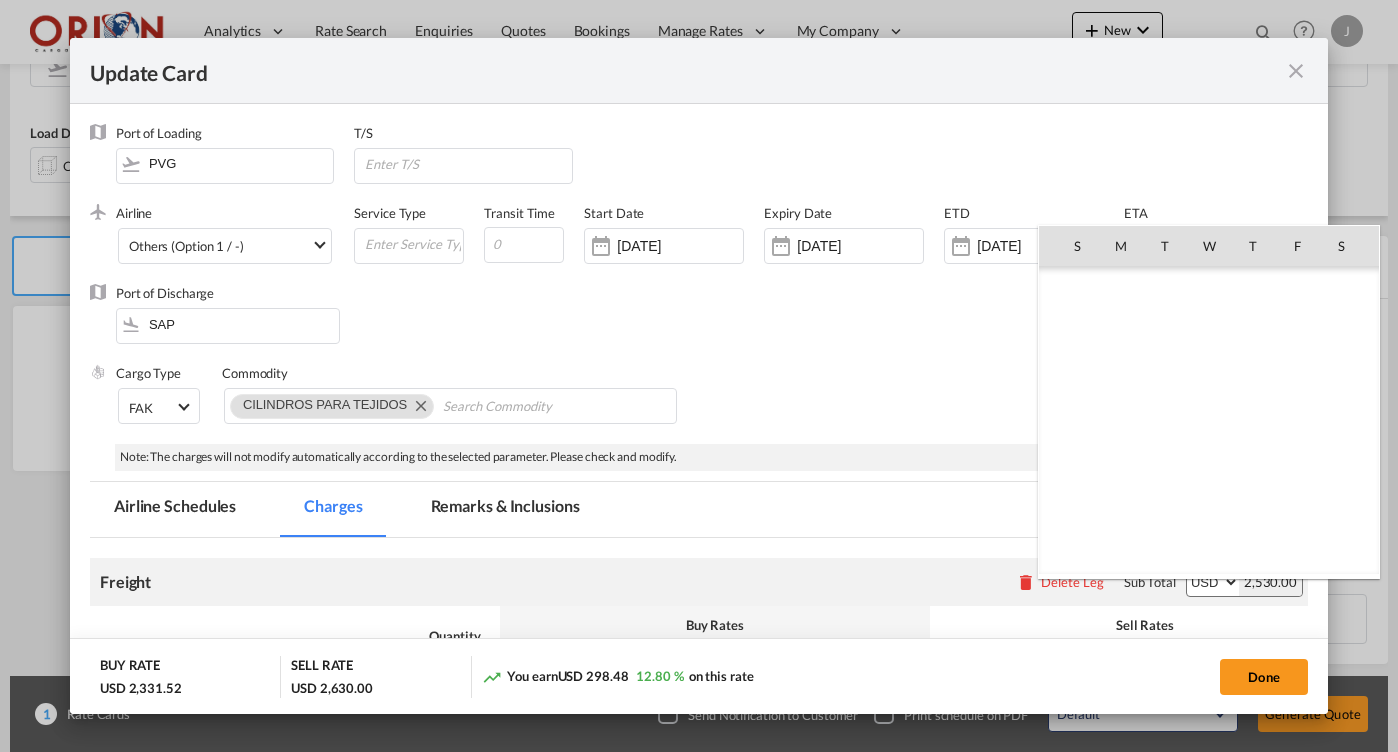 scroll, scrollTop: 462690, scrollLeft: 0, axis: vertical 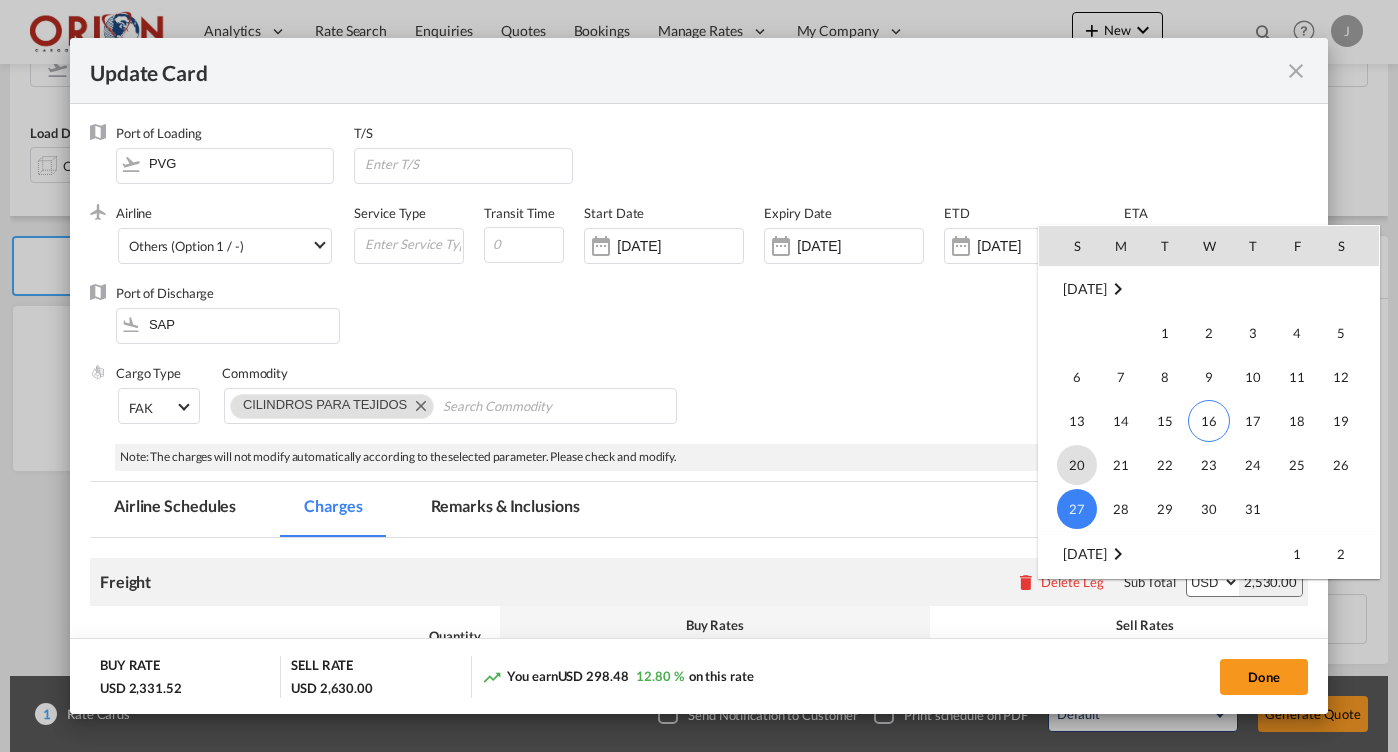 click on "20" at bounding box center (1077, 465) 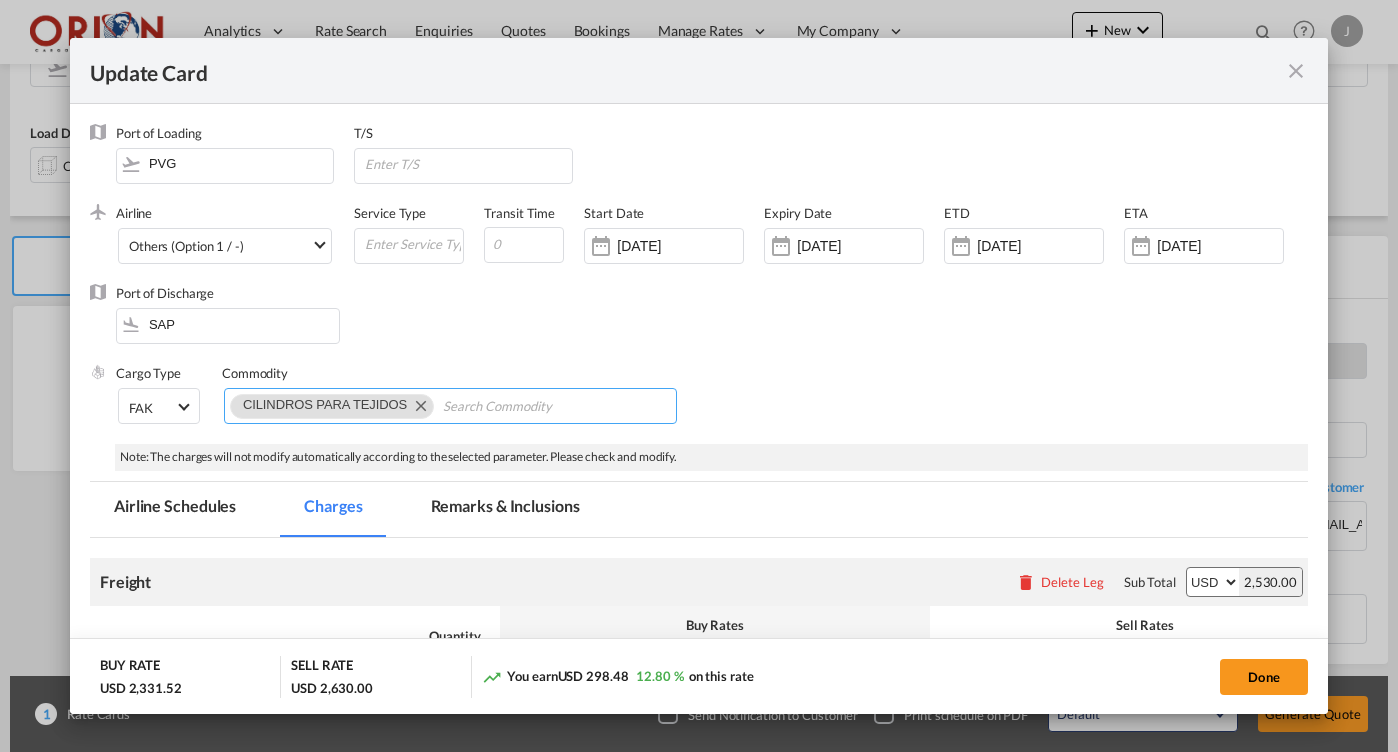 click at bounding box center (420, 405) 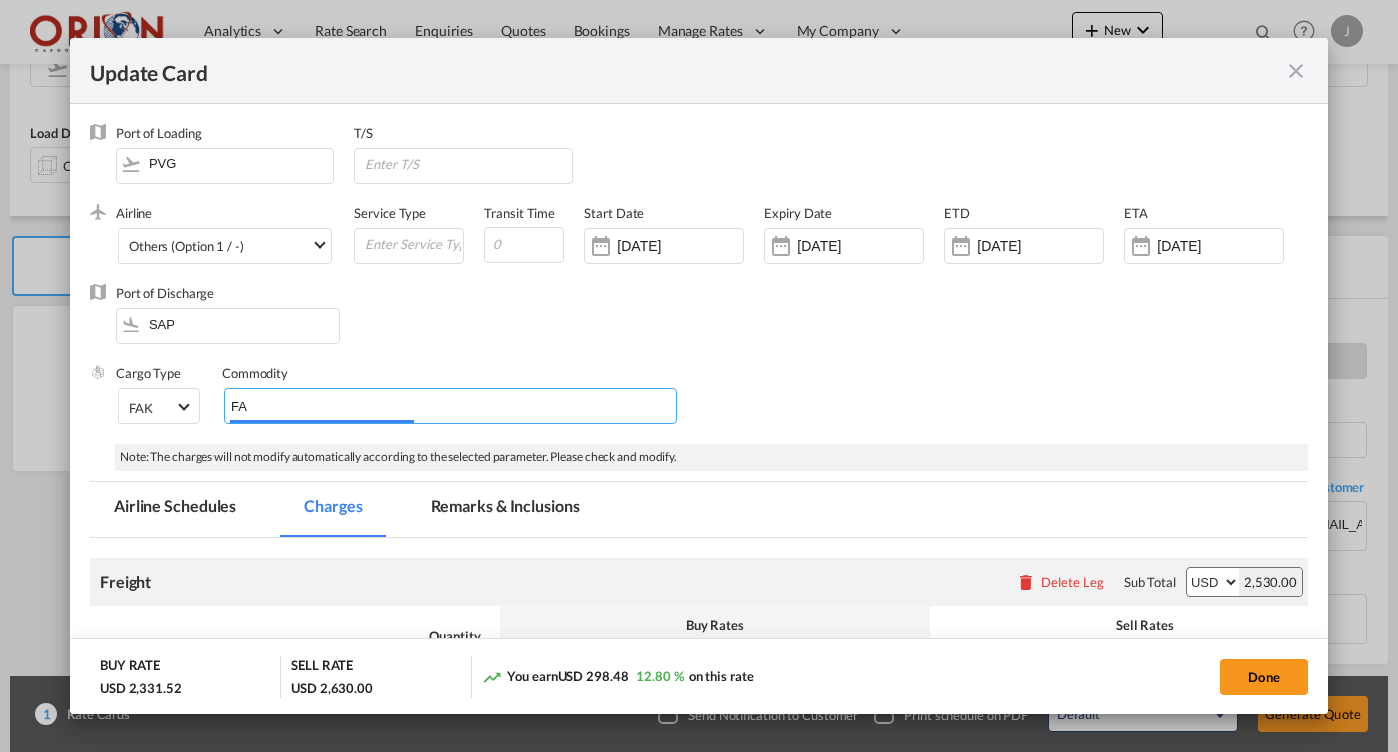 type on "FAK" 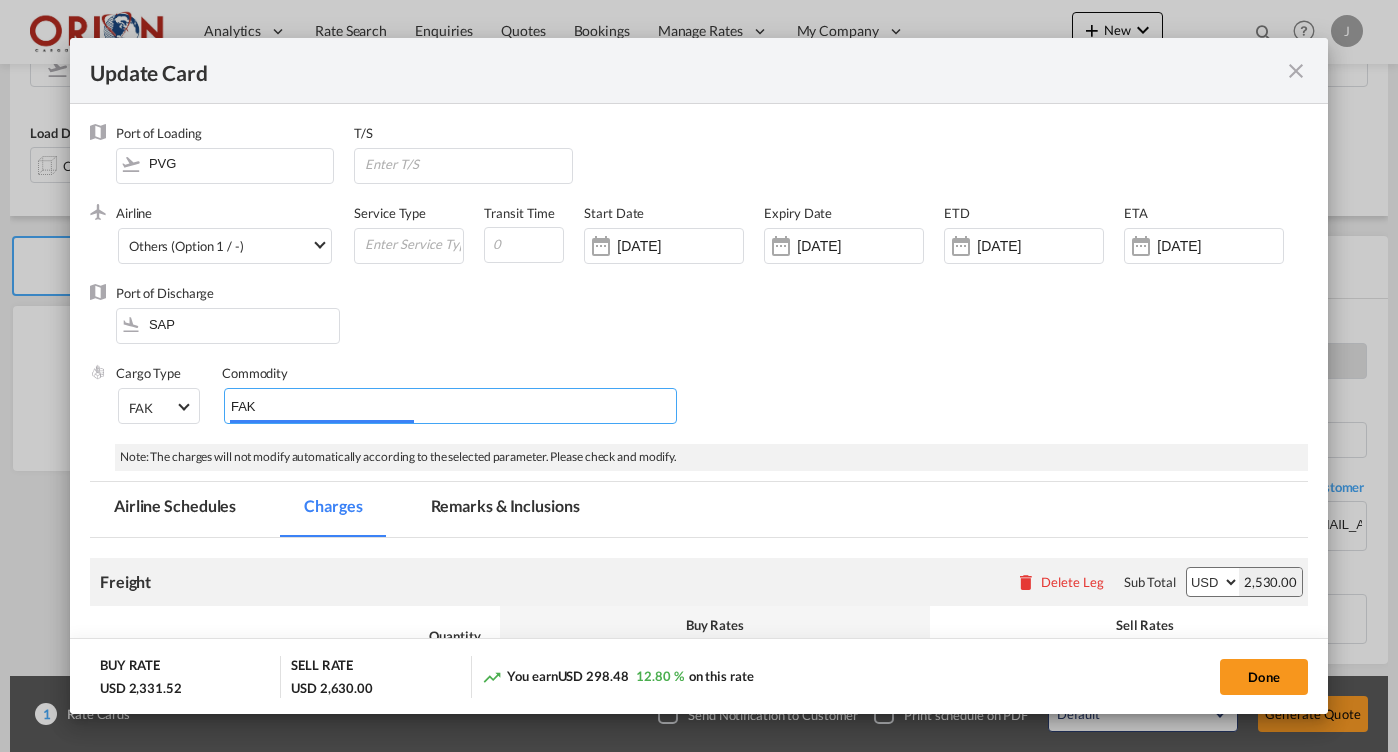 type 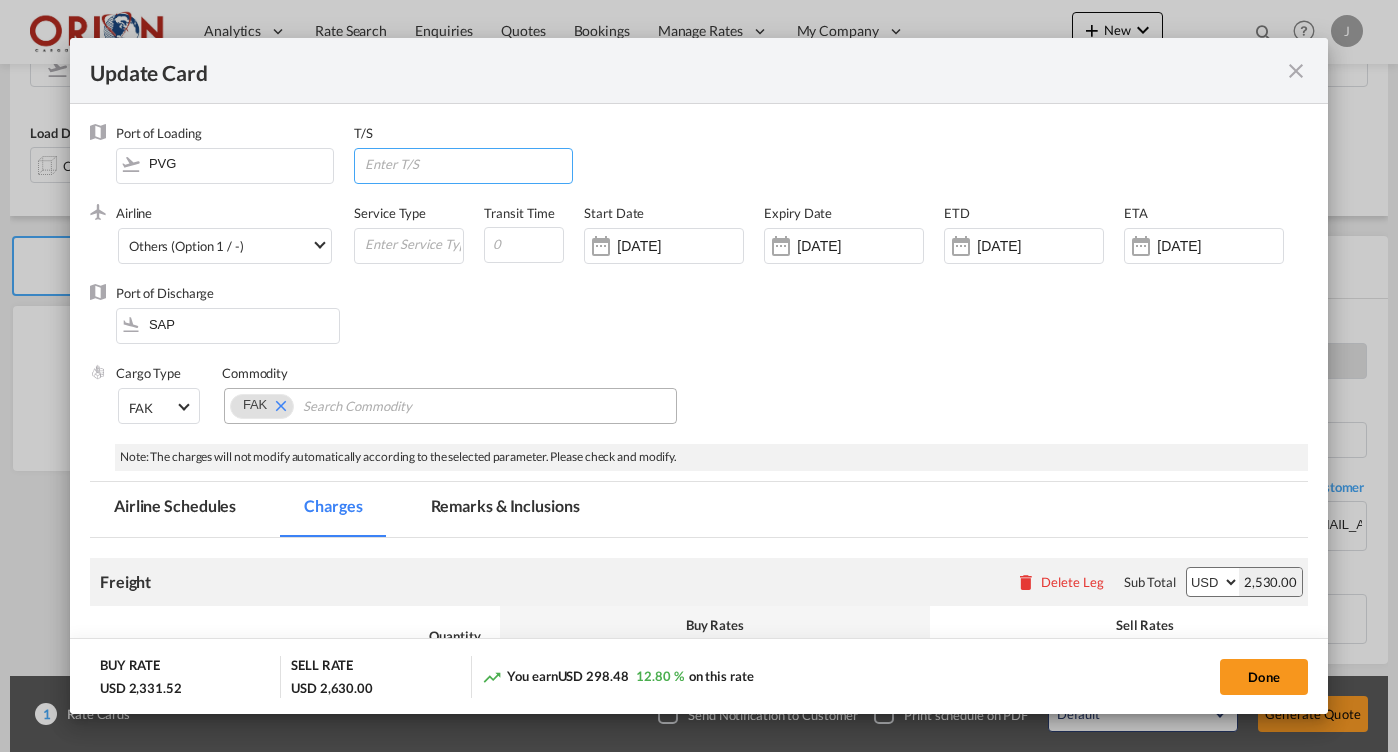 click at bounding box center (467, 164) 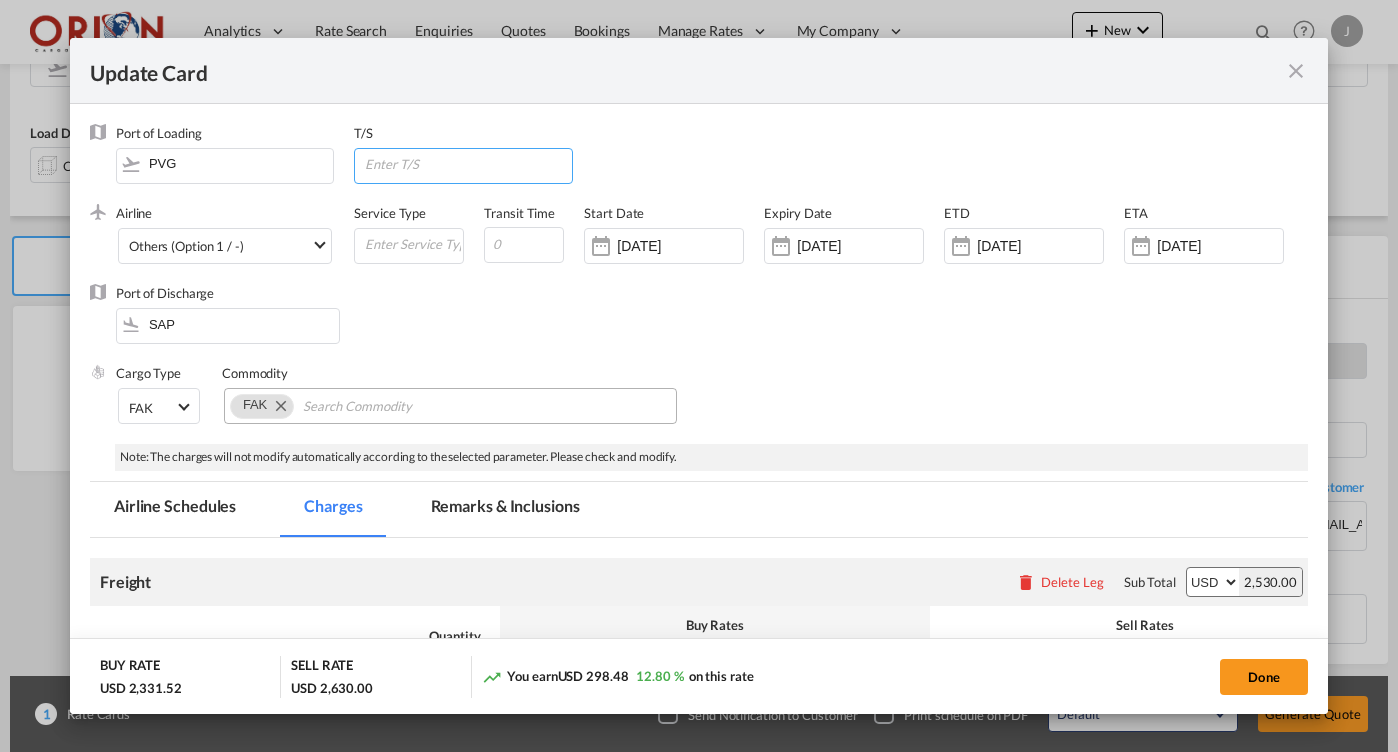 paste on "MFM-MAD-[PERSON_NAME]" 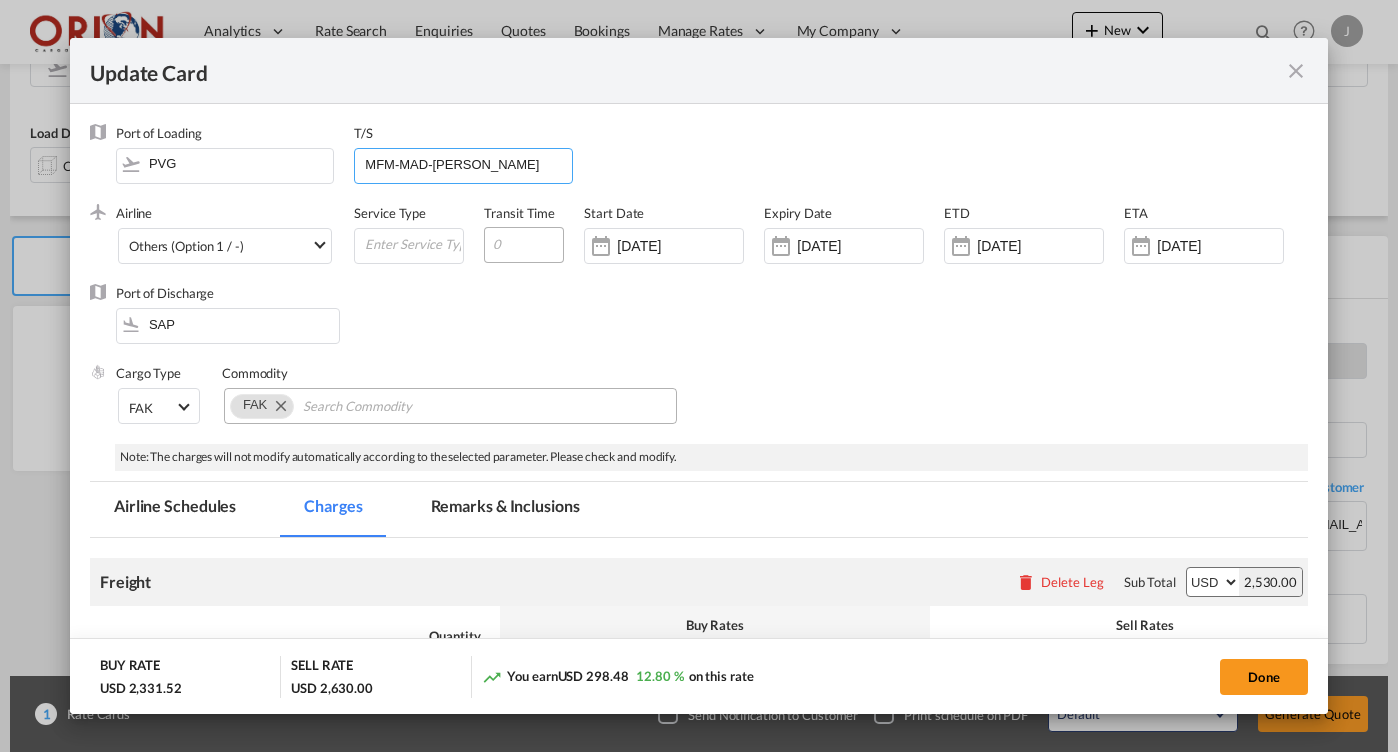 type on "MFM-MAD-[PERSON_NAME]" 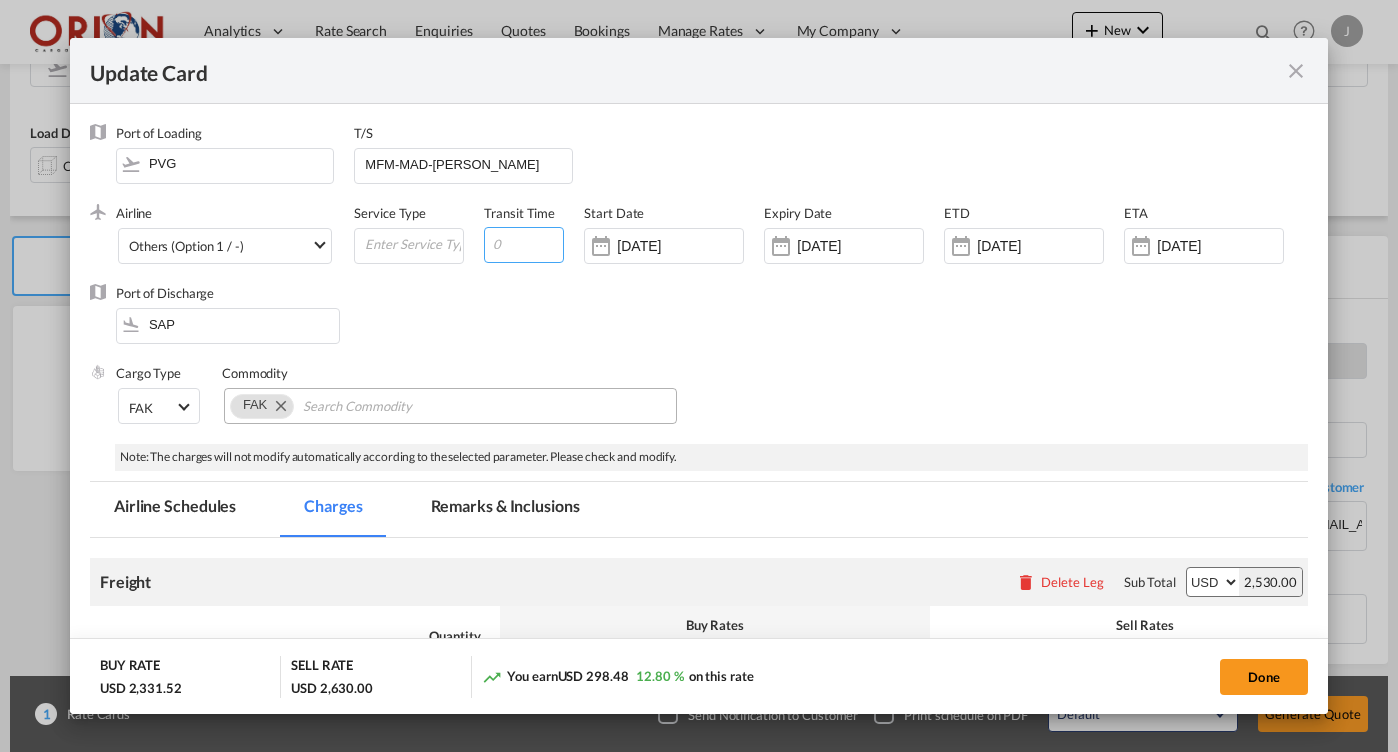 click at bounding box center (524, 245) 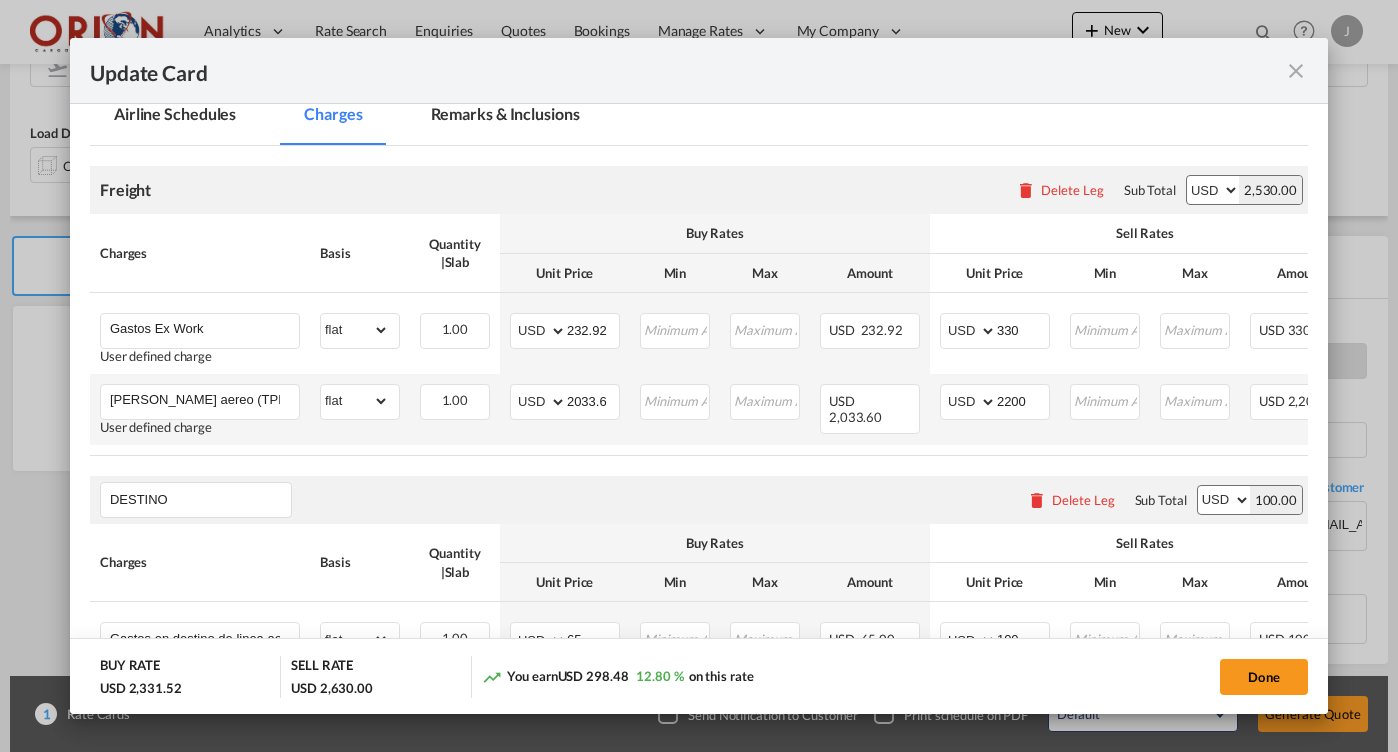 scroll, scrollTop: 572, scrollLeft: 0, axis: vertical 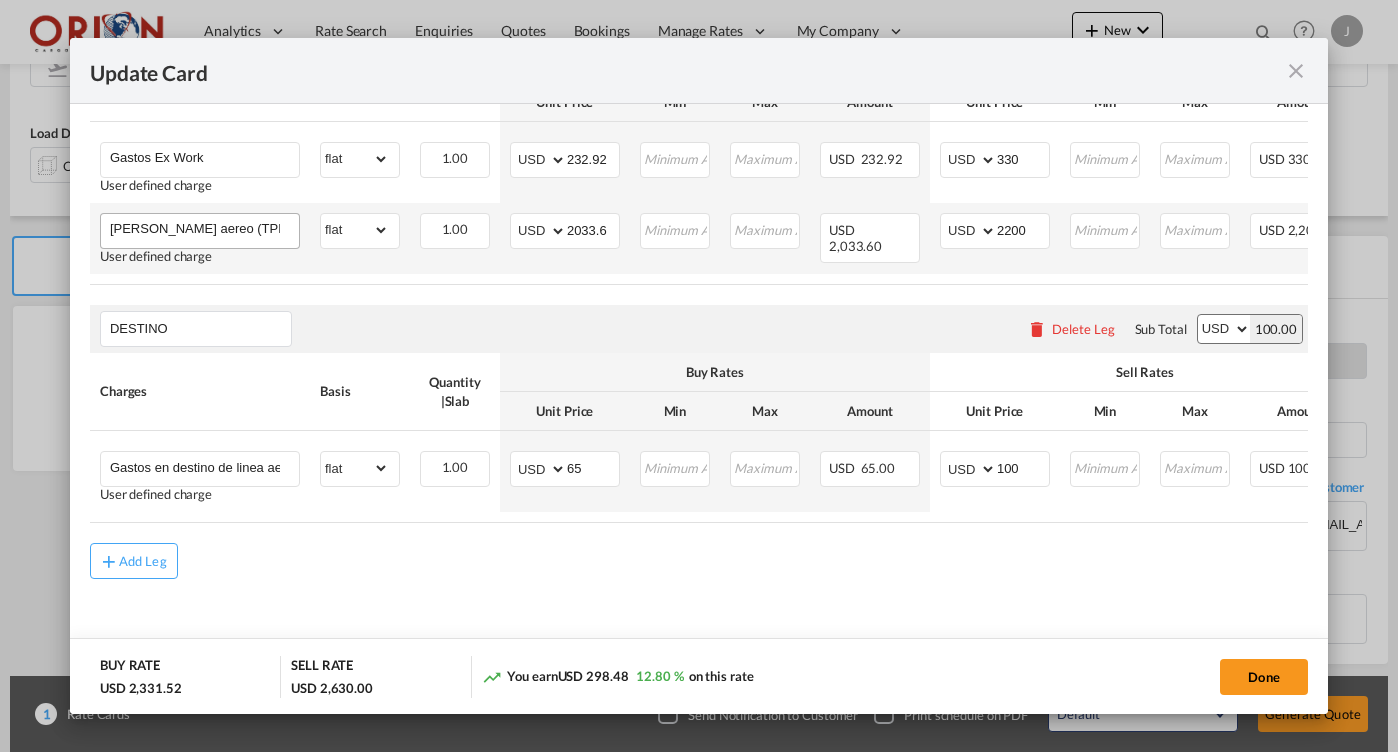 type on "9" 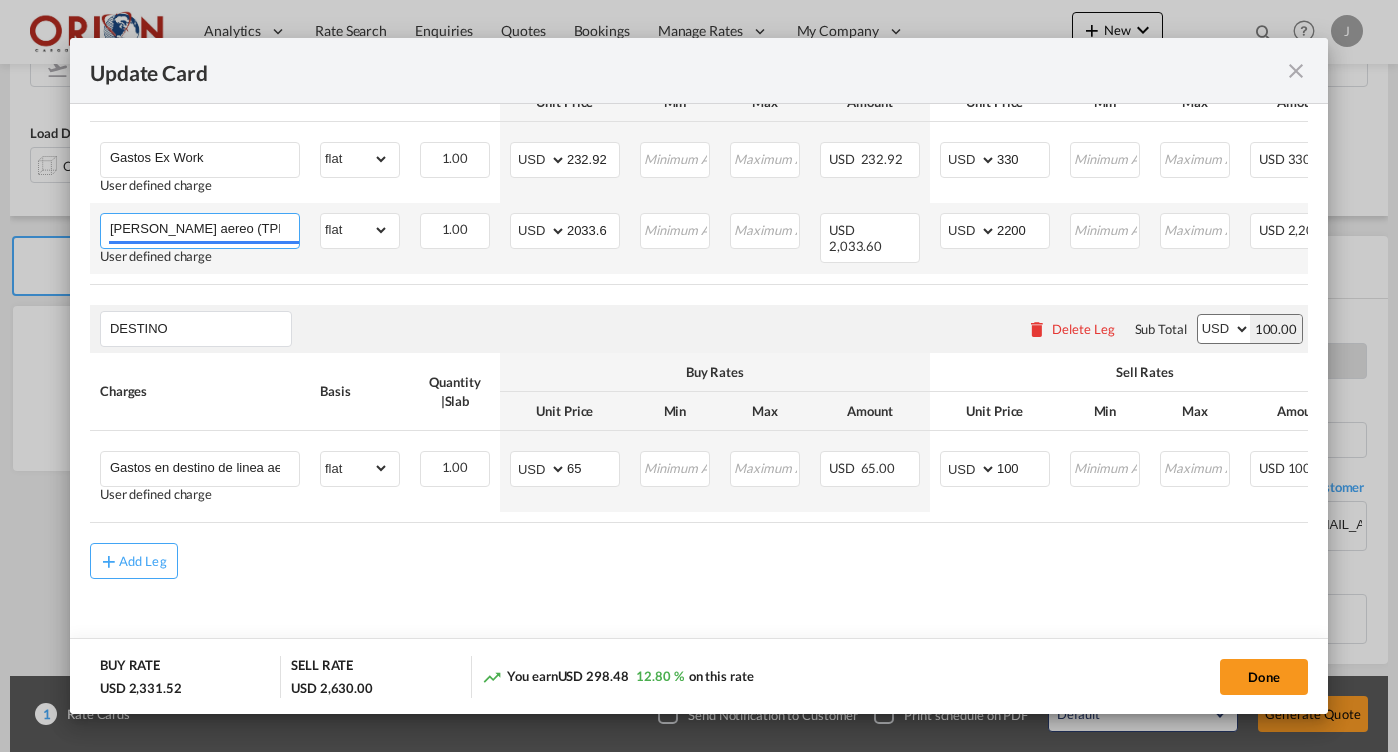 click on "[PERSON_NAME] aereo (TPE to SAP)" at bounding box center [204, 229] 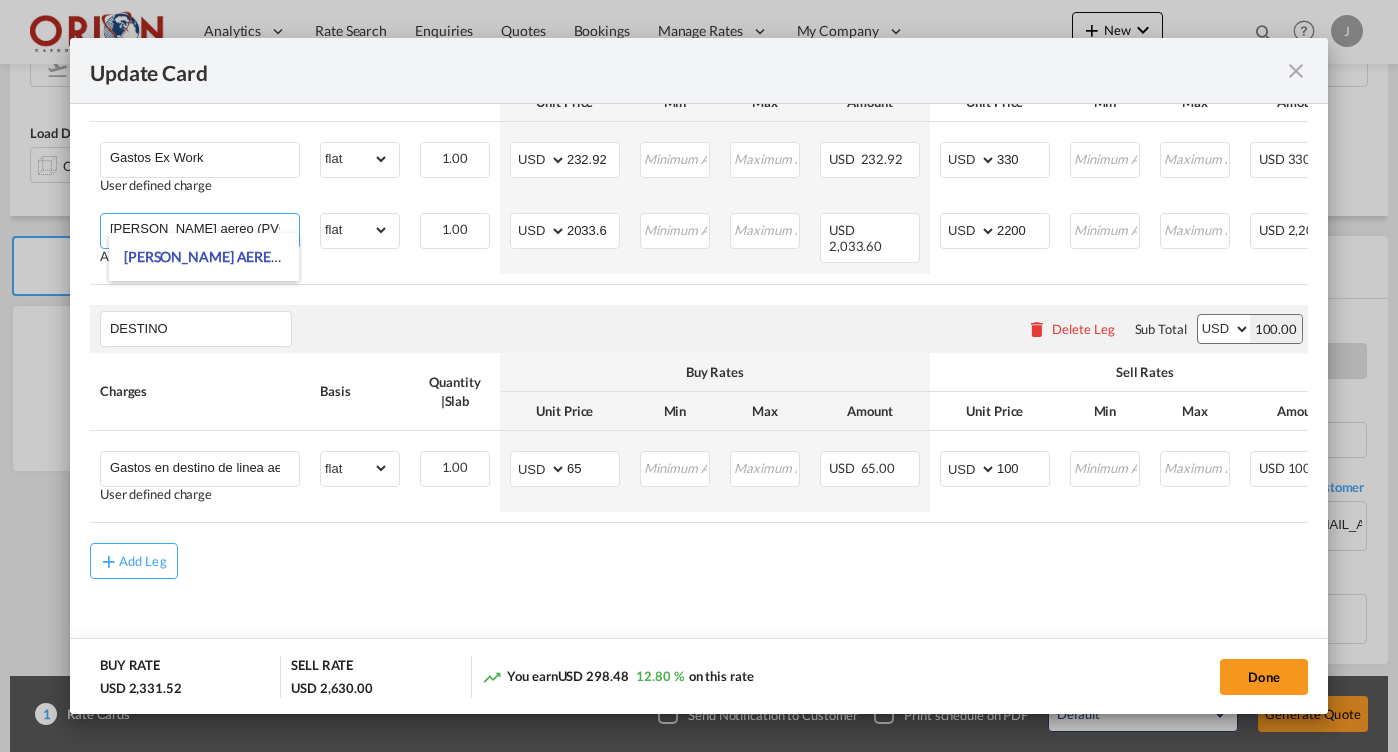 type on "[PERSON_NAME] aereo (PVG to SAP)" 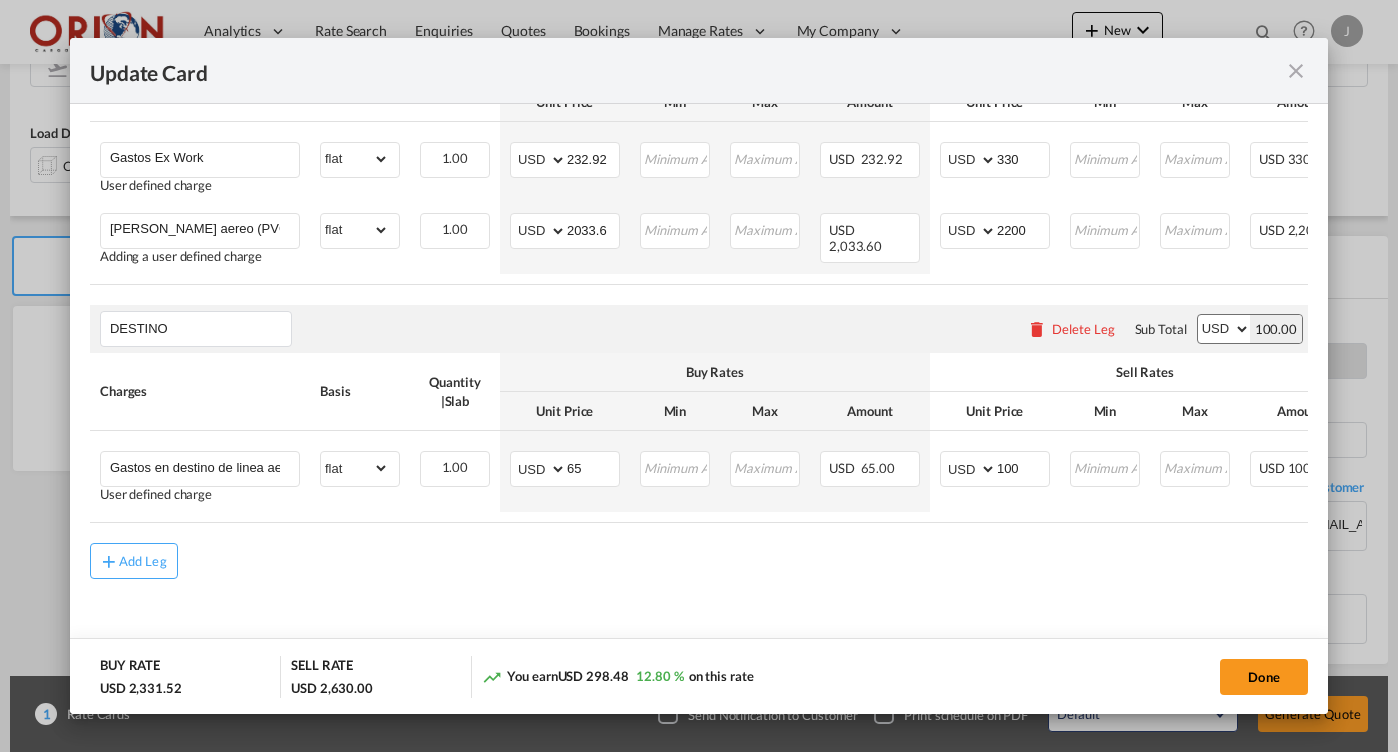 click on "Freight Please enter leg name
Leg Name Already Exists Delete Leg Sub Total AED AFN ALL AMD ANG AOA ARS AUD AWG AZN BAM BBD BDT BGN BHD BIF BMD BND [PERSON_NAME] BRL BSD BTN BWP BYN BZD CAD CDF CHF CLP CNY COP CRC CUC CUP CVE CZK DJF DKK DOP DZD EGP ERN ETB EUR FJD FKP FOK GBP GEL GGP GHS GIP GMD GNF GTQ GYD HKD HNL HRK HTG HUF IDR ILS IMP INR IQD IRR ISK JMD JOD JPY KES KGS KHR KID KMF KRW KWD KYD KZT LAK LBP LKR LRD LSL LYD MAD MDL MGA MKD MMK MNT MOP MRU MUR MVR MWK MXN MYR MZN NAD NGN NIO NOK NPR NZD OMR PAB PEN PGK PHP PKR PLN PYG QAR [PERSON_NAME] RSD RUB RWF SAR SBD SCR SDG SEK SGD SHP SLL SOS SRD SSP STN SYP SZL THB TJS TMT TND TOP TRY TTD TVD TWD TZS UAH UGX USD UYU UZS VES VND VUV WST XAF XCD XDR XOF XPF YER ZAR ZMW 2,530.00 Charges Basis Quantity
|  Slab
Buy Rates Sell Rates Comments
Action Unit Price Min Max Amount Unit Price Min Max Amount
Gastos Ex Work
User defined charge Please Enter
Already Exists
flat" at bounding box center (699, 319) 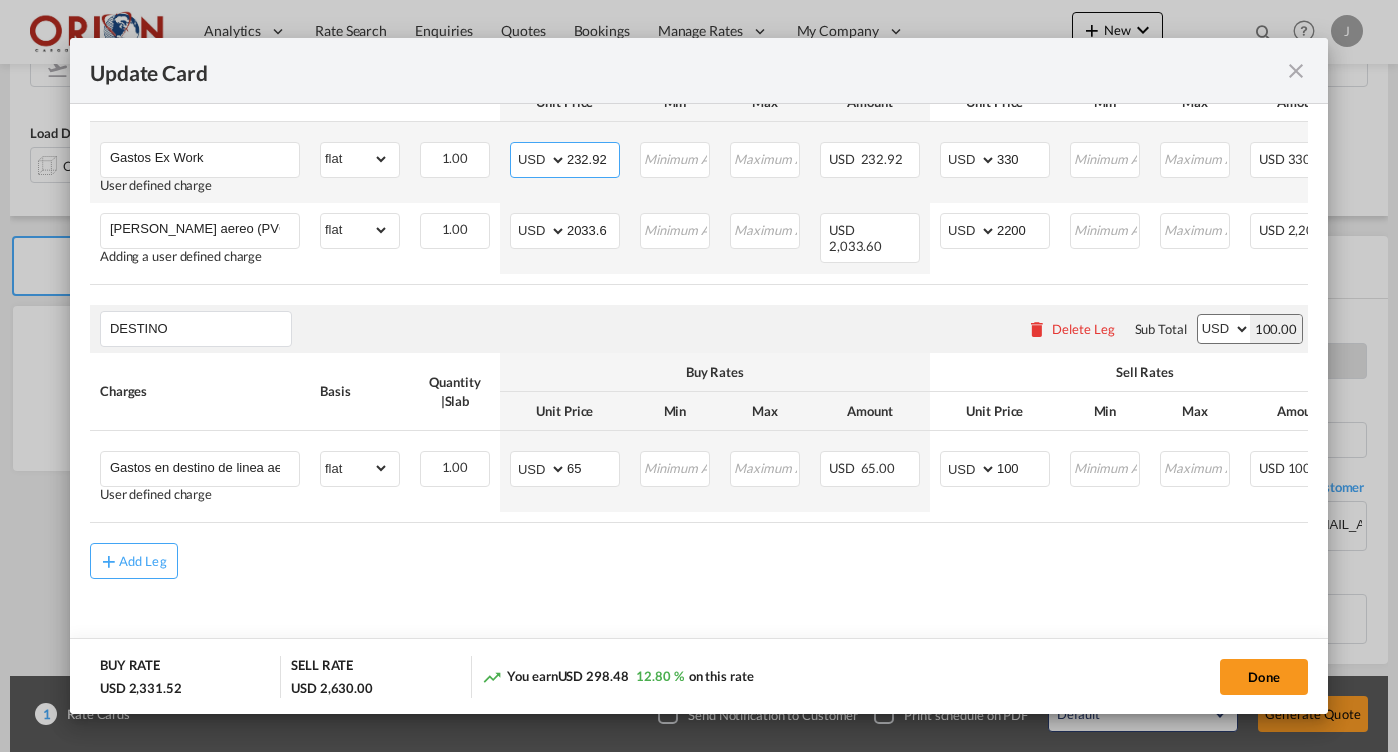 click on "232.92" at bounding box center (593, 158) 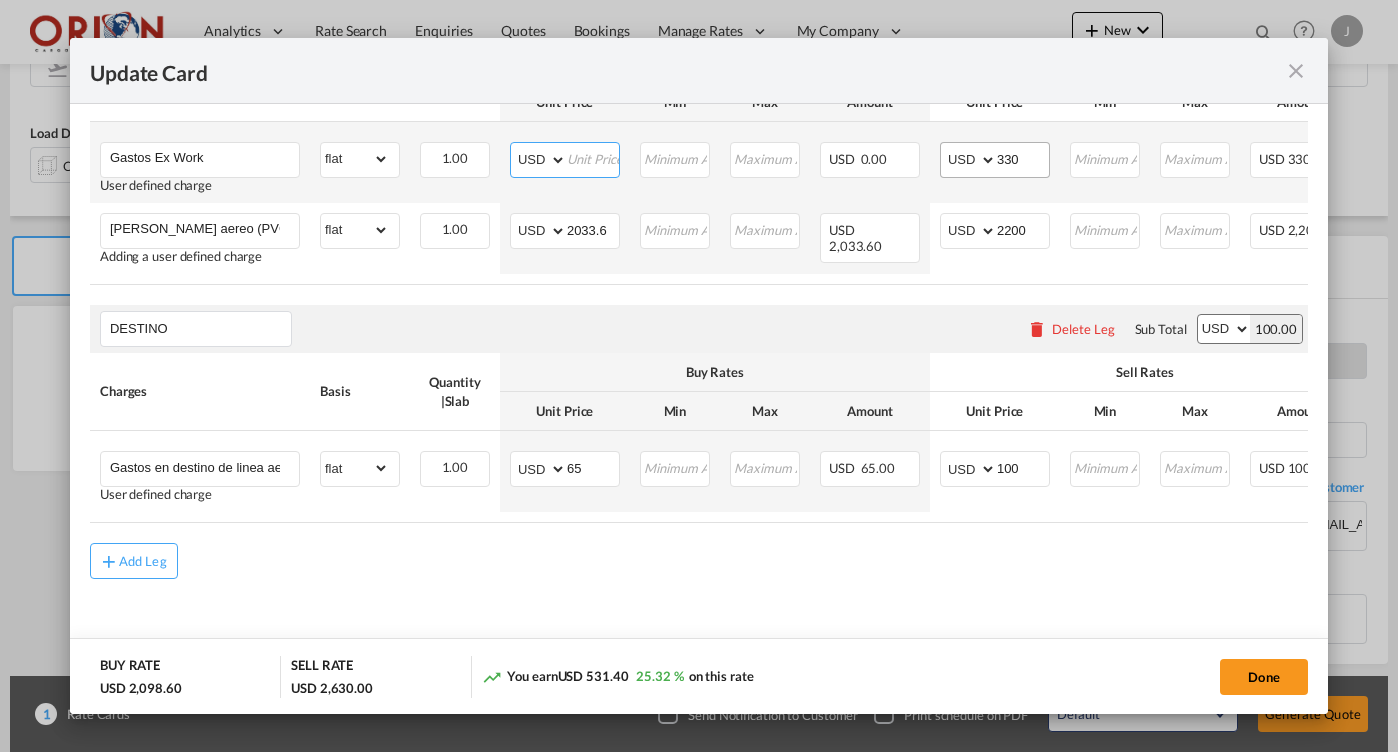 type 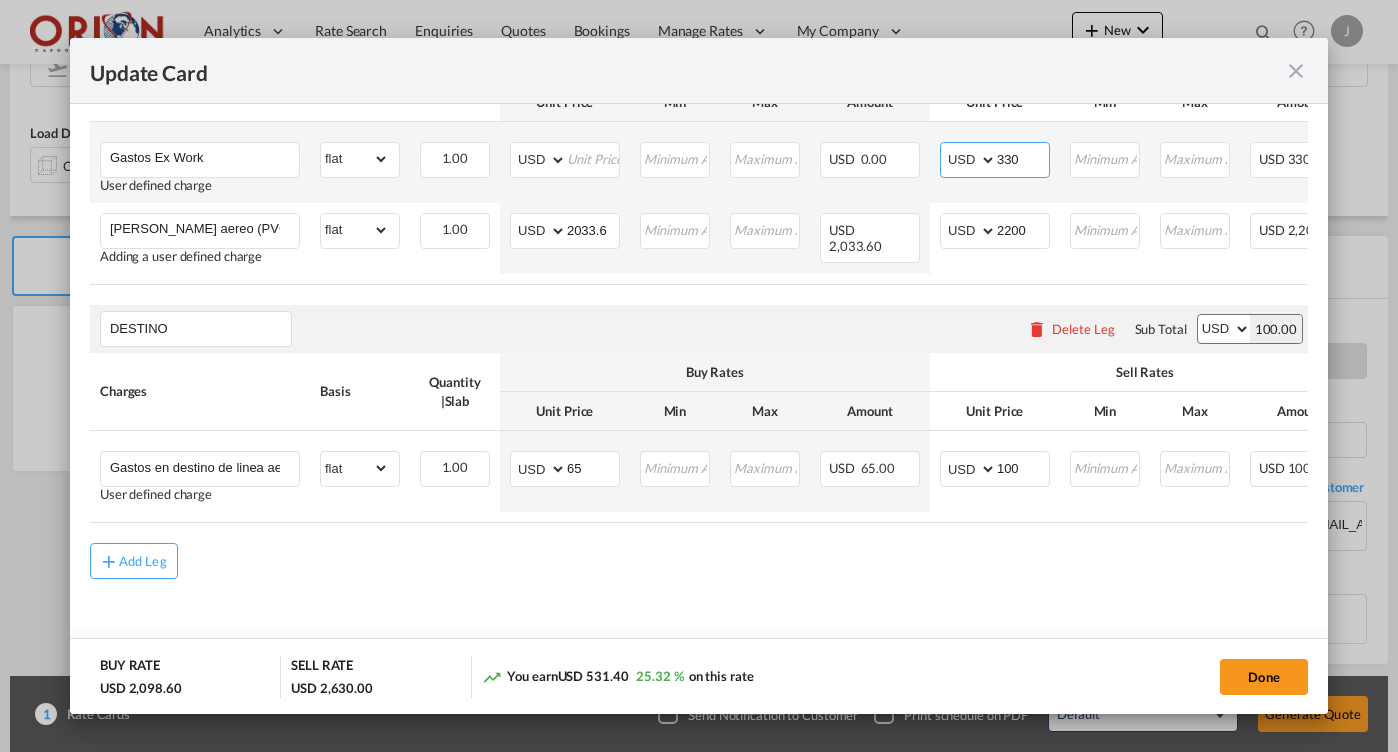 click on "330" at bounding box center [1023, 158] 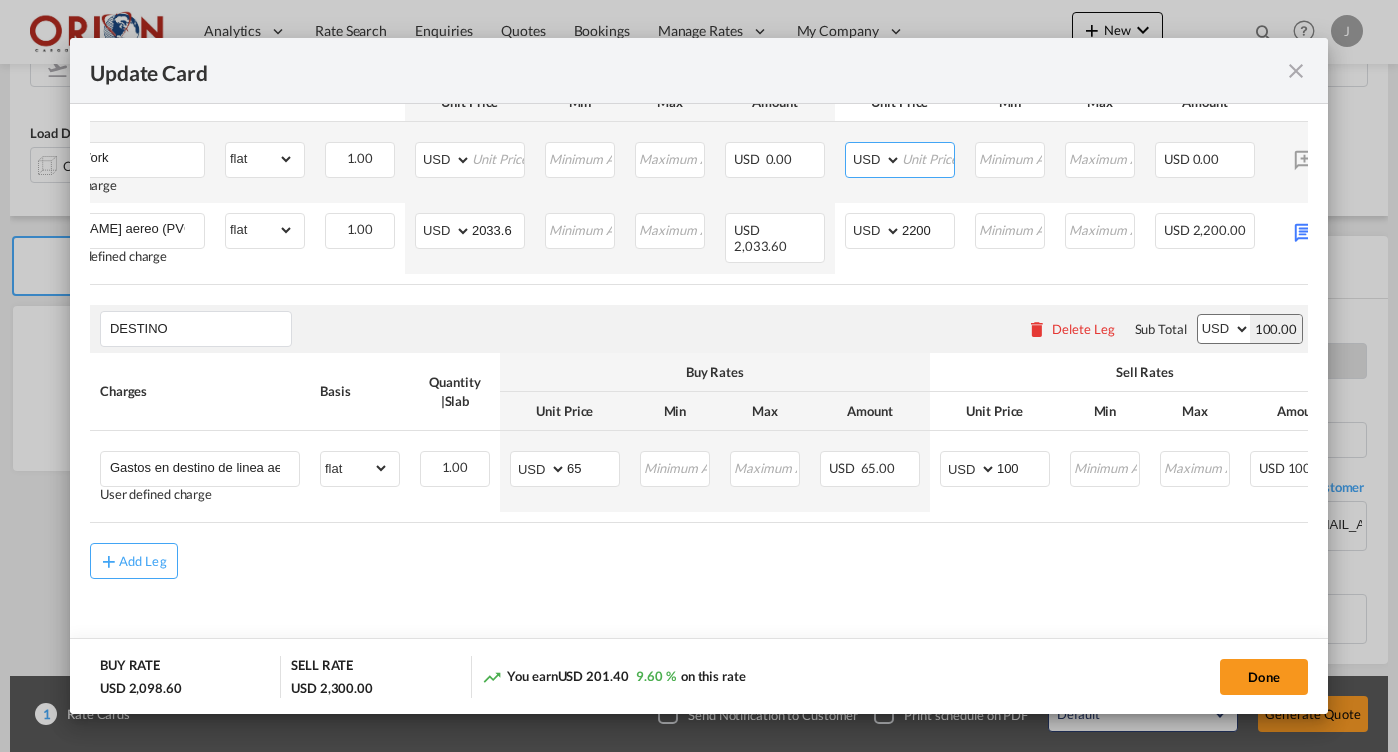 scroll, scrollTop: 0, scrollLeft: 199, axis: horizontal 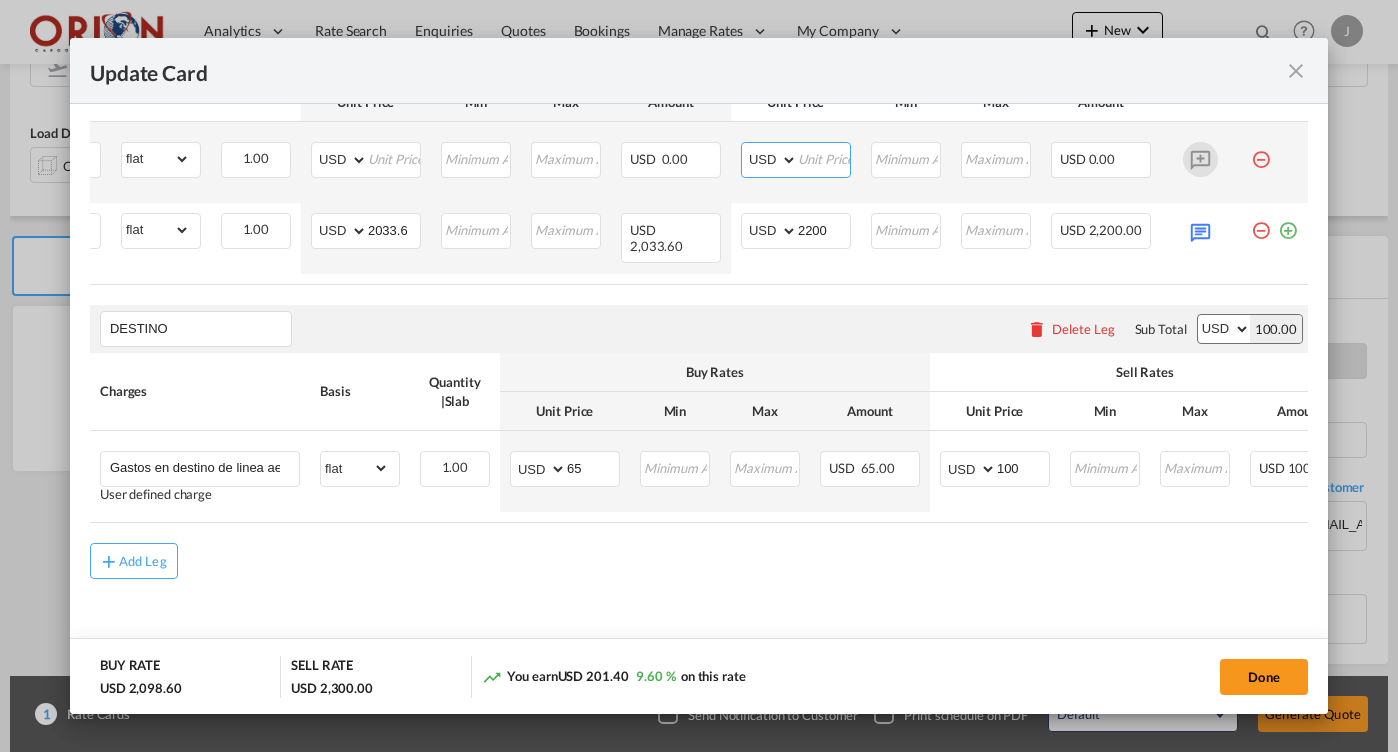 type 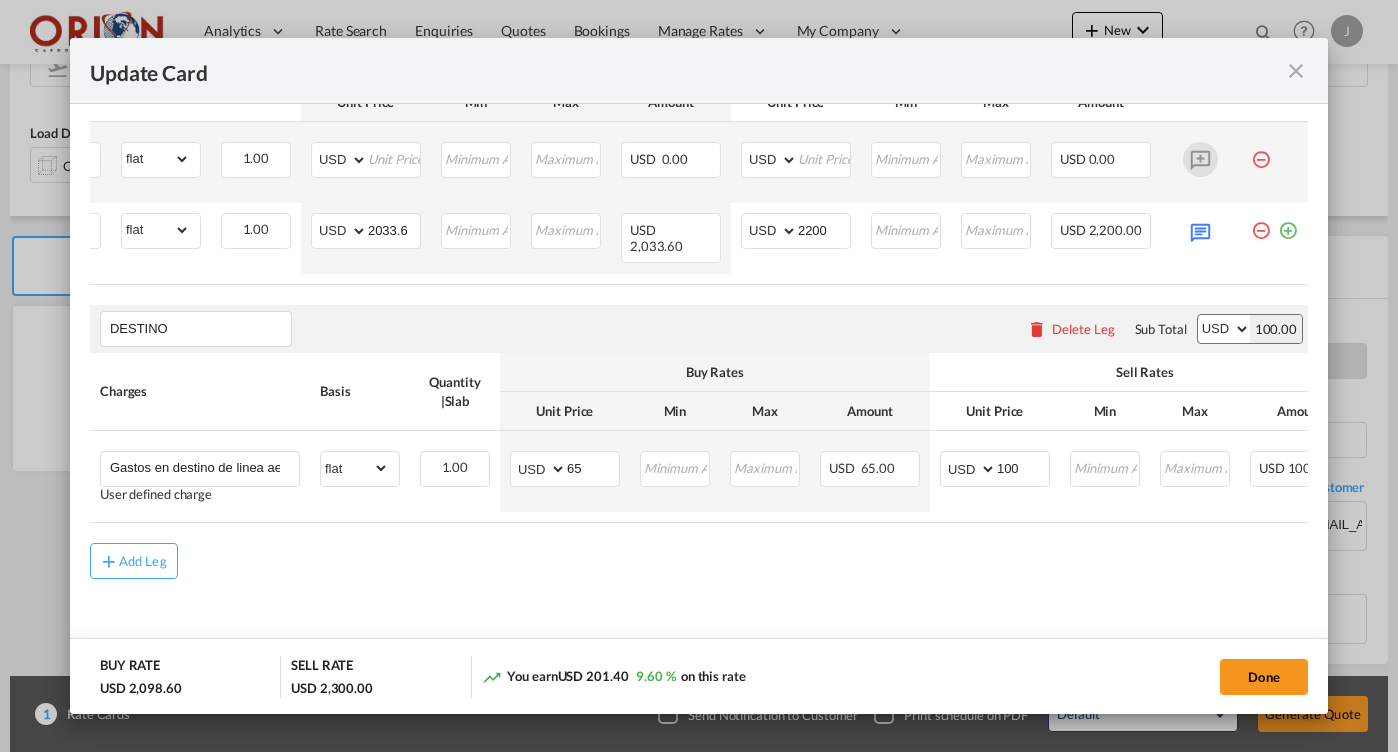 click at bounding box center [1200, 159] 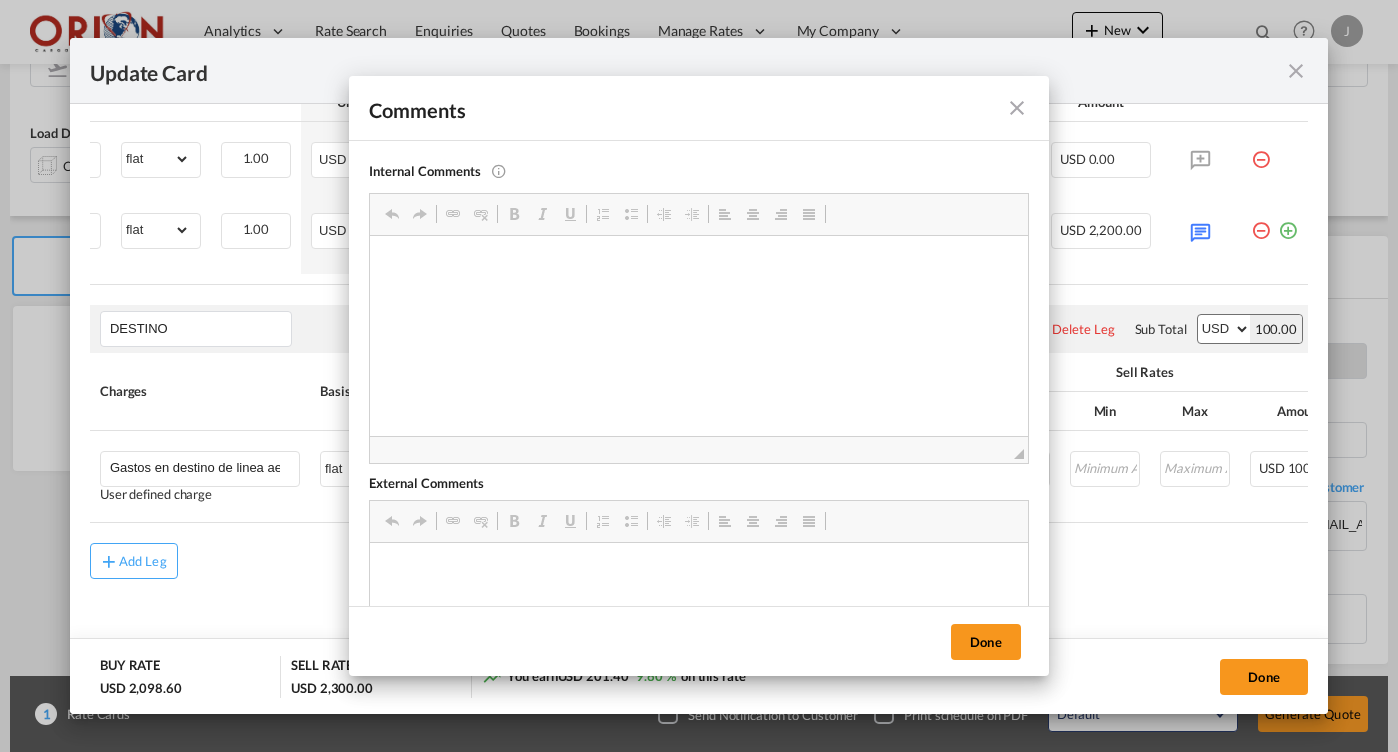 scroll, scrollTop: 0, scrollLeft: 0, axis: both 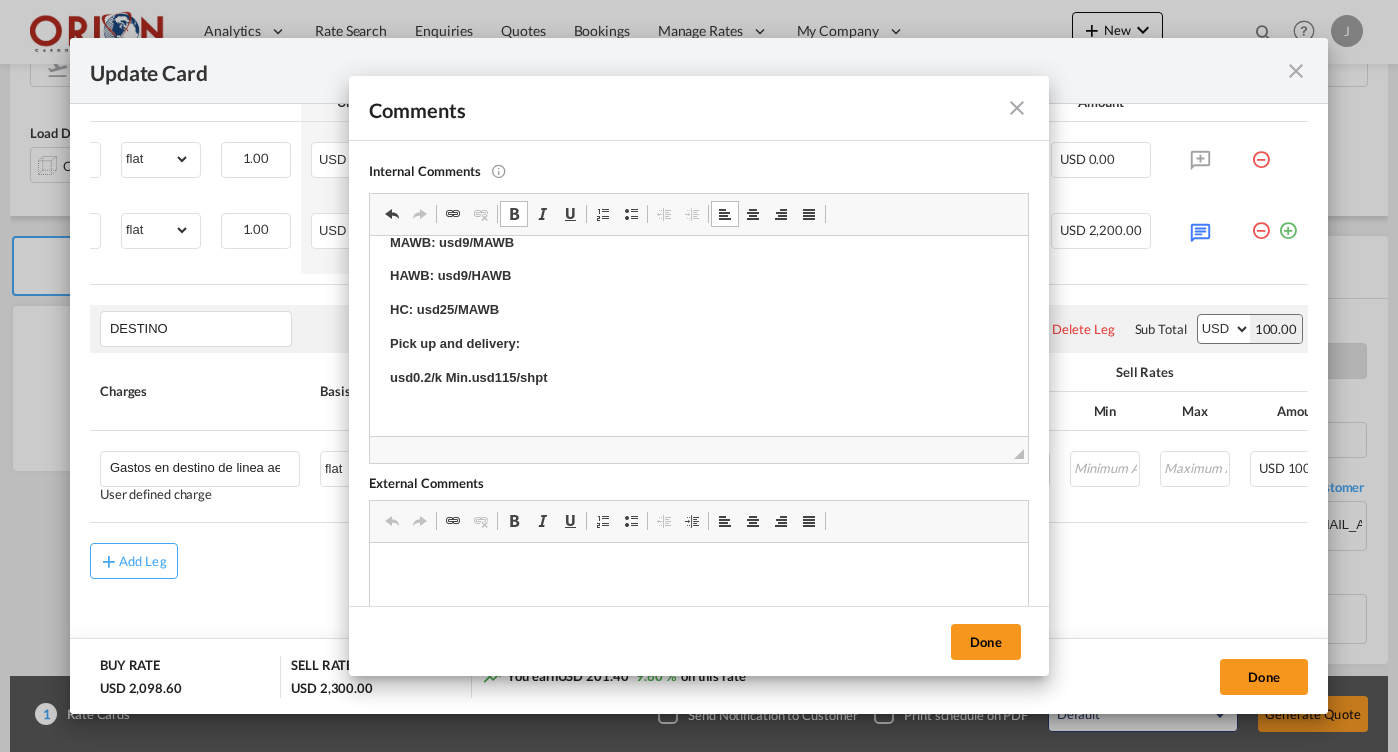 type 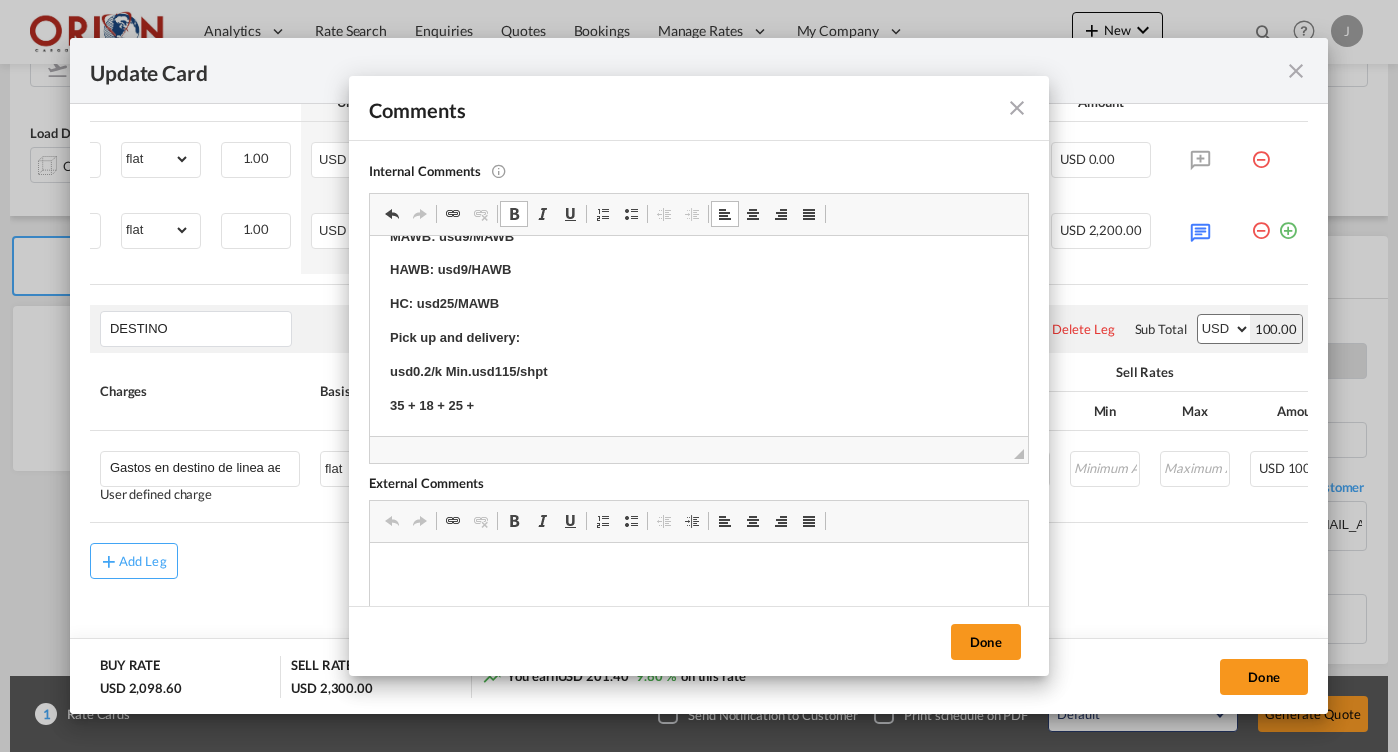 scroll, scrollTop: 91, scrollLeft: 0, axis: vertical 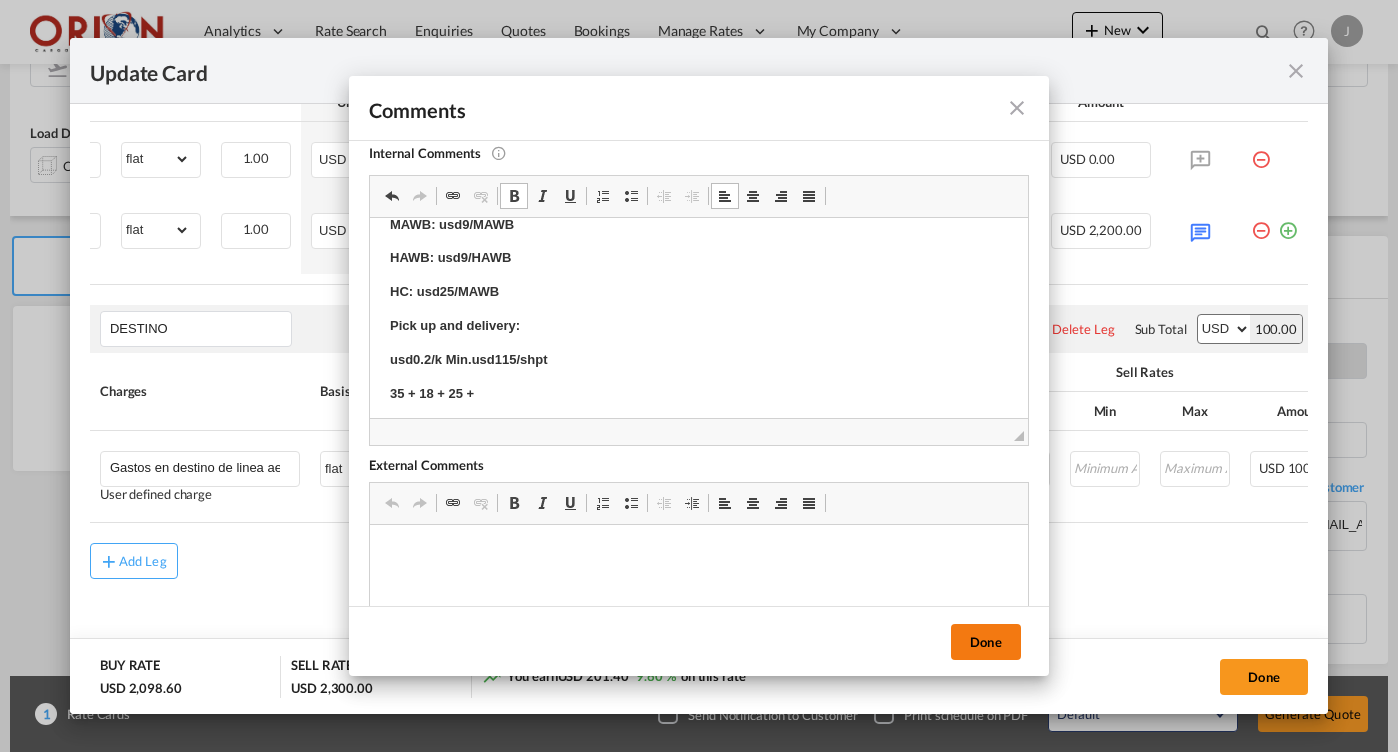 click on "Done" at bounding box center [986, 642] 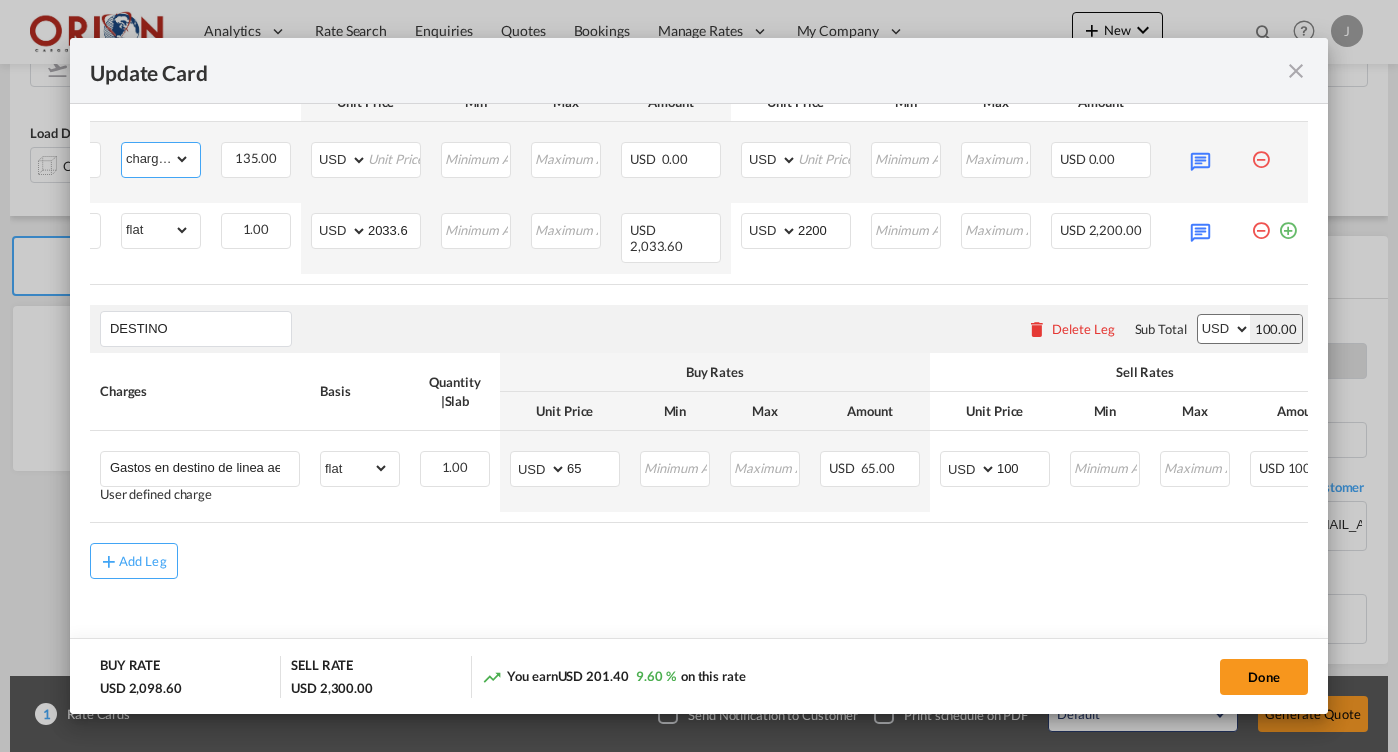 select on "flat" 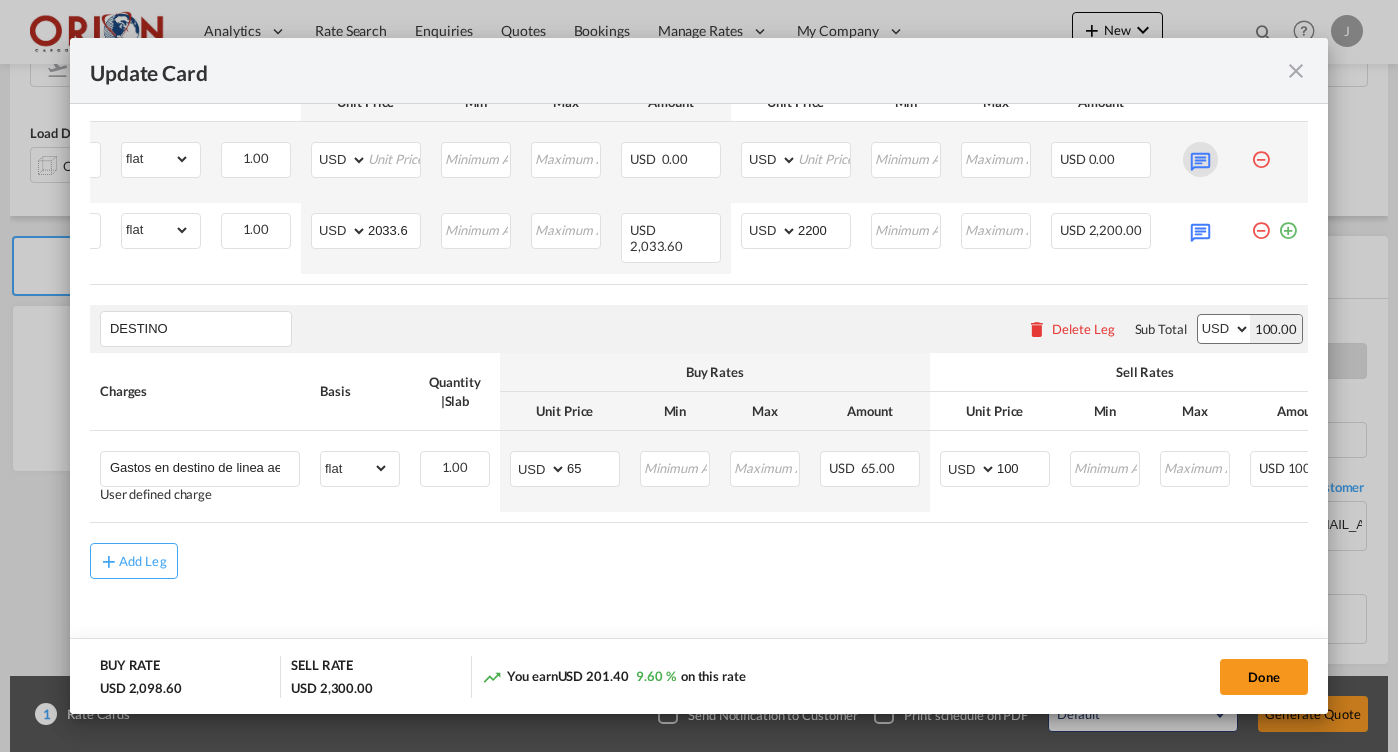 click at bounding box center [1200, 159] 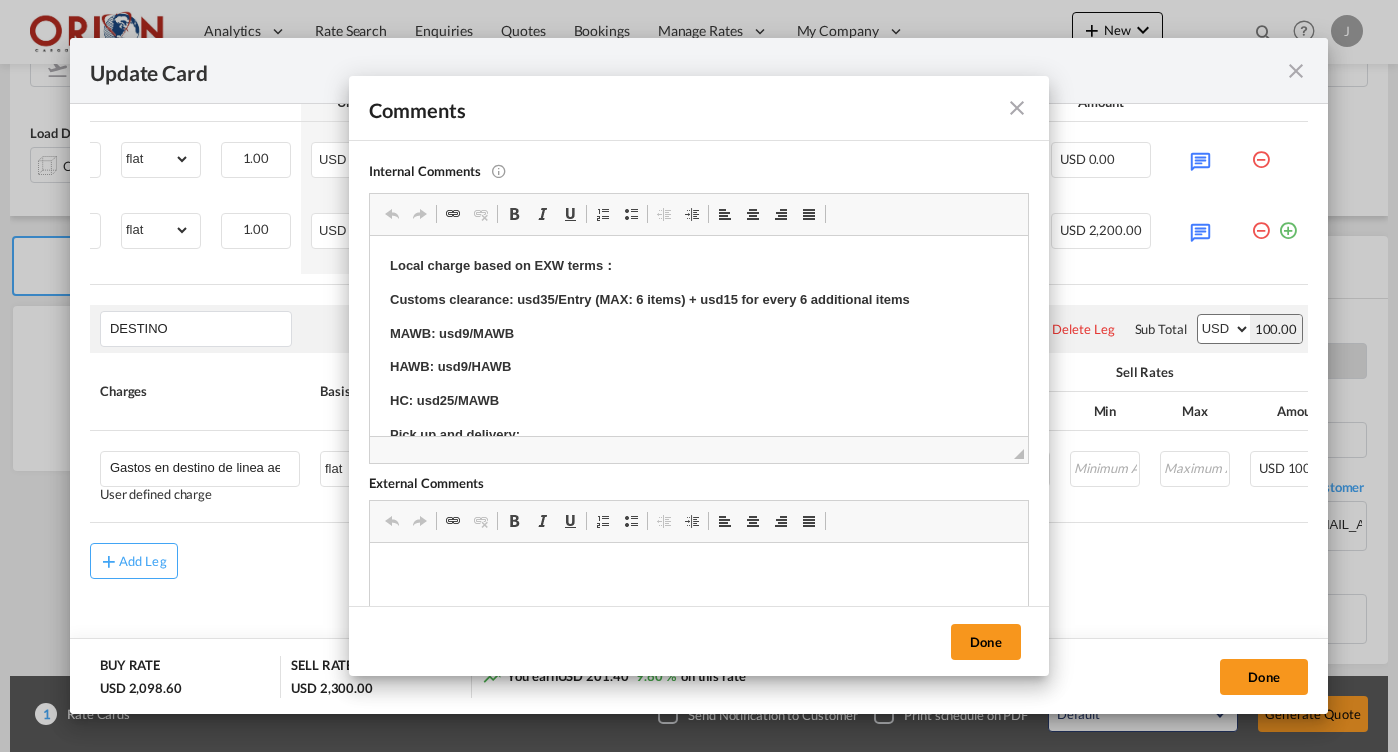 scroll, scrollTop: 0, scrollLeft: 0, axis: both 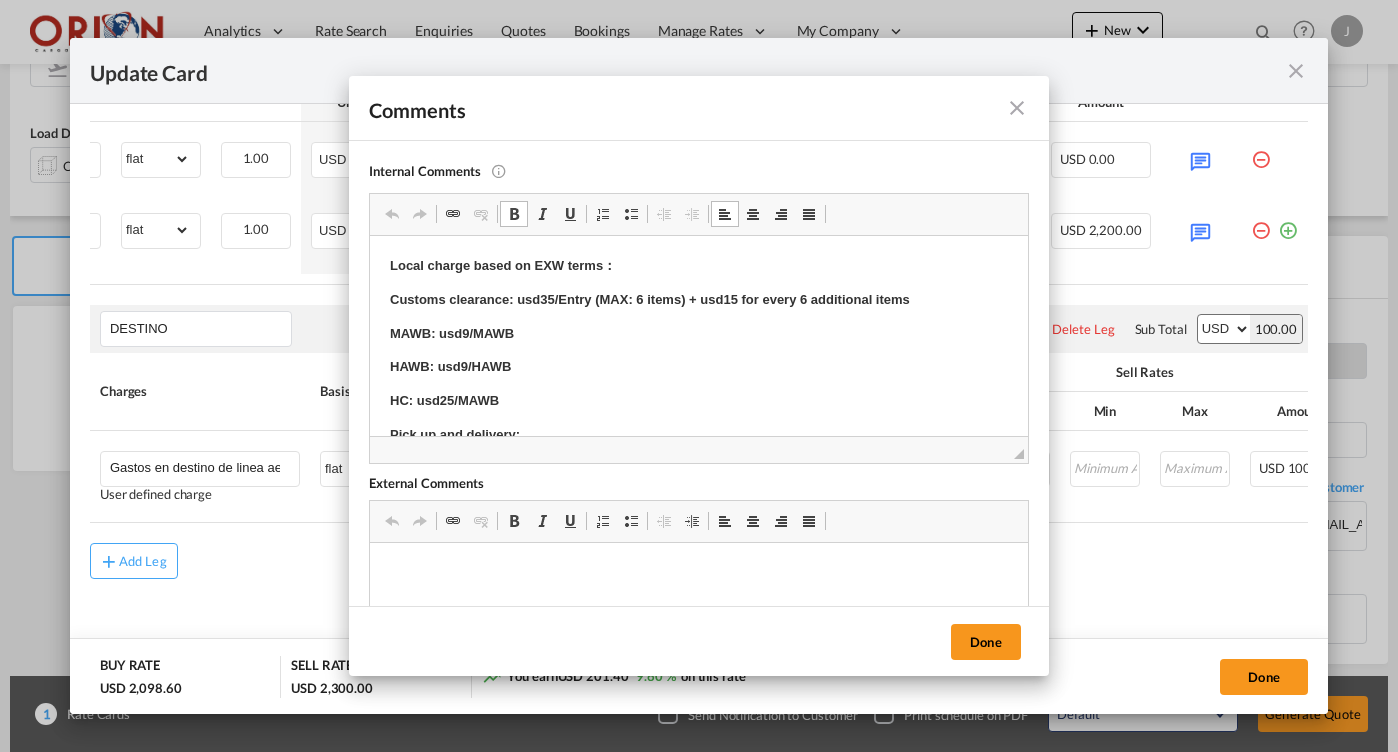 click on "Local charge based on EXW terms ：" at bounding box center [699, 266] 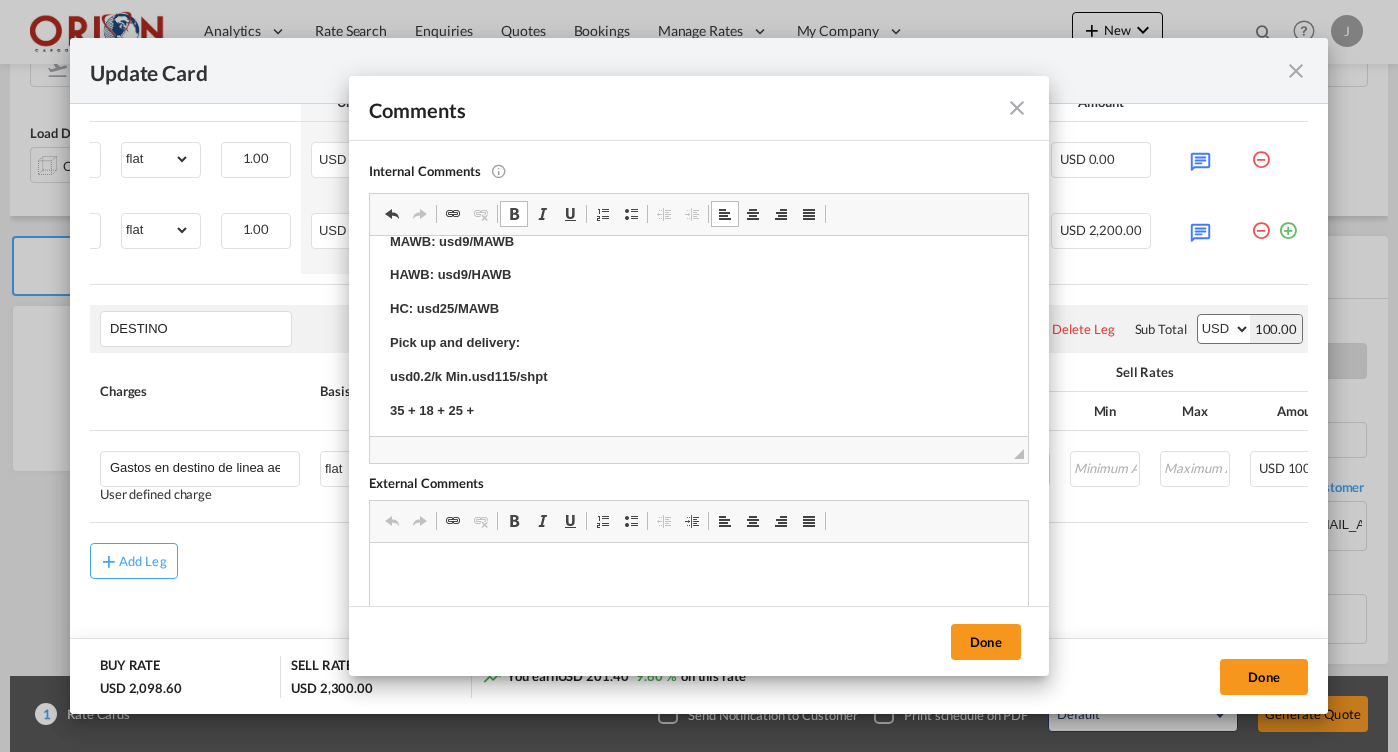 scroll, scrollTop: 91, scrollLeft: 0, axis: vertical 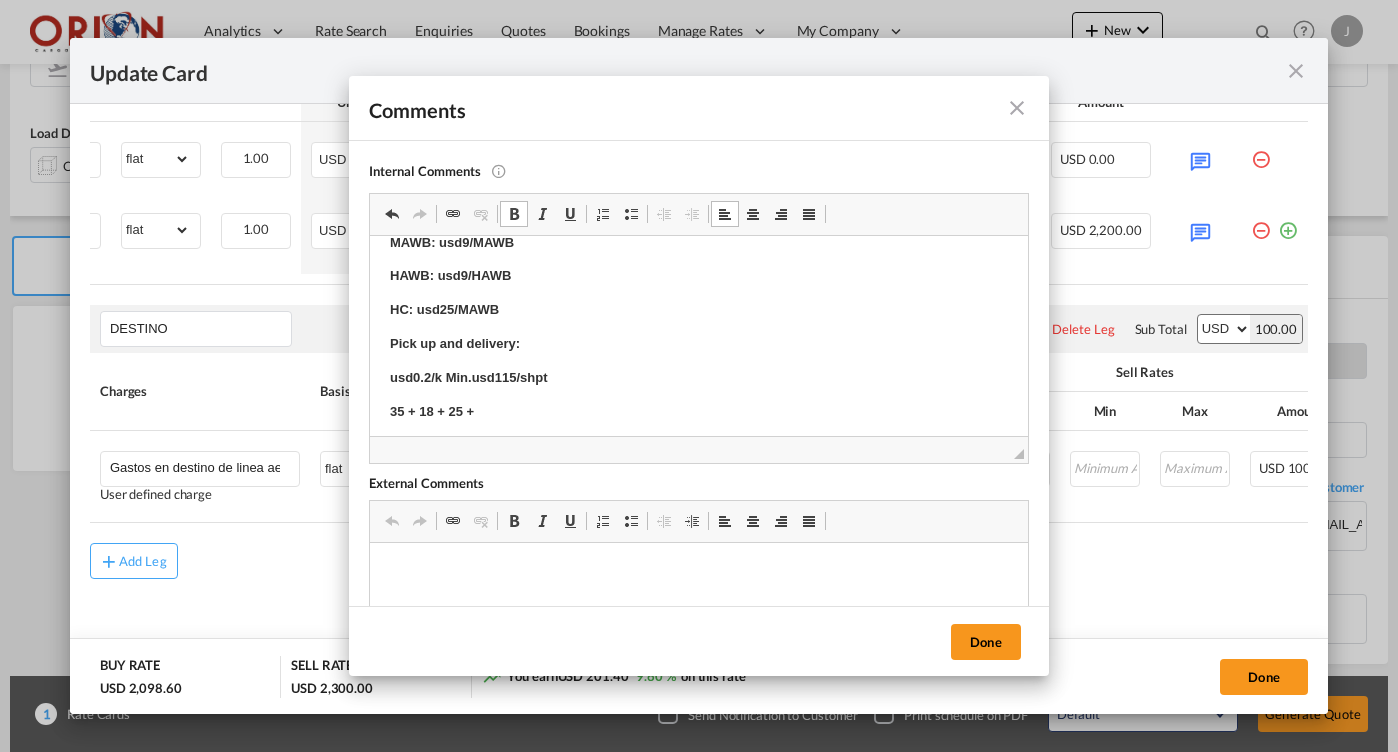 click on "usd0.2/k Min.usd115/shpt" at bounding box center (699, 378) 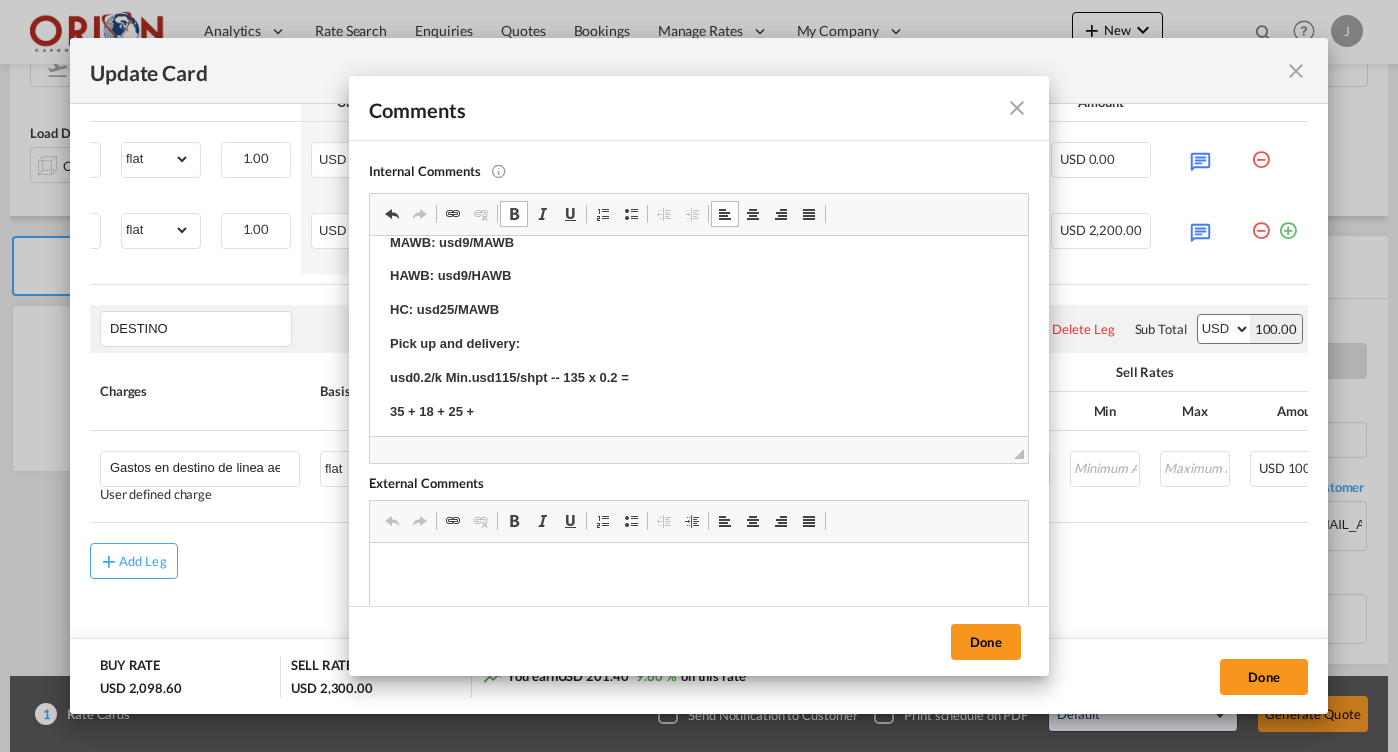click on "usd0.2/k Min.usd115/shpt -- 135 x 0.2 =" at bounding box center [509, 377] 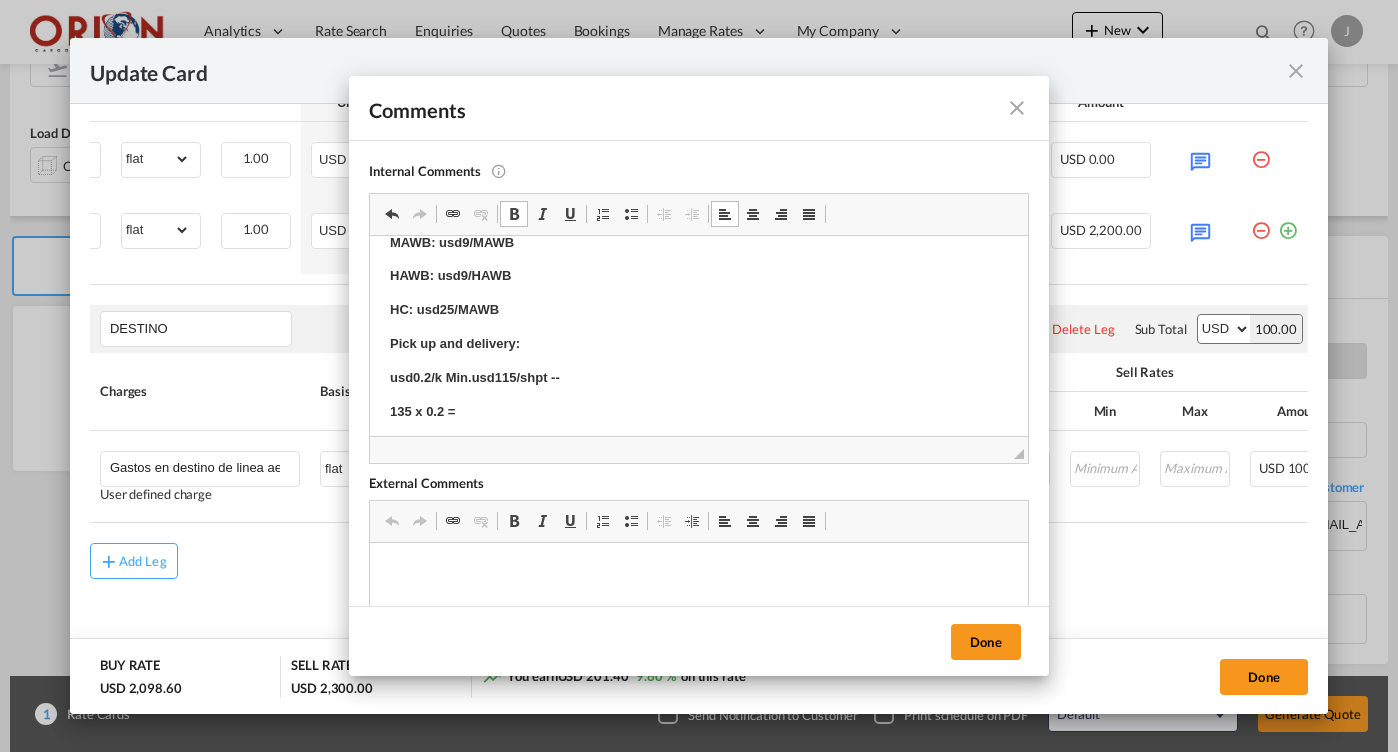 click on "135 x 0.2 =" at bounding box center [699, 412] 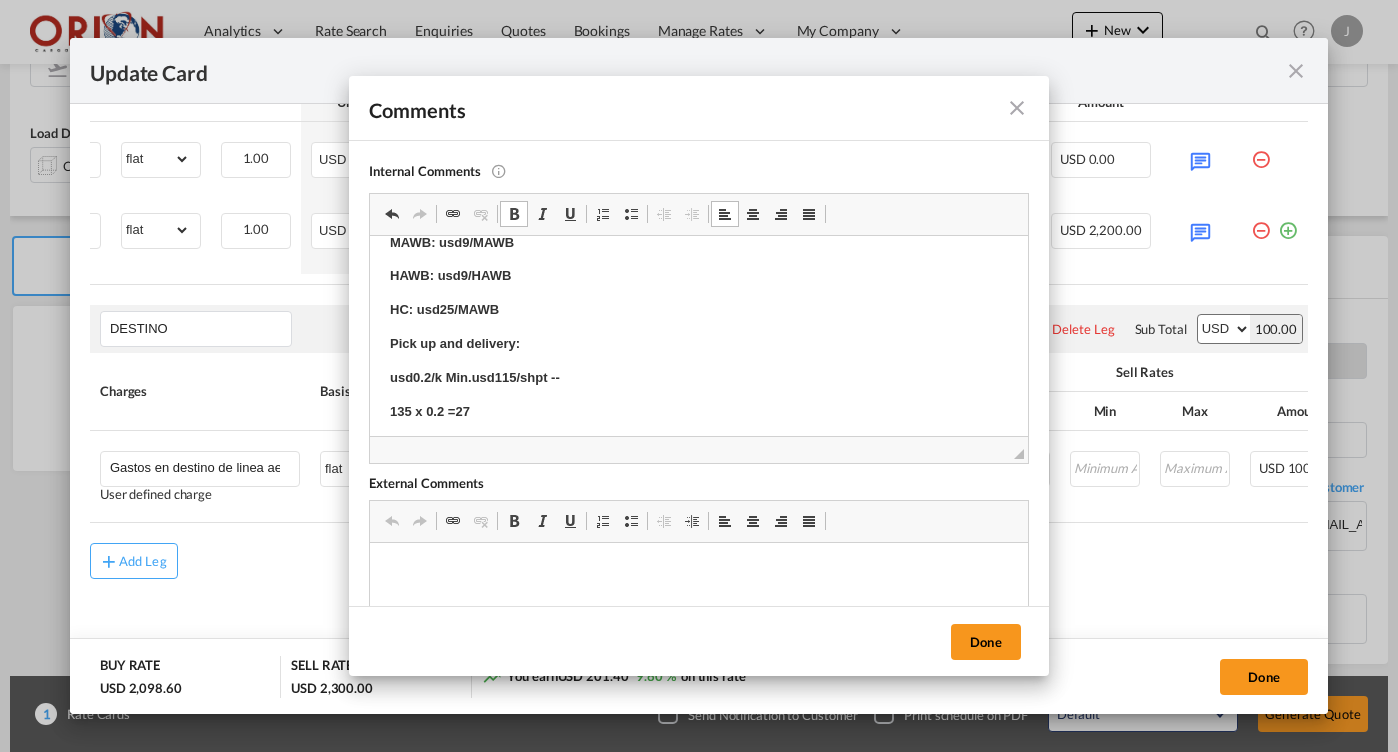 scroll, scrollTop: 98, scrollLeft: 0, axis: vertical 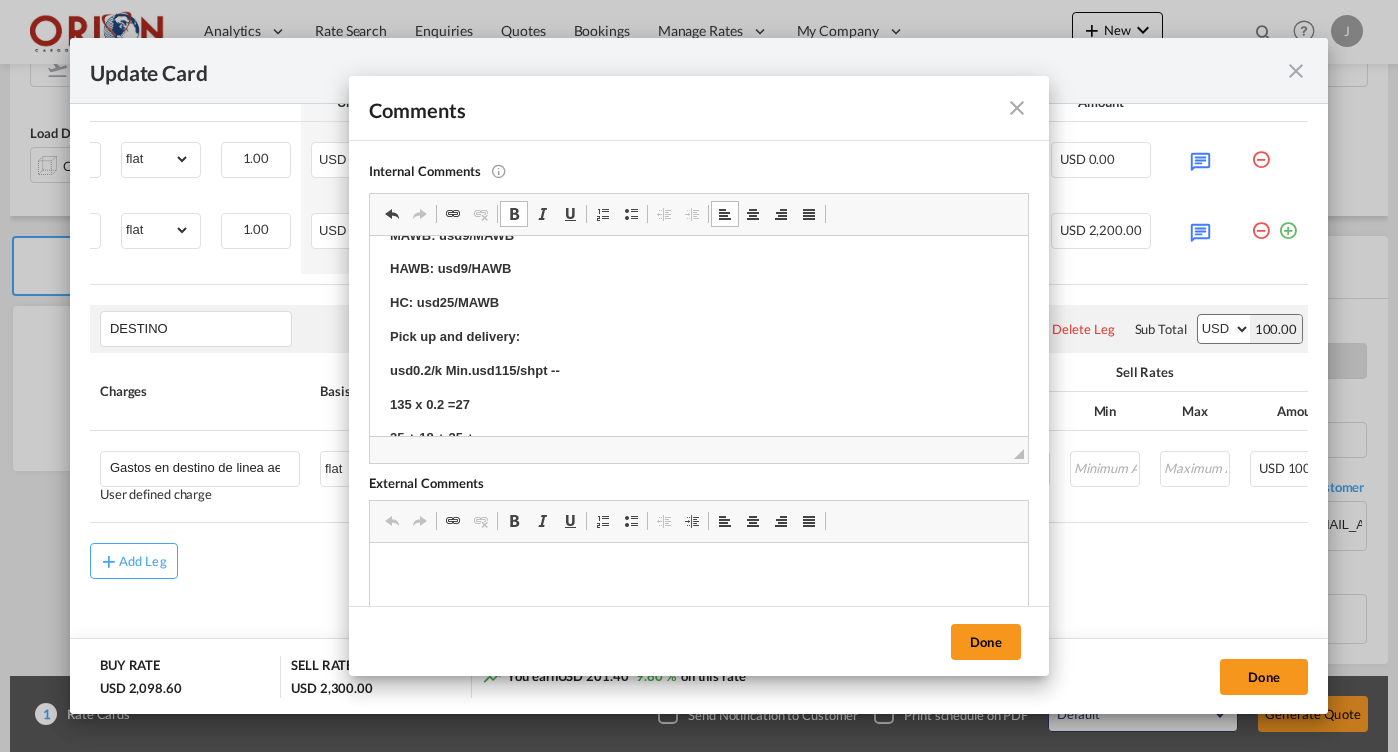 drag, startPoint x: 479, startPoint y: 397, endPoint x: 351, endPoint y: 397, distance: 128 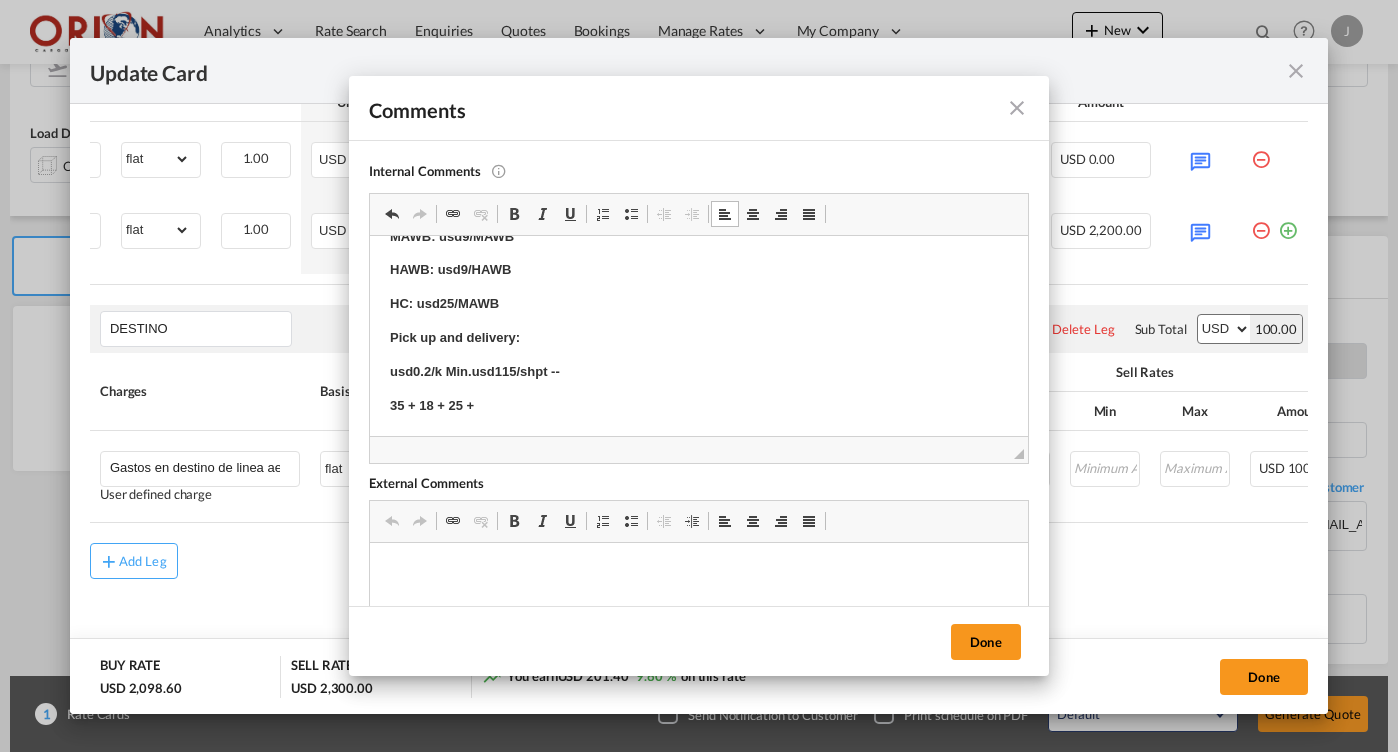 scroll, scrollTop: 91, scrollLeft: 0, axis: vertical 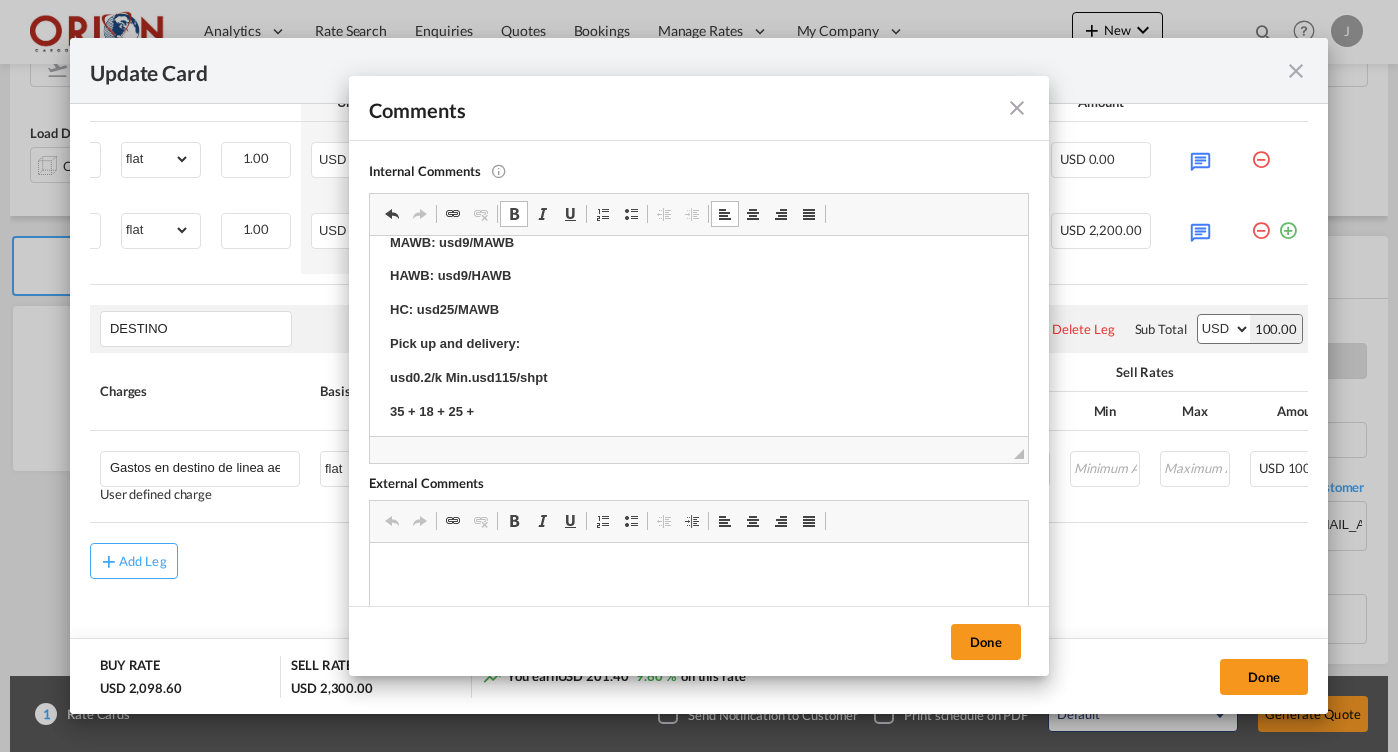 click on "35 + 18 + 25 +" at bounding box center [699, 412] 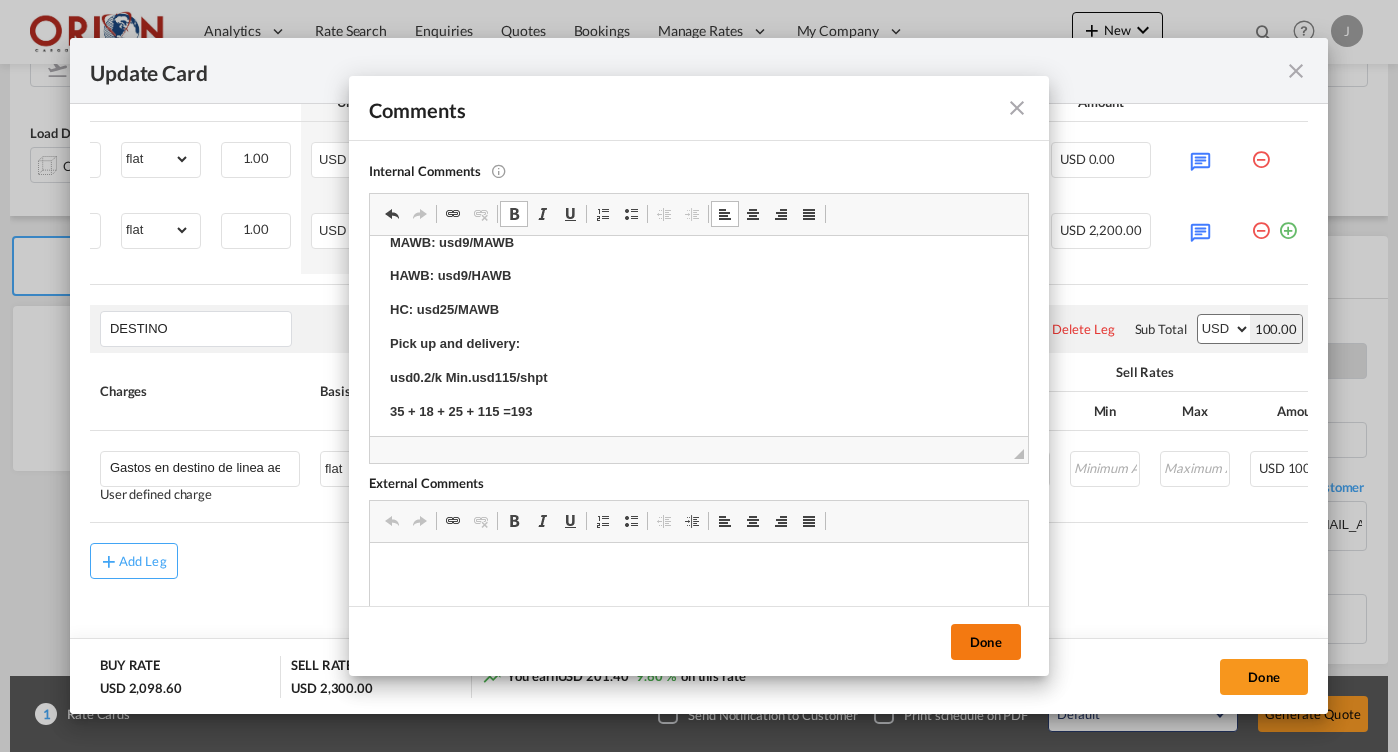 drag, startPoint x: 130, startPoint y: 167, endPoint x: 985, endPoint y: 644, distance: 979.05774 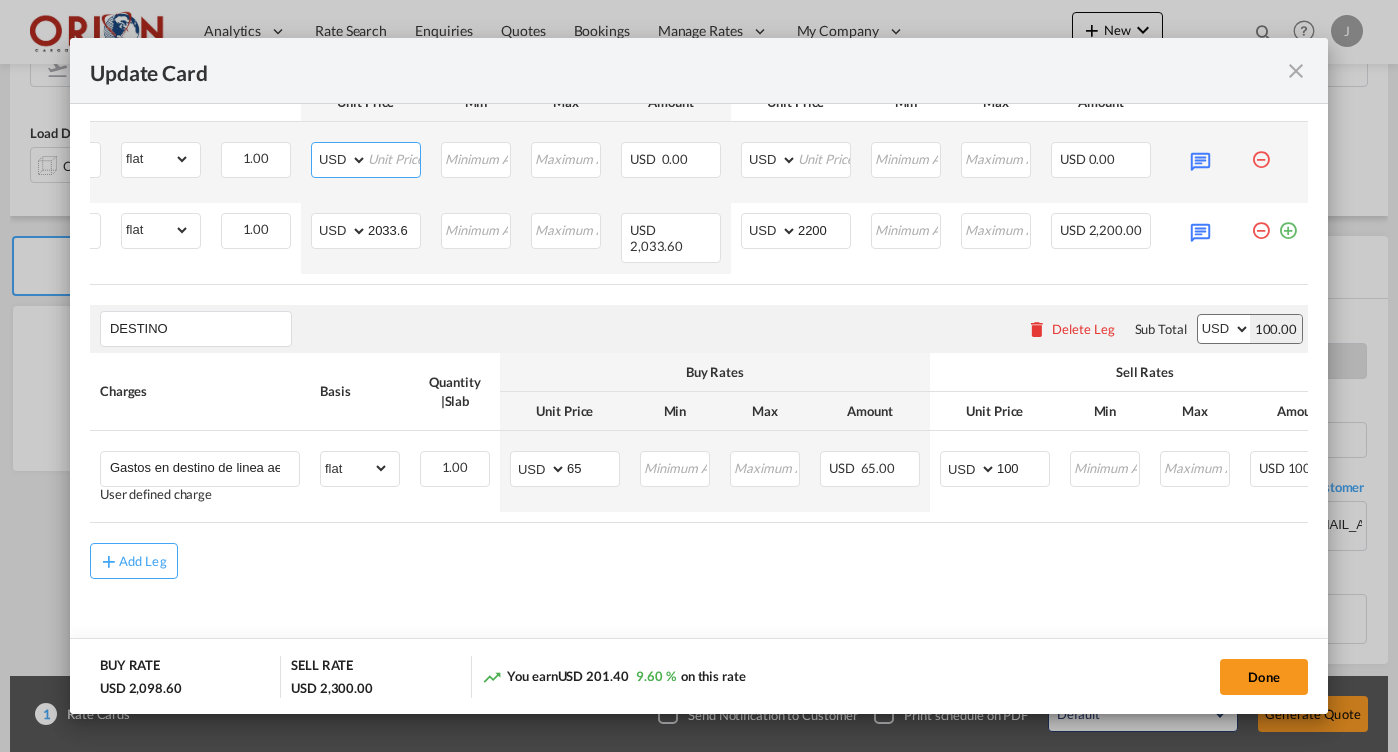 click at bounding box center (394, 158) 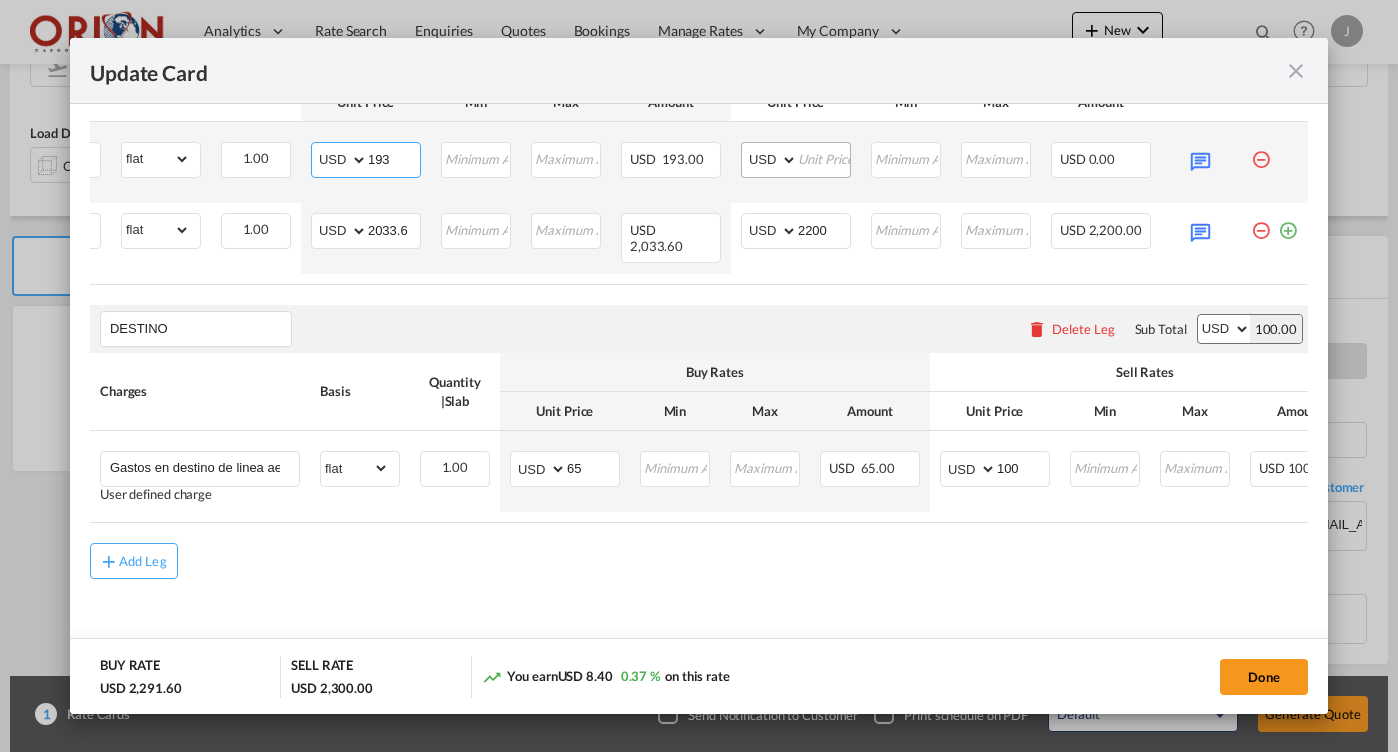 type on "193" 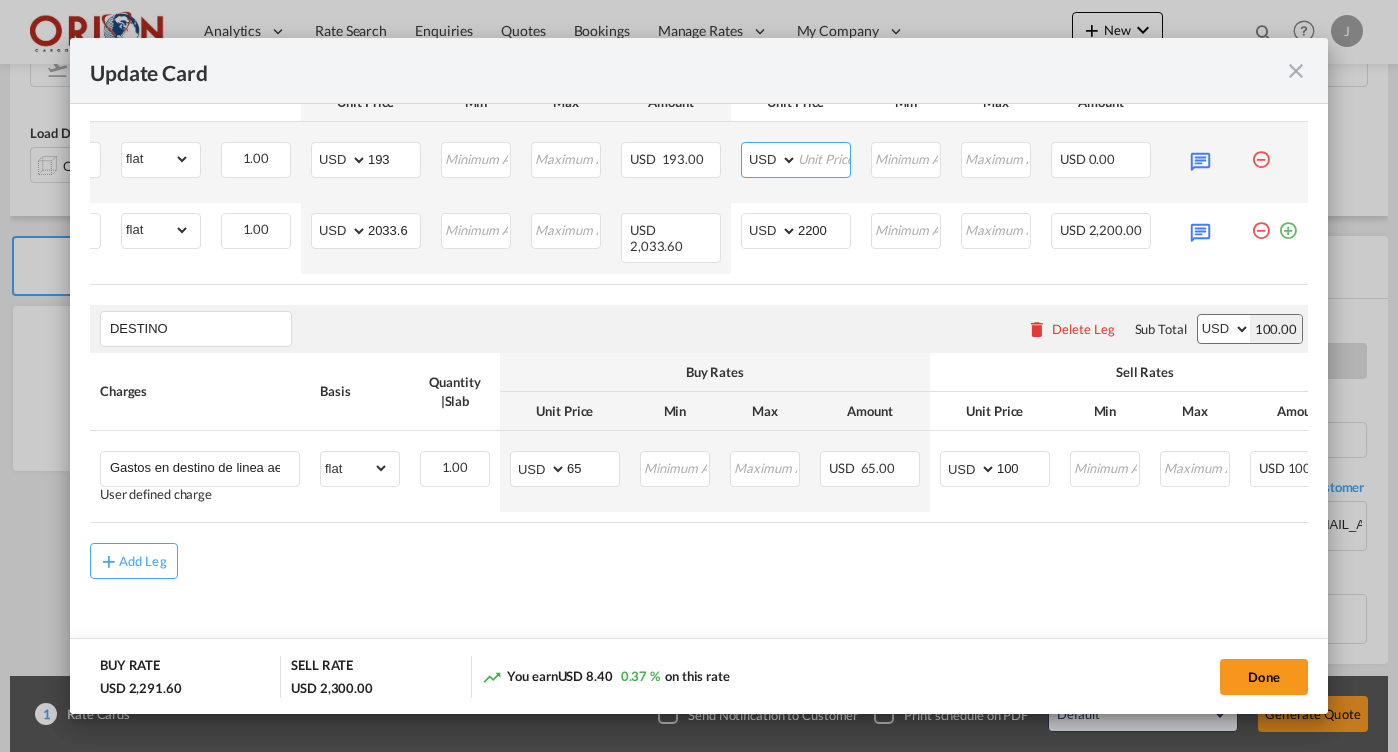 click at bounding box center (824, 158) 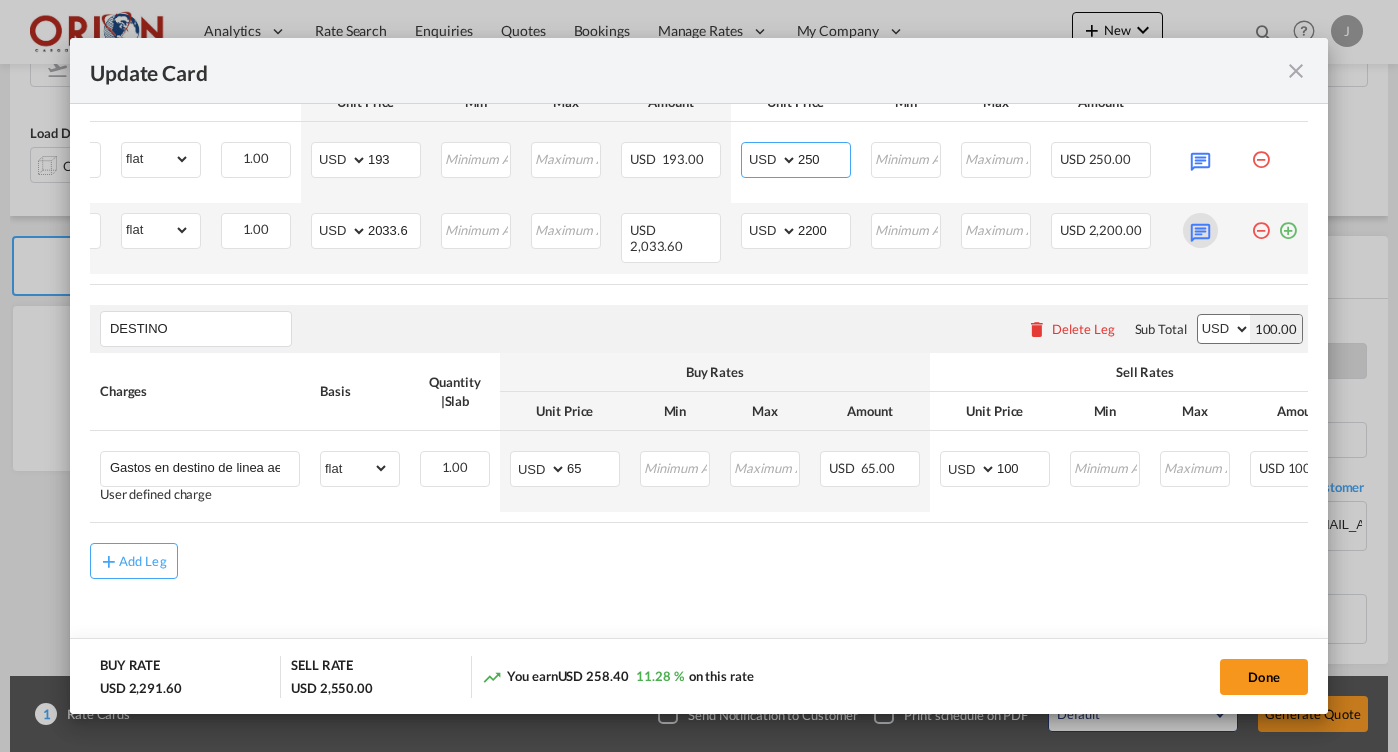 type on "250" 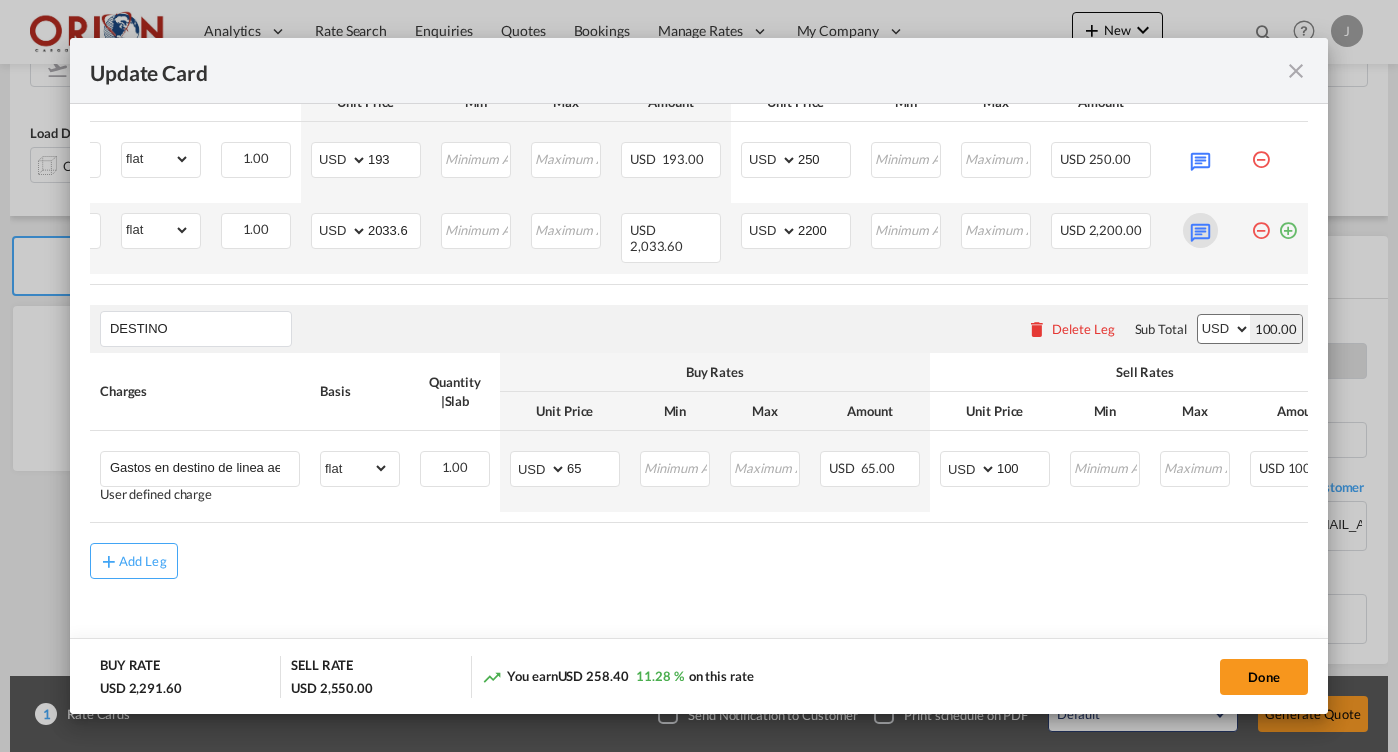 click at bounding box center (1200, 230) 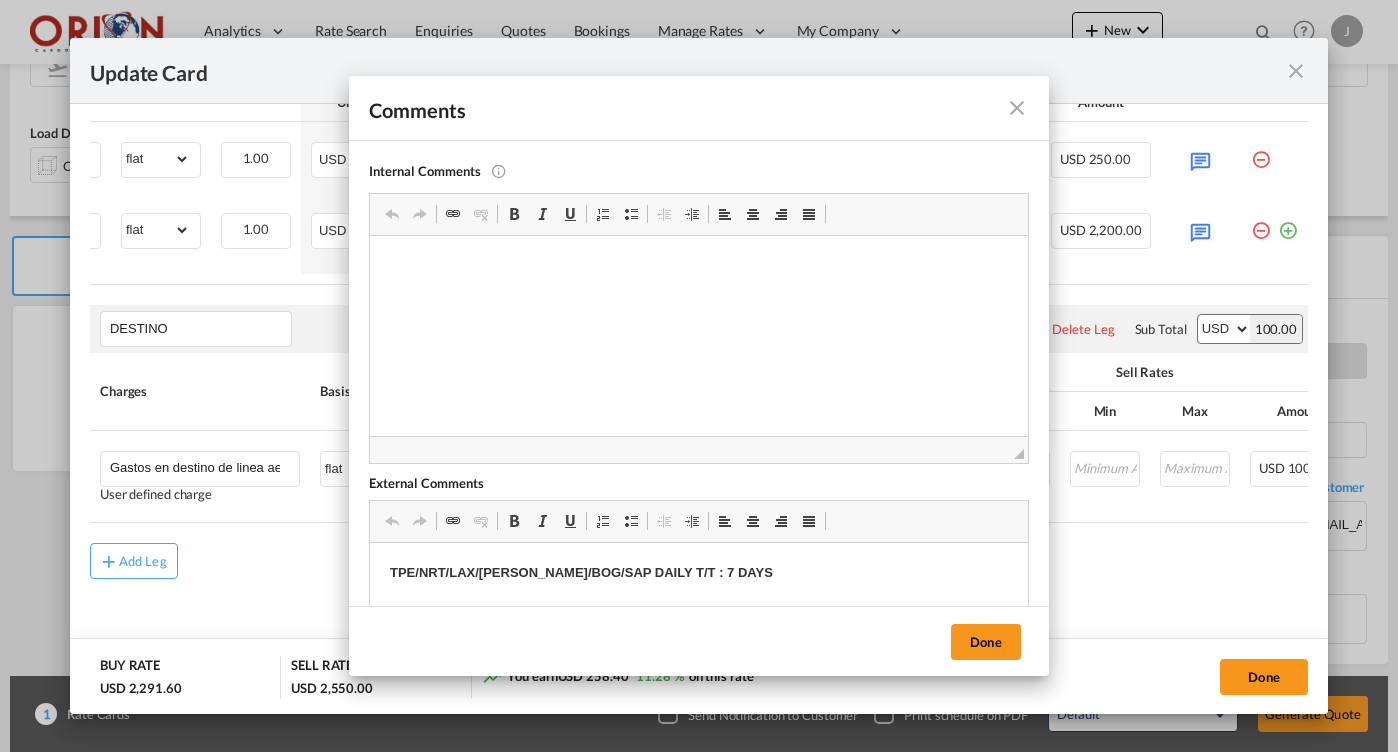 scroll, scrollTop: 0, scrollLeft: 0, axis: both 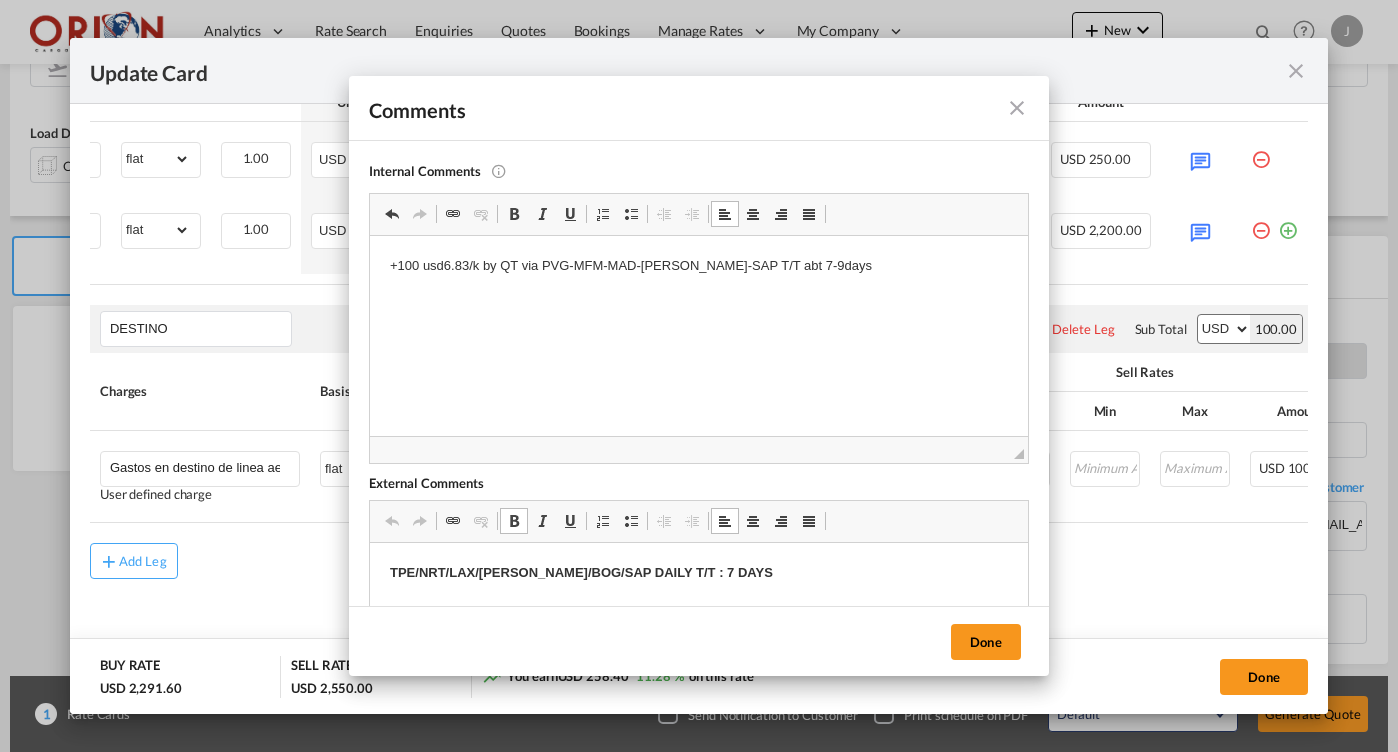 drag, startPoint x: 708, startPoint y: 562, endPoint x: 347, endPoint y: 570, distance: 361.08862 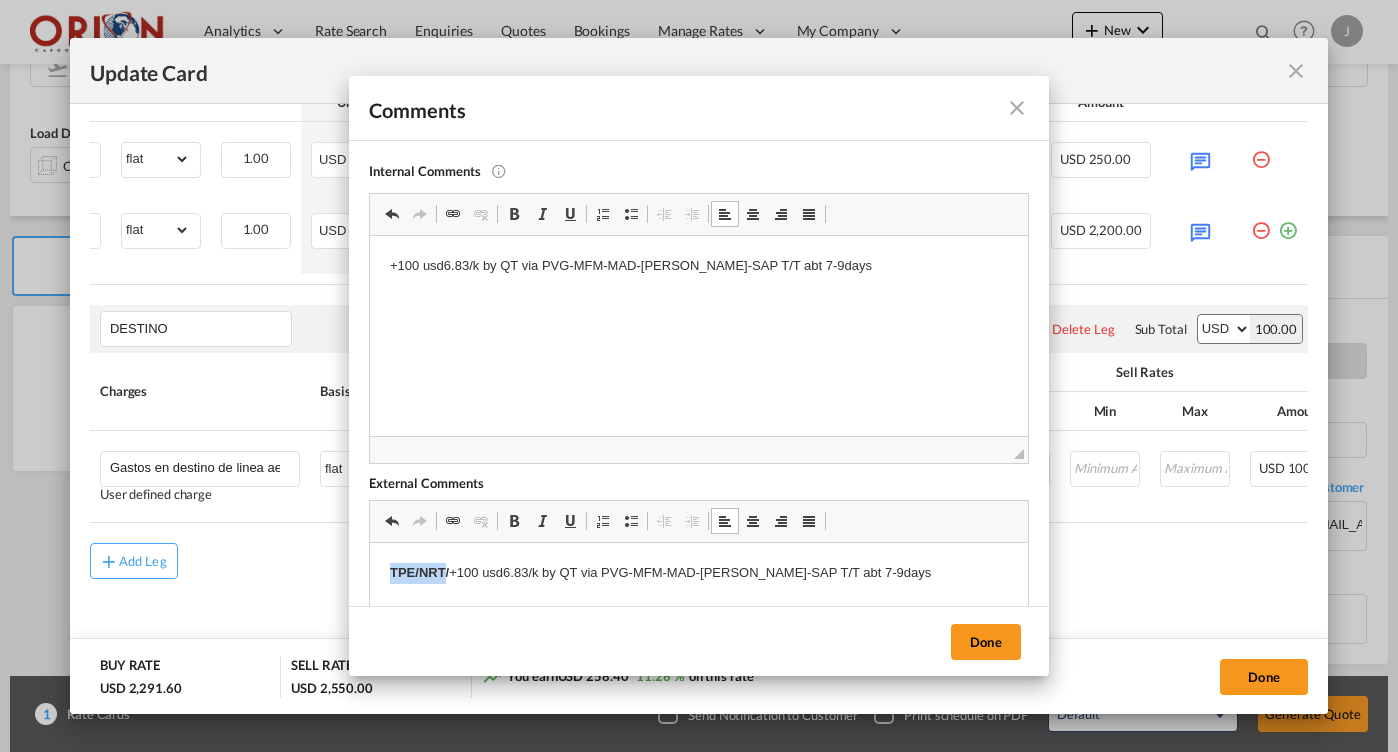 drag, startPoint x: 446, startPoint y: 571, endPoint x: 356, endPoint y: 571, distance: 90 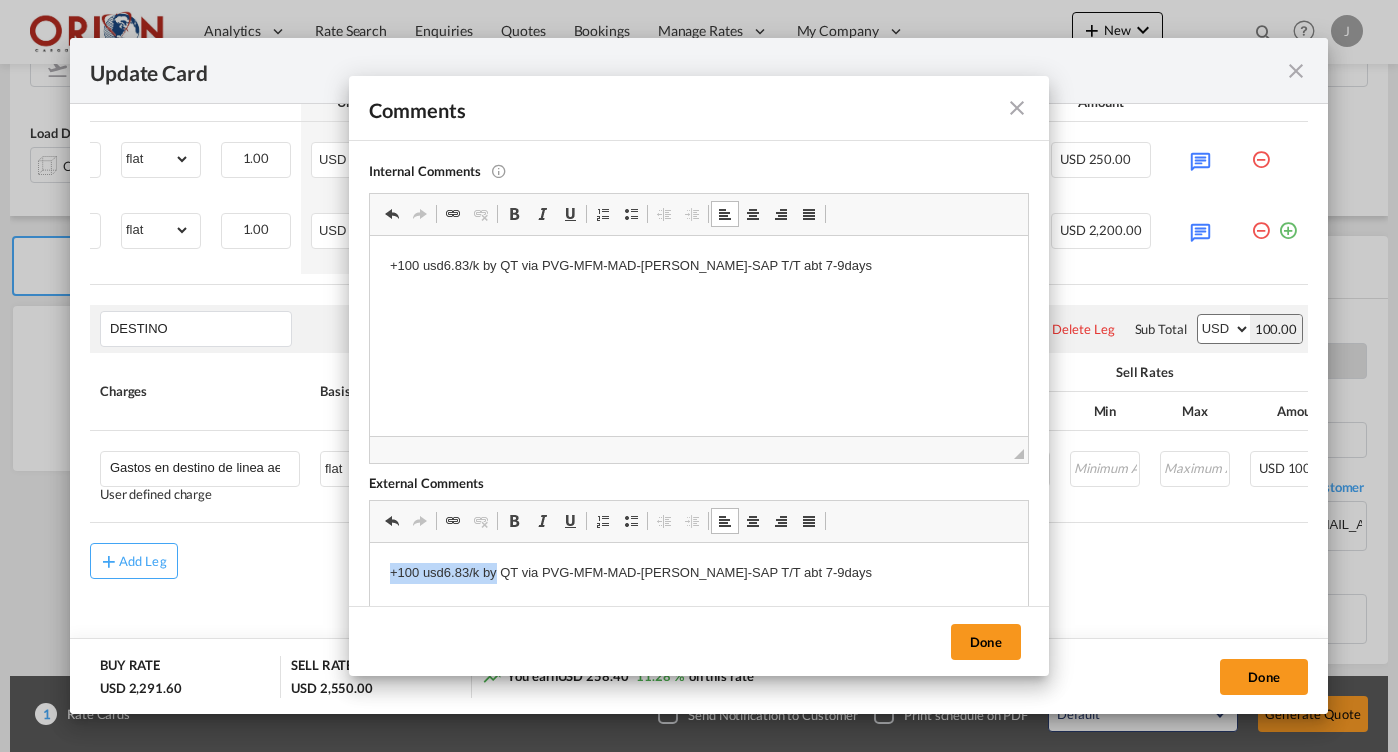 drag, startPoint x: 497, startPoint y: 572, endPoint x: 359, endPoint y: 574, distance: 138.0145 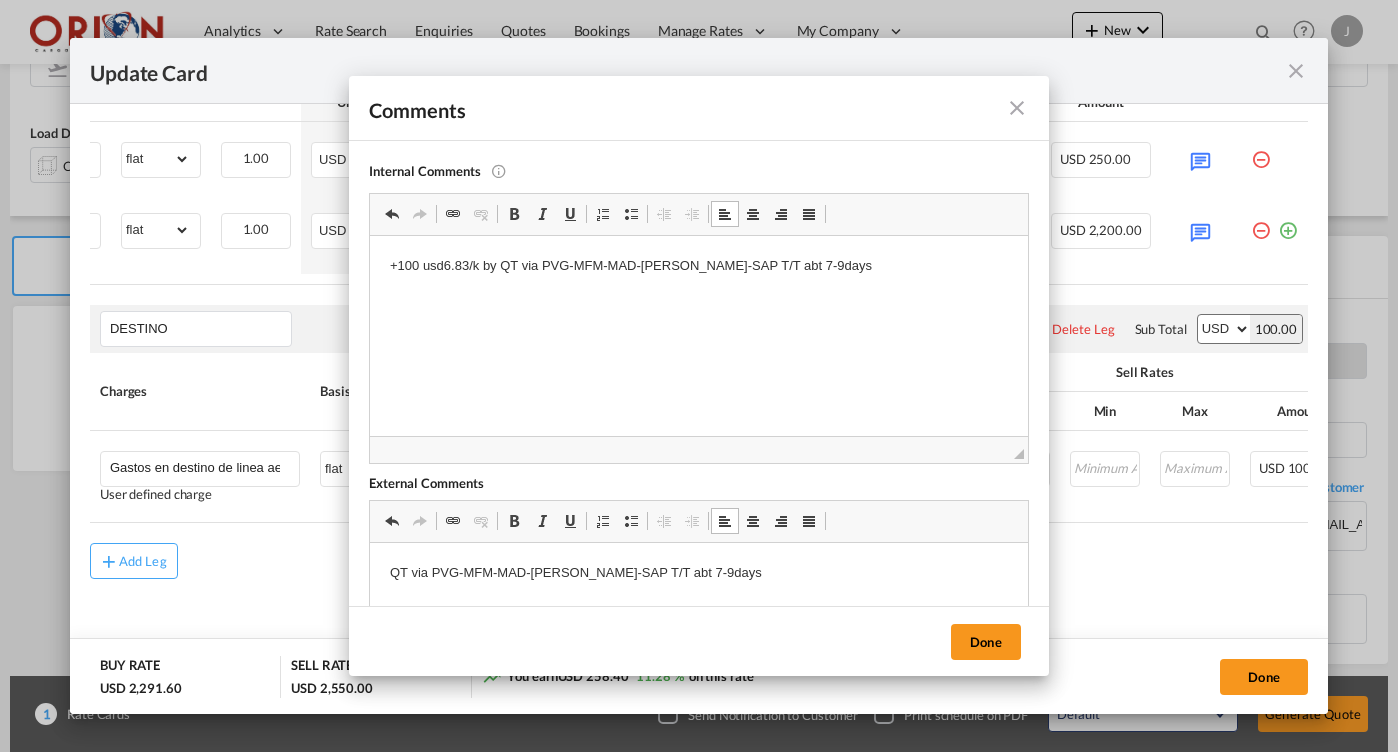 click on "+100 usd6.83/k by QT via PVG-MFM-MAD-[PERSON_NAME]-SAP T/T abt 7-9days" at bounding box center [699, 266] 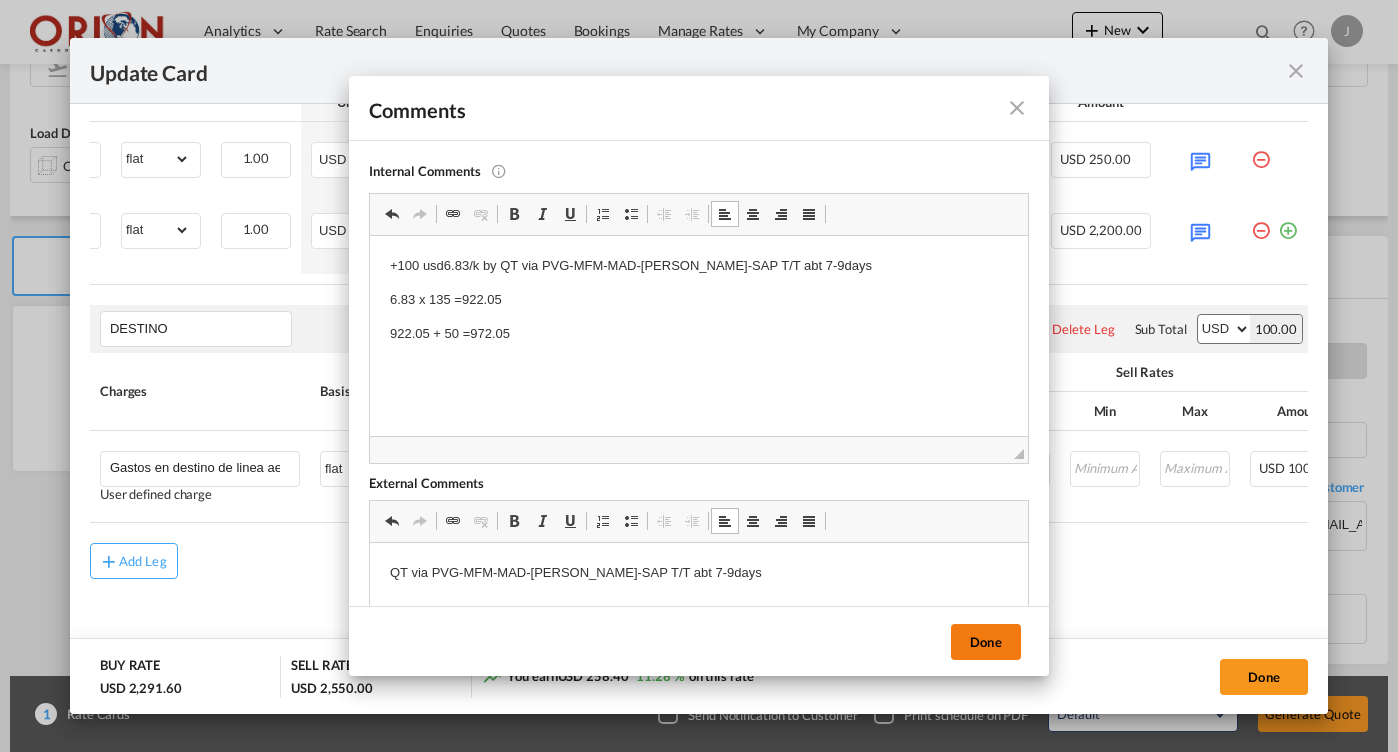 drag, startPoint x: 96, startPoint y: 71, endPoint x: 1001, endPoint y: 642, distance: 1070.0775 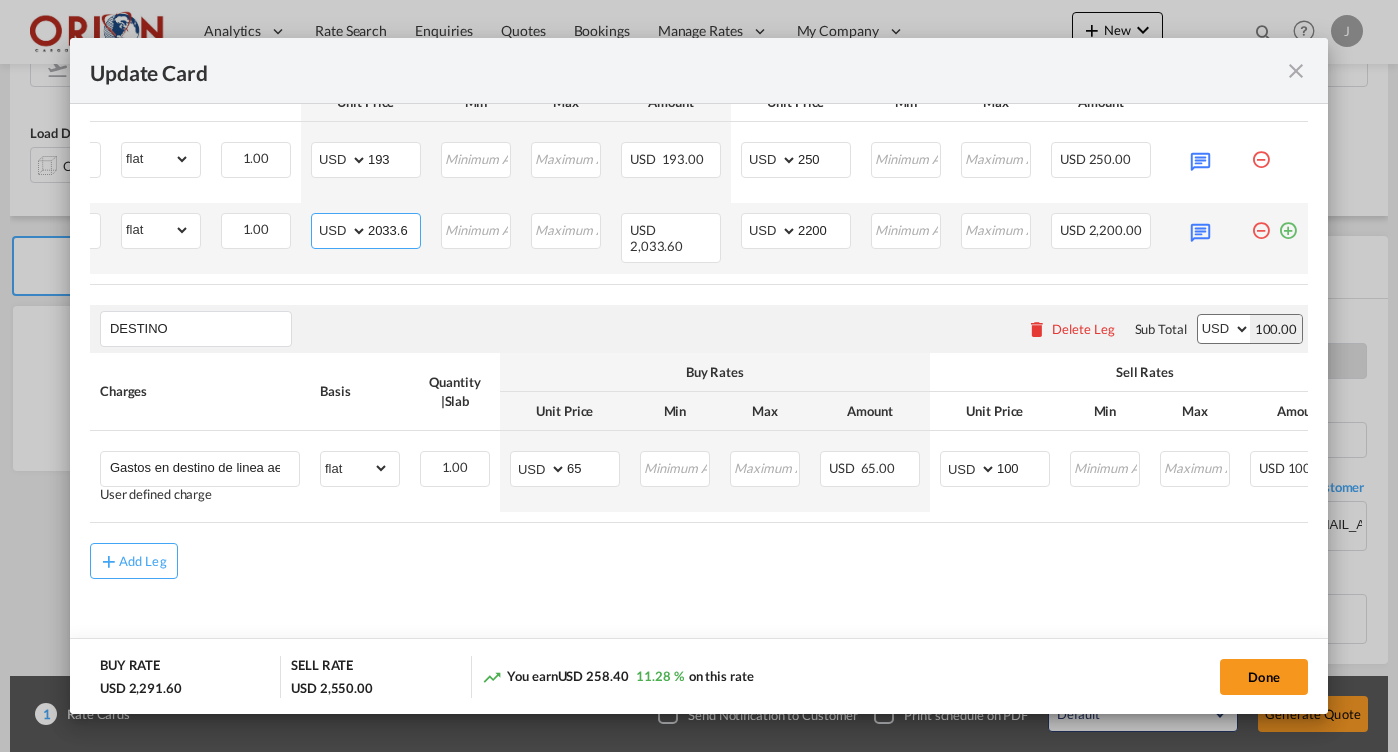 click on "2033.6" at bounding box center [394, 229] 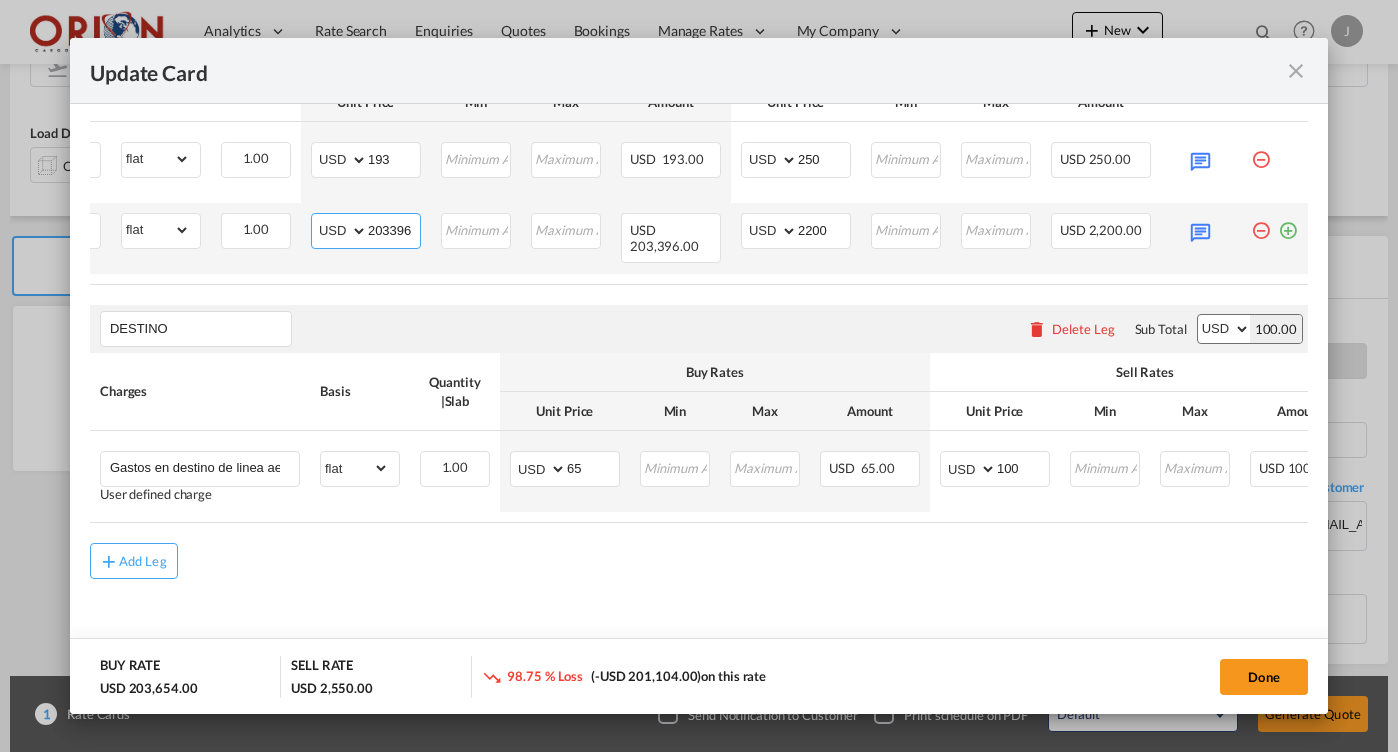 click on "203396" at bounding box center (394, 229) 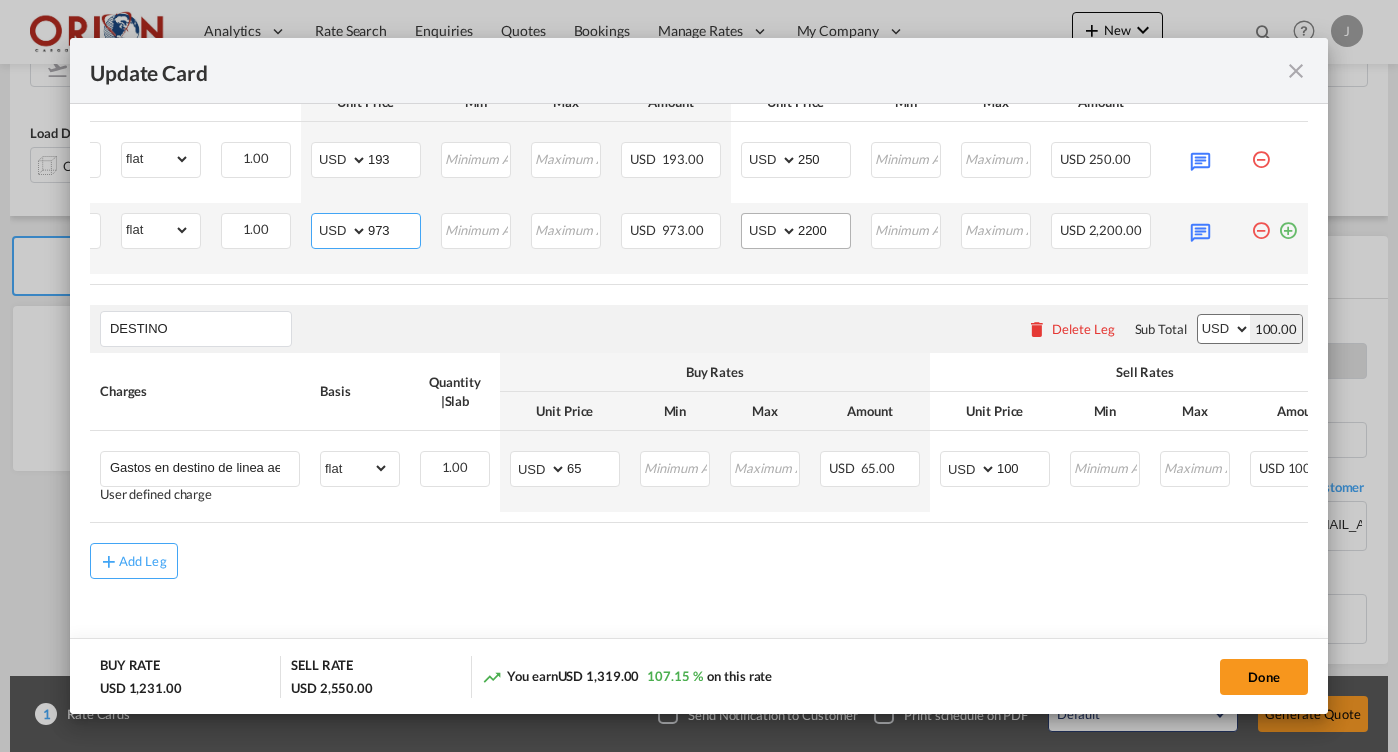 type on "973" 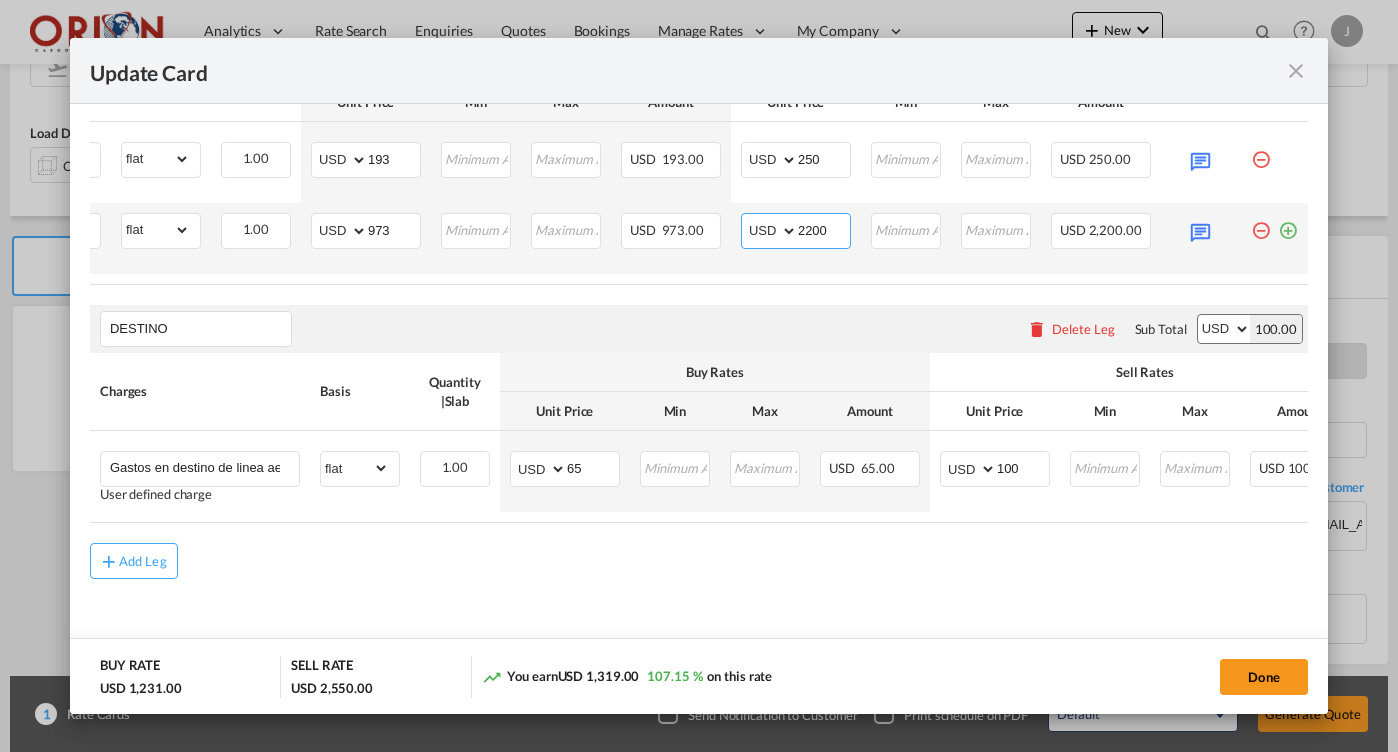 click on "2200" at bounding box center [824, 229] 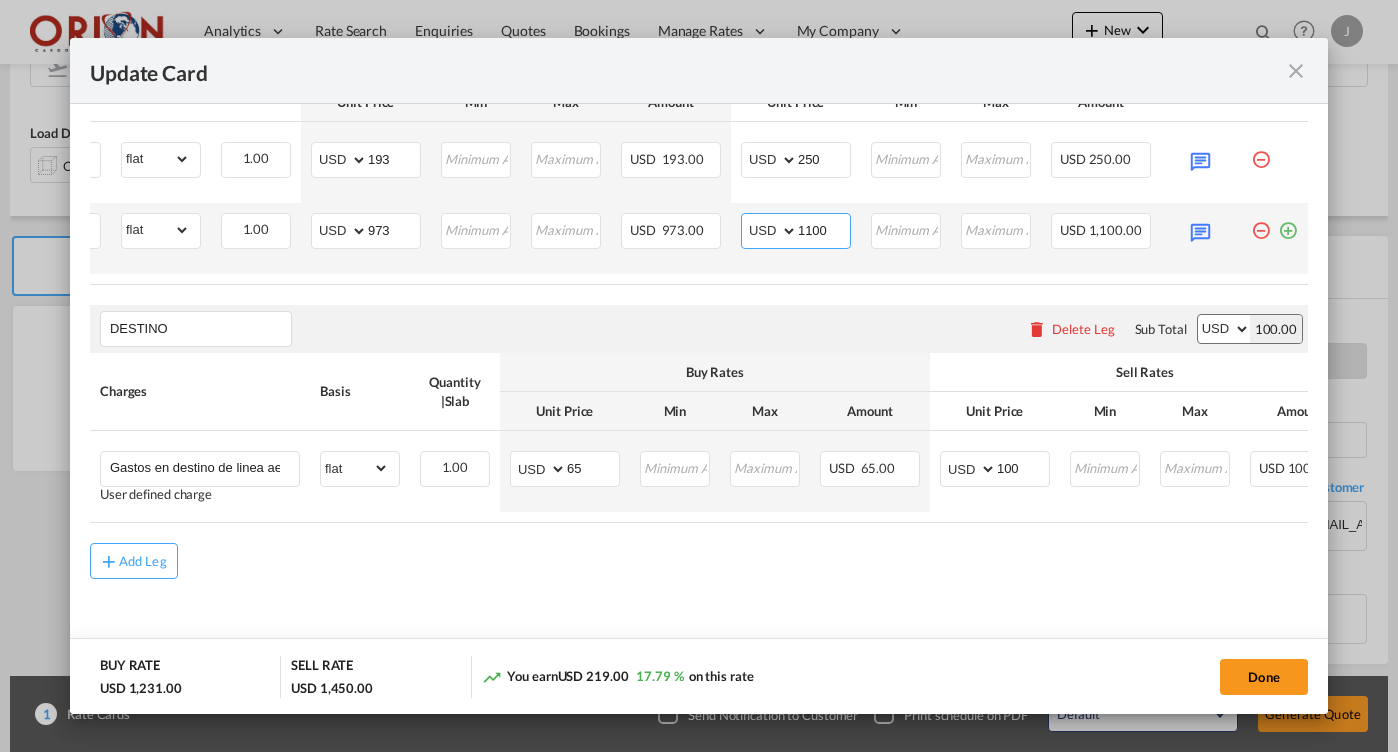 click on "1100" at bounding box center (824, 229) 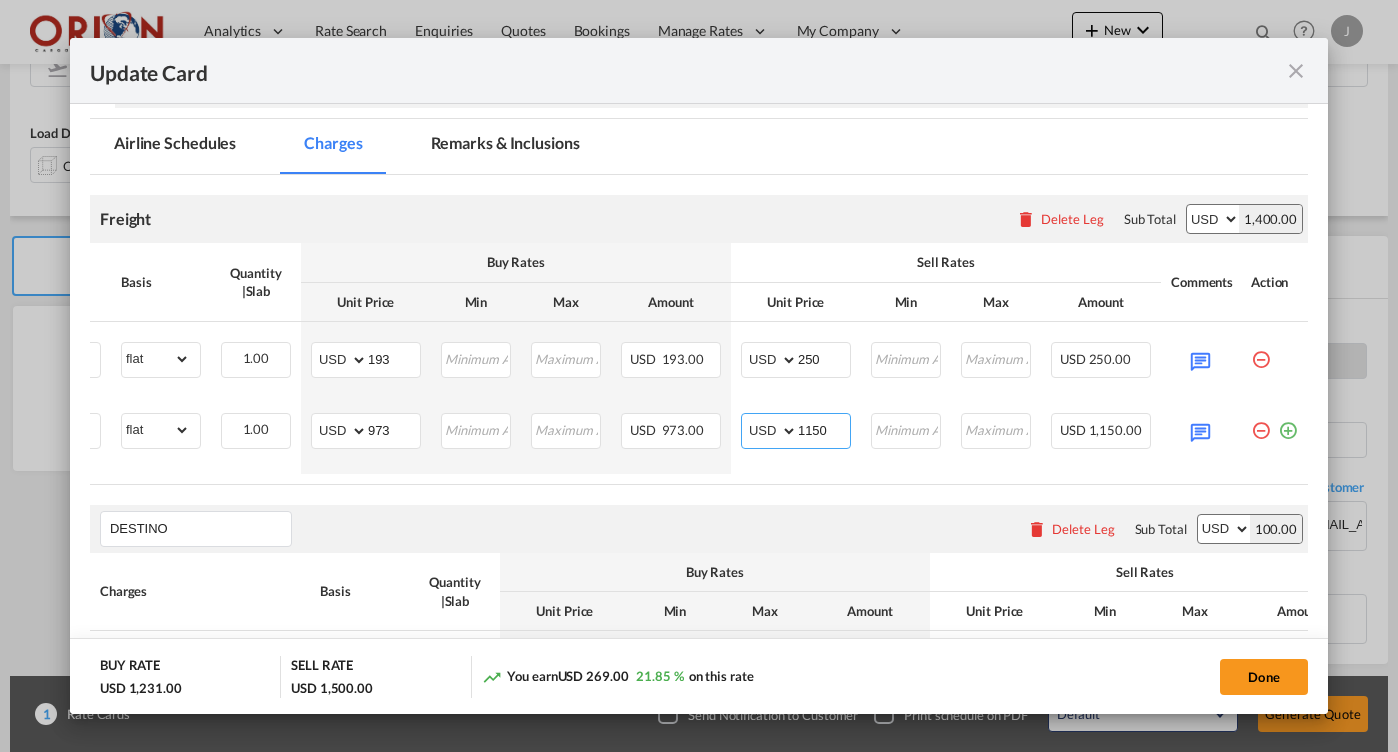 scroll, scrollTop: 219, scrollLeft: 0, axis: vertical 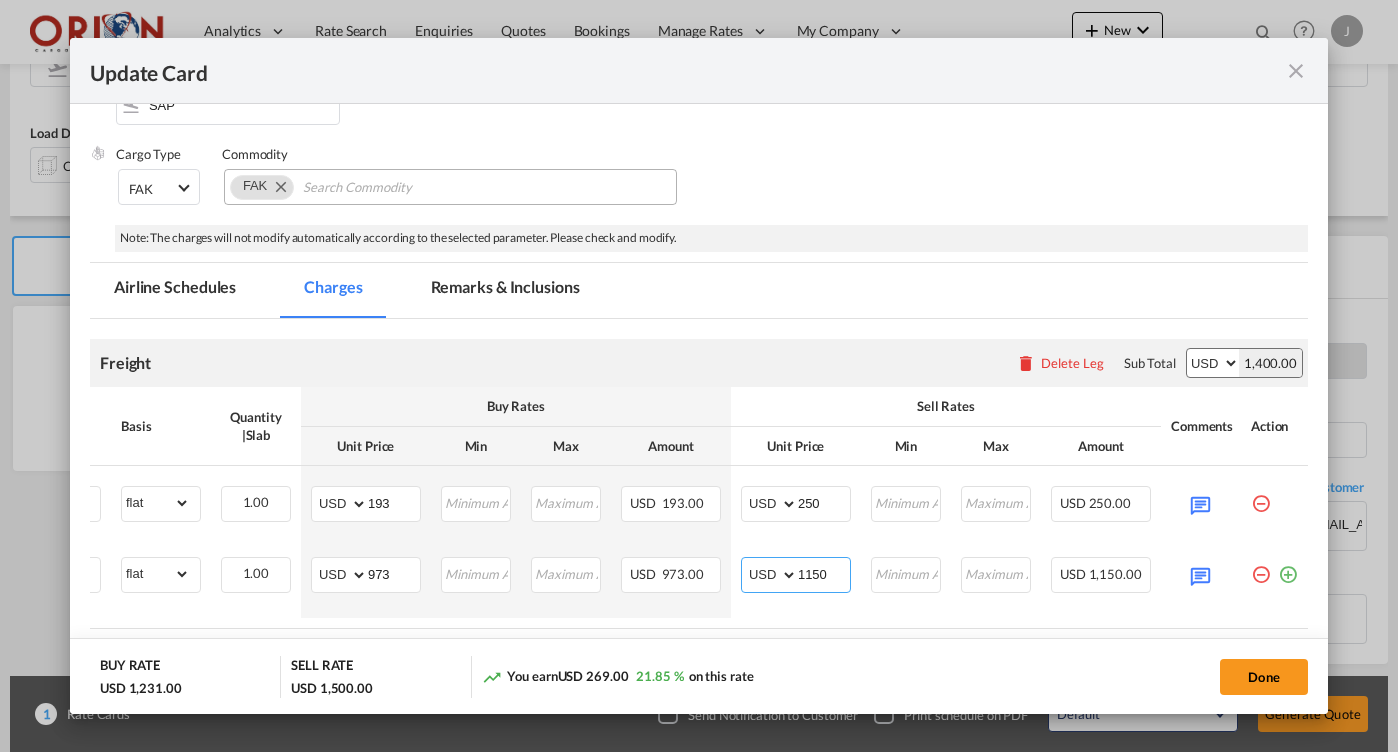 type on "1150" 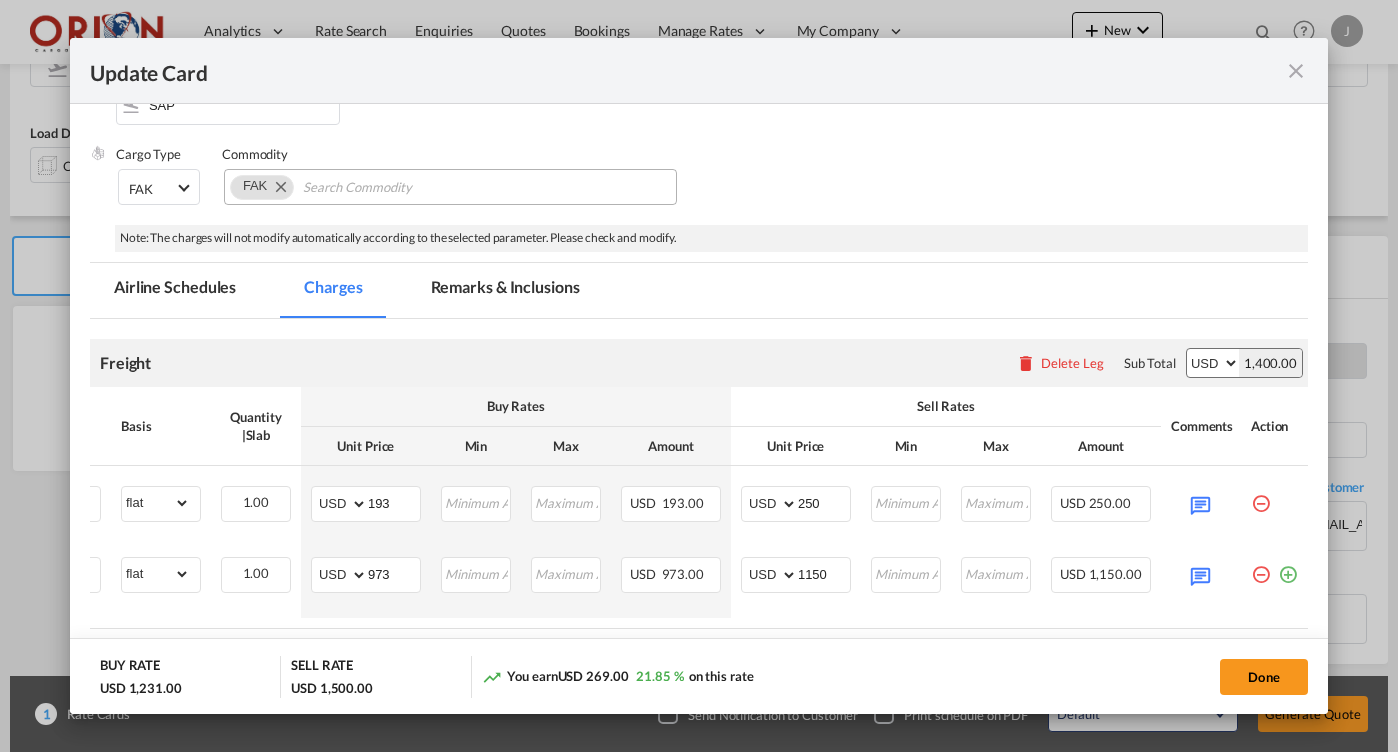 click on "Remarks & Inclusions" at bounding box center [505, 290] 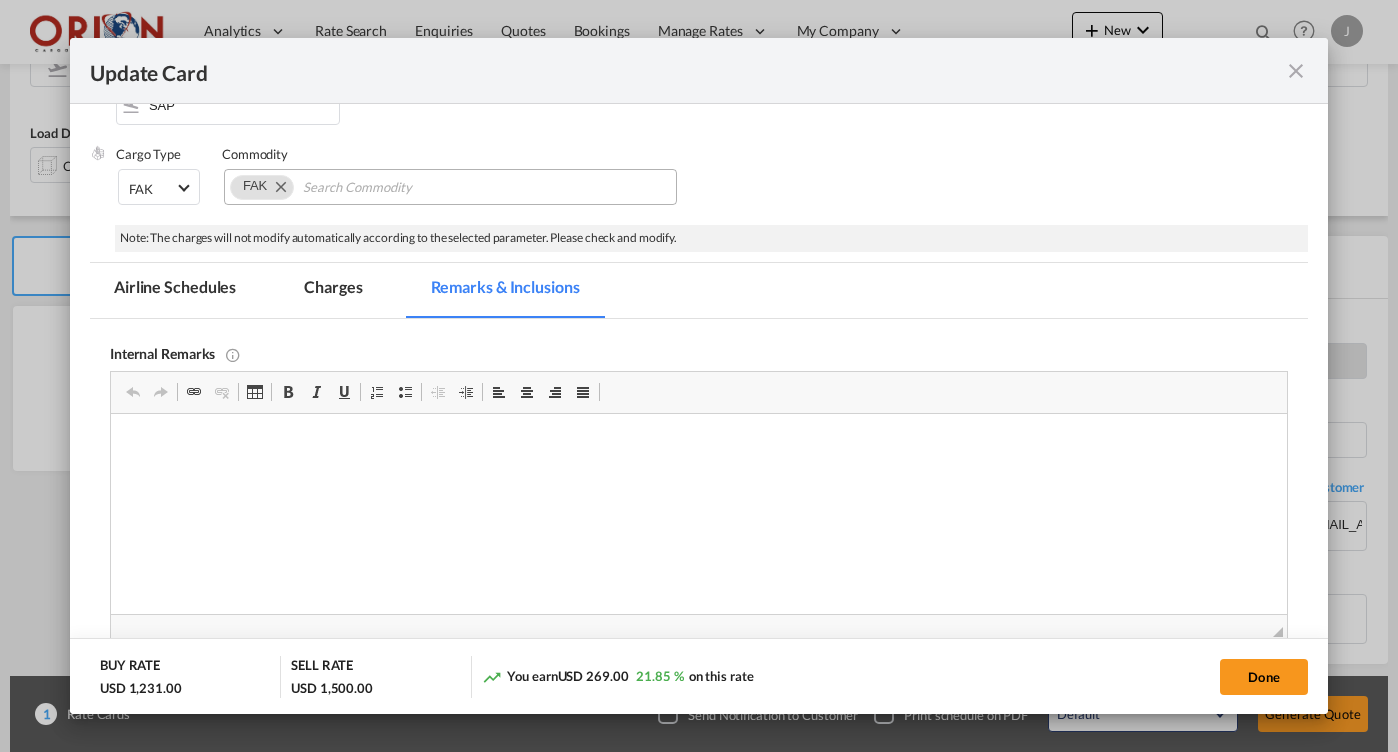 scroll, scrollTop: 0, scrollLeft: 0, axis: both 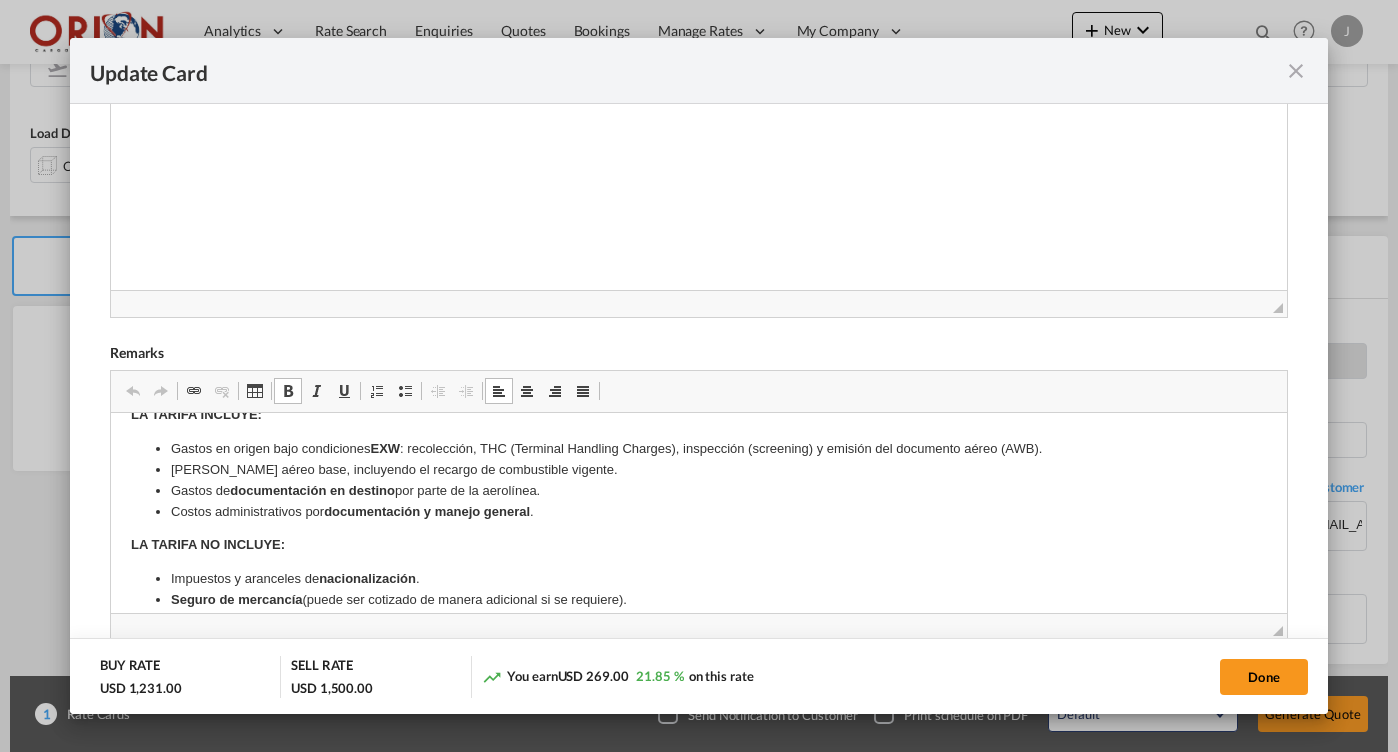 click on "Gastos en origen bajo condiciones  EXW : recolección, THC (Terminal Handling Charges), inspección (screening) y emisión del documento aéreo (AWB)." at bounding box center [698, 449] 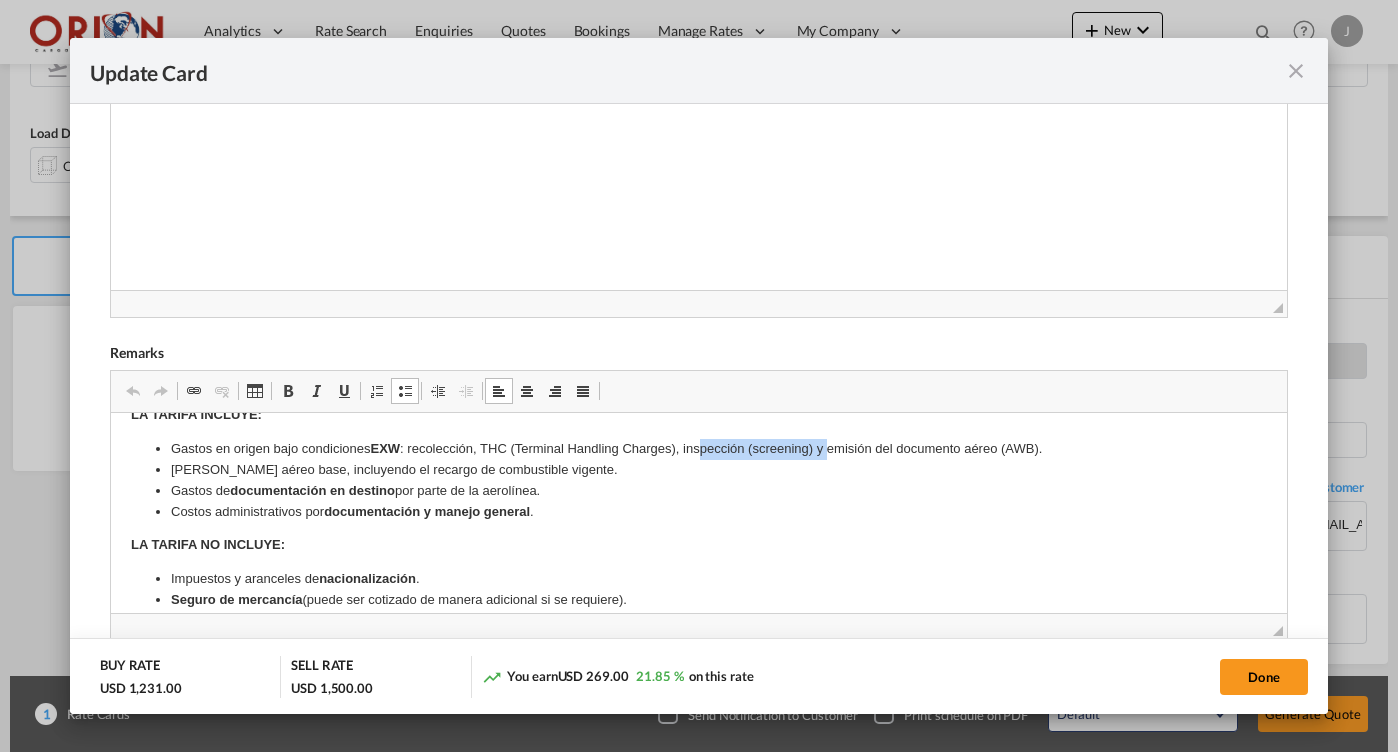 drag, startPoint x: 828, startPoint y: 441, endPoint x: 700, endPoint y: 435, distance: 128.14055 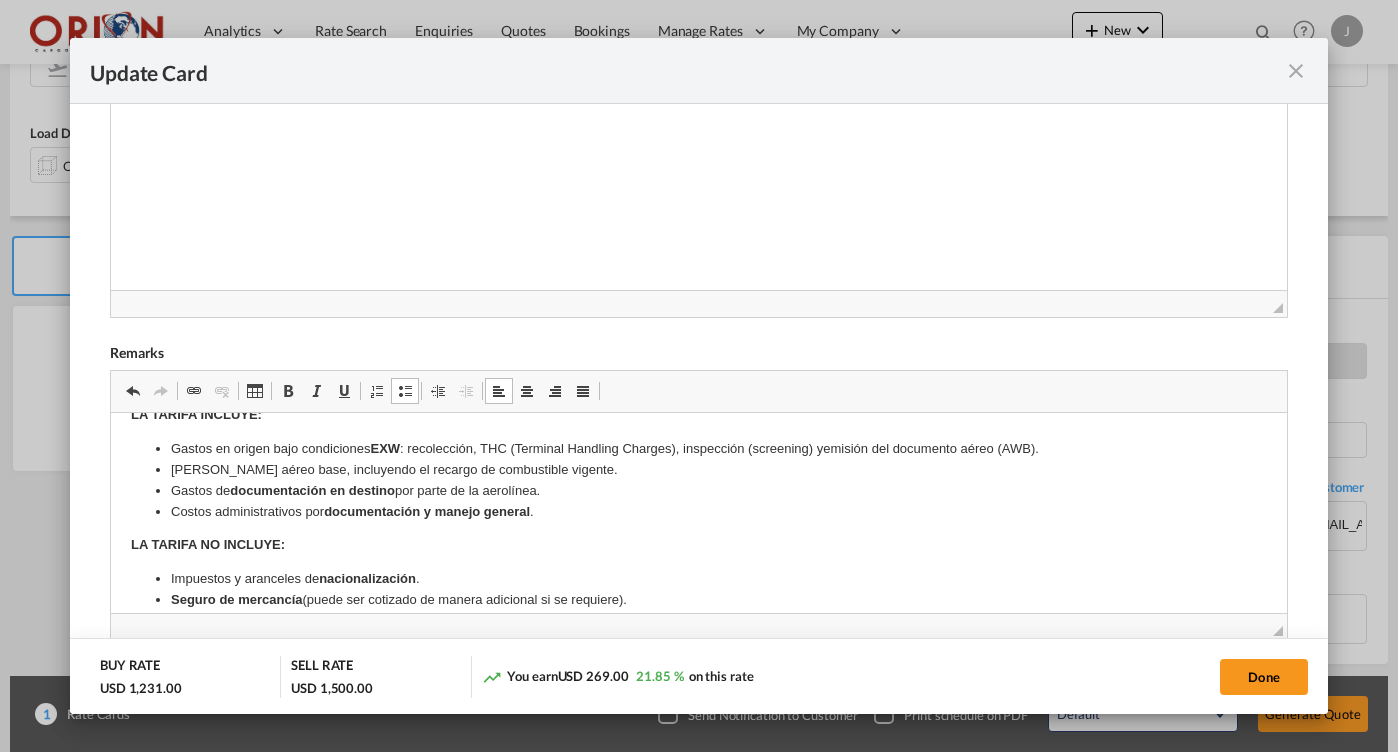 click on "Gastos en origen bajo condiciones  EXW : recolección, THC (Terminal Handling Charges), ins pección (screening) y  emisión del documento aéreo (AWB)." at bounding box center [698, 449] 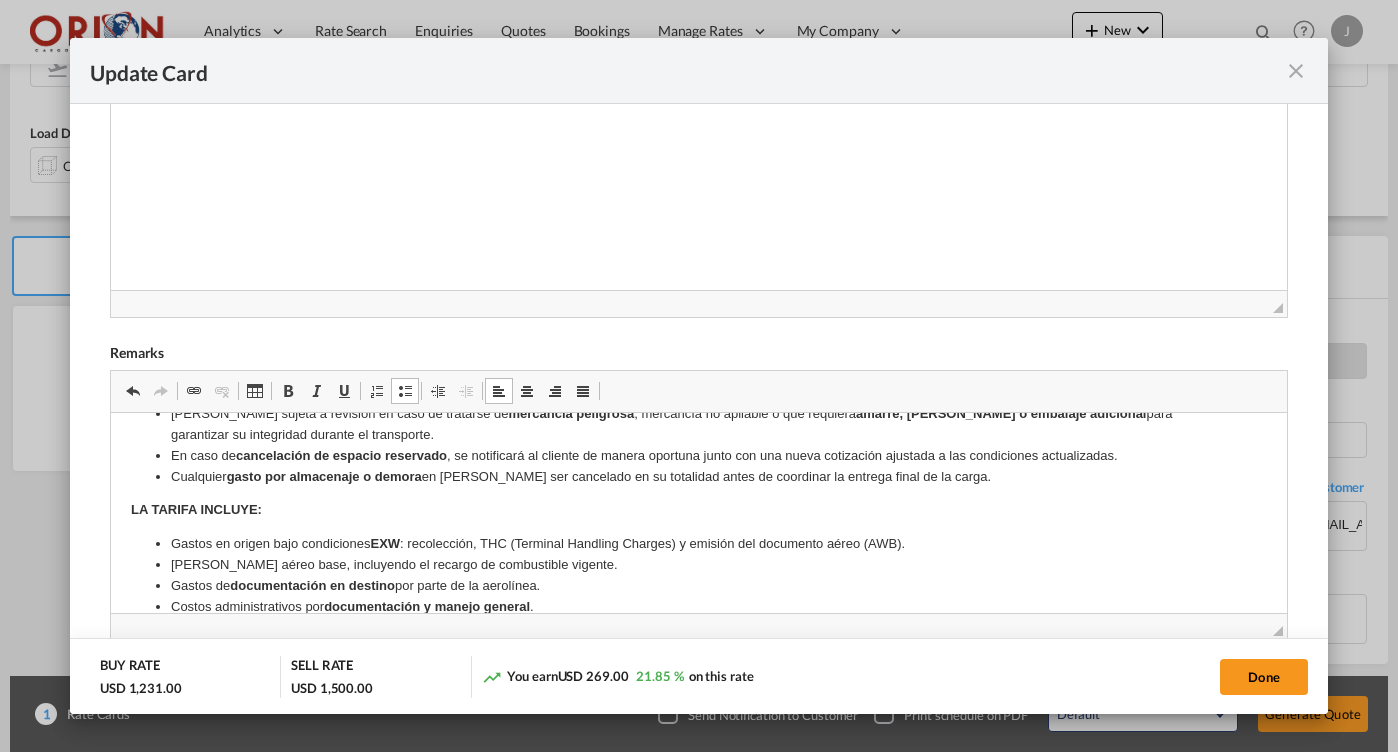 scroll, scrollTop: 243, scrollLeft: 0, axis: vertical 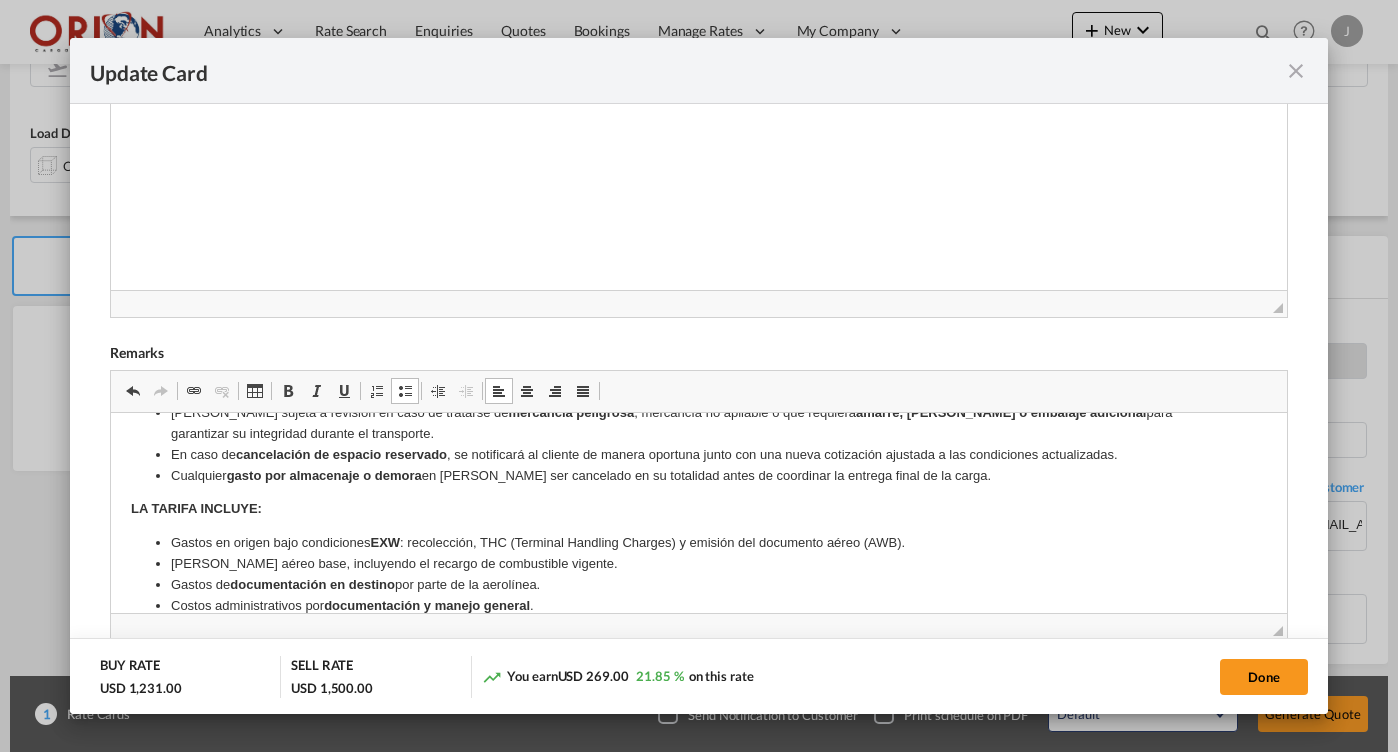 click on "Cualquier  gasto por almacenaje o demora  en [PERSON_NAME] ser cancelado en su totalidad antes de coordinar la entrega final de la carga." at bounding box center [698, 476] 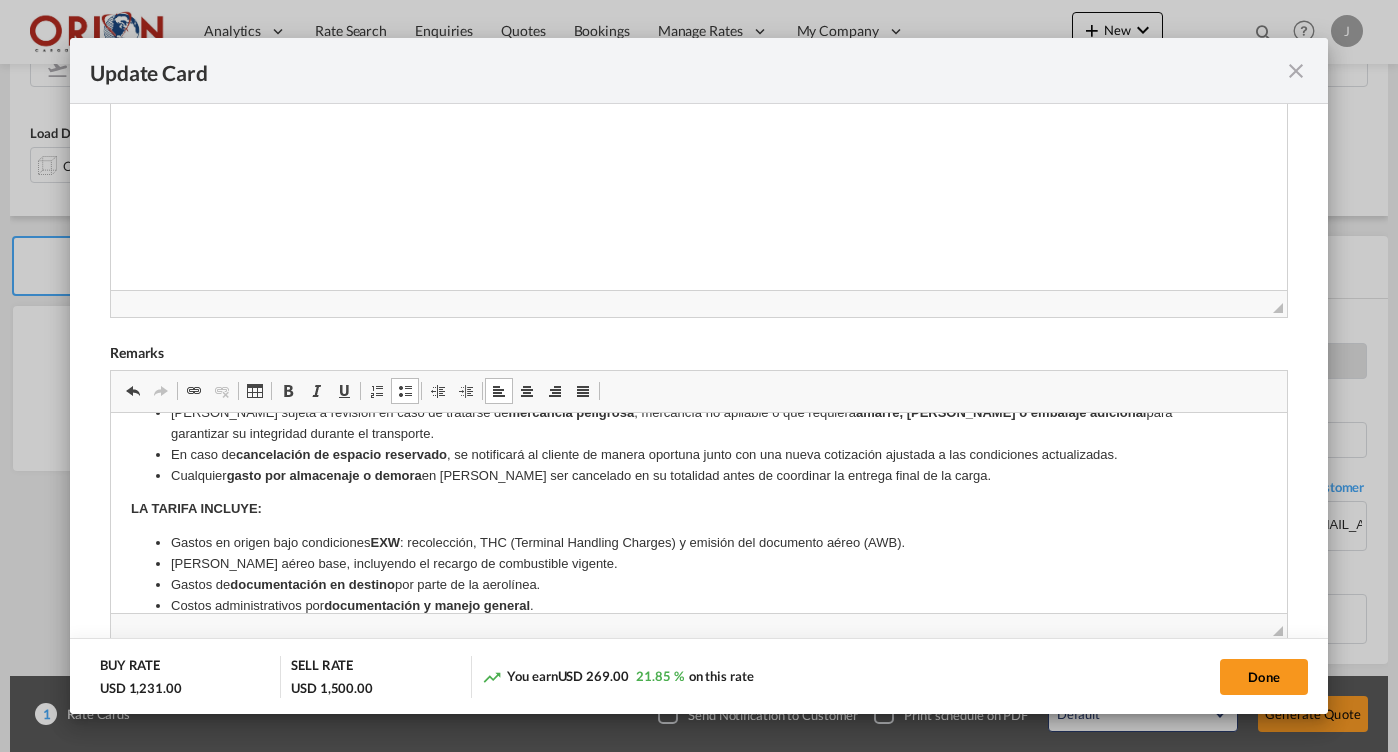 click on "Cualquier  gasto por almacenaje o demora  en [PERSON_NAME] ser cancelado en su totalidad antes de coordinar la entrega final de la carga." at bounding box center [698, 476] 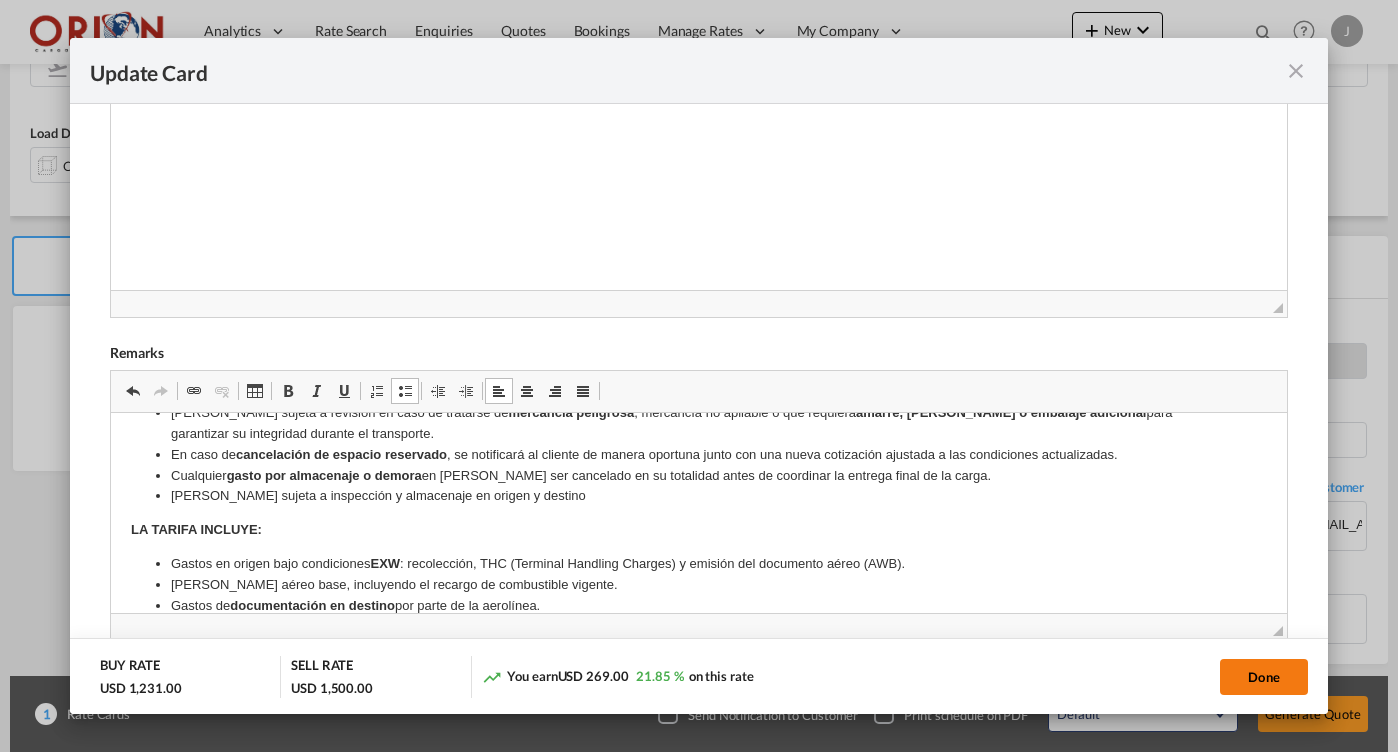 click on "Done" 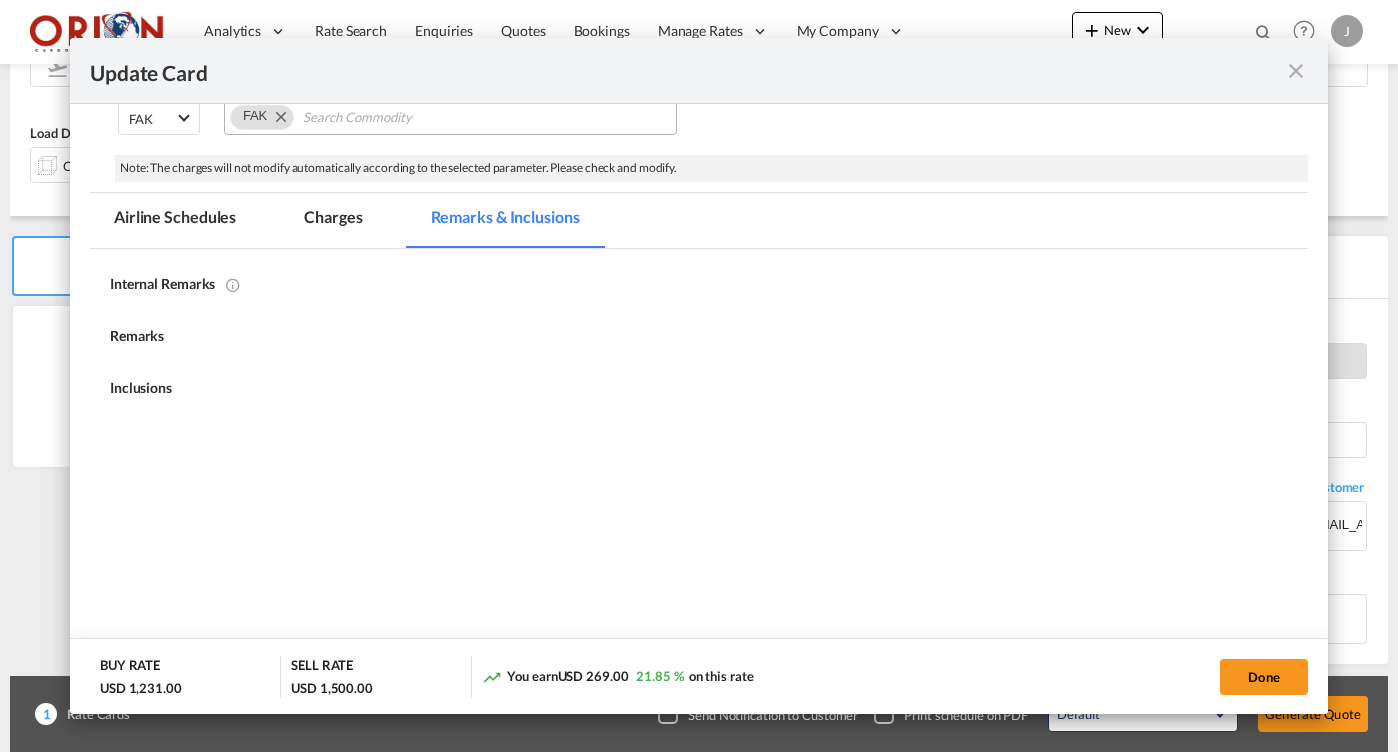 scroll, scrollTop: 287, scrollLeft: 0, axis: vertical 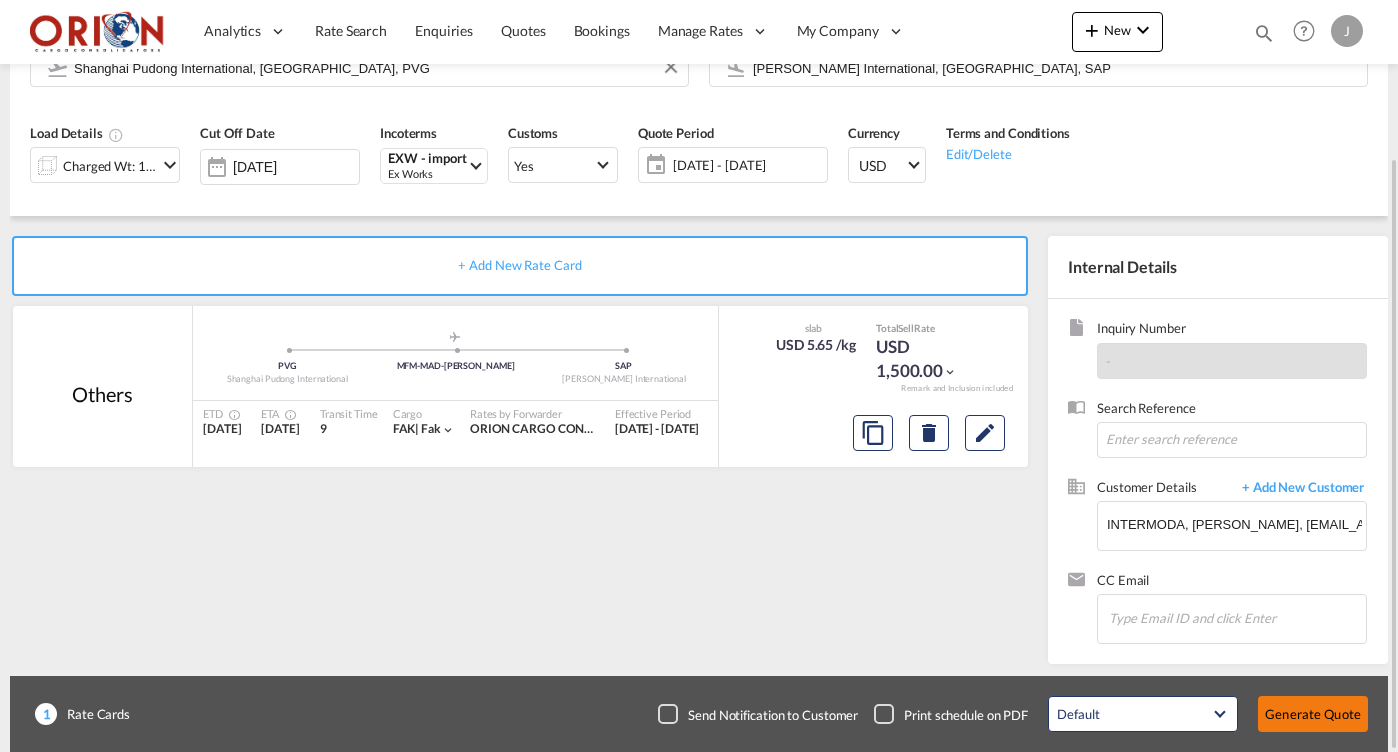 click on "Generate Quote" at bounding box center (1313, 714) 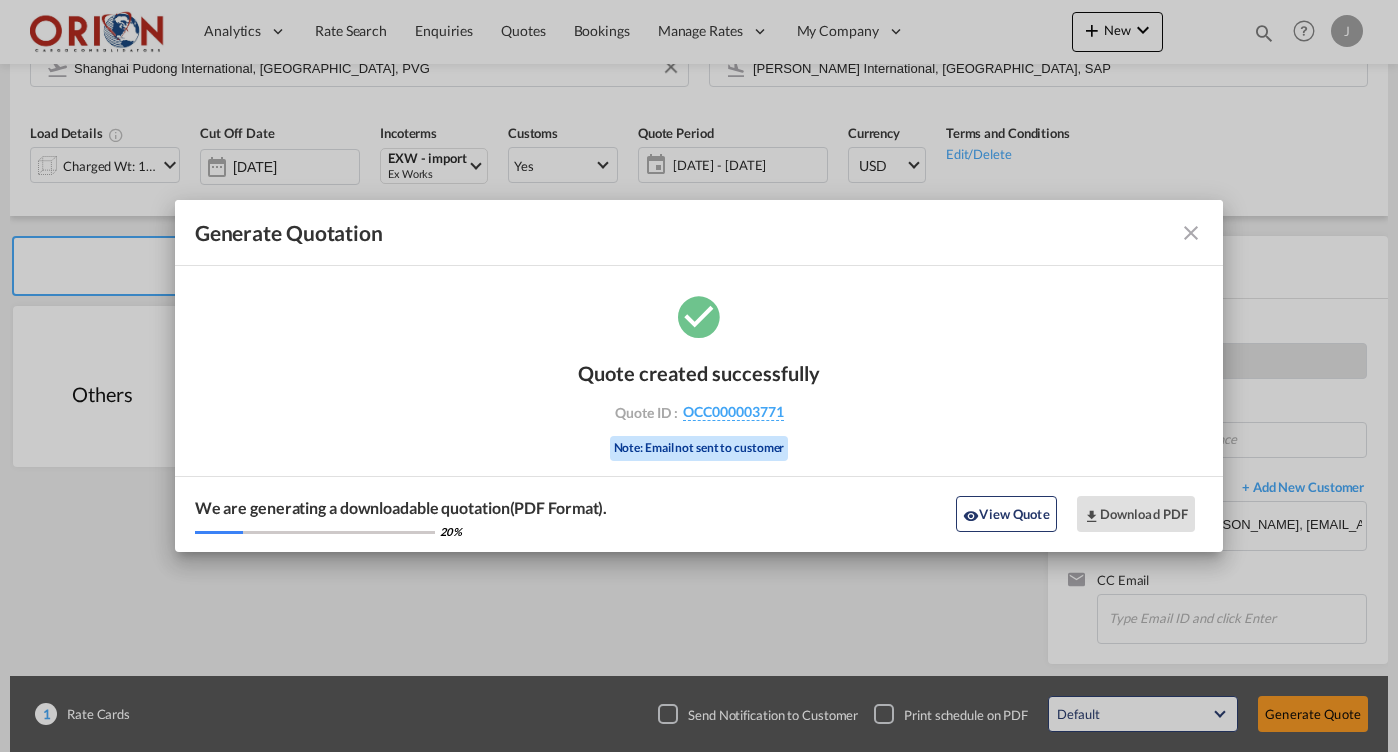 click at bounding box center (1191, 233) 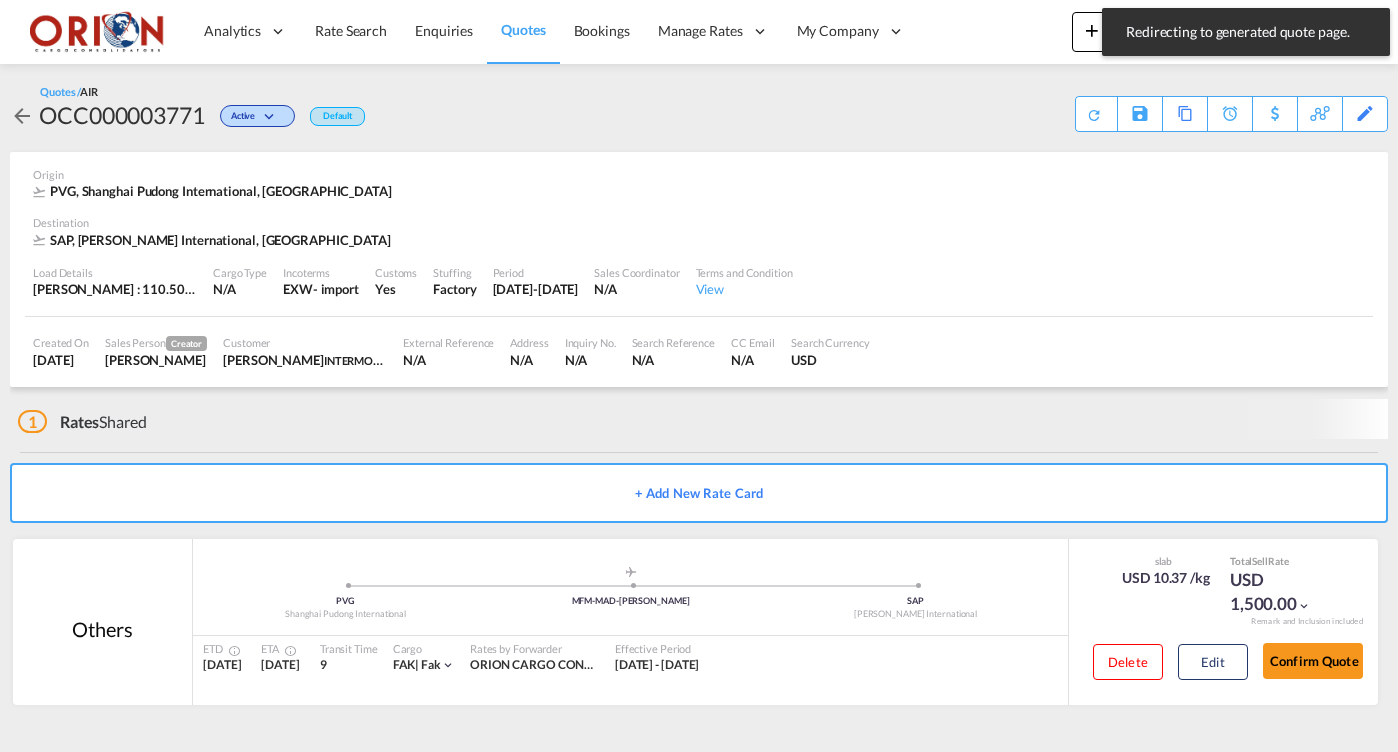 scroll, scrollTop: 0, scrollLeft: 0, axis: both 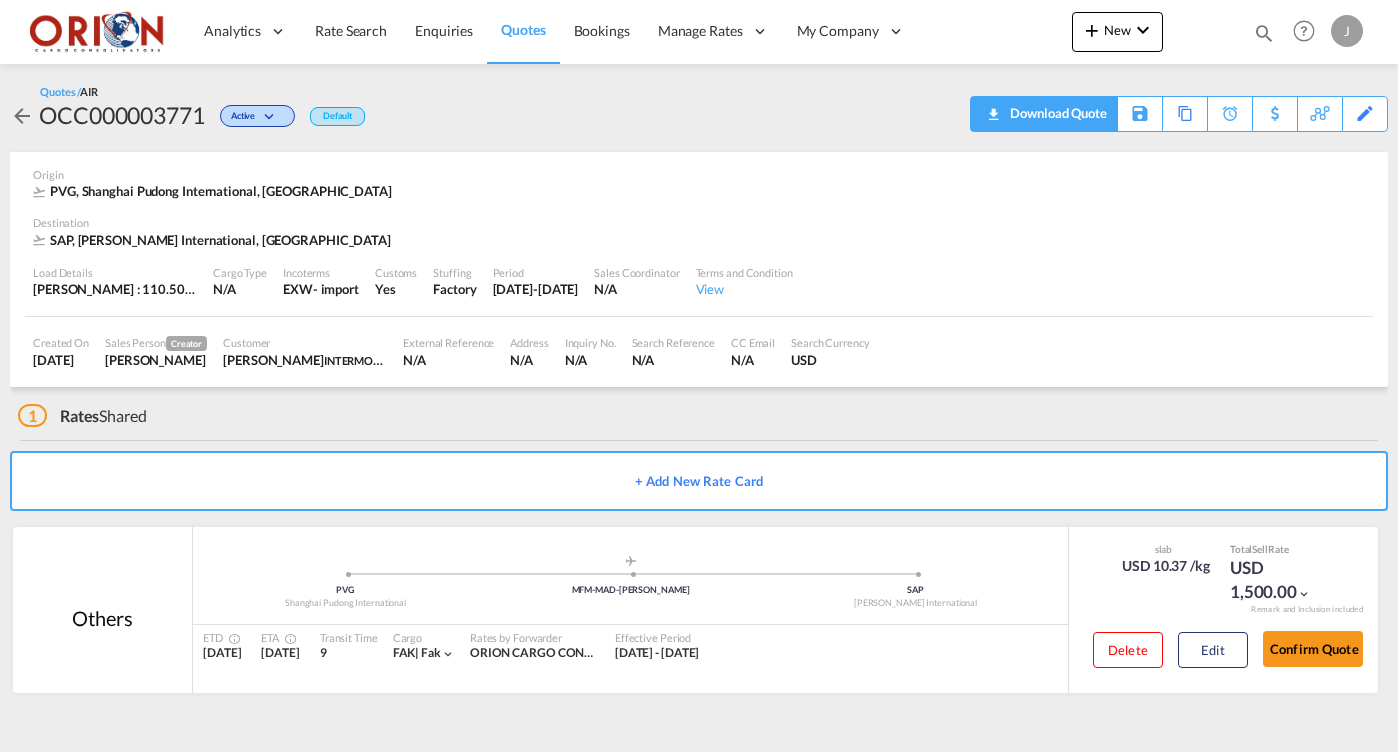 click on "Download Quote" at bounding box center [1056, 113] 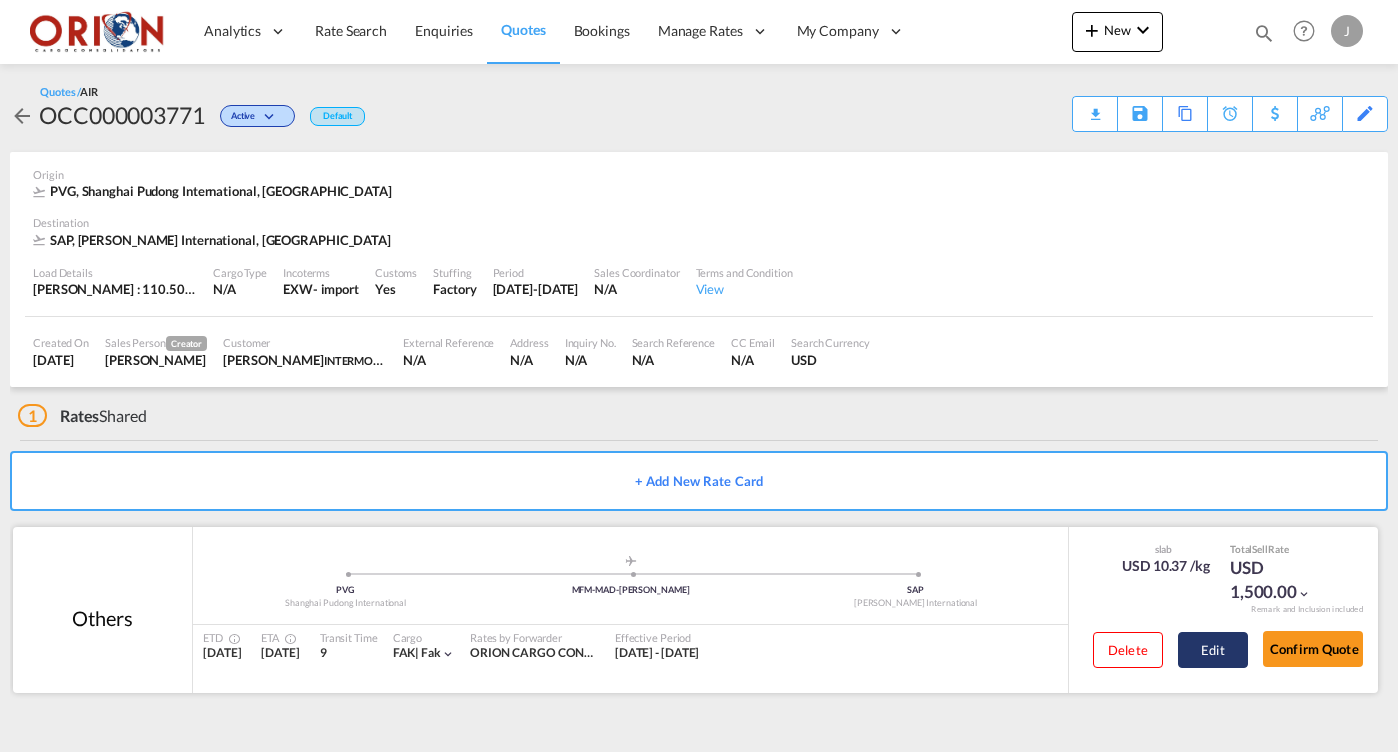 click on "Edit" at bounding box center (1213, 650) 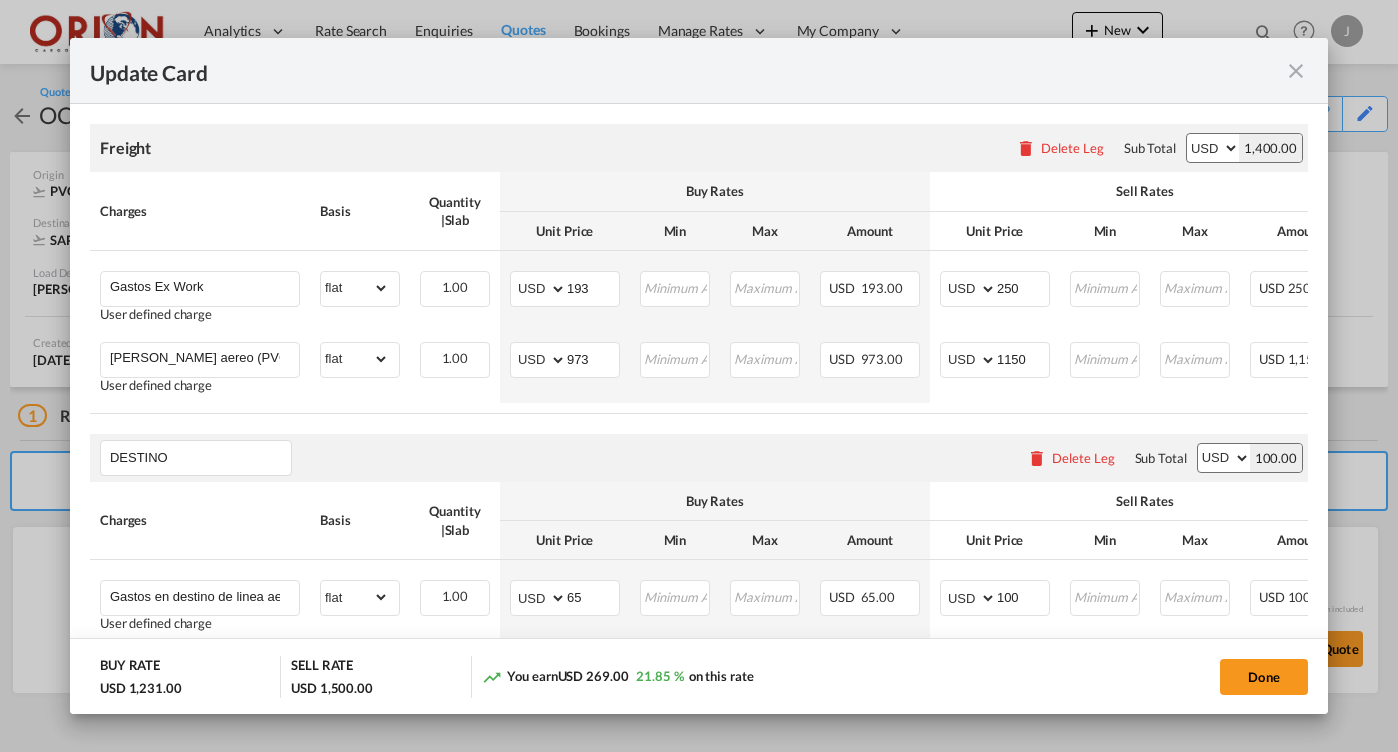 scroll, scrollTop: 476, scrollLeft: 0, axis: vertical 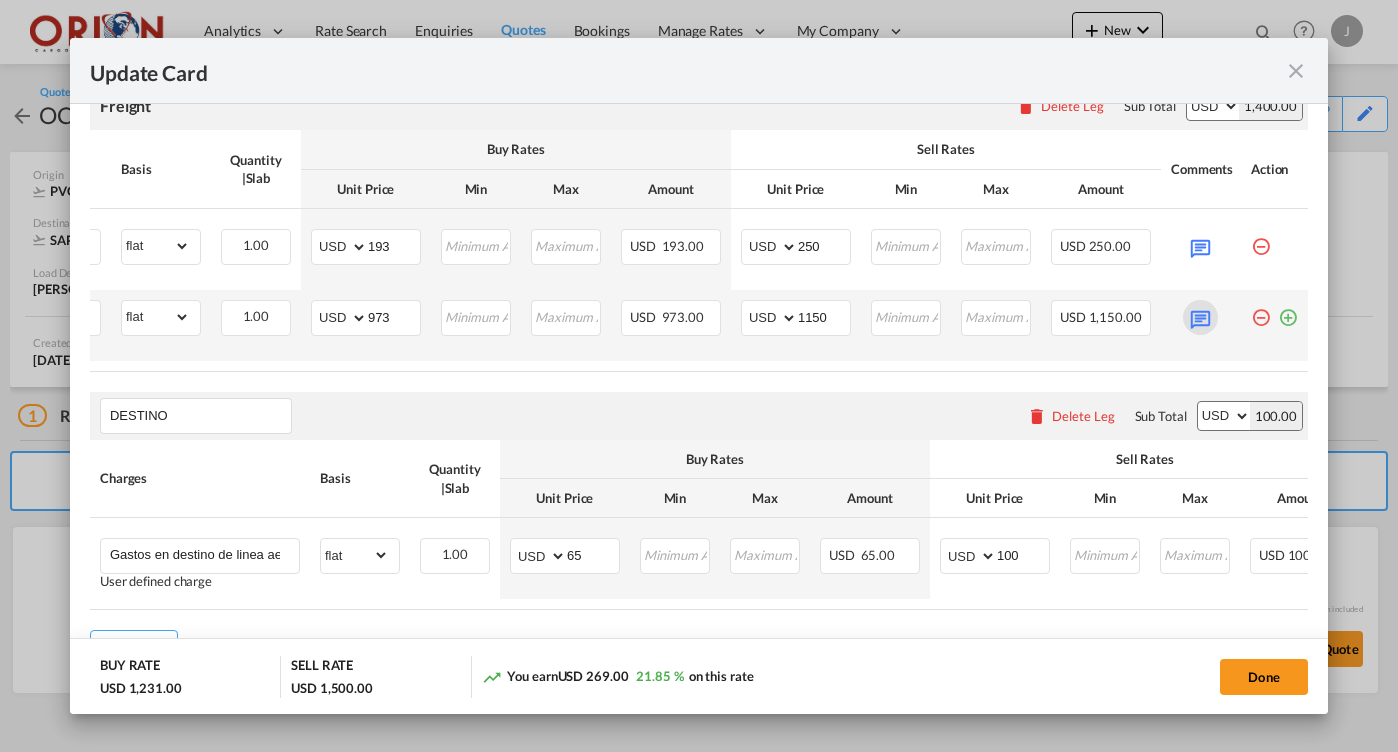 click at bounding box center [1200, 317] 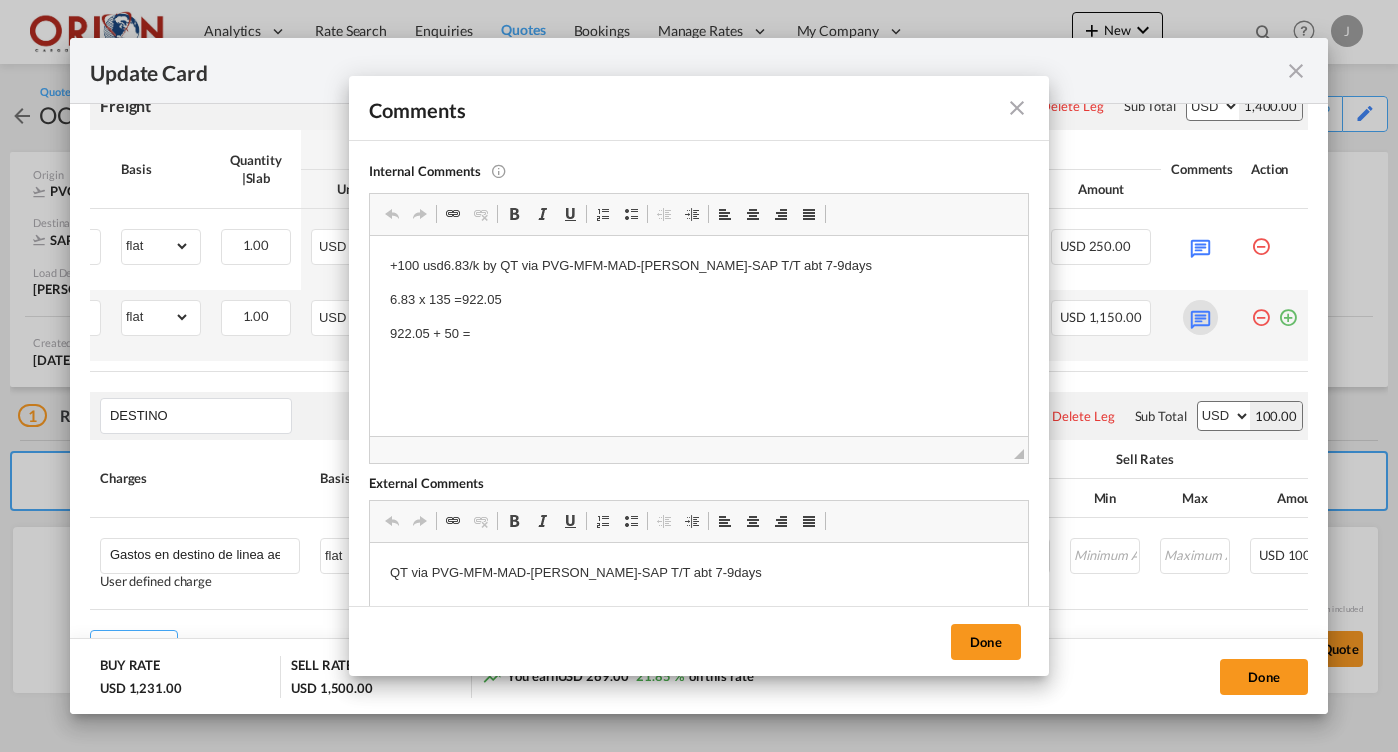 scroll, scrollTop: 0, scrollLeft: 0, axis: both 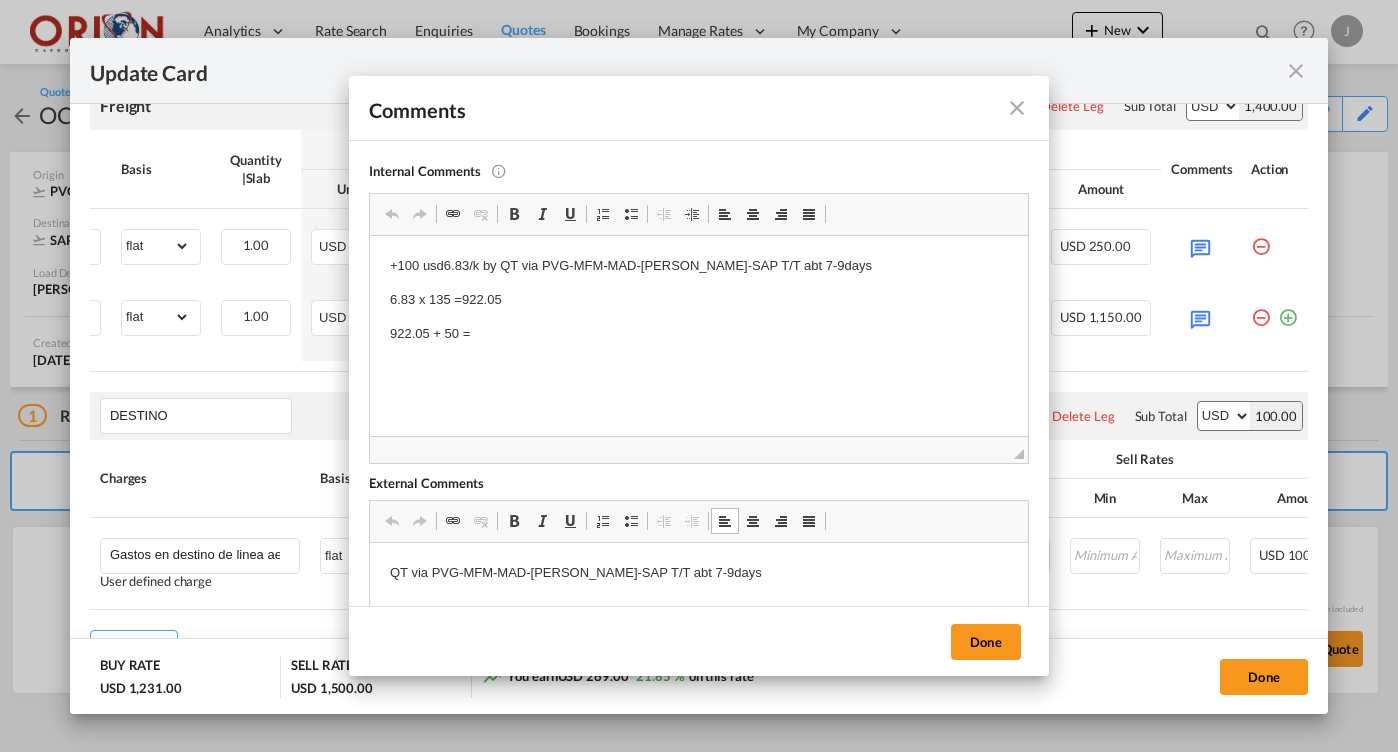click on "QT via PVG-MFM-MAD-[PERSON_NAME]-SAP T/T abt 7-9days" at bounding box center [699, 573] 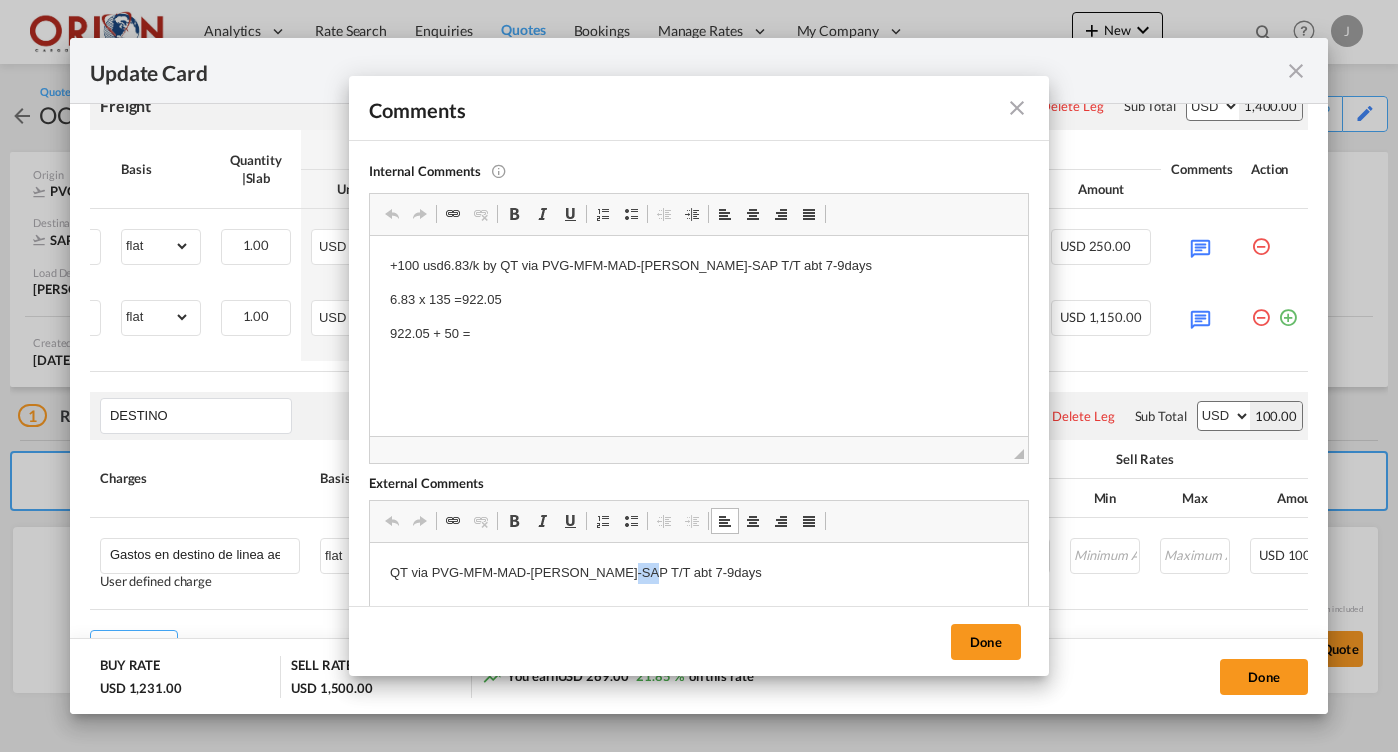 click on "QT via PVG-MFM-MAD-[PERSON_NAME]-SAP T/T abt 7-9days" at bounding box center (699, 573) 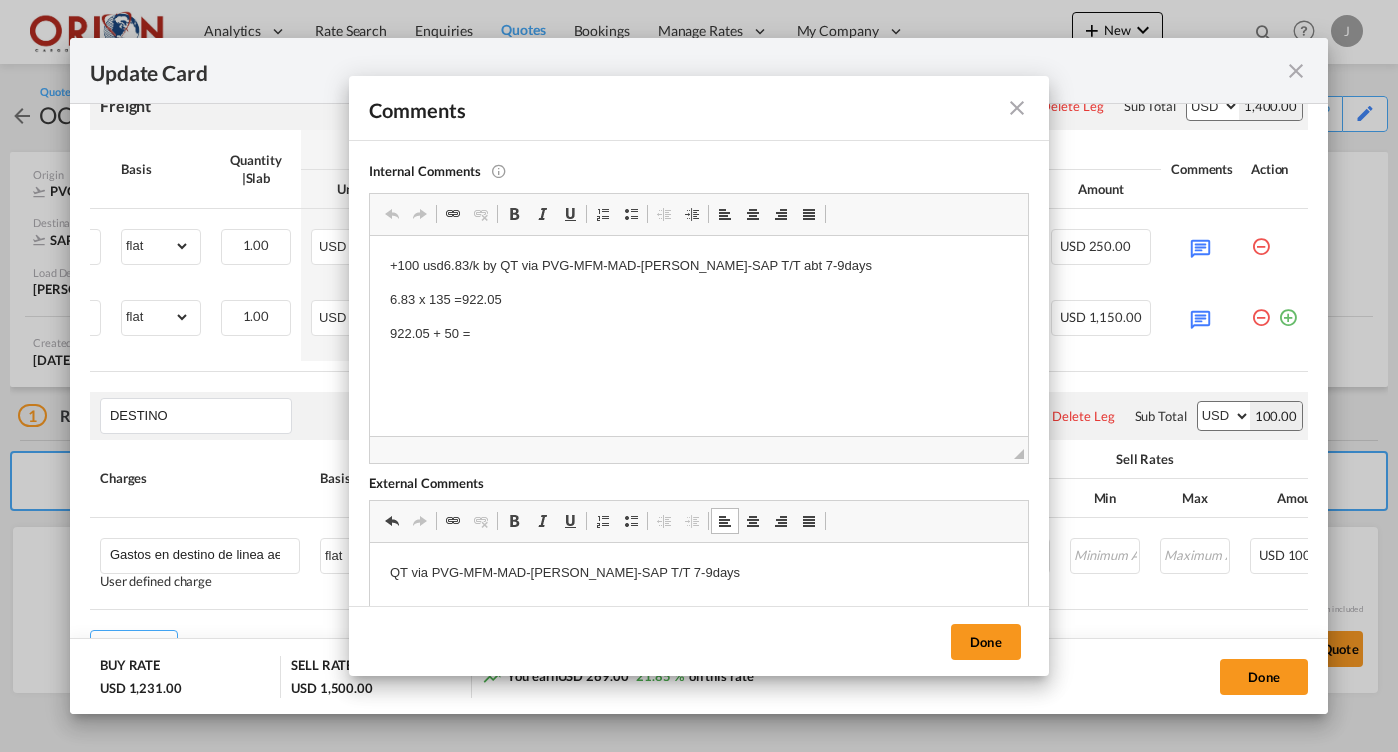 click on "QT via PVG-MFM-MAD-[PERSON_NAME]-SAP T/T 7-9days" at bounding box center [699, 573] 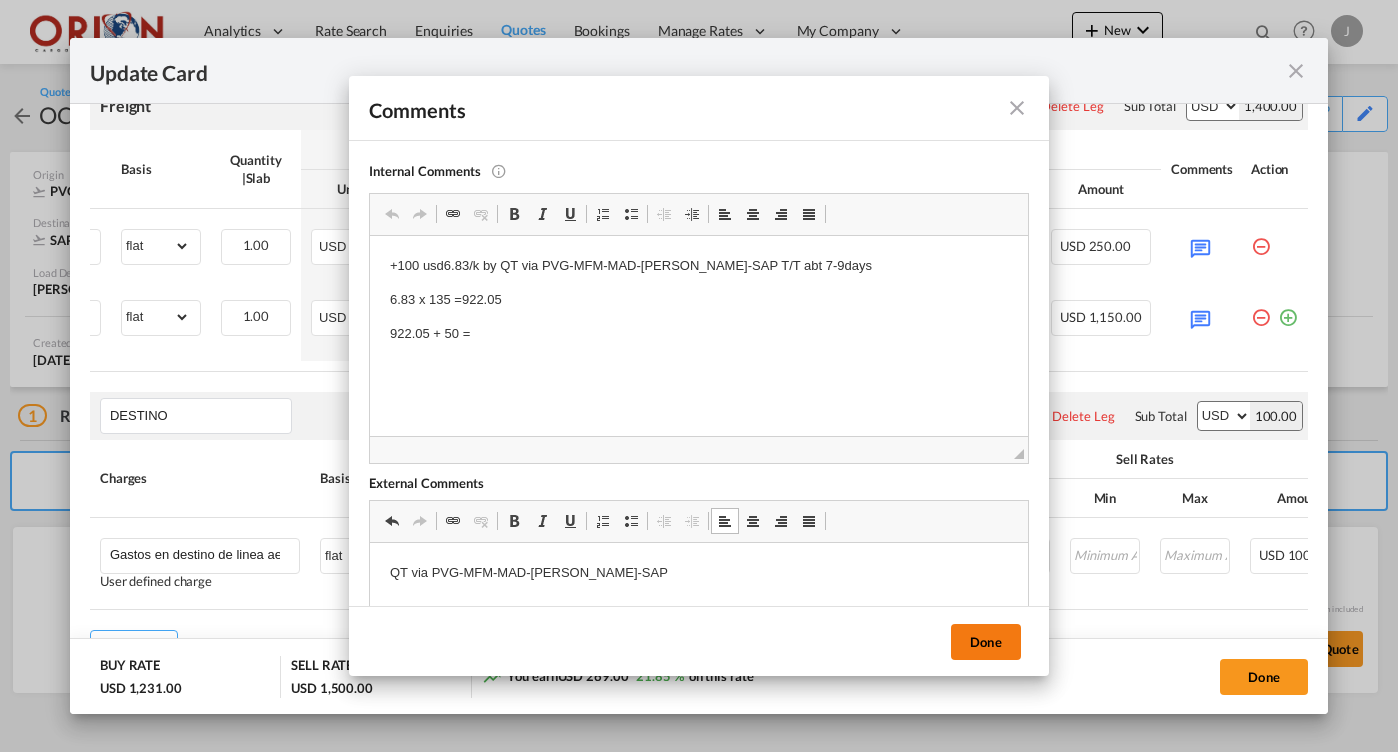 click on "Done" at bounding box center [986, 642] 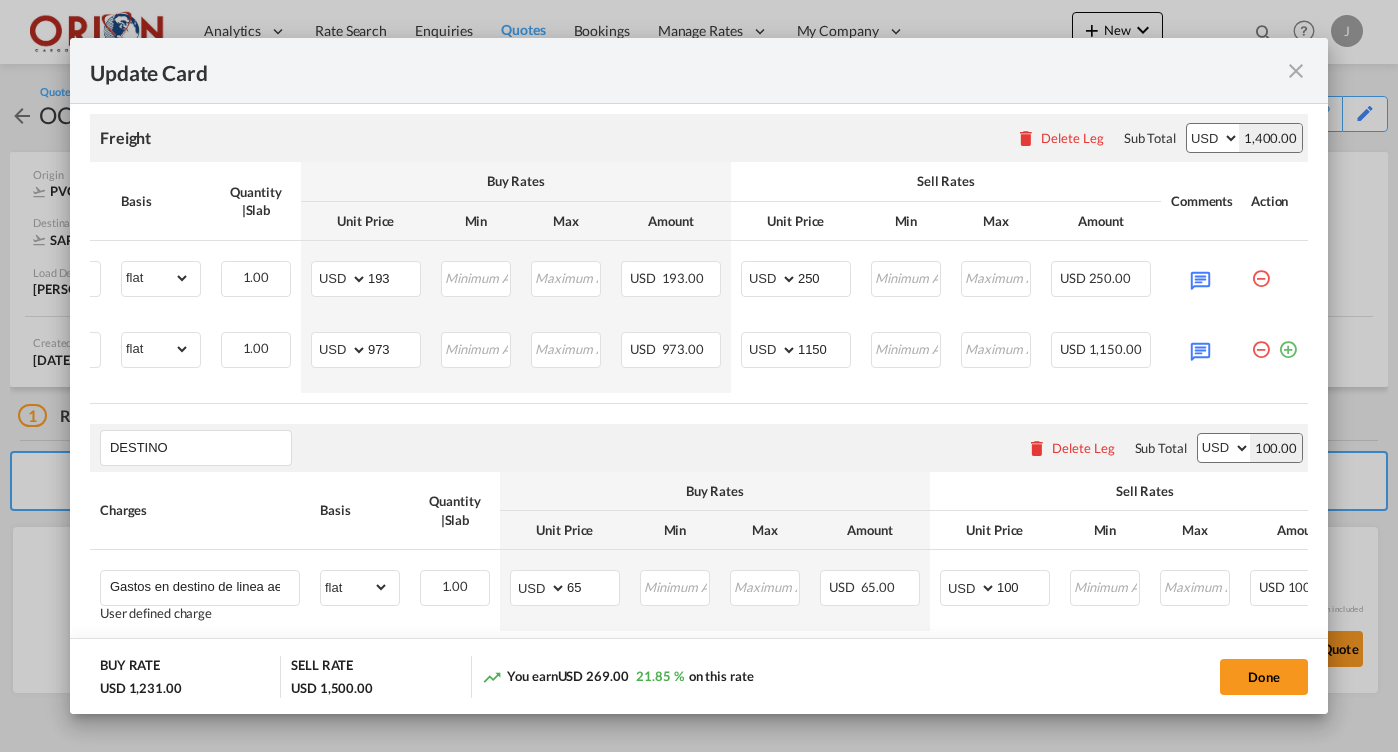 scroll, scrollTop: 437, scrollLeft: 0, axis: vertical 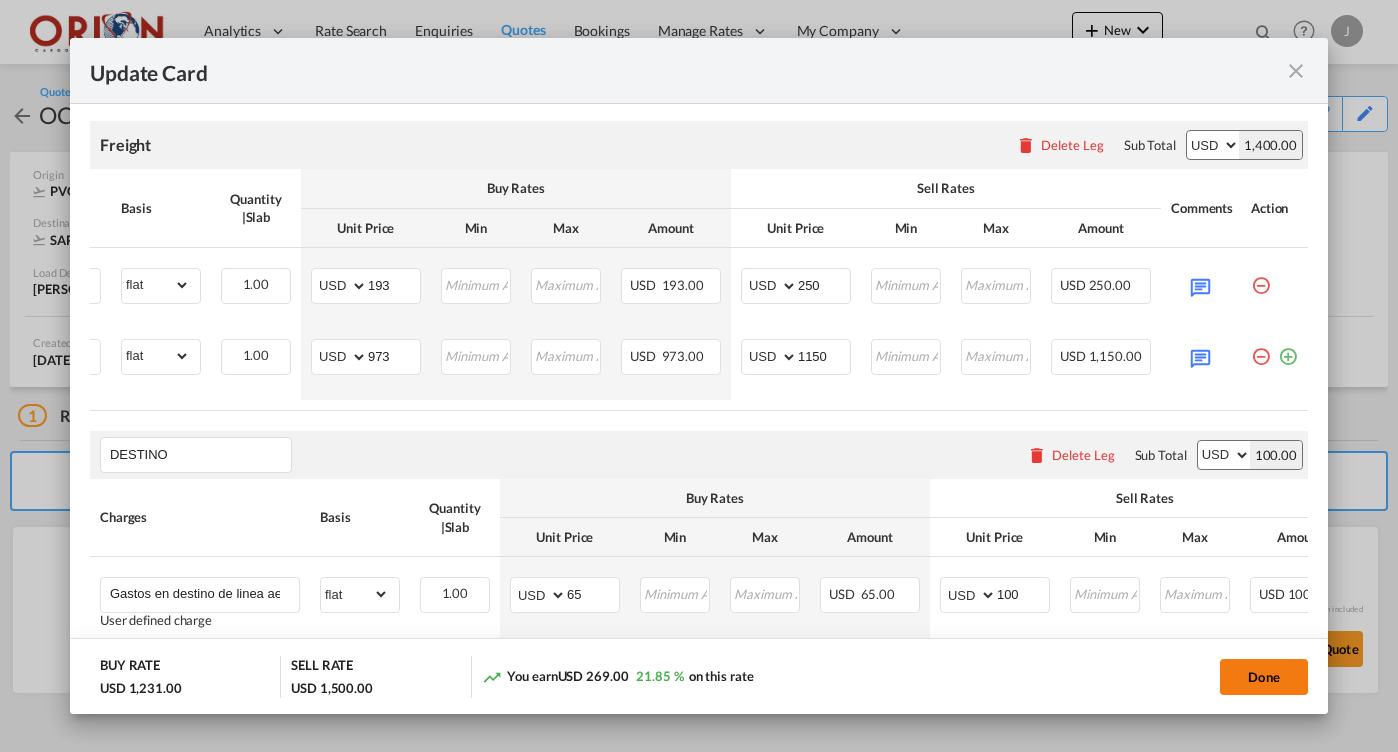 click on "Done" 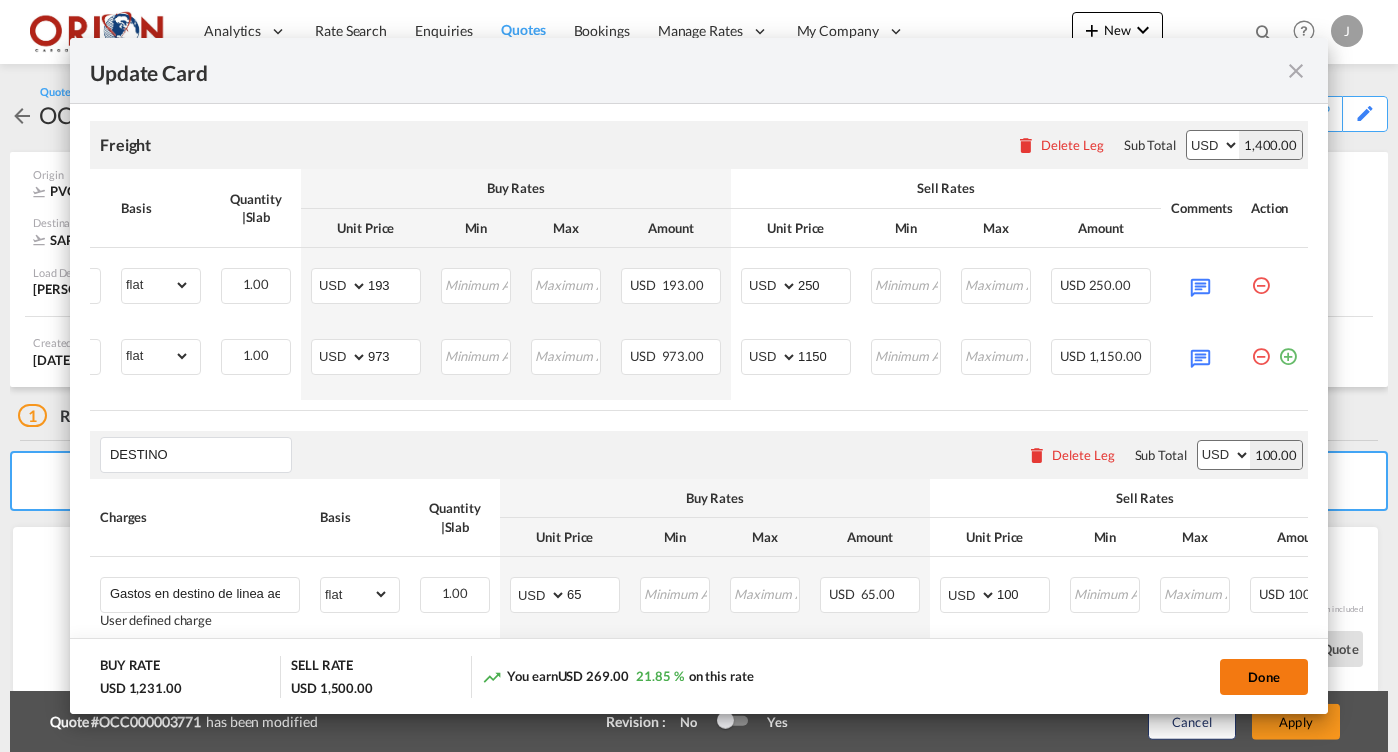 type on "[DATE]" 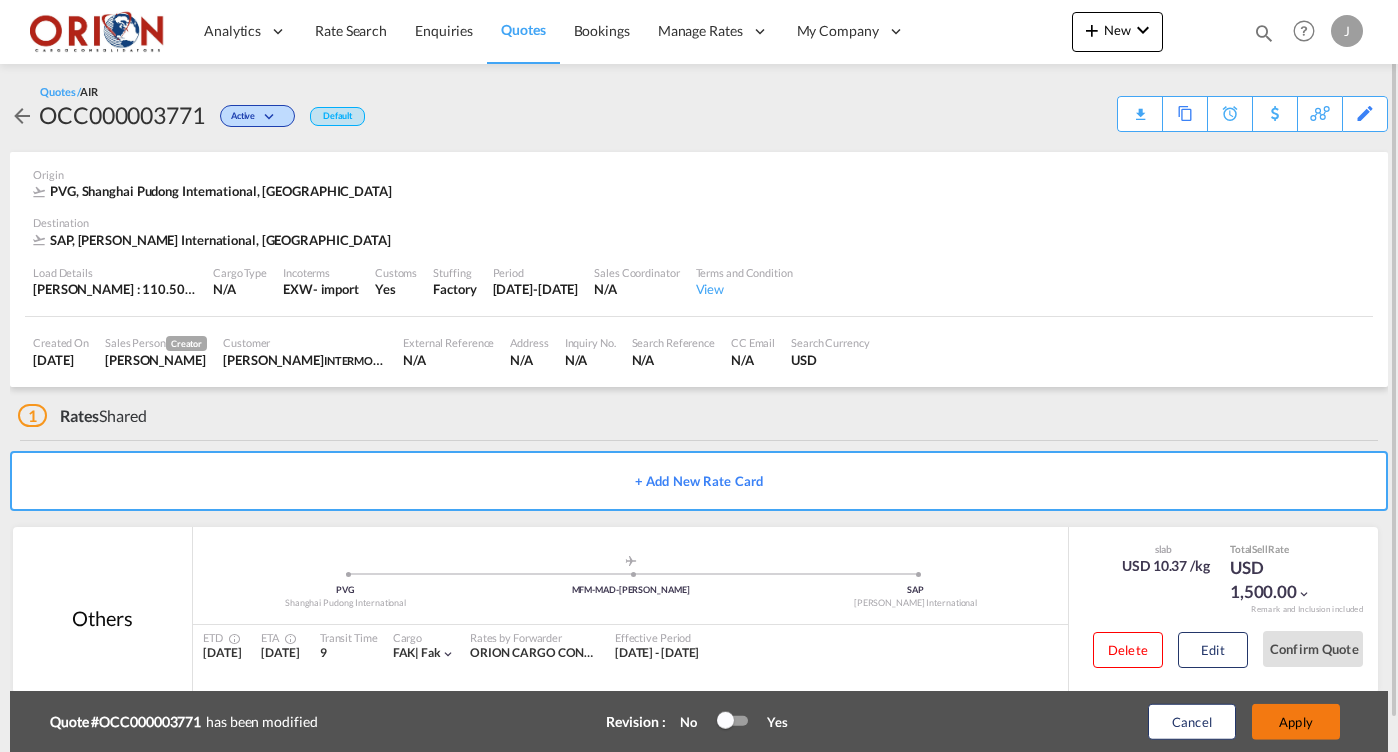 click on "Apply" at bounding box center (1296, 722) 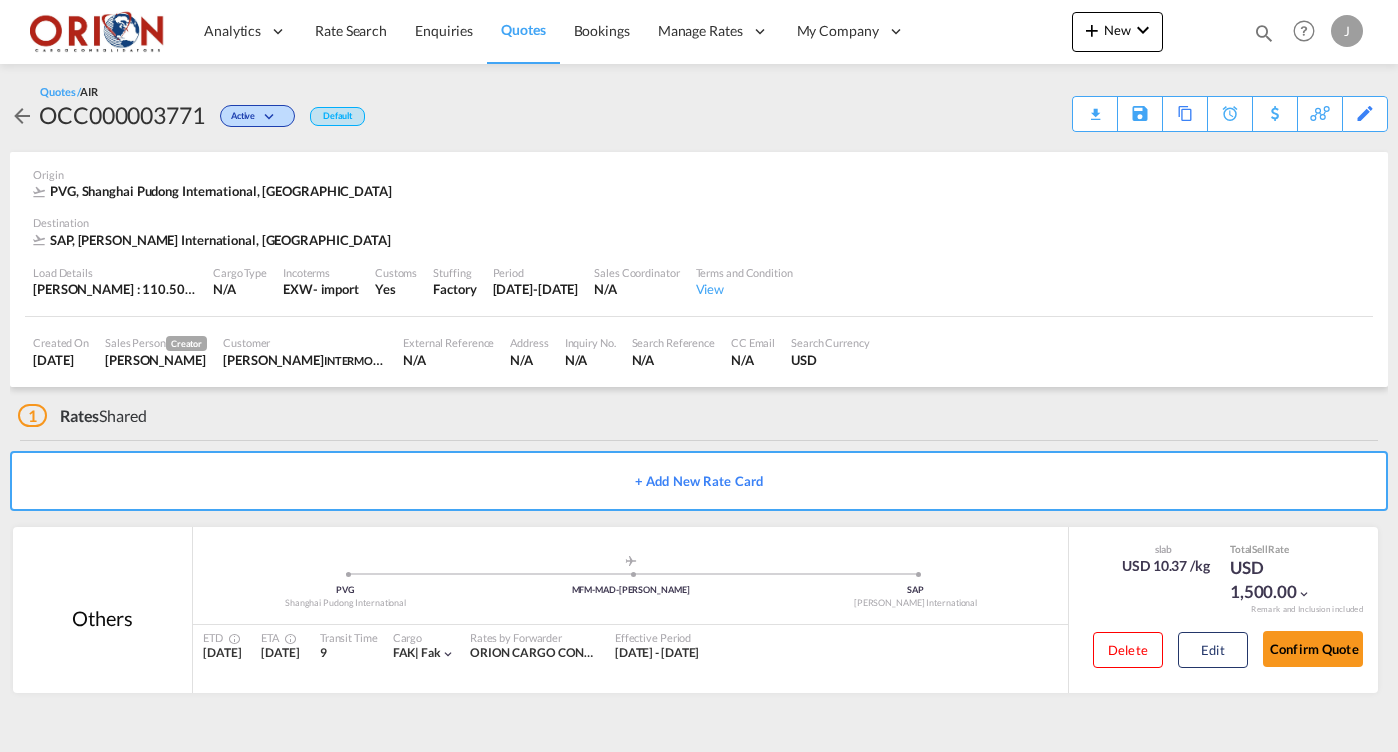 click on "Quotes /  AIR
OCC000003771
Active
Default
Download Quote
Save As Template
Copy Quote
Set Reminder
Request Better Rates
View Activity
Edit" at bounding box center [699, 108] 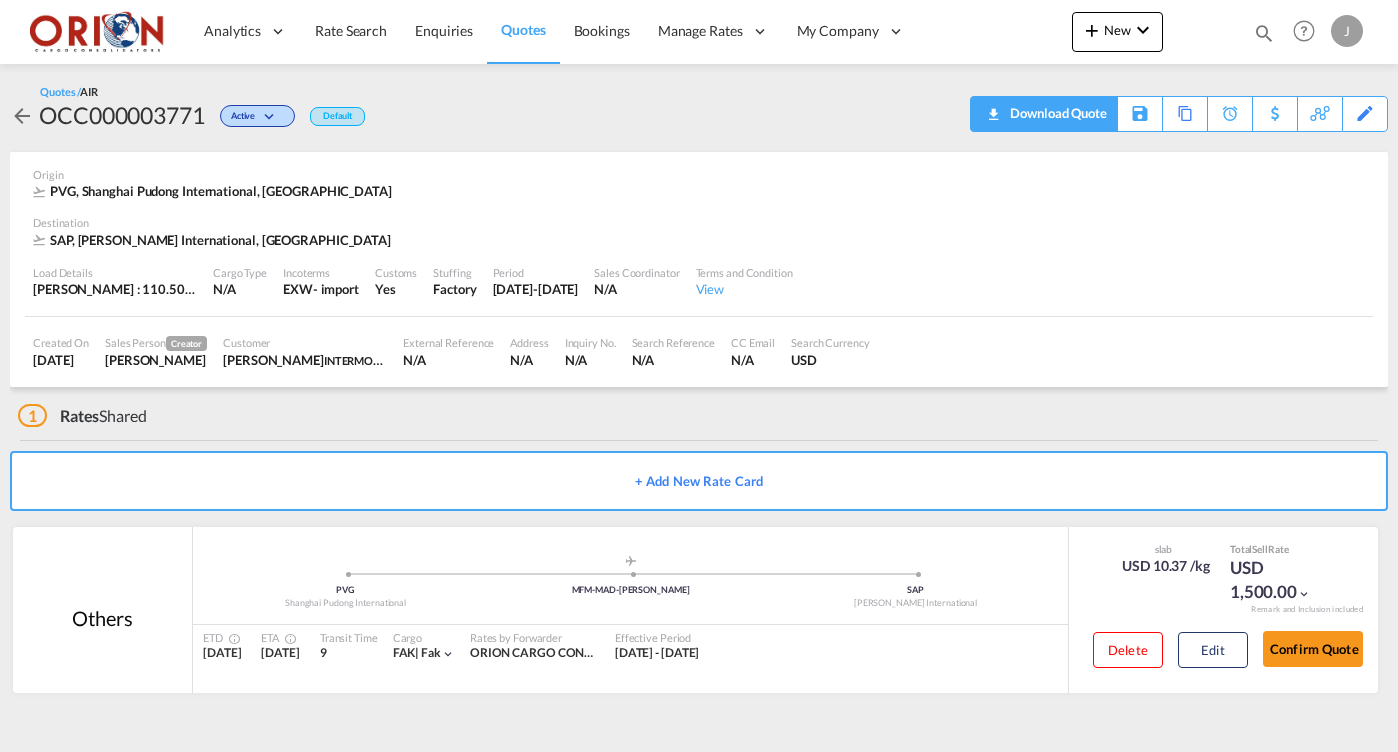 click on "Download Quote" at bounding box center [1056, 113] 